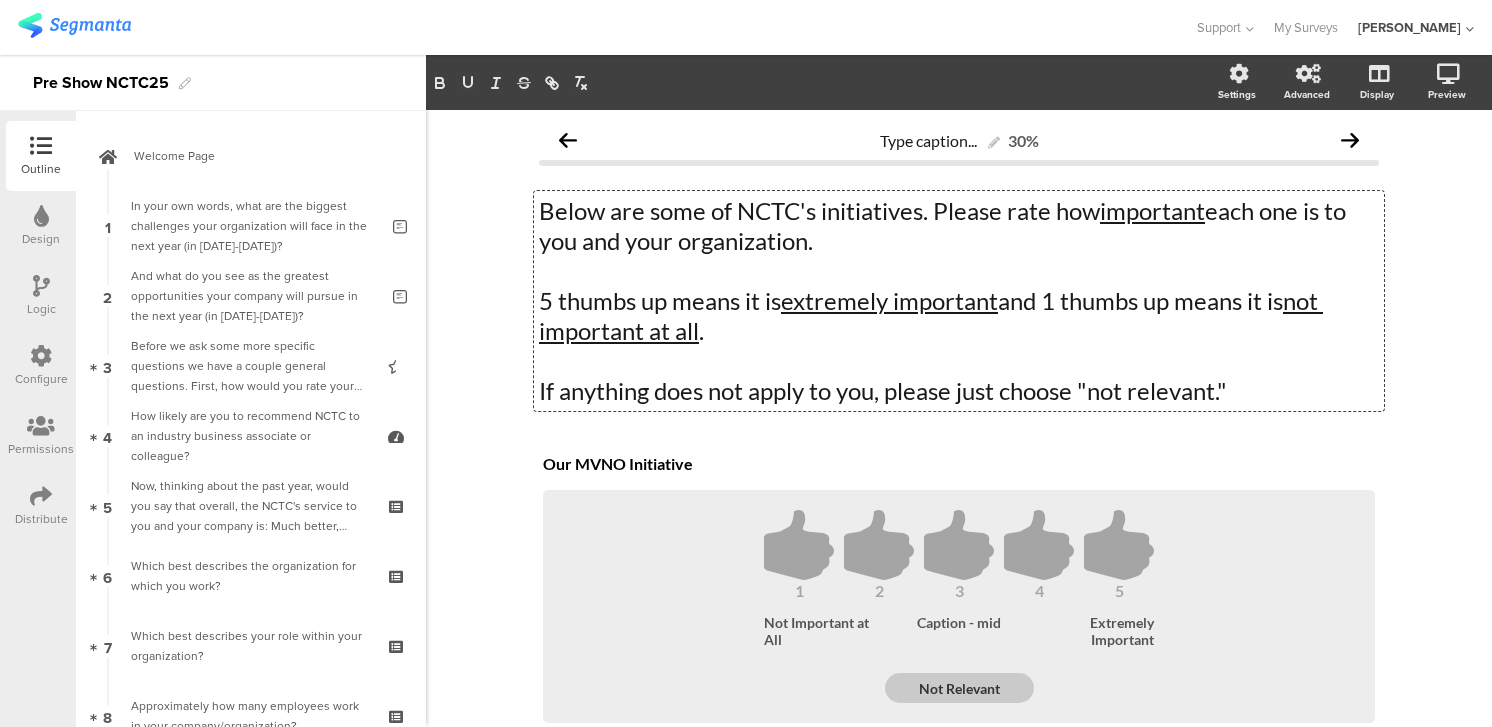 scroll, scrollTop: 0, scrollLeft: 0, axis: both 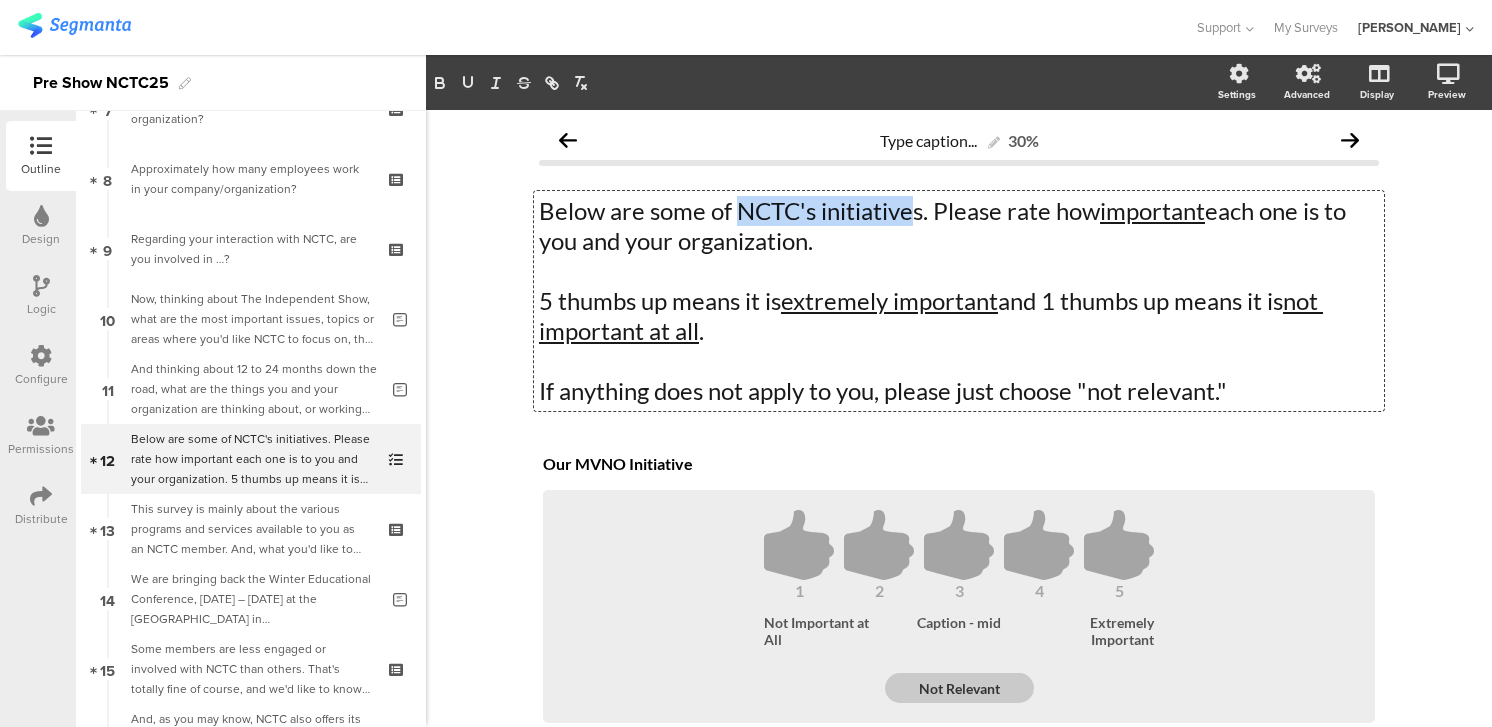 click on "Below are some of NCTC's initiatives. Please rate how  important  each one is to you and your organization." 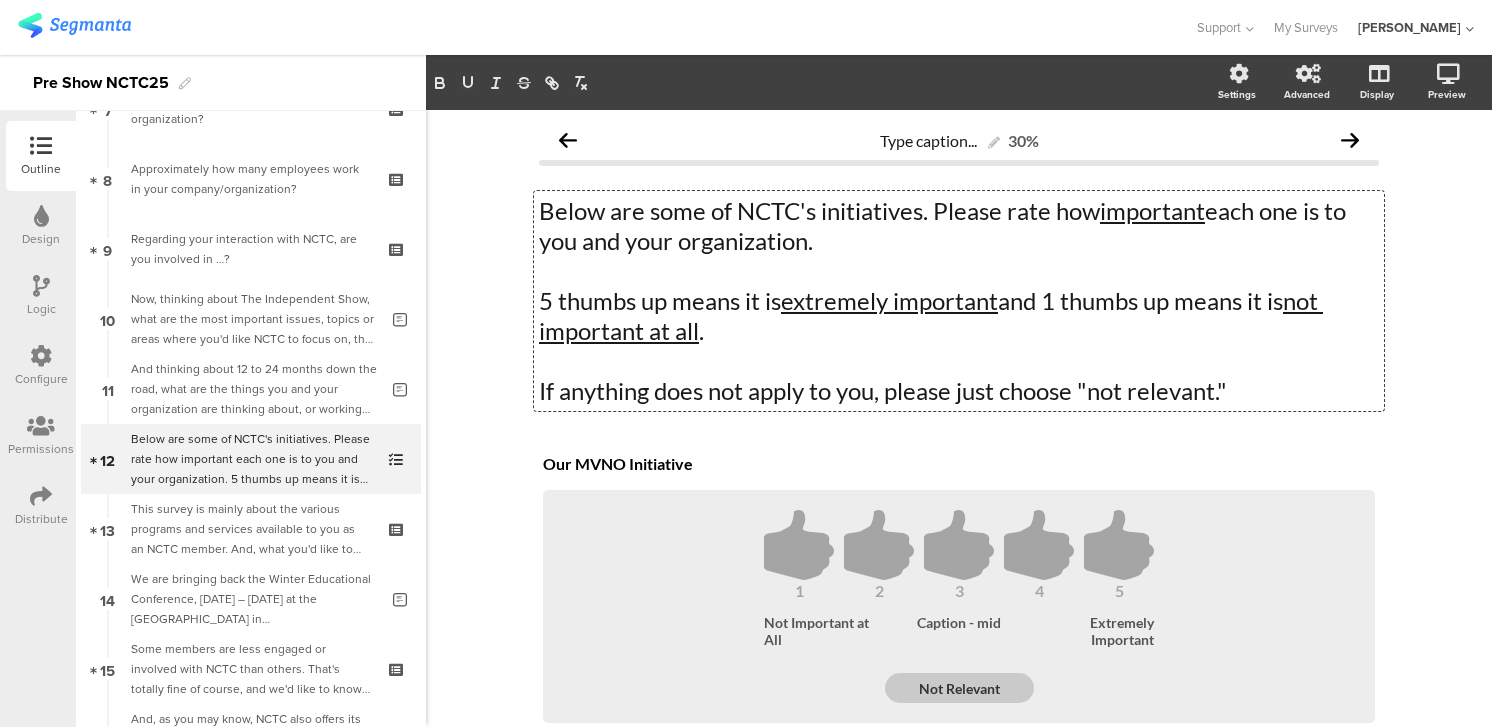 type 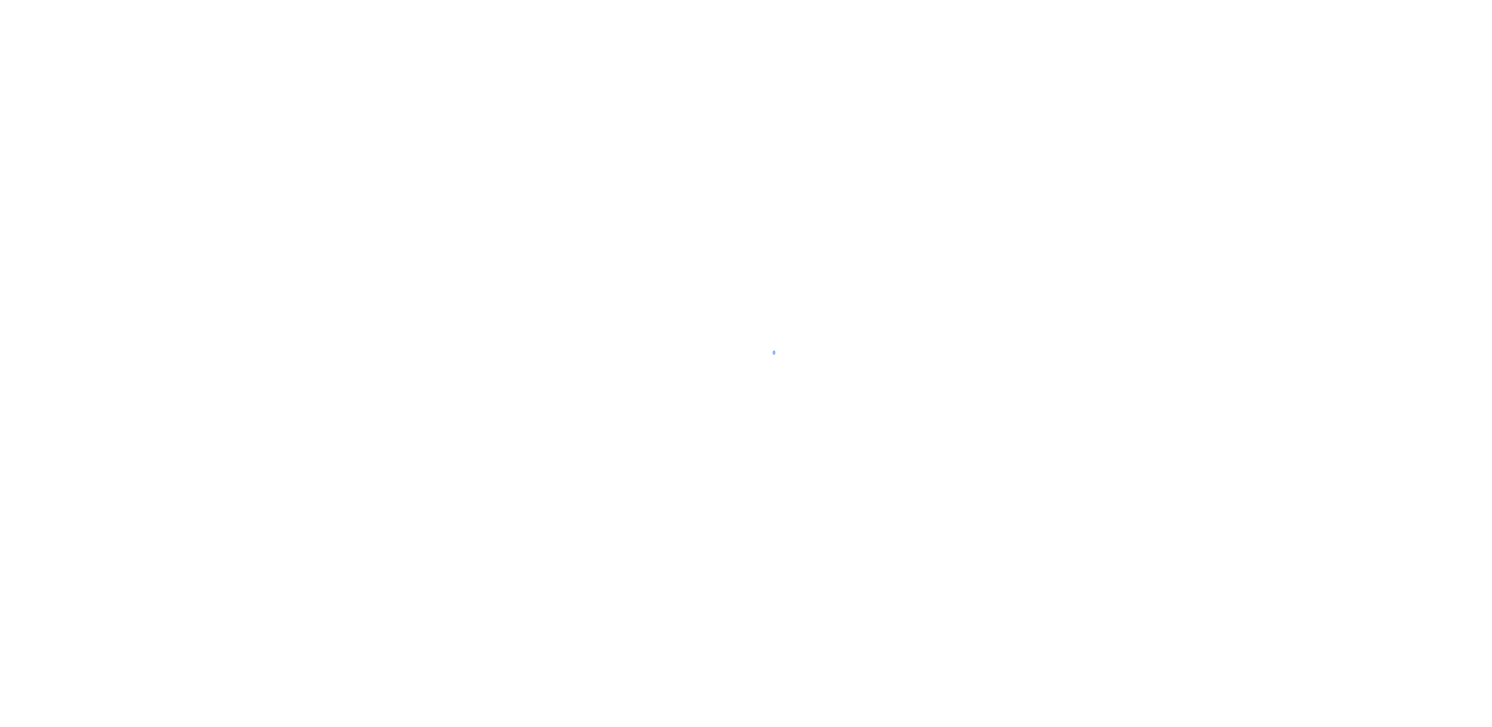 scroll, scrollTop: 0, scrollLeft: 0, axis: both 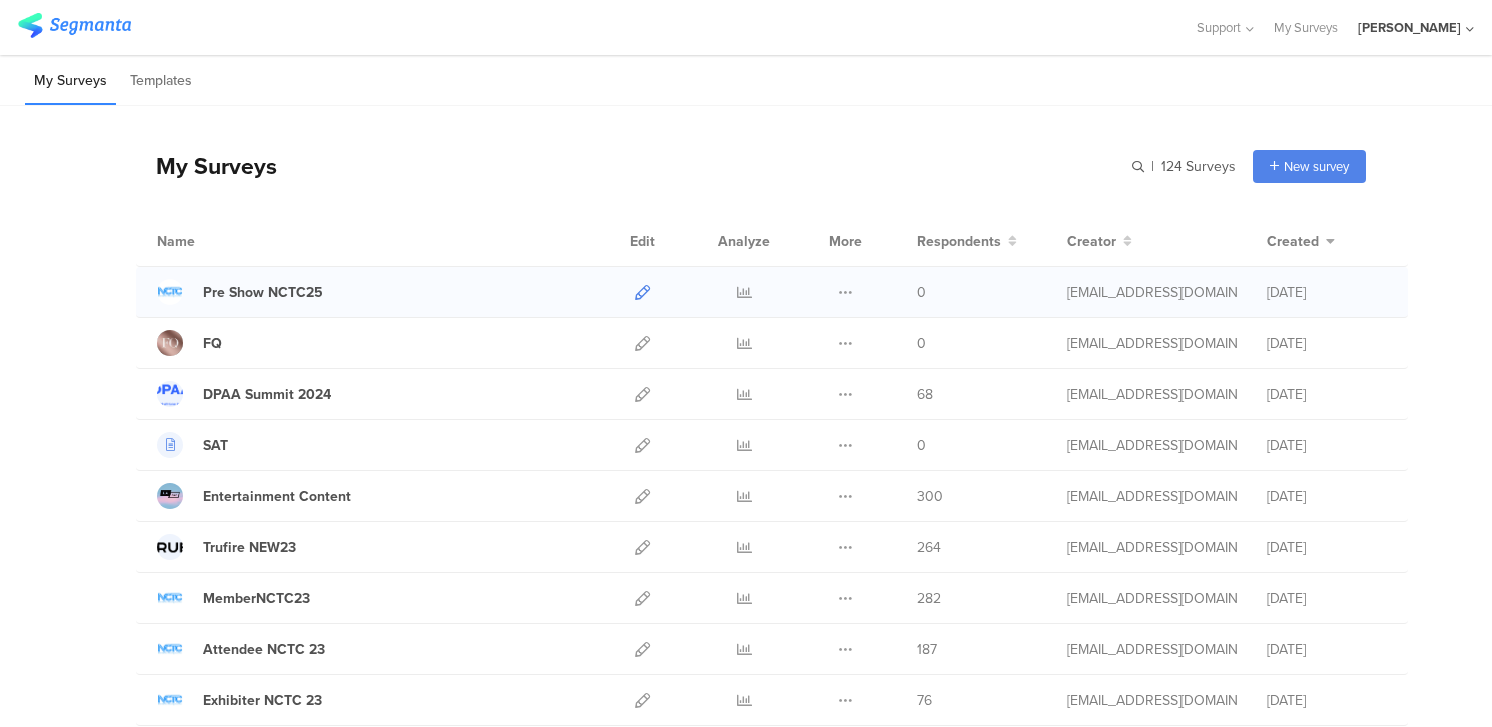 click at bounding box center [642, 292] 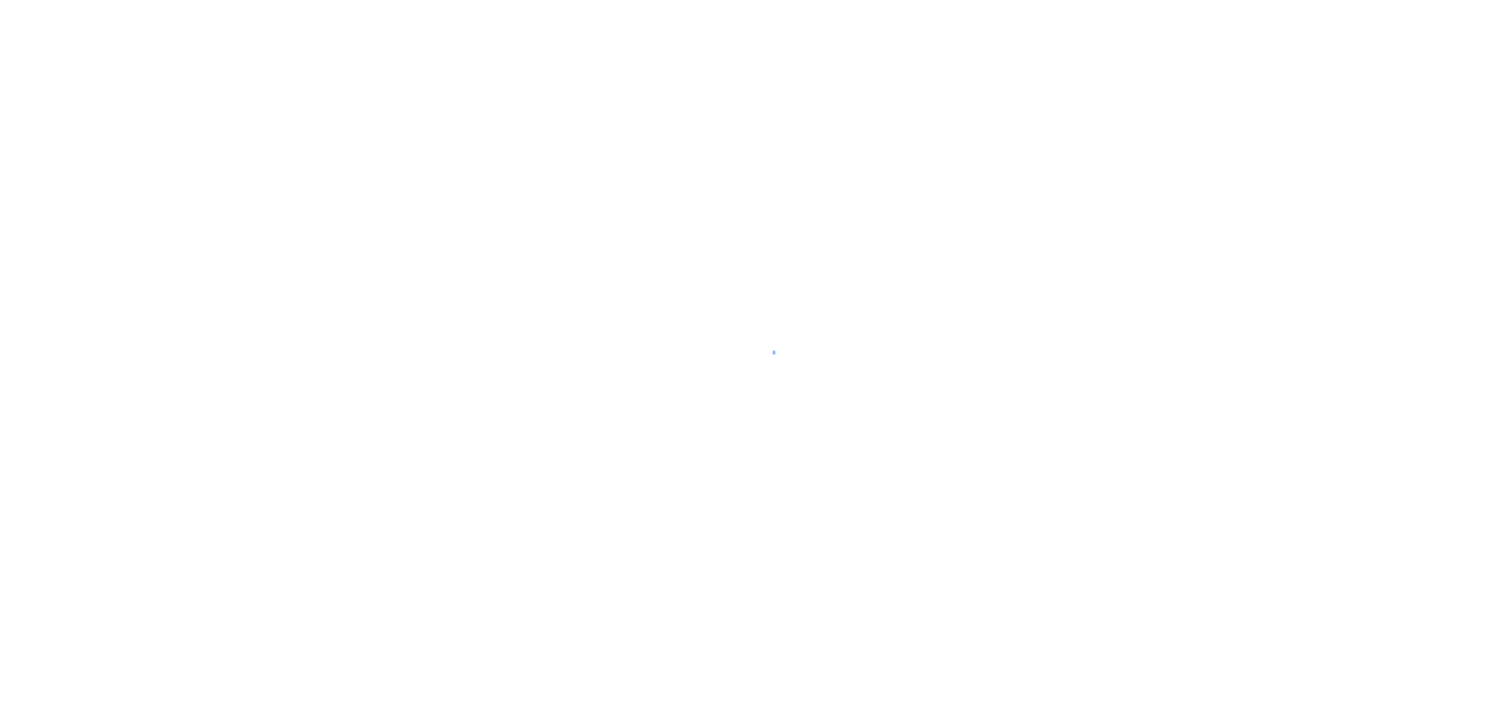 scroll, scrollTop: 0, scrollLeft: 0, axis: both 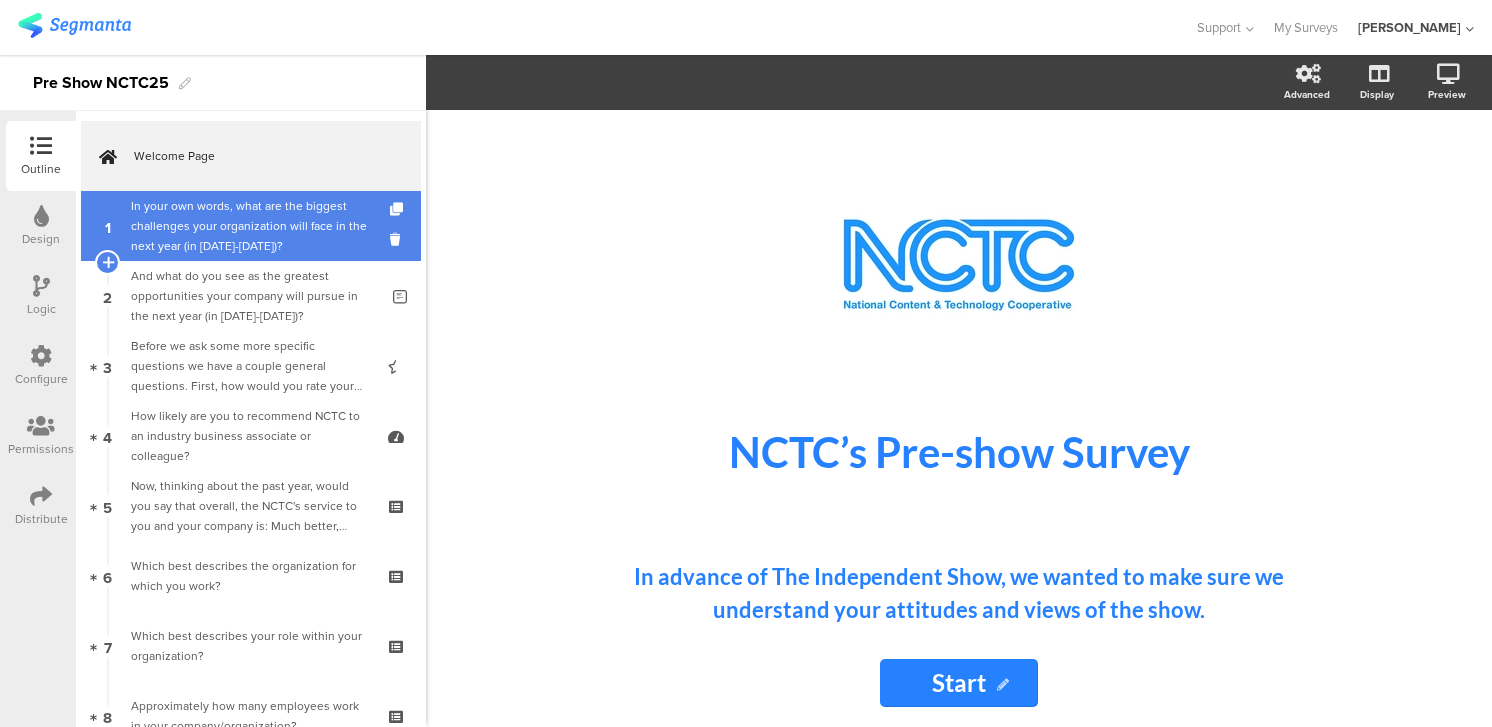 click on "In your own words, what are the biggest challenges your organization will face in the next year (in [DATE]-[DATE])?" at bounding box center [254, 226] 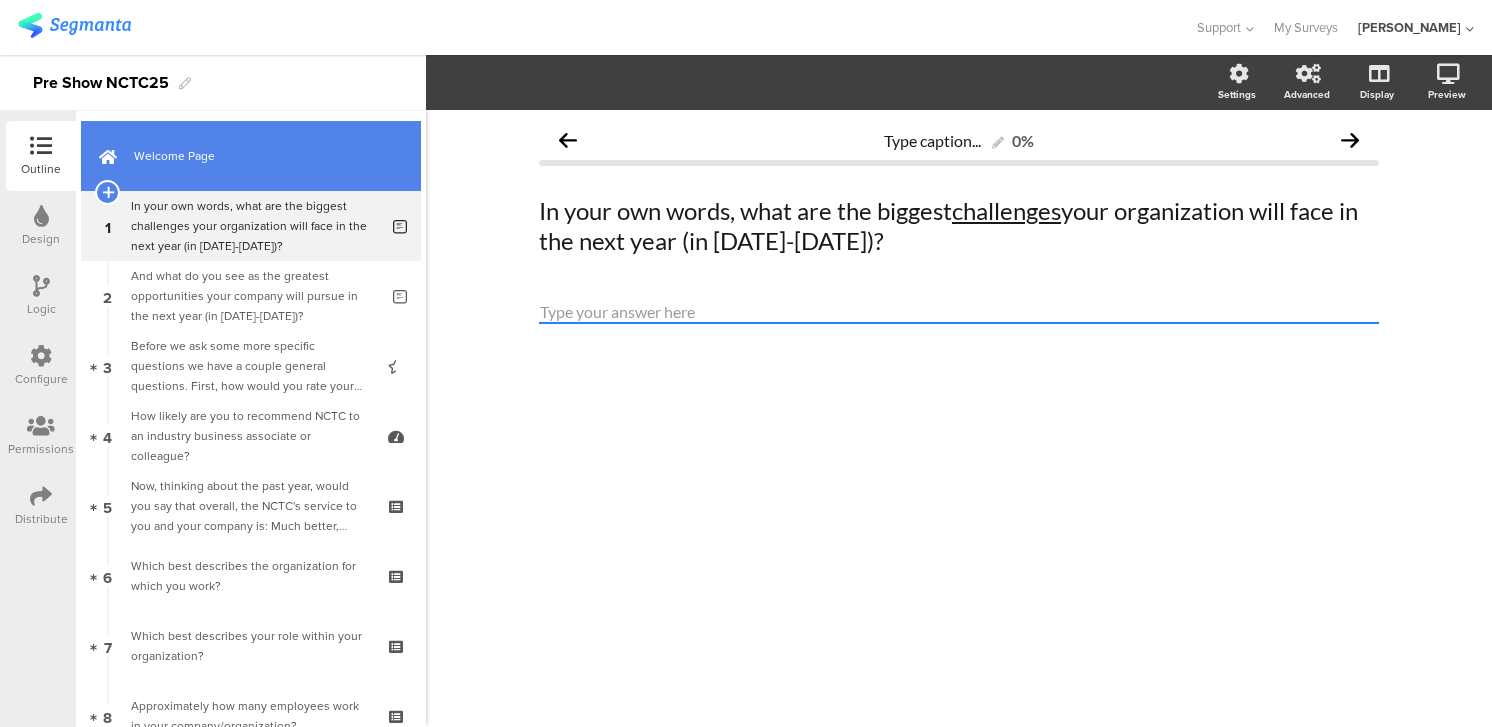 click on "Welcome Page" at bounding box center [262, 156] 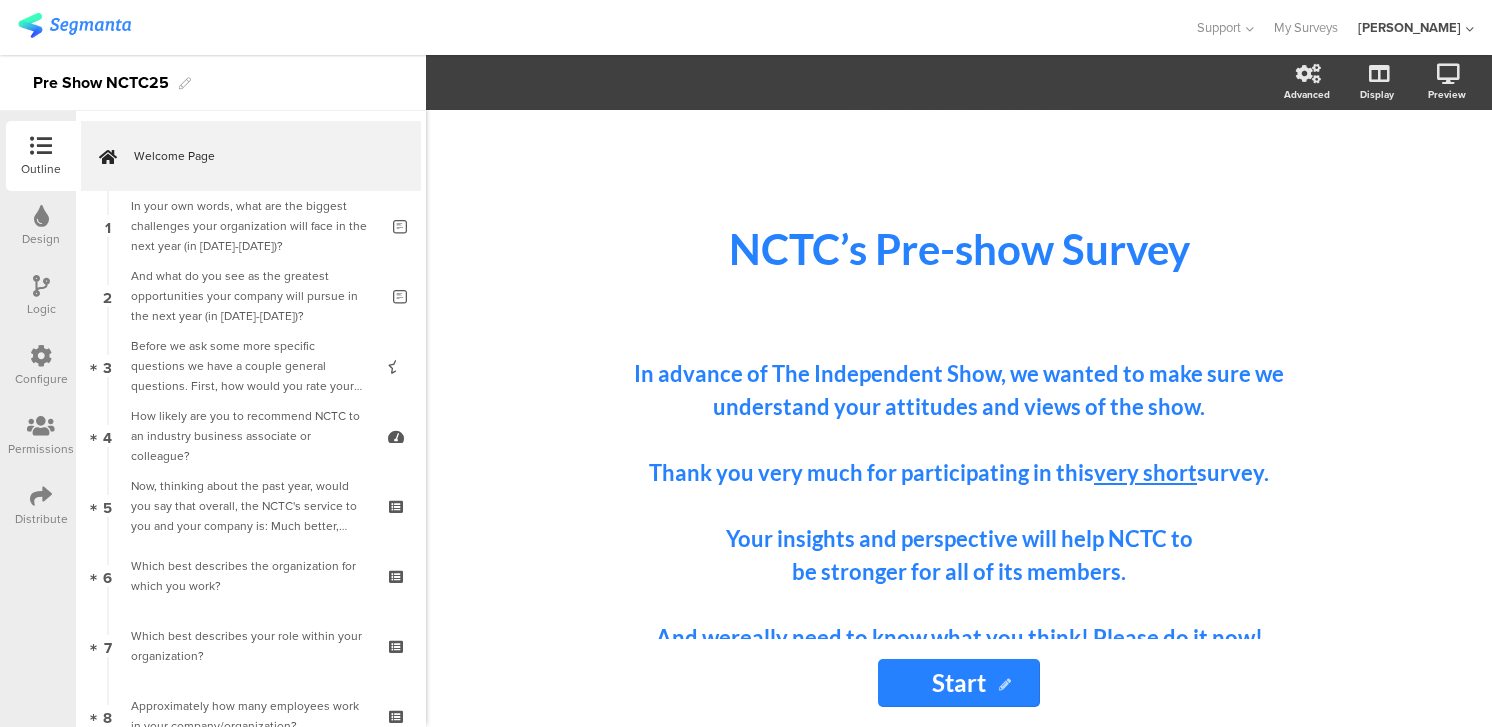 scroll, scrollTop: 205, scrollLeft: 0, axis: vertical 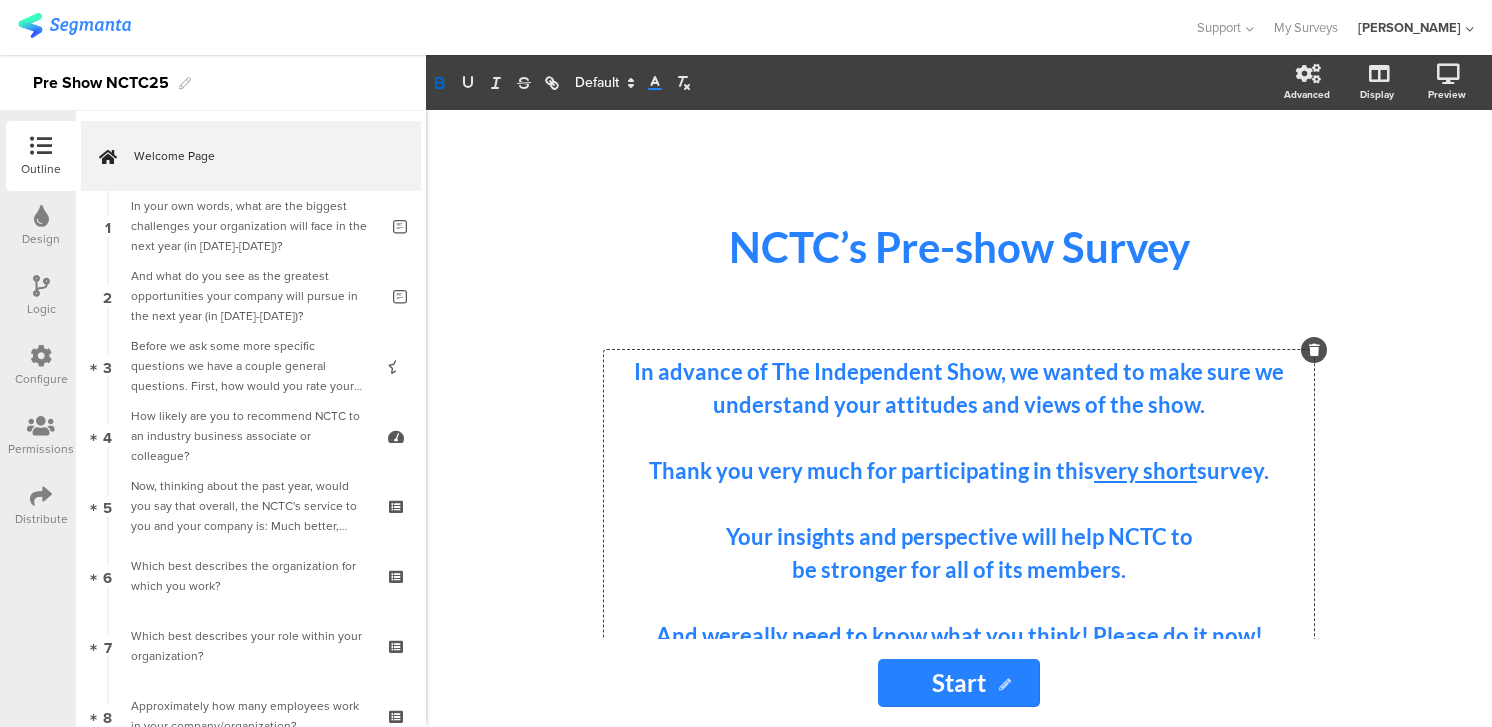 click on "In advance of The Independent Show, we wanted to make sure we understand your attitudes and views of the show. Thank you very much for participating in this  very short  survey.  Your insights and perspective will help NCTC to  be stronger for all of its members. And we  really need to know what you think ! Please do it now! All responses are only analyzed in the aggregate.
In advance of The Independent Show, we wanted to make sure we understand your attitudes and views of the show. Thank you very much for participating in this  very short  survey.  Your insights and perspective will help NCTC to  be stronger for all of its members. And we  really need to know what you think ! Please do it now! All responses are only analyzed in the aggregate.
In advance of The Independent Show, we wanted to make sure we understand your attitudes and views of the show. Thank you very much for participating in this  very short  survey.  Your insights and perspective will help NCTC to  And we" 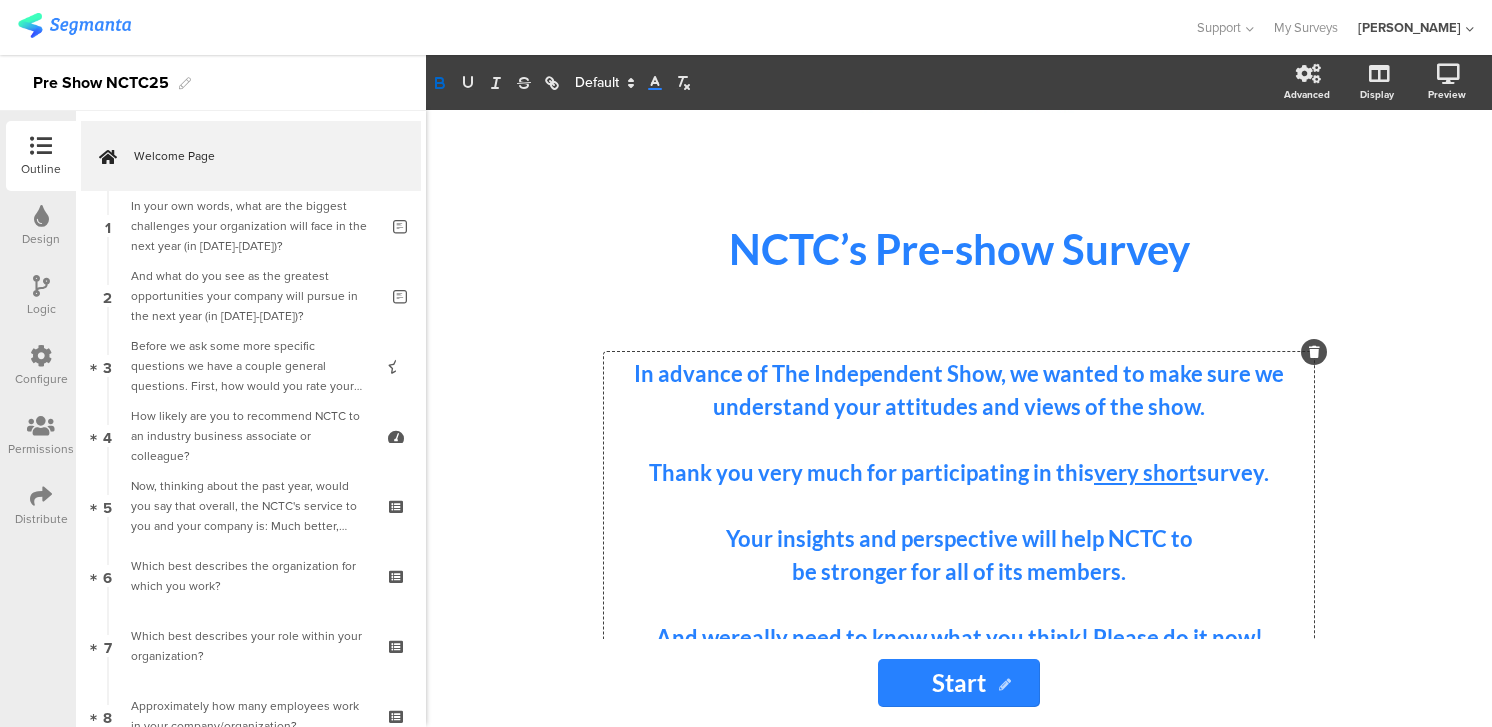 type 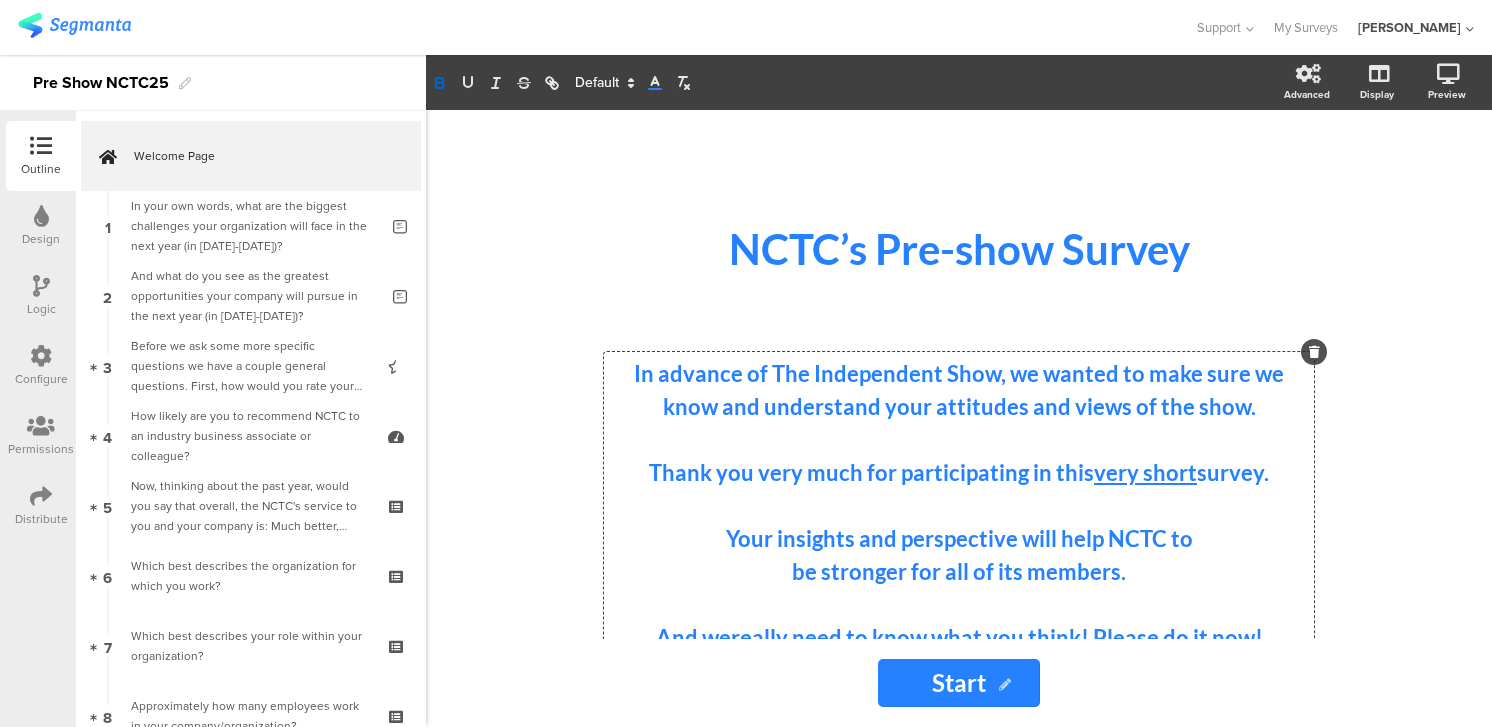 click on "In advance of The Independent Show, we wanted to make sure we know and understand your attitudes and views of the show." 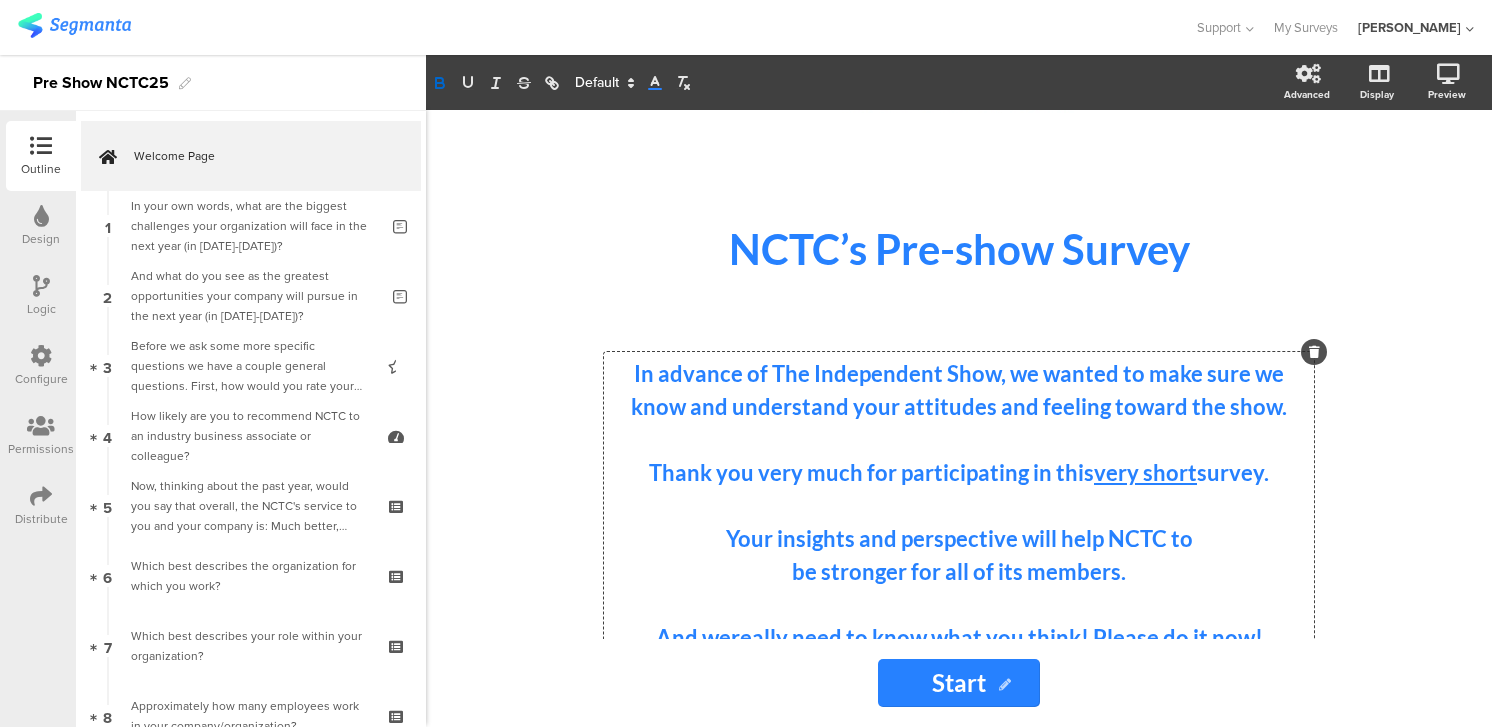 drag, startPoint x: 649, startPoint y: 472, endPoint x: 1289, endPoint y: 462, distance: 640.0781 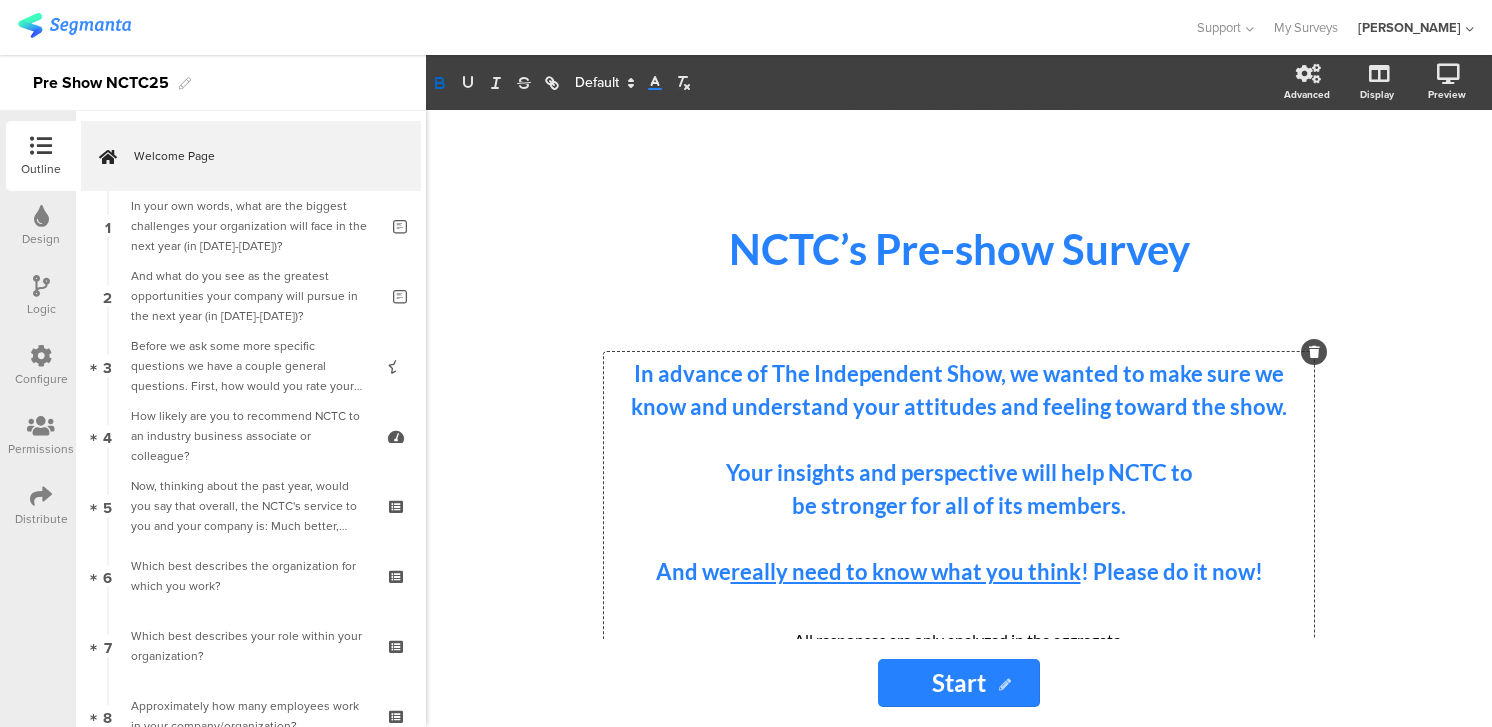 click on "be stronger for all of its members." 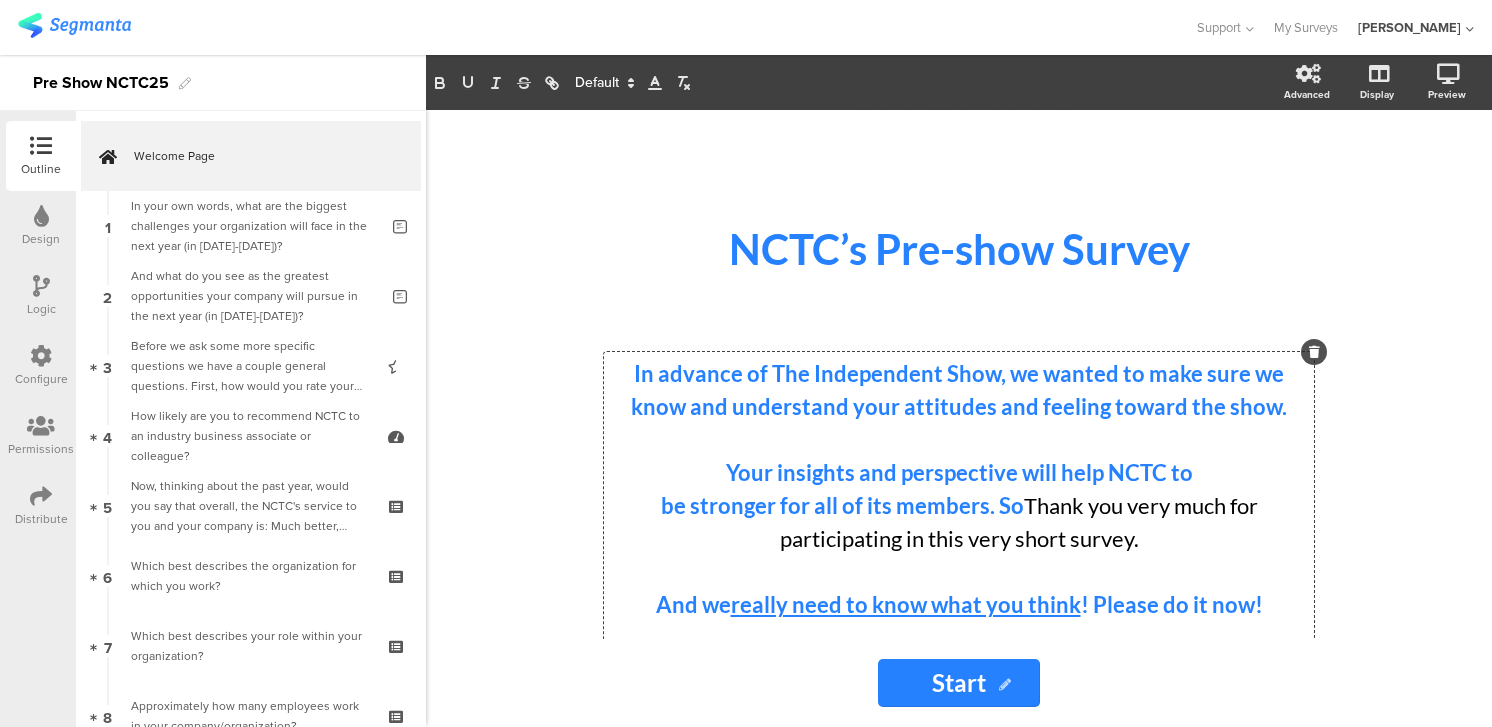 drag, startPoint x: 1022, startPoint y: 509, endPoint x: 1160, endPoint y: 555, distance: 145.46477 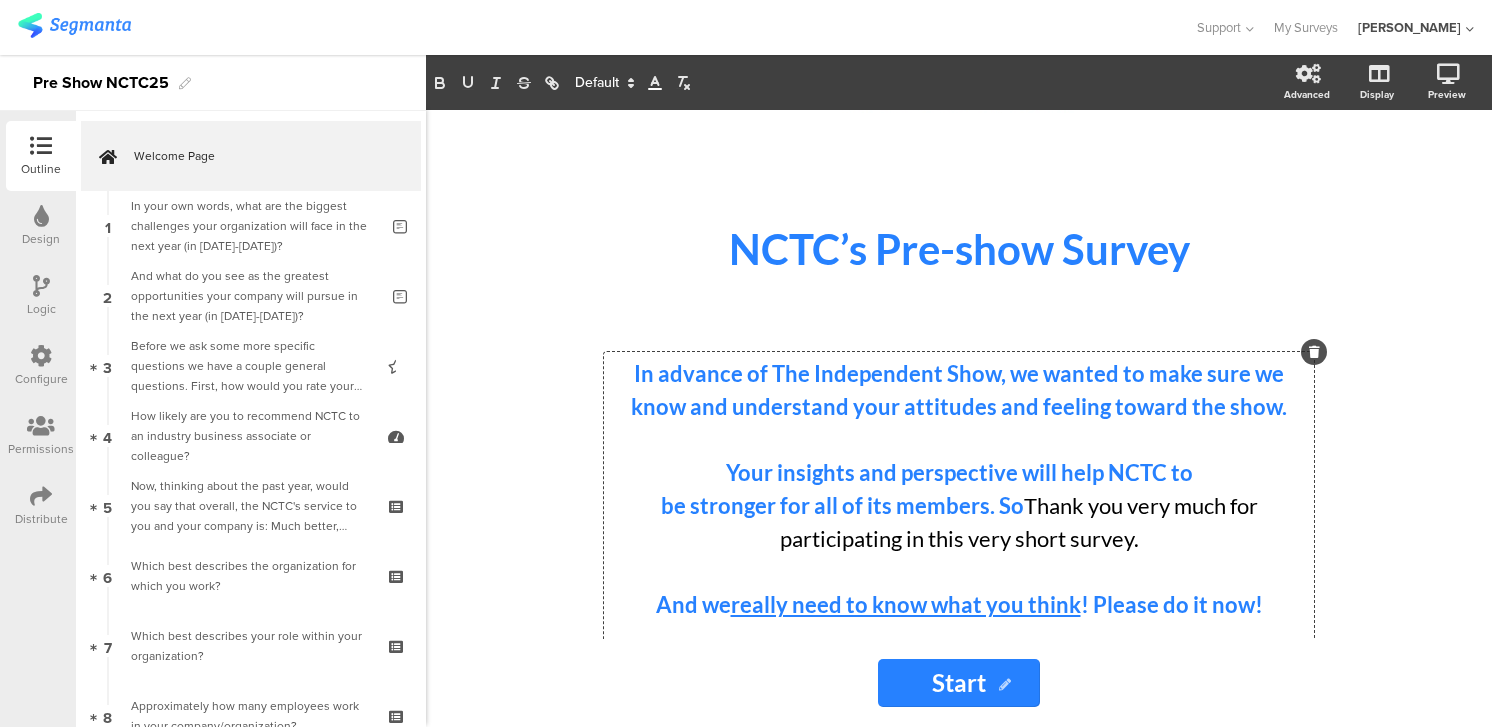 click 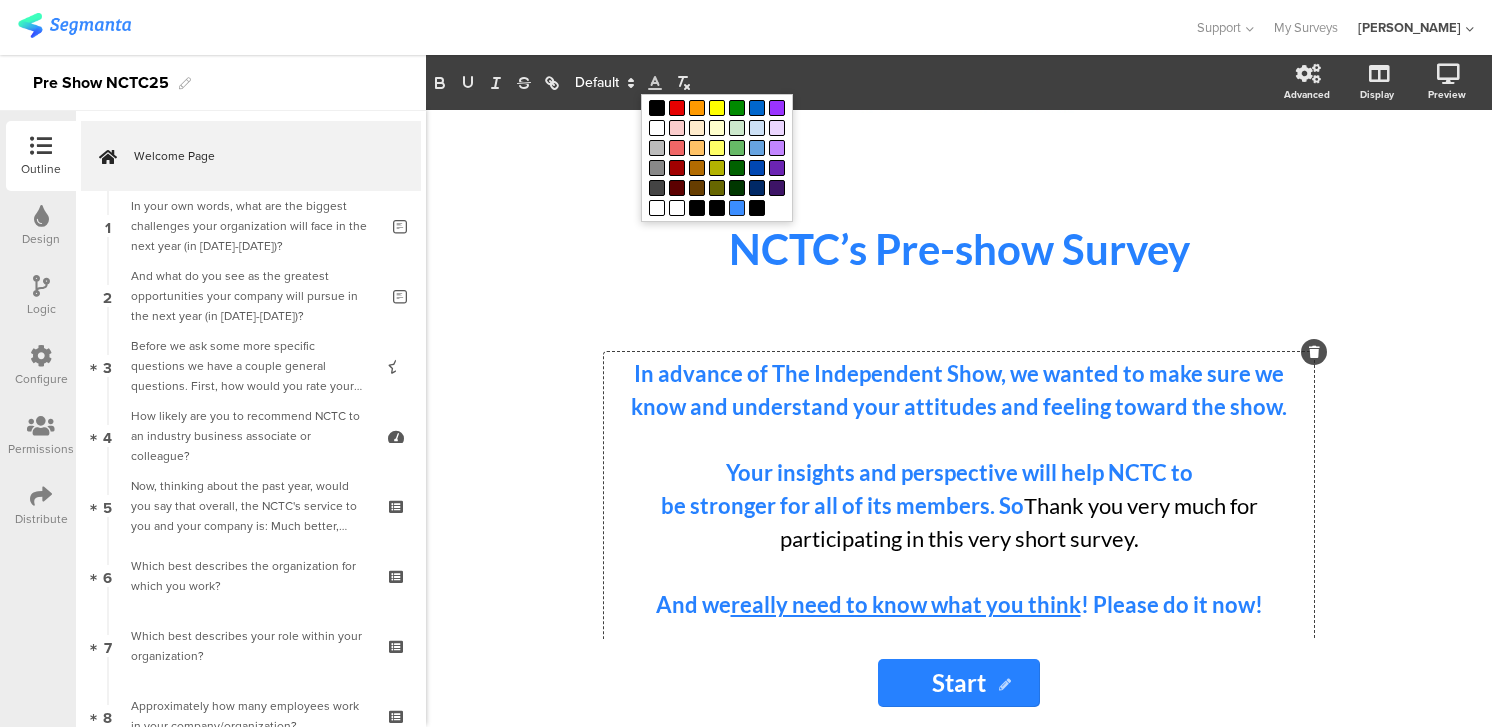 click at bounding box center (737, 208) 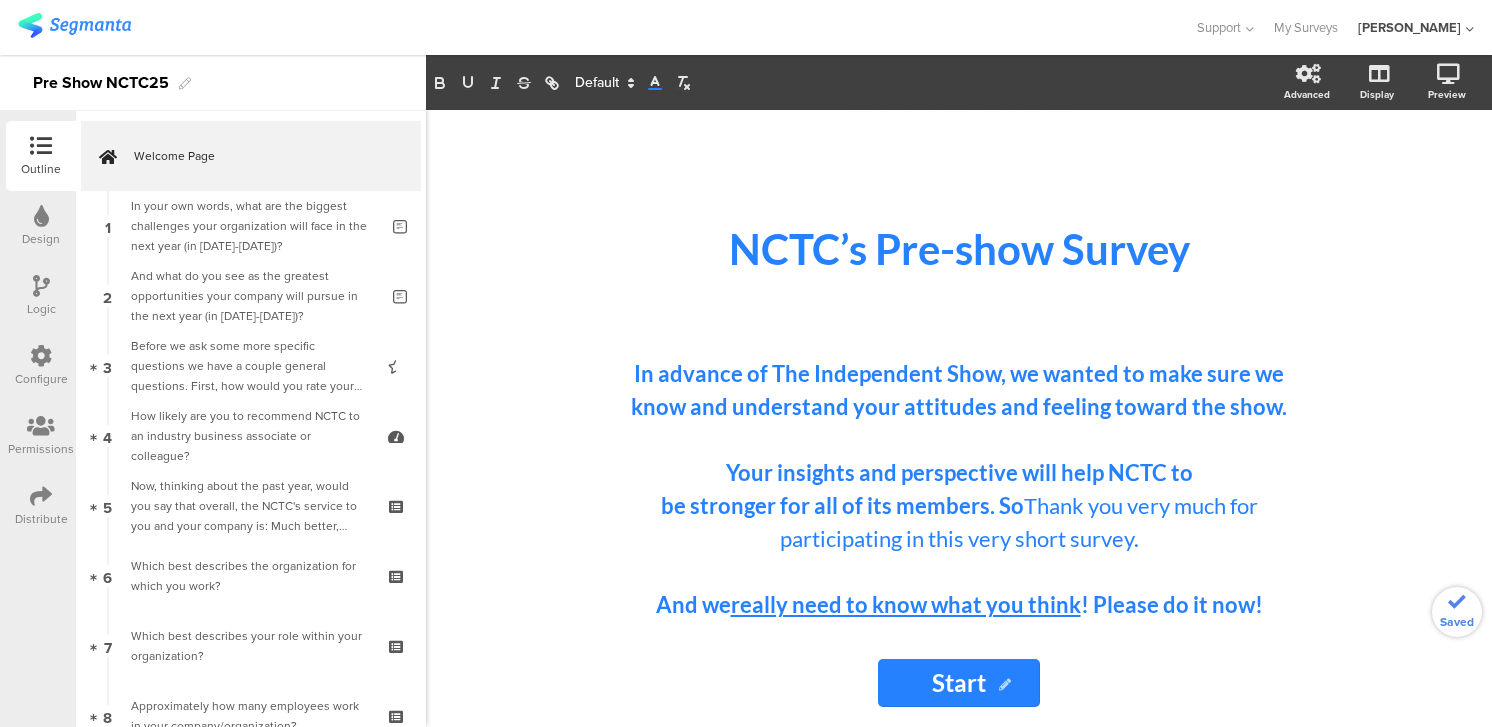 click on "/
NCTC’s Pre-show Survey
NCTC’s Pre-show Survey
In advance of The Independent Show, we wanted to make sure we know and understand your attitudes and feeling toward the show. Your insights and perspective will help NCTC to  be stronger for all of its members. So  Thank you very much for participating in this very short survey.  And we  really need to know what you think ! Please do it now! All responses are only analyzed in the aggregate.
In advance of The Independent Show, we wanted to make sure we know and understand your attitudes and feeling toward the show. Your insights and perspective will help NCTC to  be stronger for all of its members. So  Thank you very much for participating in this very short survey.  And we  really need to know what you think ! Please do it now!" 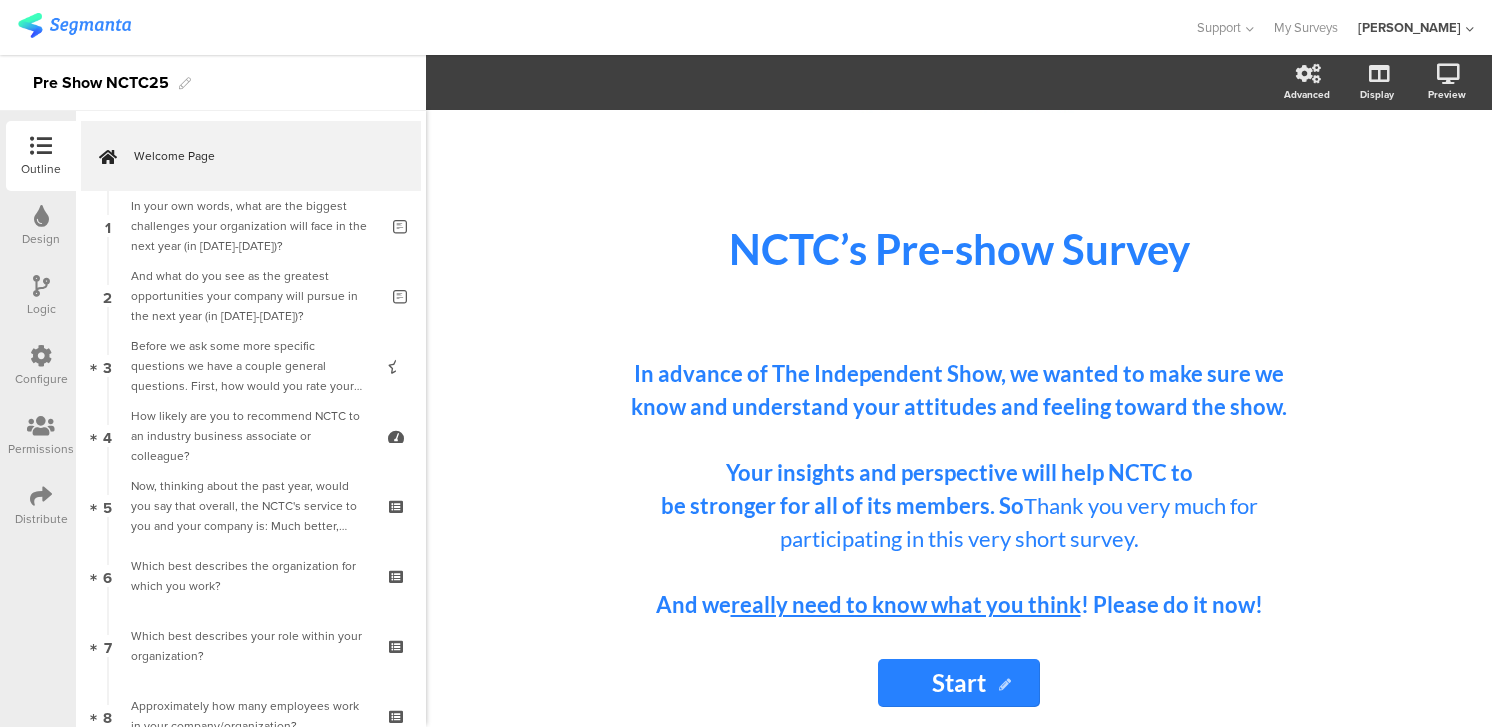 scroll, scrollTop: 203, scrollLeft: 0, axis: vertical 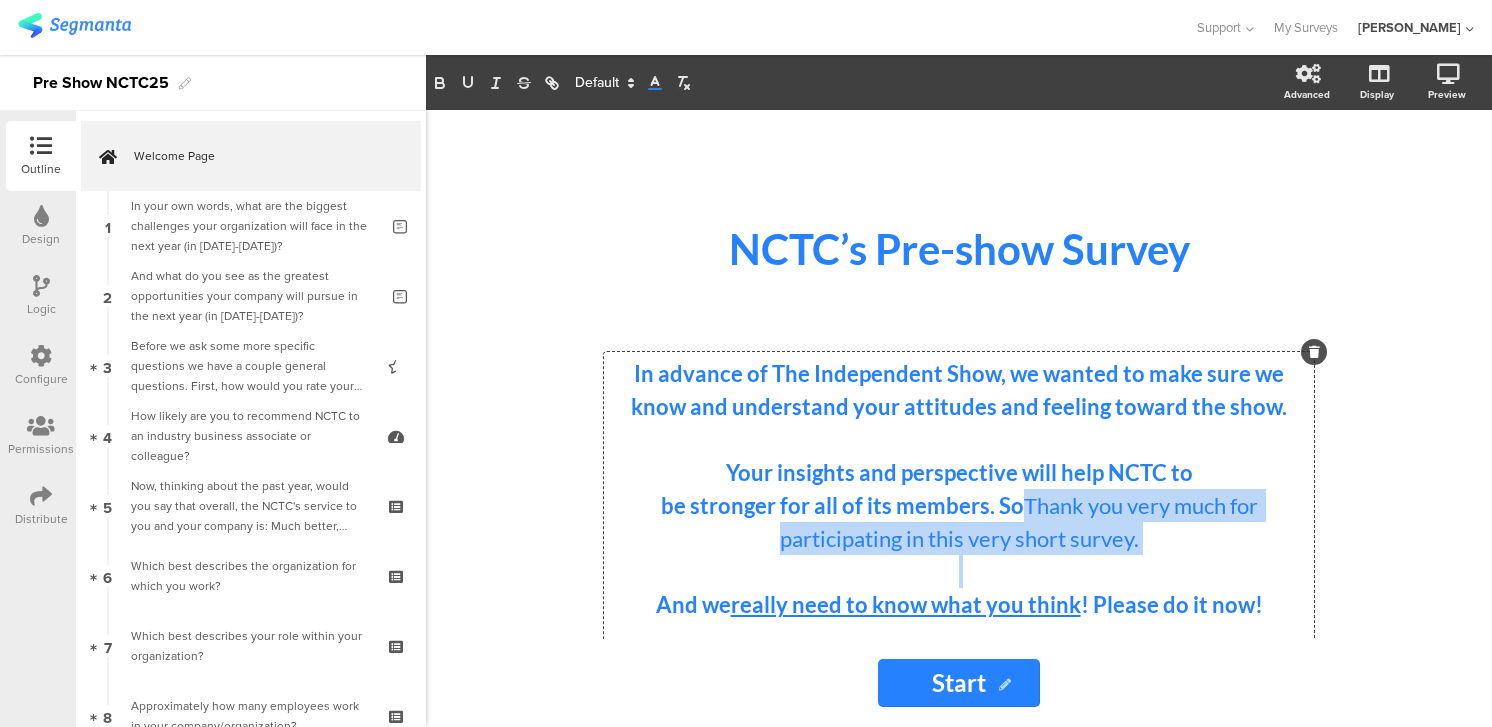 drag, startPoint x: 1019, startPoint y: 506, endPoint x: 1153, endPoint y: 565, distance: 146.4138 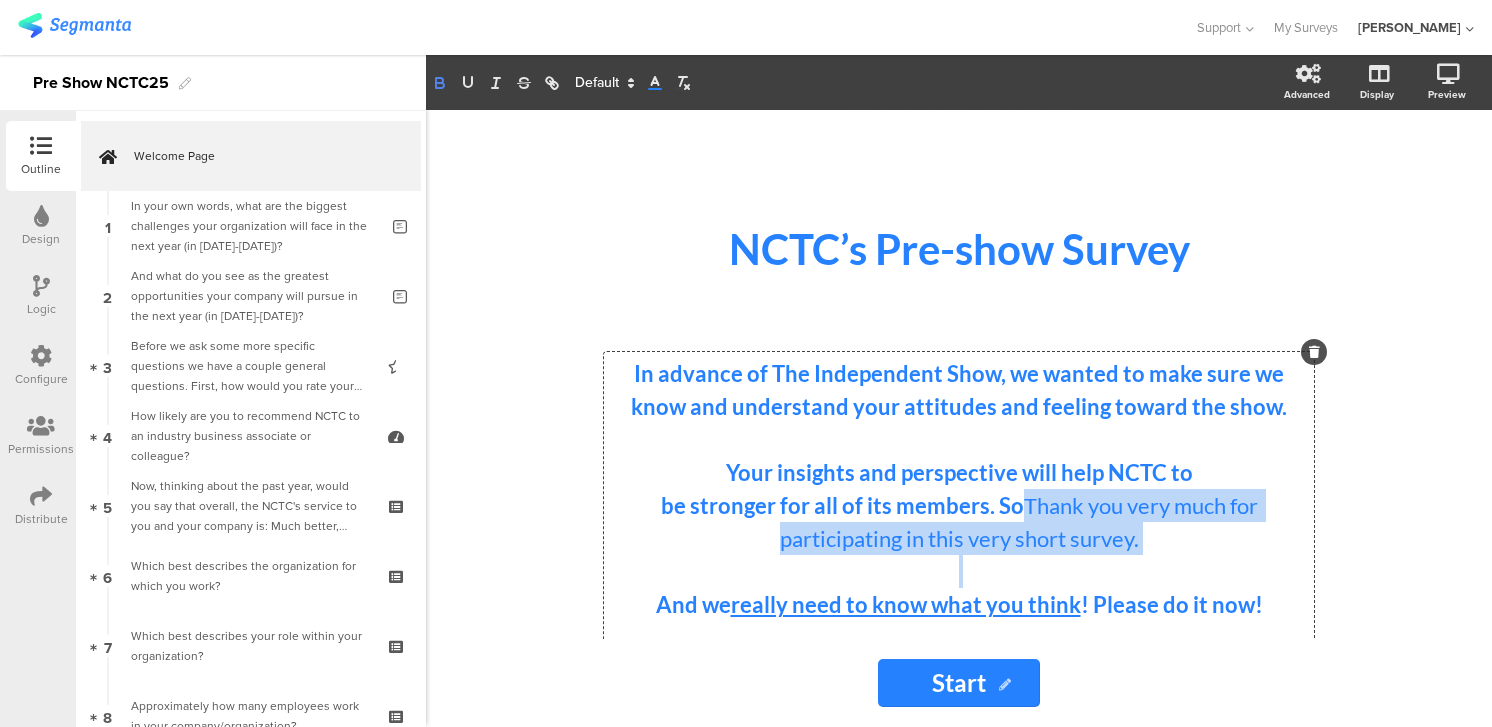 click 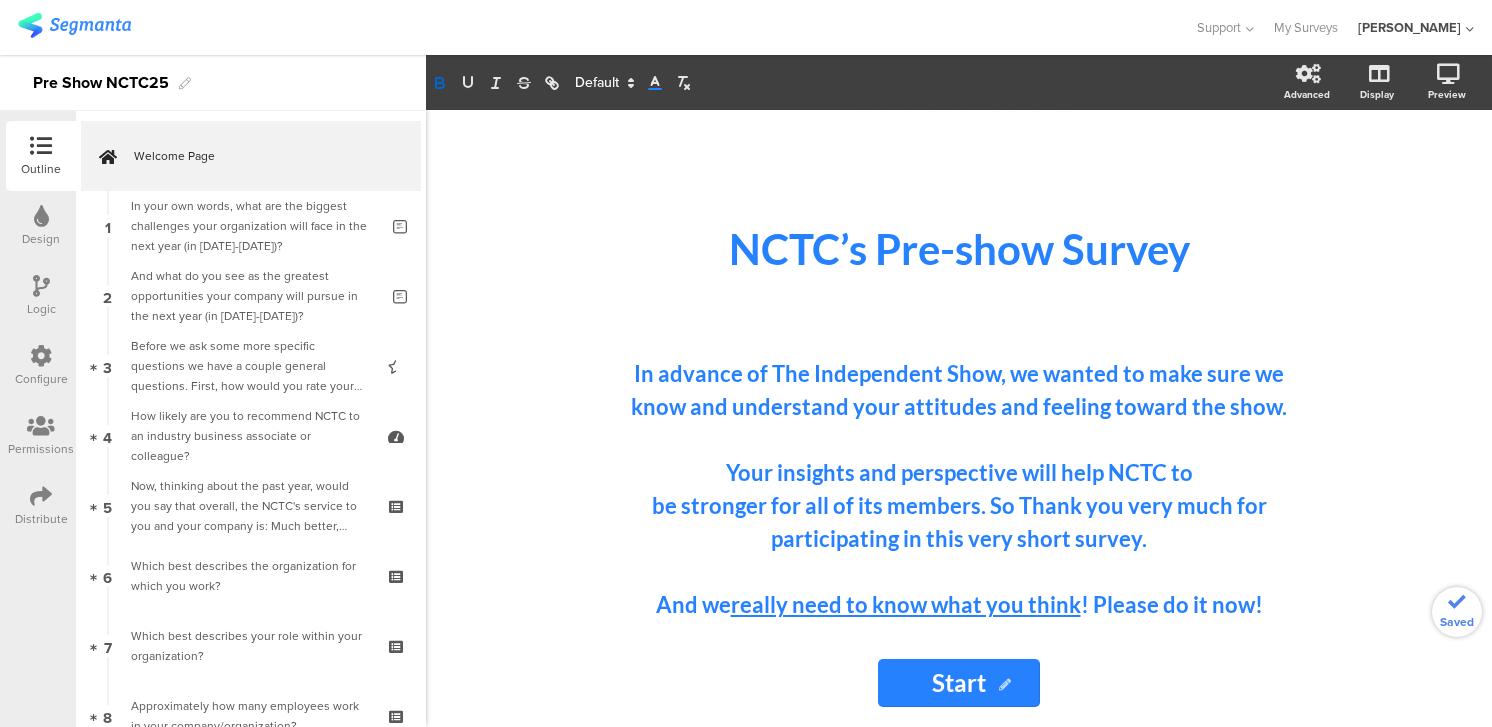 click on "/
NCTC’s Pre-show Survey
NCTC’s Pre-show Survey
In advance of The Independent Show, we wanted to make sure we know and understand your attitudes and feeling toward the show. Your insights and perspective will help NCTC to  be stronger for all of its members. So Thank you very much for participating in this very short survey.  And we  really need to know what you think ! Please do it now! All responses are only analyzed in the aggregate.
In advance of The Independent Show, we wanted to make sure we know and understand your attitudes and feeling toward the show. Your insights and perspective will help NCTC to  be stronger for all of its members. So Thank you very much for participating in this very short survey.  And we  really need to know what you think ! Please do it now!" 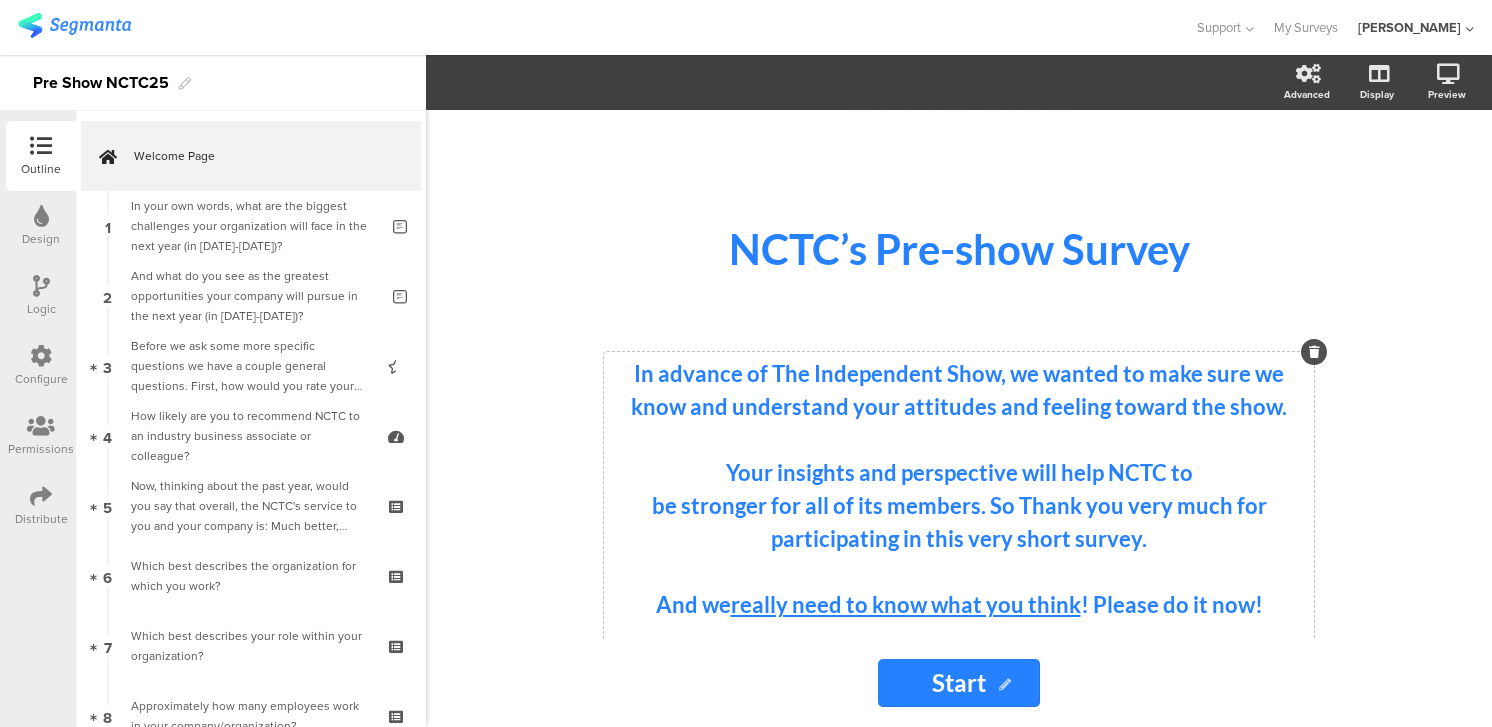 click on "In advance of The Independent Show, we wanted to make sure we know and understand your attitudes and feeling toward the show. Your insights and perspective will help NCTC to  be stronger for all of its members. So Thank you very much for participating in this very short survey.  And we  really need to know what you think ! Please do it now! All responses are only analyzed in the aggregate.
In advance of The Independent Show, we wanted to make sure we know and understand your attitudes and feeling toward the show. Your insights and perspective will help NCTC to  be stronger for all of its members. So Thank you very much for participating in this very short survey.  And we  really need to know what you think ! Please do it now! All responses are only analyzed in the aggregate." 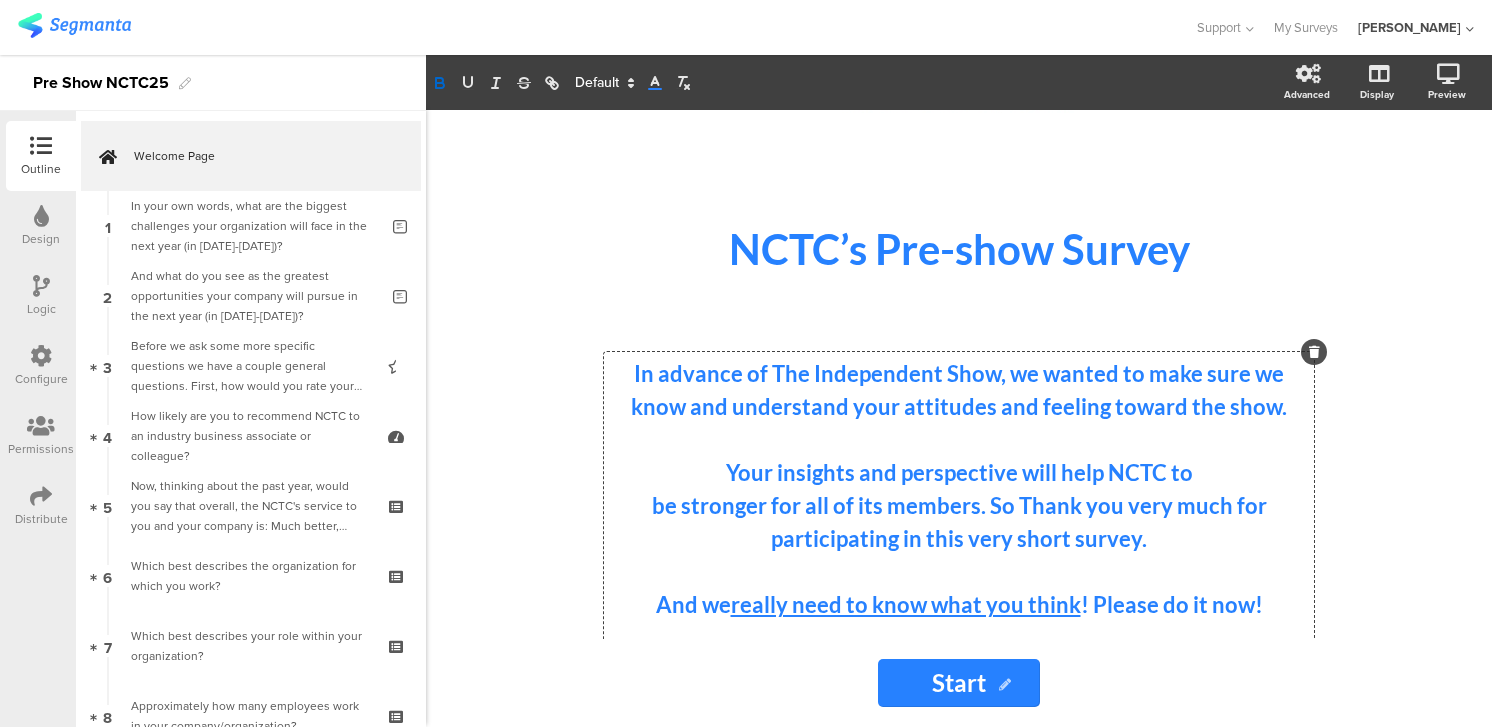 type 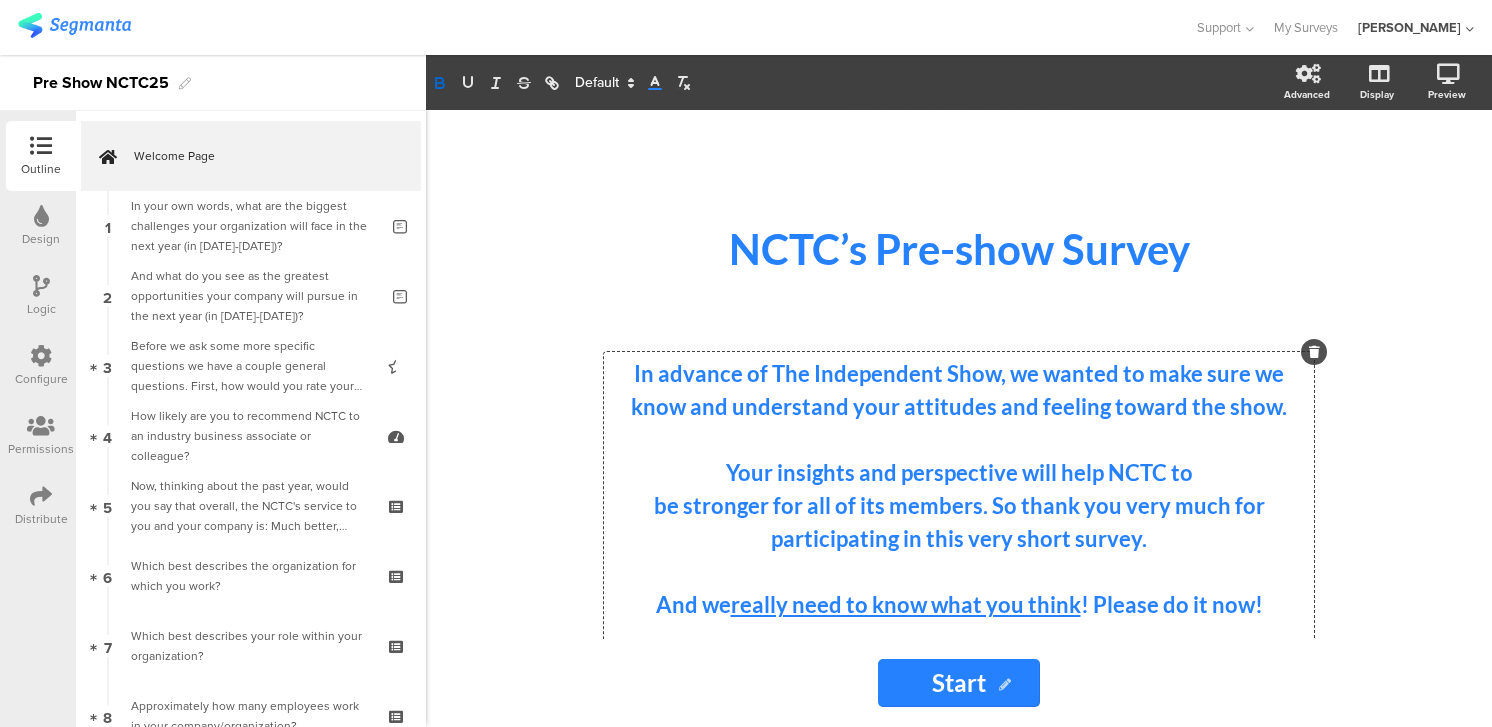 scroll, scrollTop: 217, scrollLeft: 0, axis: vertical 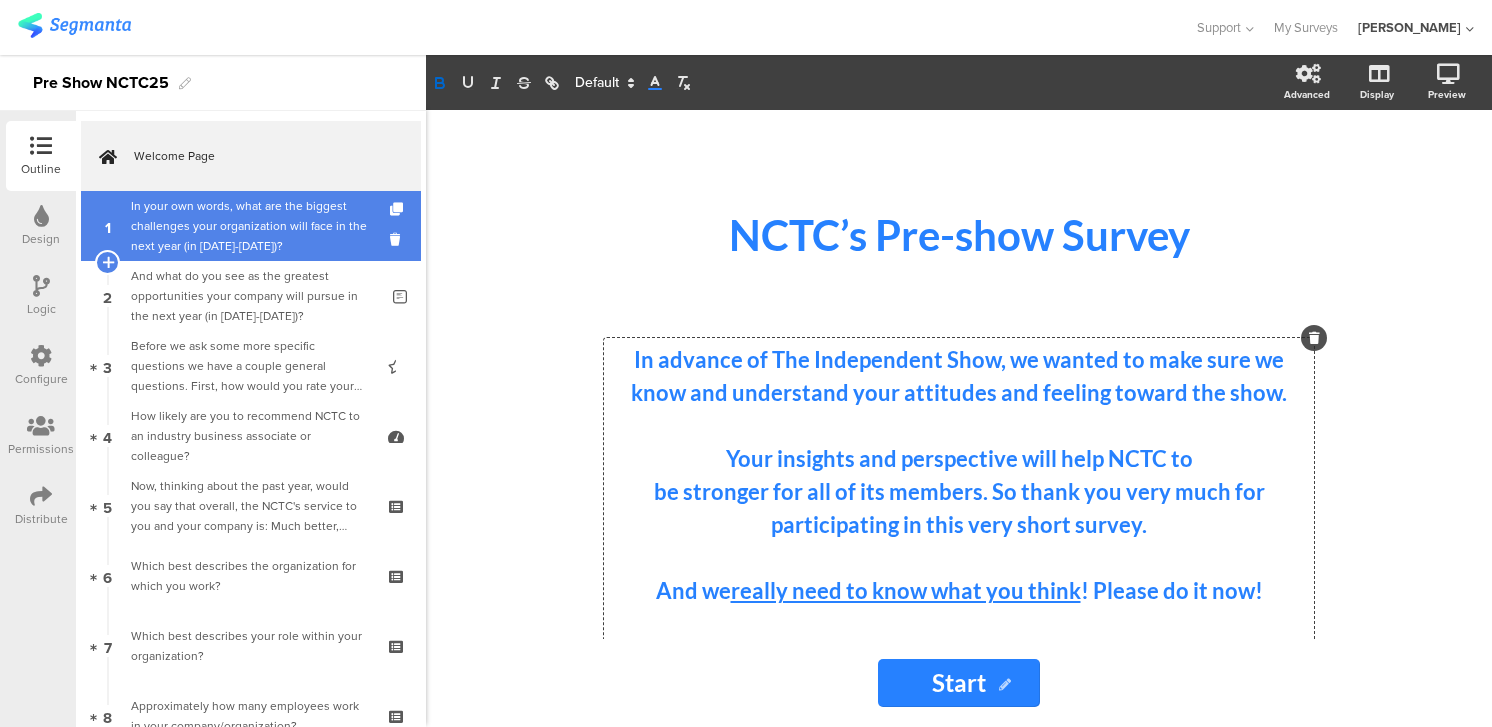 click on "In your own words, what are the biggest challenges your organization will face in the next year (in [DATE]-[DATE])?" at bounding box center (254, 226) 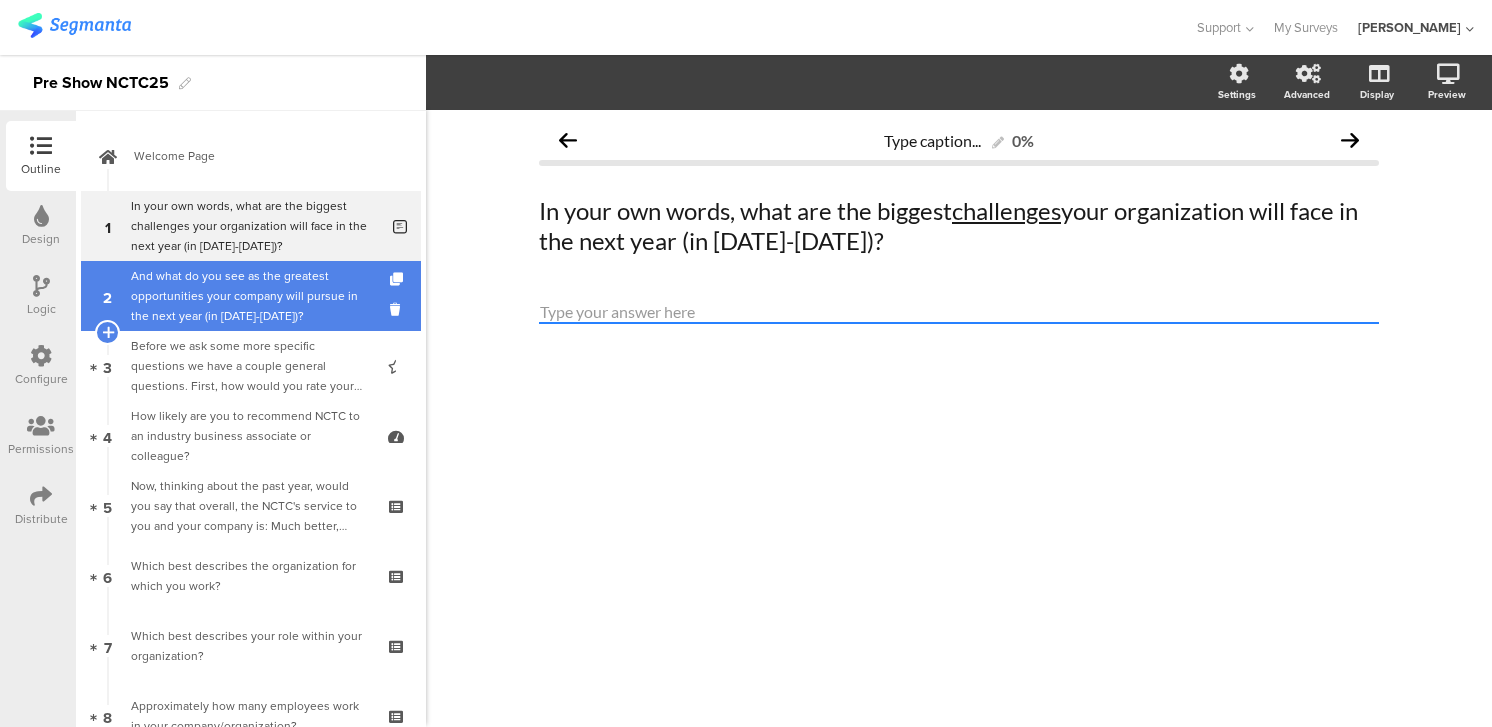 click on "And what do you see as the greatest opportunities your company will pursue in the next year (in [DATE]-[DATE])?" at bounding box center [254, 296] 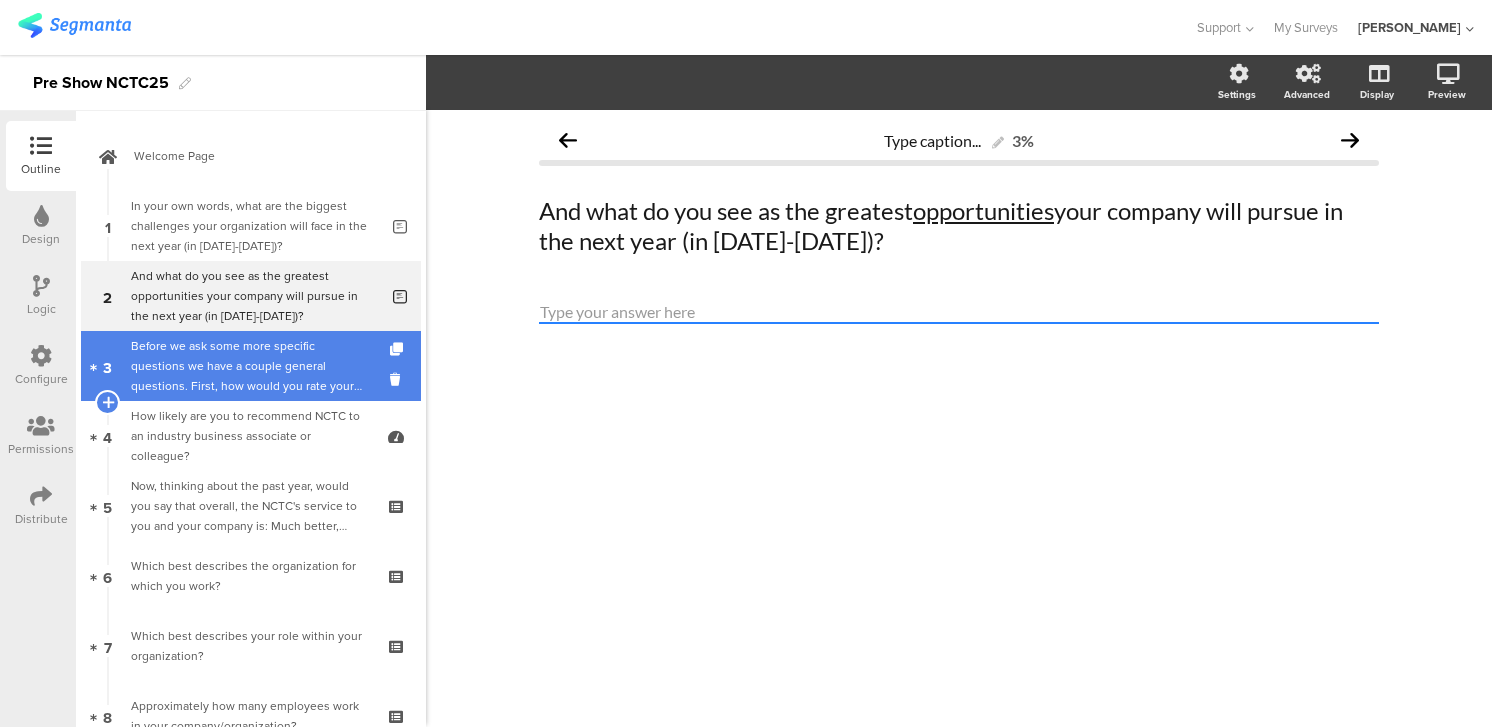 click on "Before we ask some more specific questions we have a couple general questions. First, how would you rate your overall satisfaction with NCTC, where 5 stars means very satisfied and 1 star means not at all satisfied?" at bounding box center (250, 366) 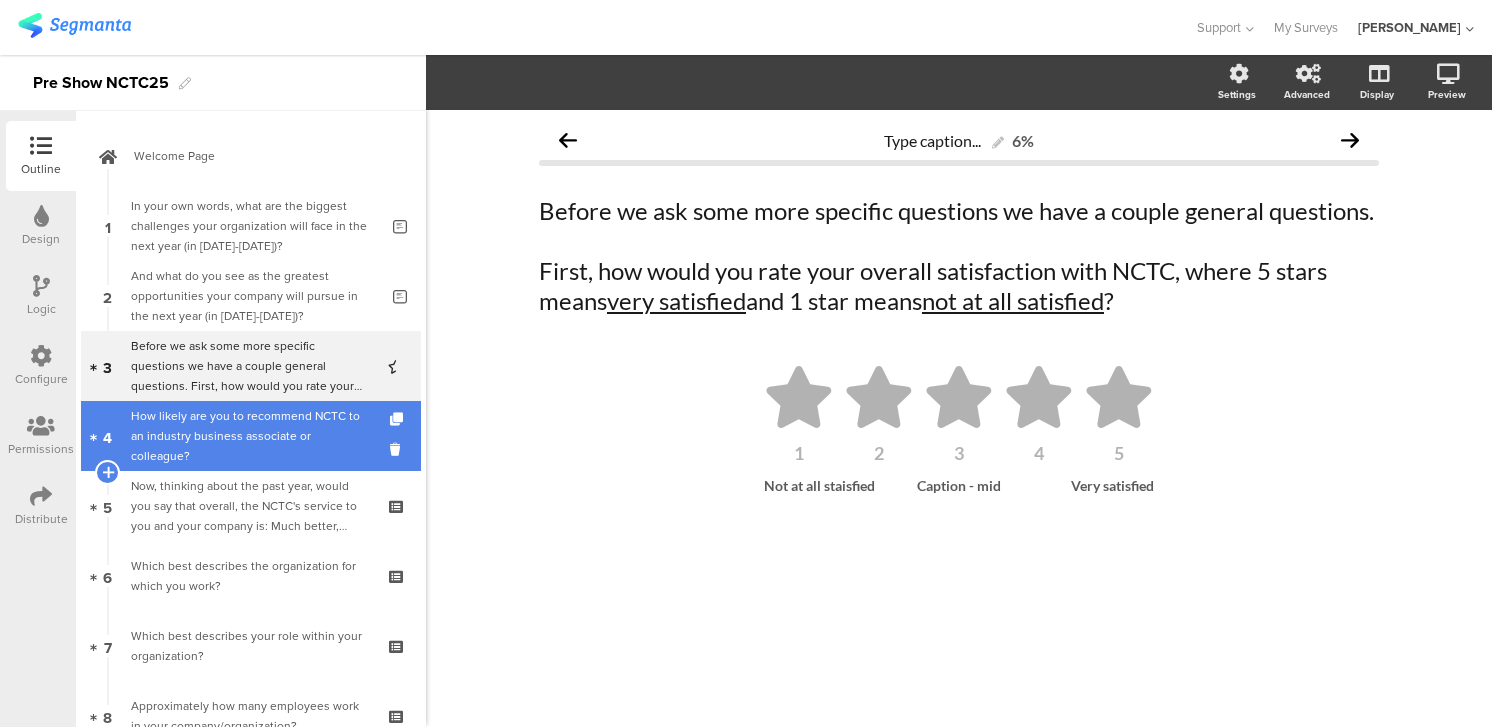 click on "How likely are you to recommend NCTC to an industry business associate or colleague?" at bounding box center [250, 436] 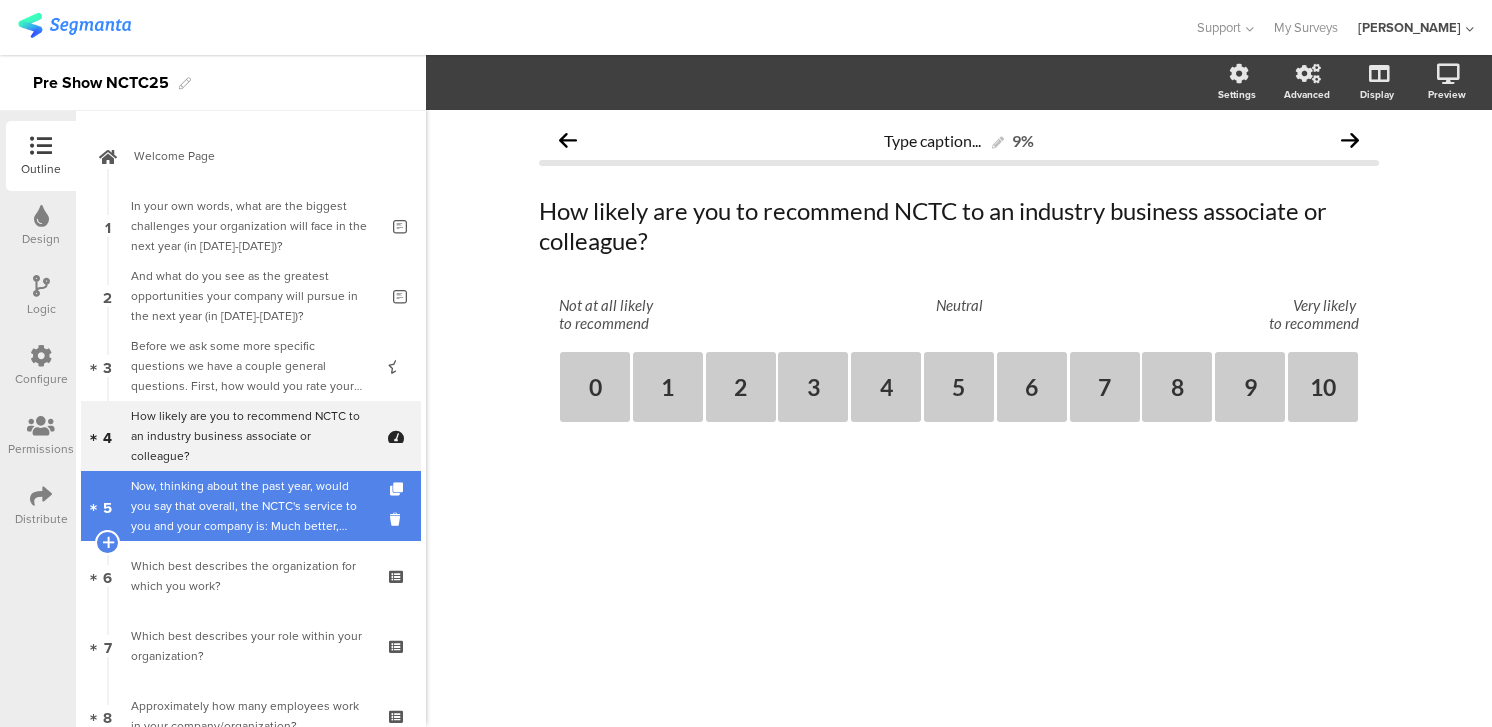 click on "Now, thinking about the past year, would you say that overall, the NCTC's service to you and your company is:  Much better, better, worse, much worse or, do you think it is the same as in previous years?" at bounding box center [250, 506] 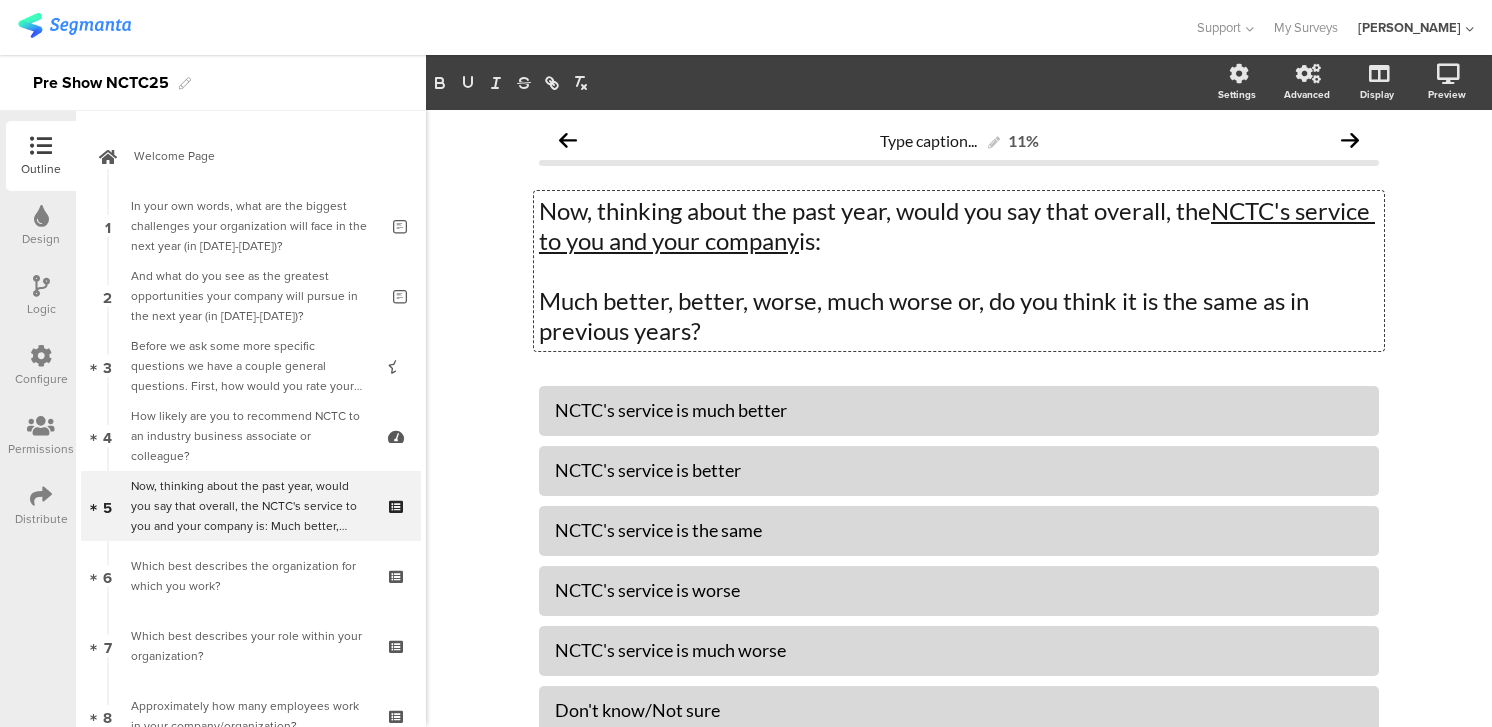 click on "Now, thinking about the past year, would you say that overall, the  NCTC's service to you and your company  is:  Much better, better, worse, much worse or, do you think it is the same as in previous years?
Now, thinking about the past year, would you say that overall, the  NCTC's service to you and your company  is:  Much better, better, worse, much worse or, do you think it is the same as in previous years?
Now, thinking about the past year, would you say that overall, the  NCTC's service to you and your company  is: Much better, better, worse, much worse or, do you think it is the same as in previous years?" 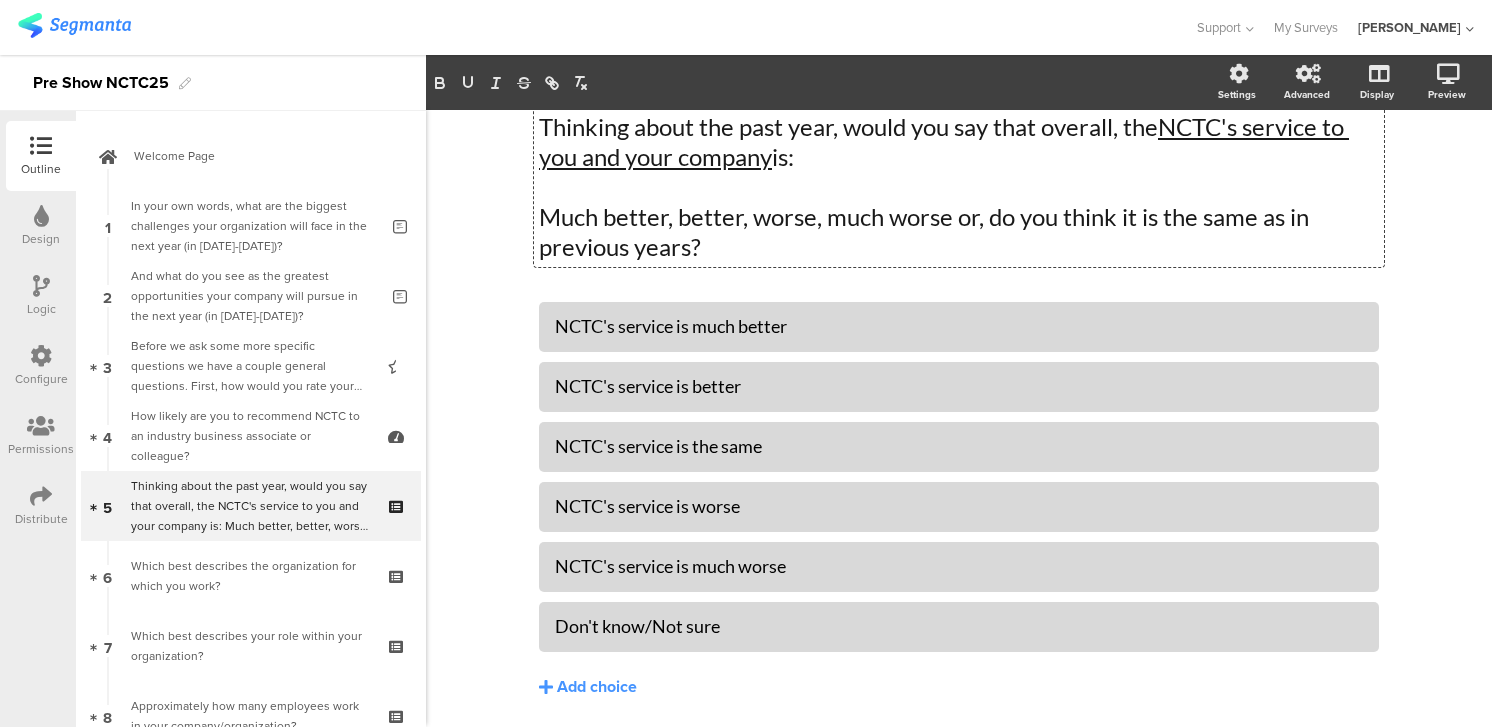 scroll, scrollTop: 149, scrollLeft: 0, axis: vertical 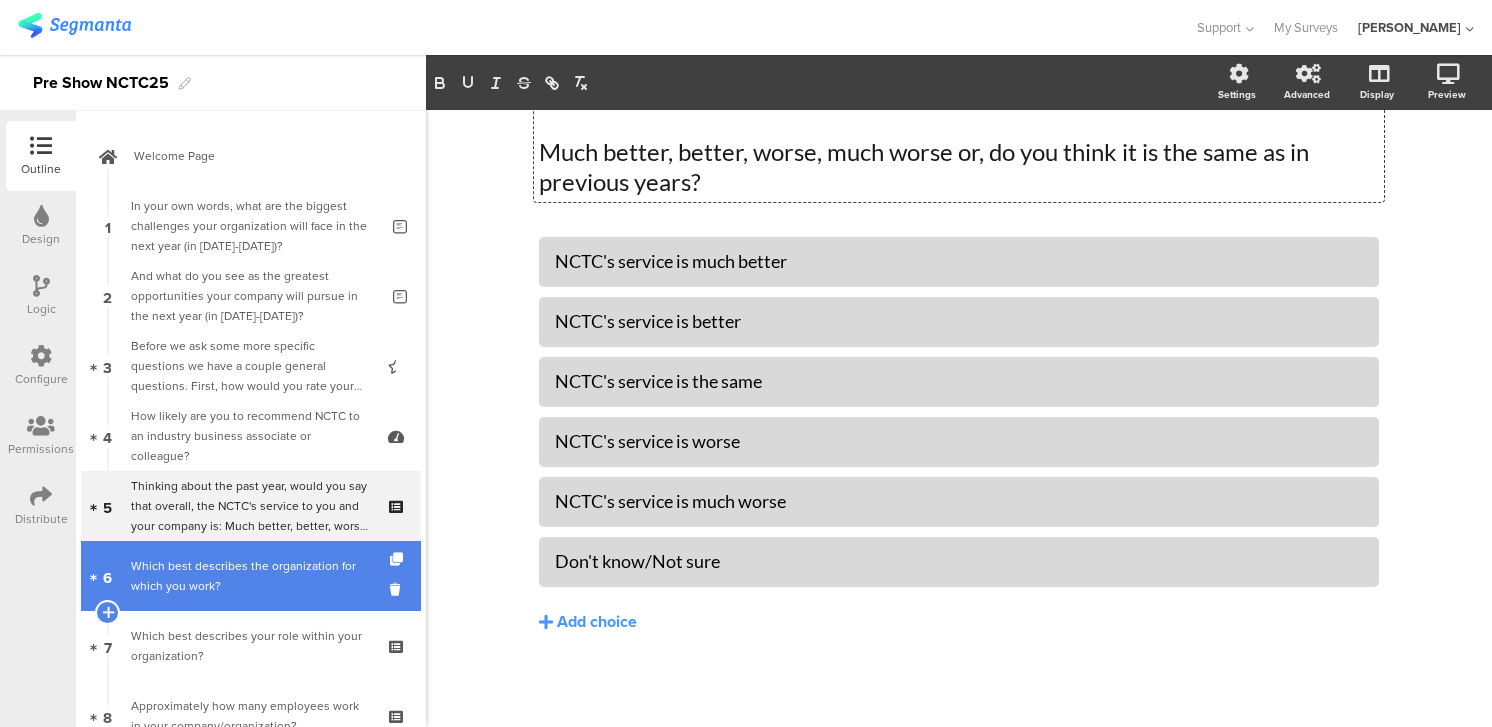click on "Which best describes the organization for which you work?" at bounding box center (250, 576) 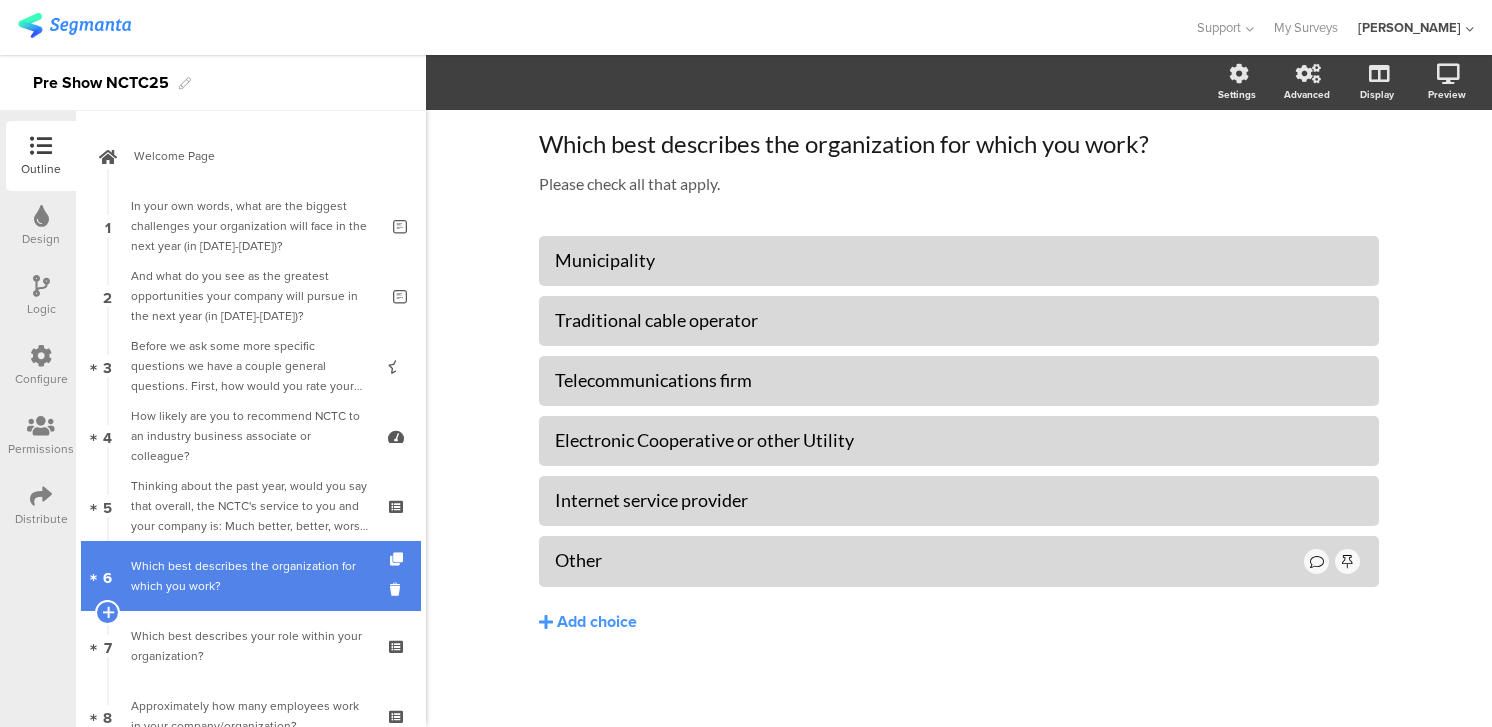 scroll, scrollTop: 67, scrollLeft: 0, axis: vertical 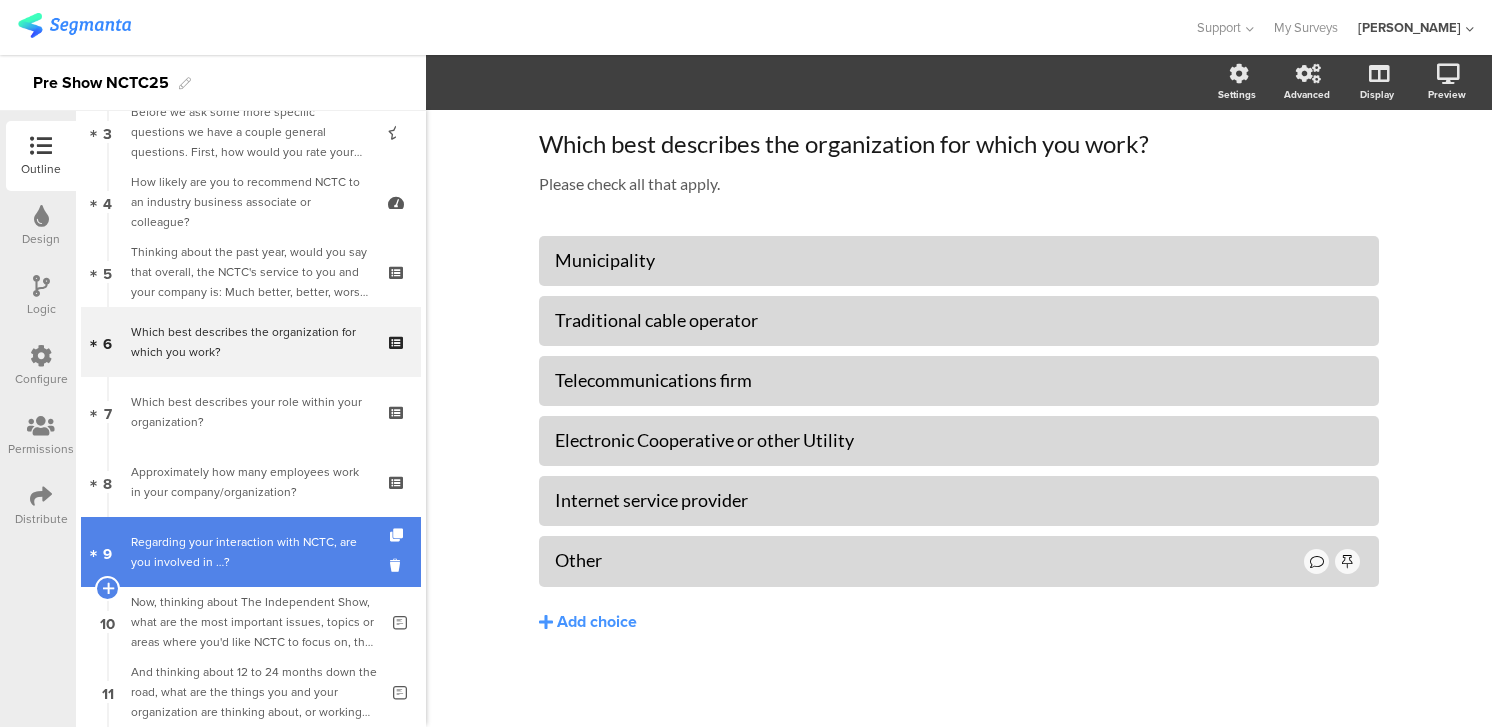 click on "Regarding your interaction with NCTC, are you involved in …?" at bounding box center (250, 552) 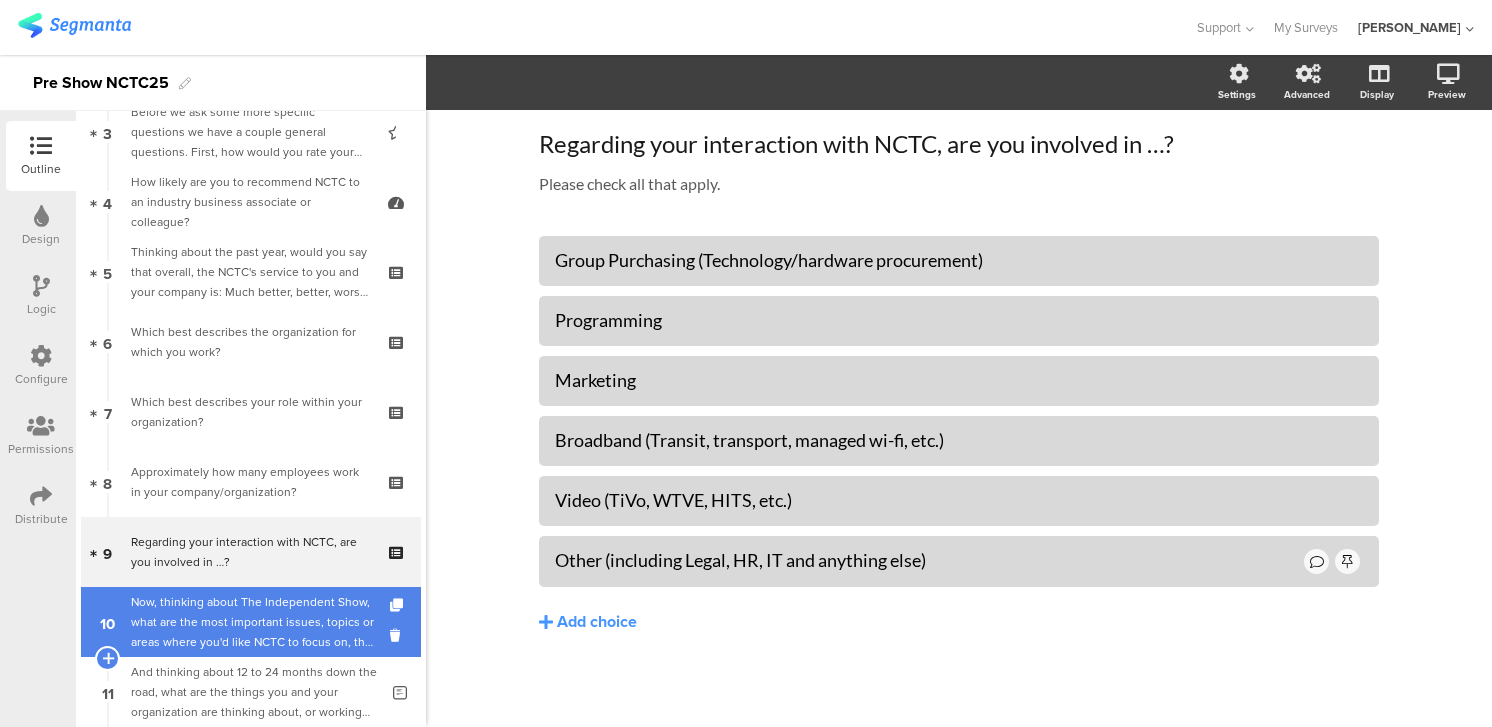 click on "Now, thinking about The Independent Show, what are the most important issues, topics or areas where you'd like NCTC to focus on,  that would add the most value to you, in your opinion?" at bounding box center (254, 622) 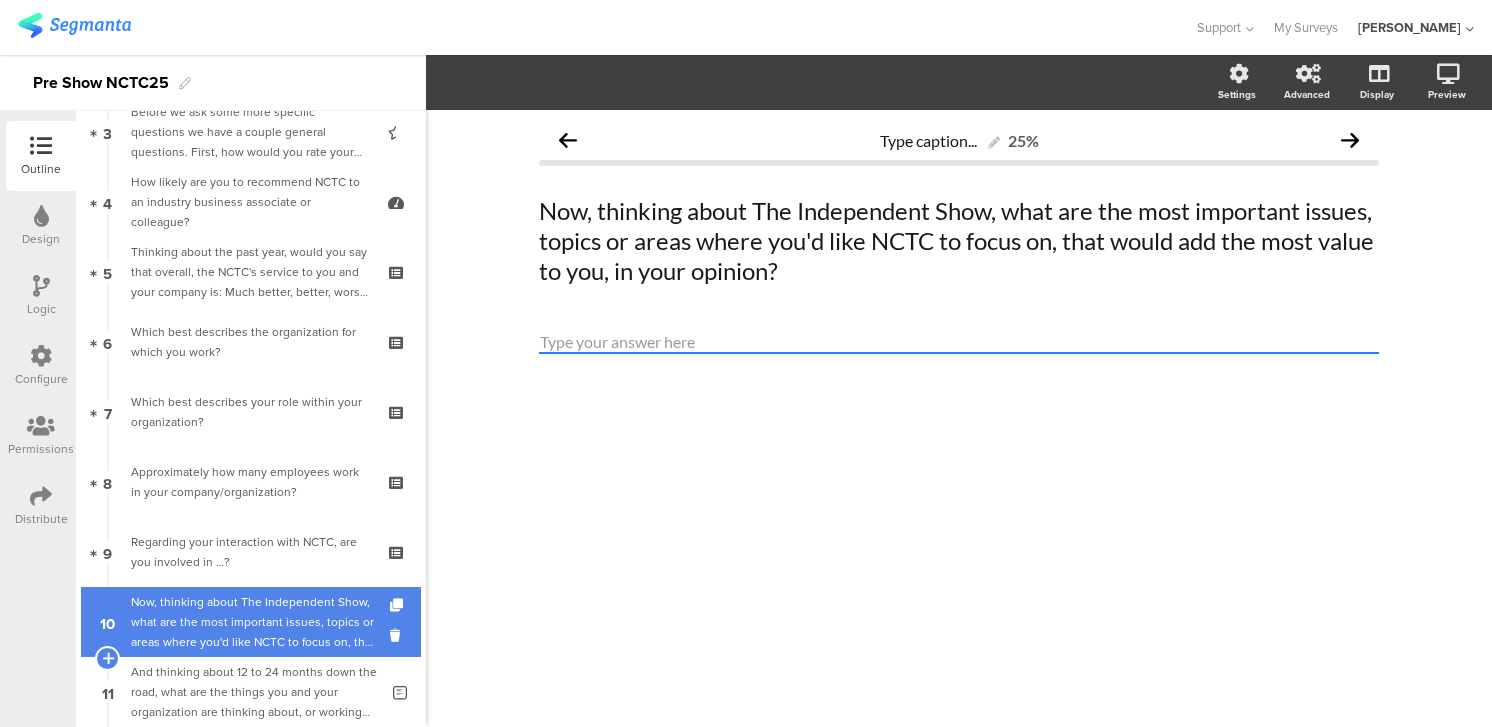 scroll, scrollTop: 0, scrollLeft: 0, axis: both 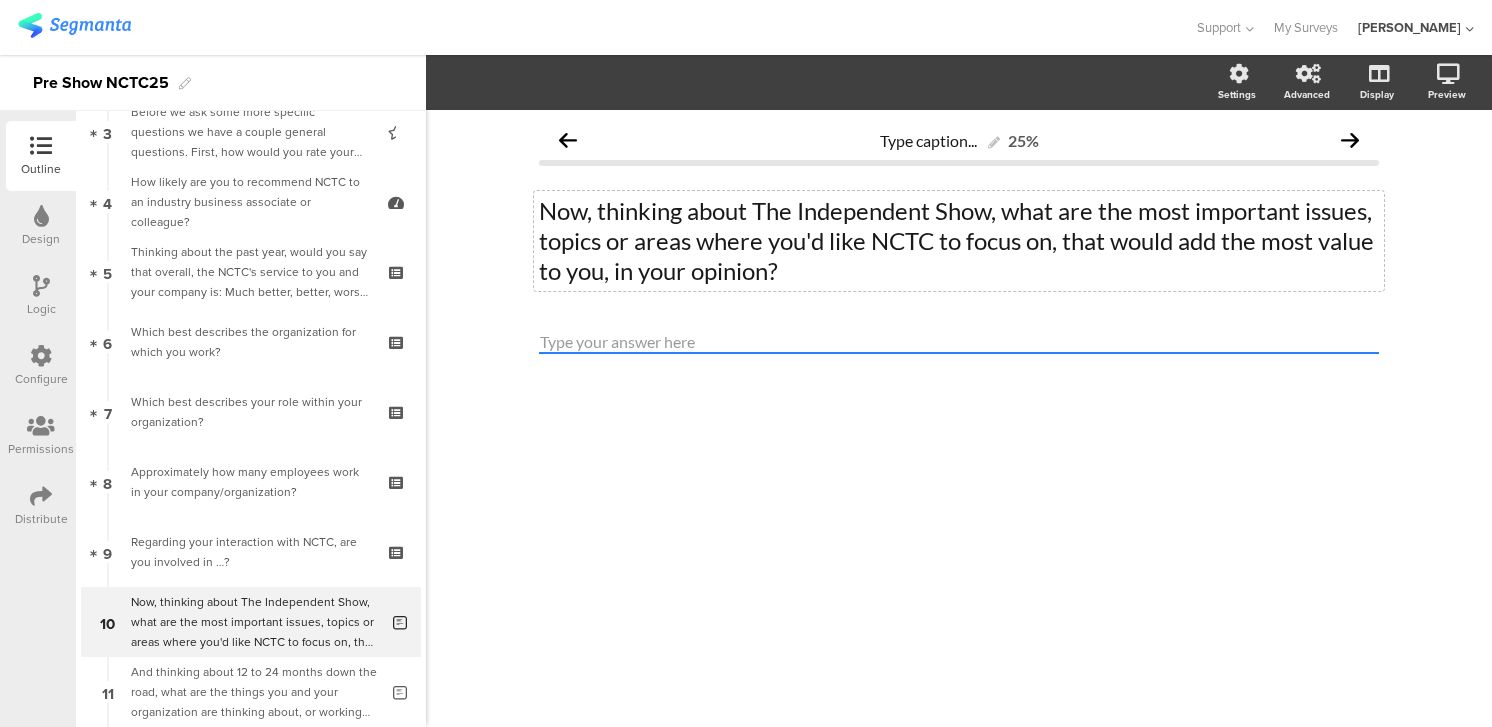 click on "Now, thinking about The Independent Show, what are the most important issues, topics or areas where you'd like NCTC to focus on,  that would add the most value to you, in your opinion?
Now, thinking about The Independent Show, what are the most important issues, topics or areas where you'd like NCTC to focus on,  that would add the most value to you, in your opinion?" 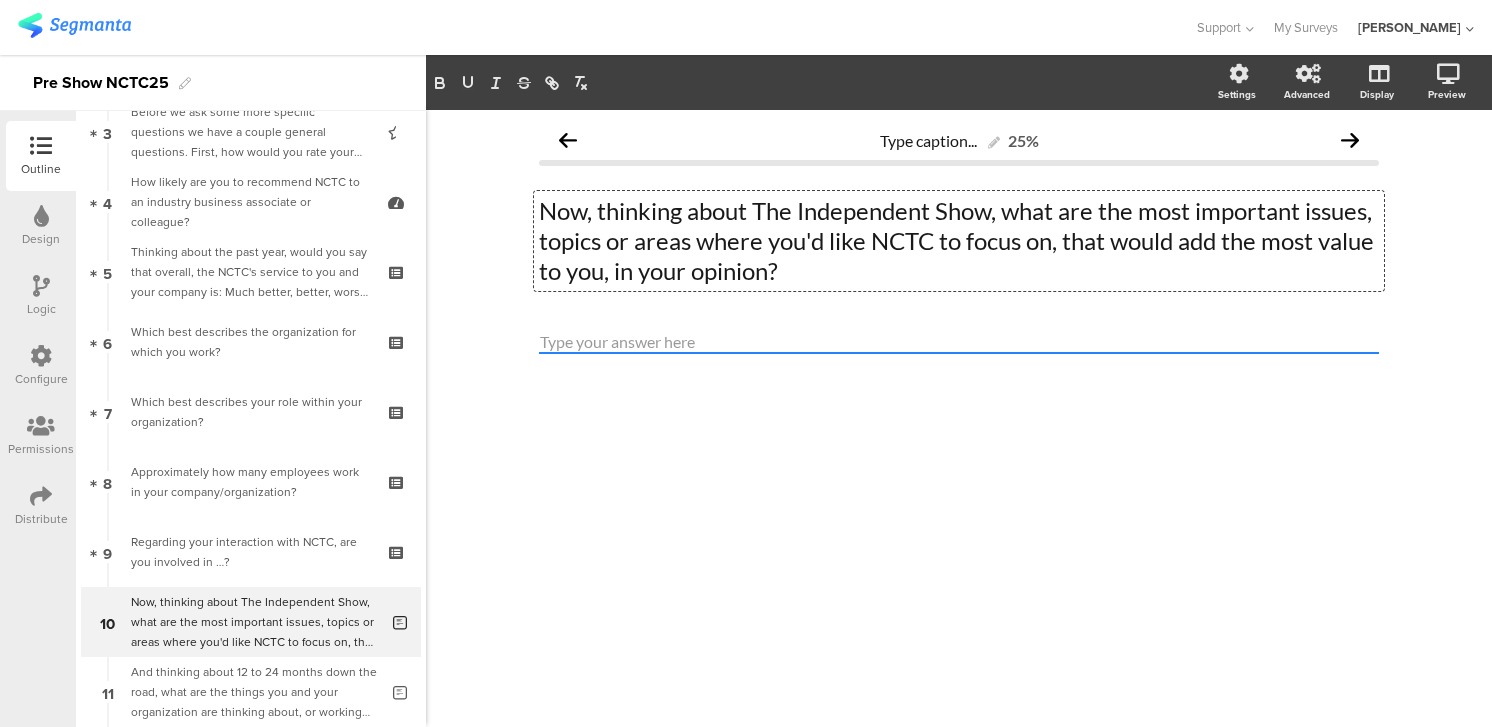 type 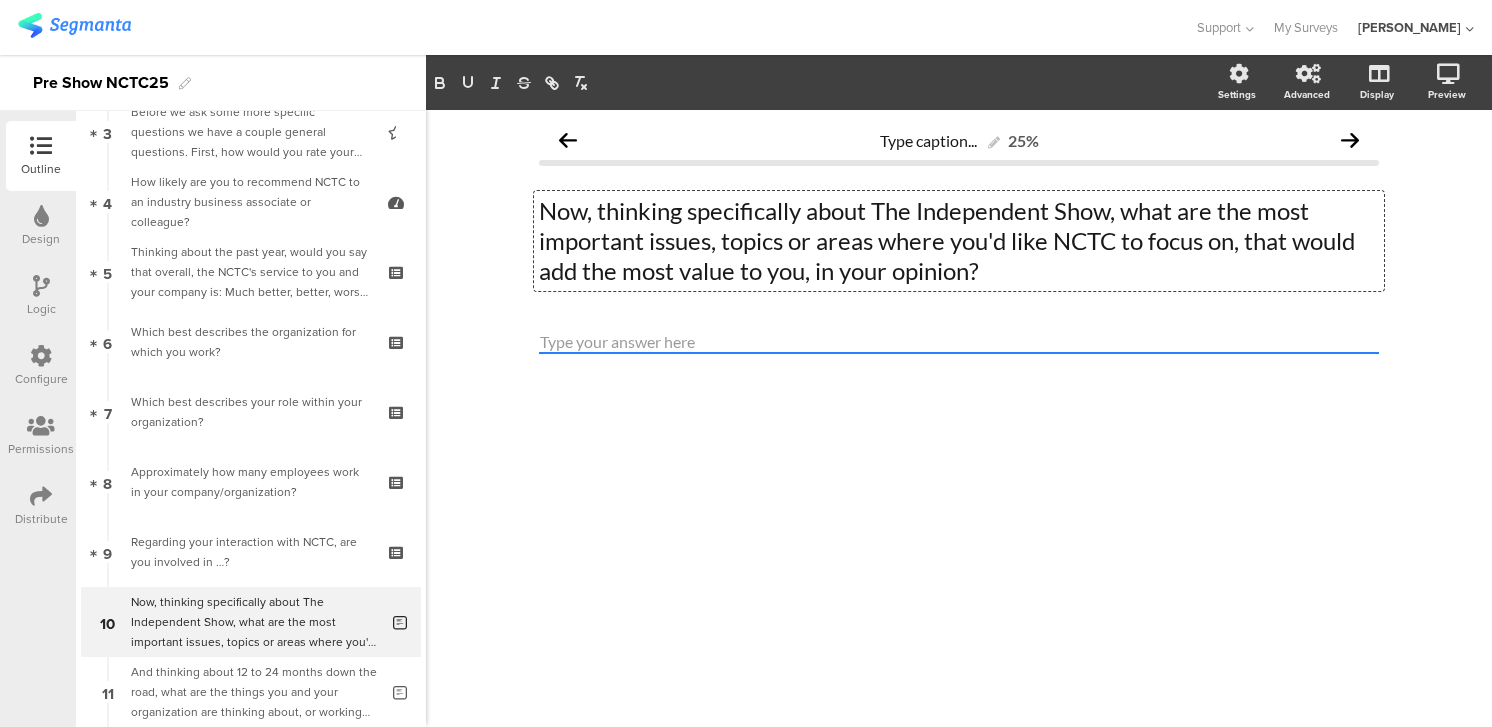 click on "Now, thinking specifically about The Independent Show, what are the most important issues, topics or areas where you'd like NCTC to focus on, that would add the most value to you, in your opinion?" 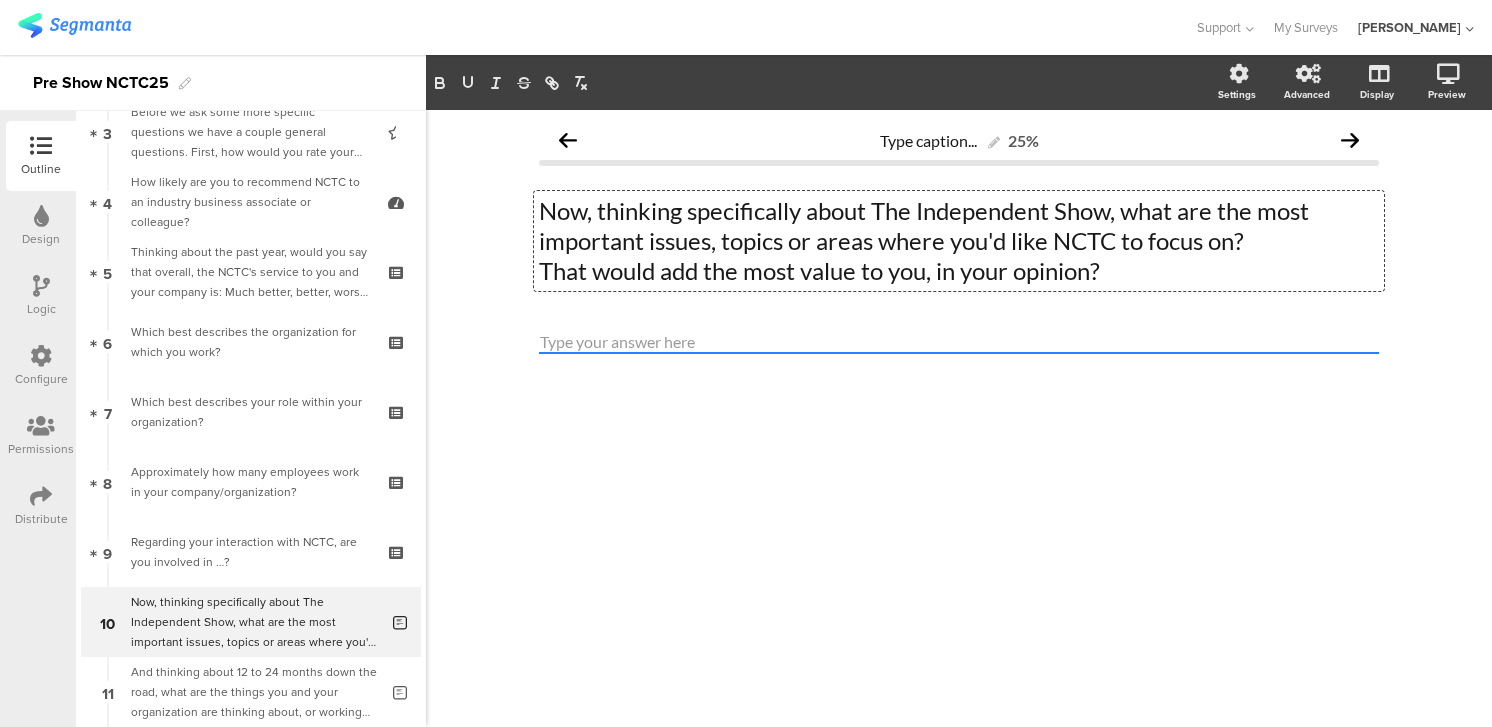 click on "Now, thinking specifically about The Independent Show, what are the most important issues, topics or areas where you'd like NCTC to focus on?" 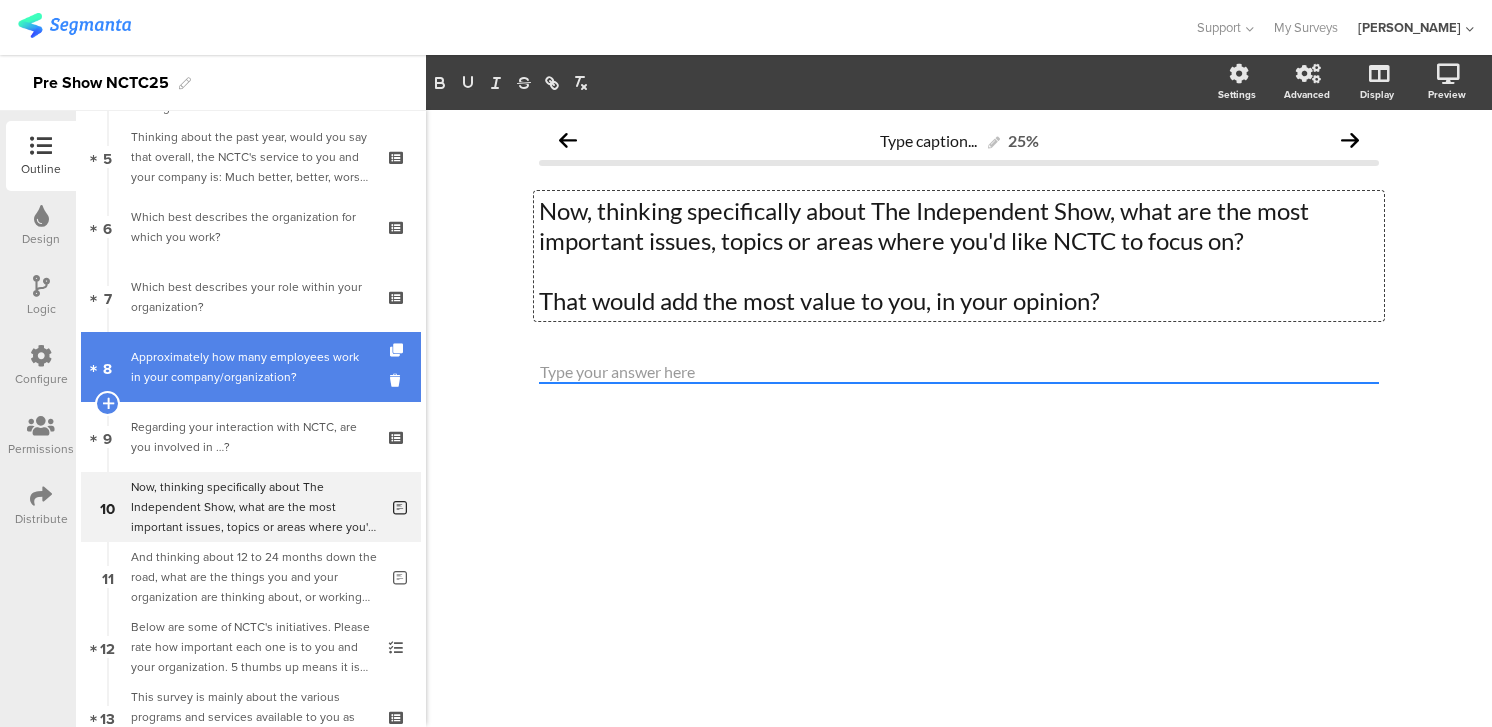 scroll, scrollTop: 375, scrollLeft: 0, axis: vertical 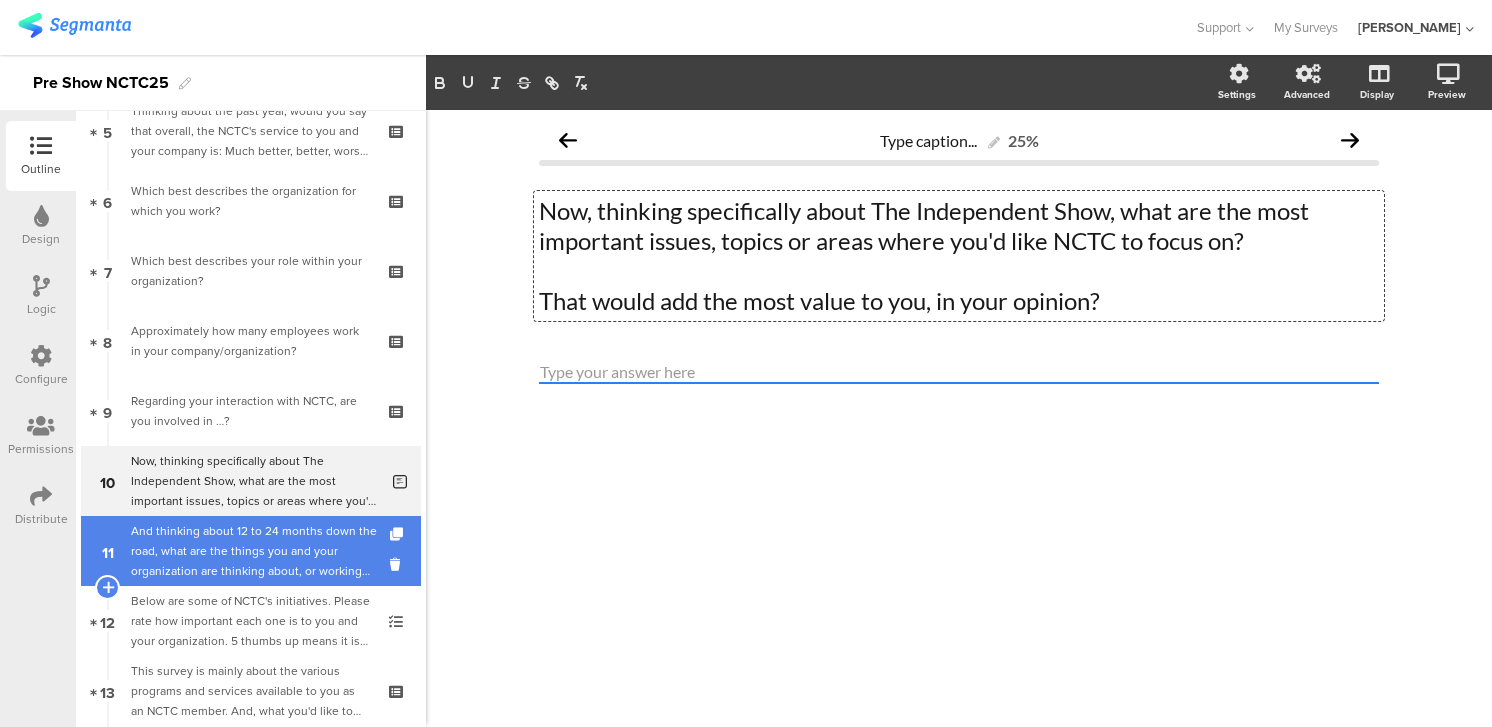 click on "And thinking about 12 to 24 months down the road, what are the things you and your organization are thinking about, or working on, that NCTC might be able to help you with?" at bounding box center [254, 551] 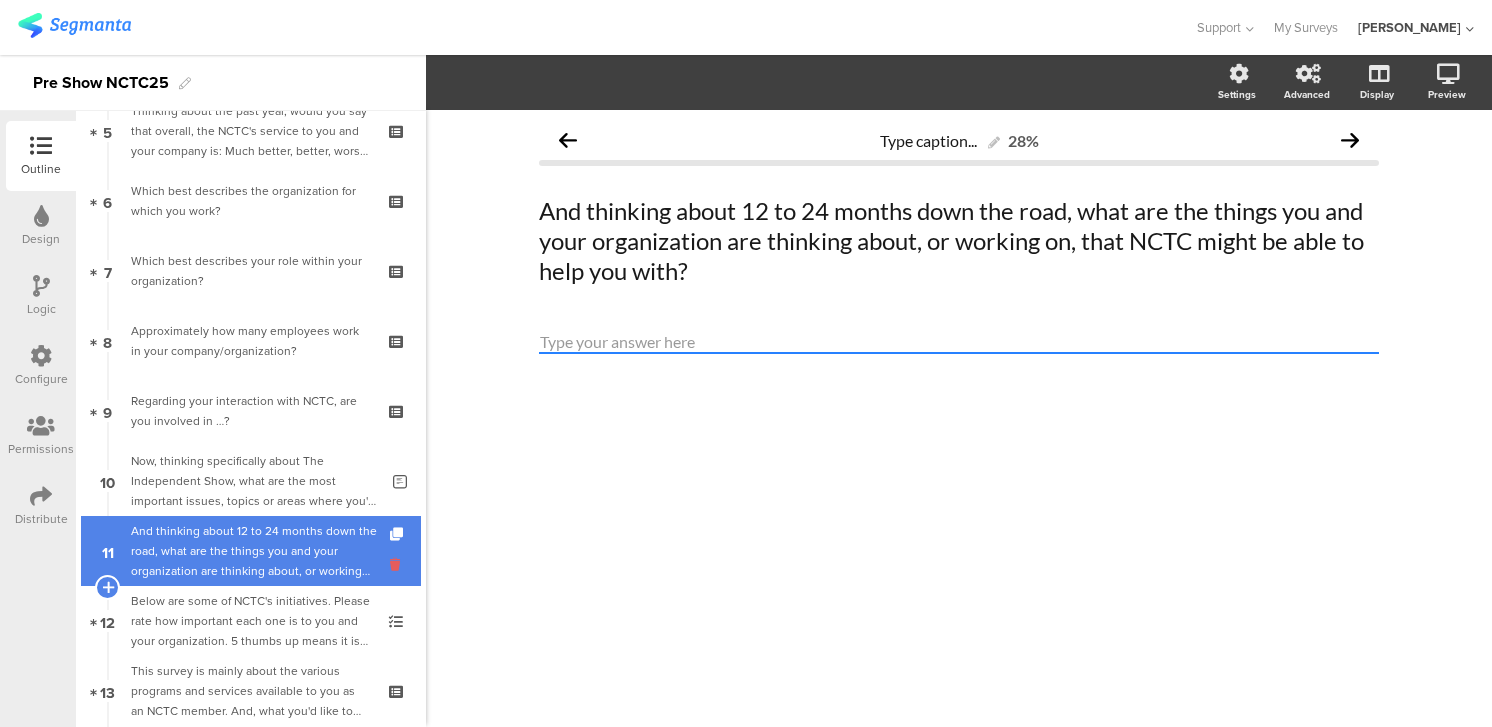 click at bounding box center [398, 564] 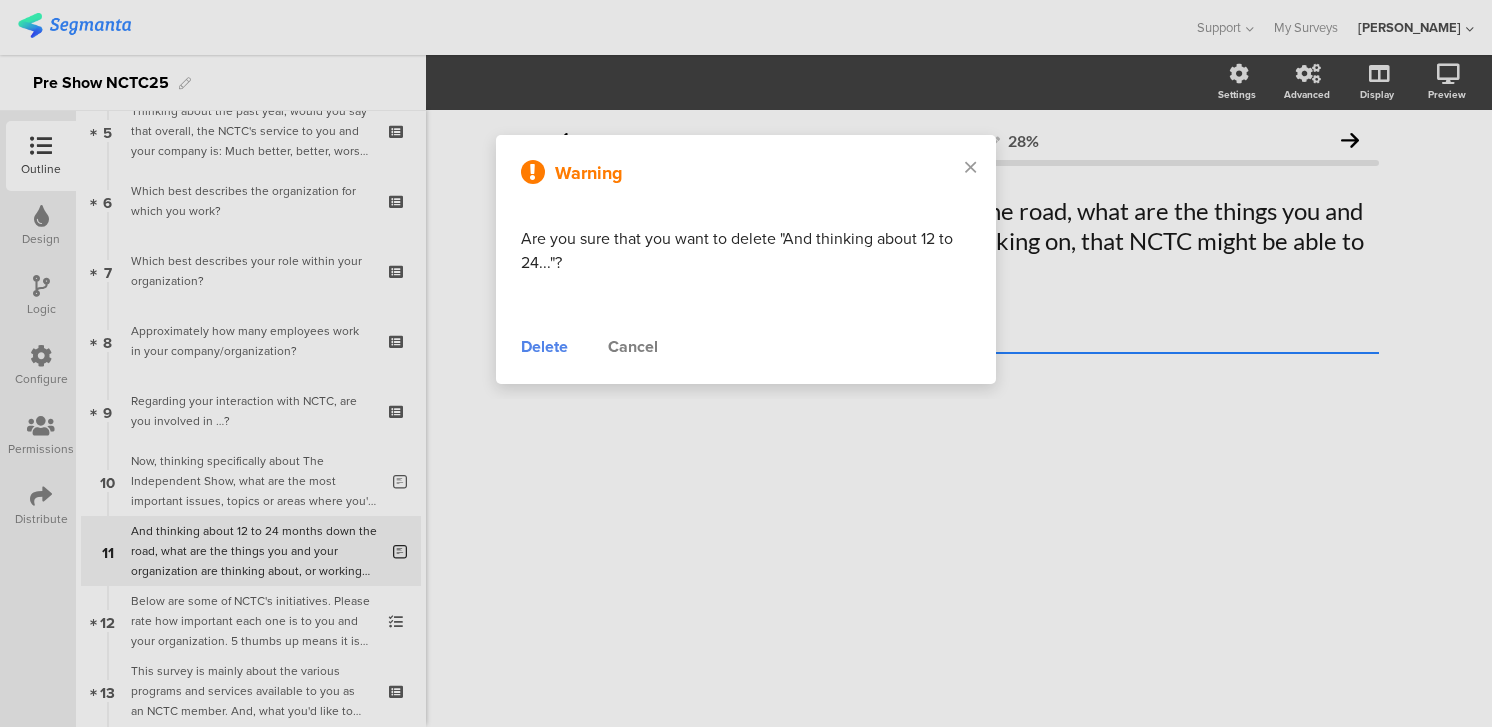 click on "Delete" at bounding box center (544, 347) 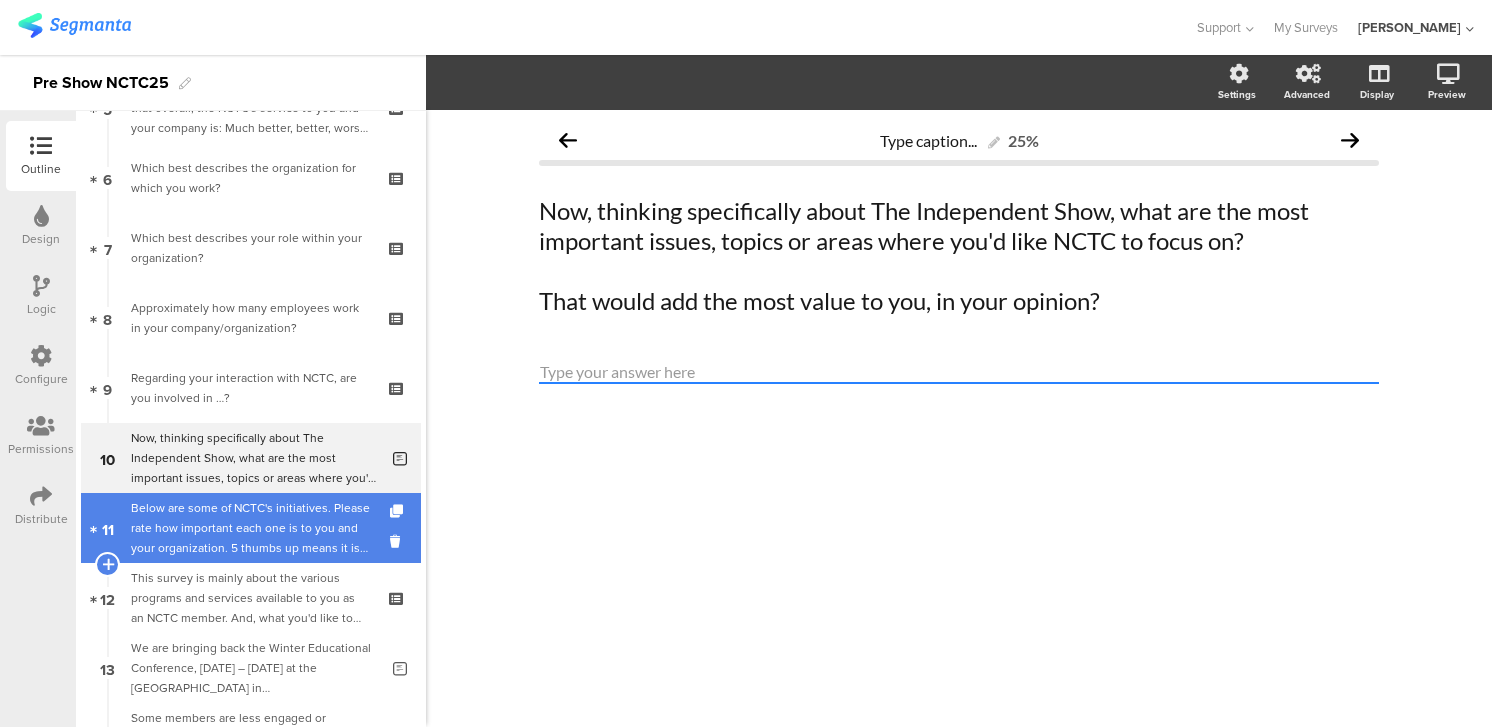 scroll, scrollTop: 411, scrollLeft: 0, axis: vertical 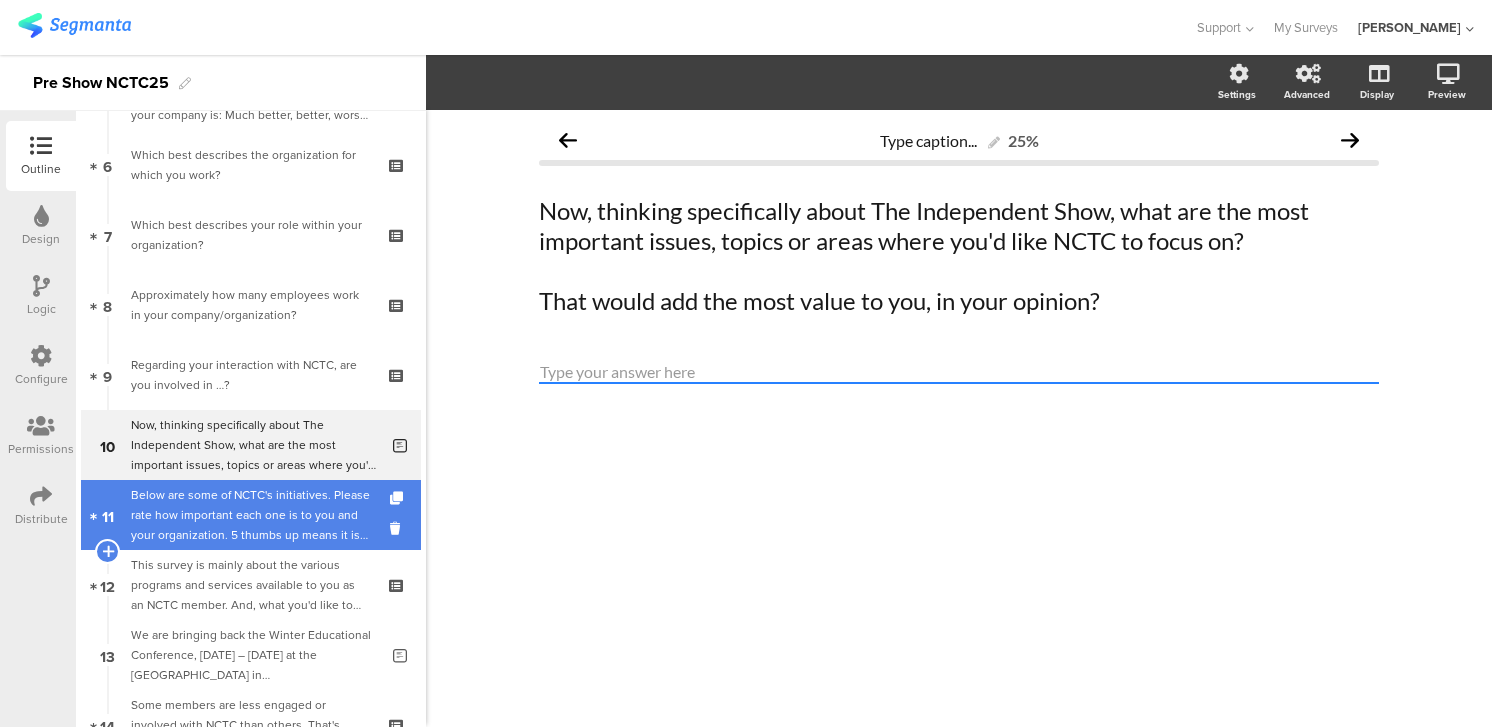 click on "Below are some of NCTC's initiatives. Please rate how important each one is to you and your organization. 5 thumbs up means it is extremely important and 1 thumbs up means it is not important at all. If anything does not apply to you, please just choose "not relevant."" at bounding box center (250, 515) 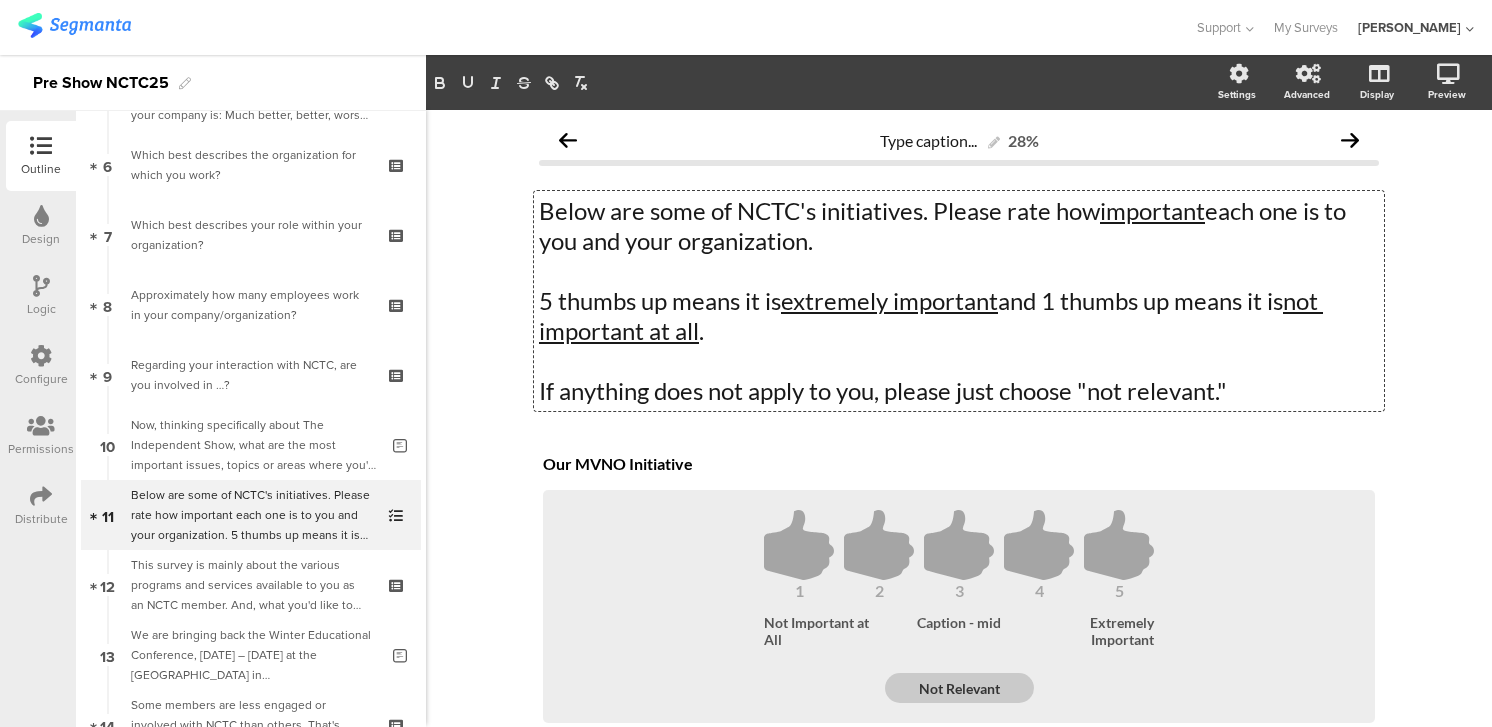 click on "Below are some of NCTC's initiatives. Please rate how  important  each one is to you and your organization. 5 thumbs up means it is  extremely important  and 1 thumbs up means it is  not important at all . If anything does not apply to you, please just choose "not relevant."
Below are some of NCTC's initiatives. Please rate how  important  each one is to you and your organization. 5 thumbs up means it is  extremely important  and 1 thumbs up means it is  not important at all . If anything does not apply to you, please just choose "not relevant."
Below are some of NCTC's initiatives. Please rate how  important  each one is to you and your organization. 5 thumbs up means it is  extremely important  and 1 thumbs up means it is  not important at all . If anything does not apply to you, please just choose "not relevant."" 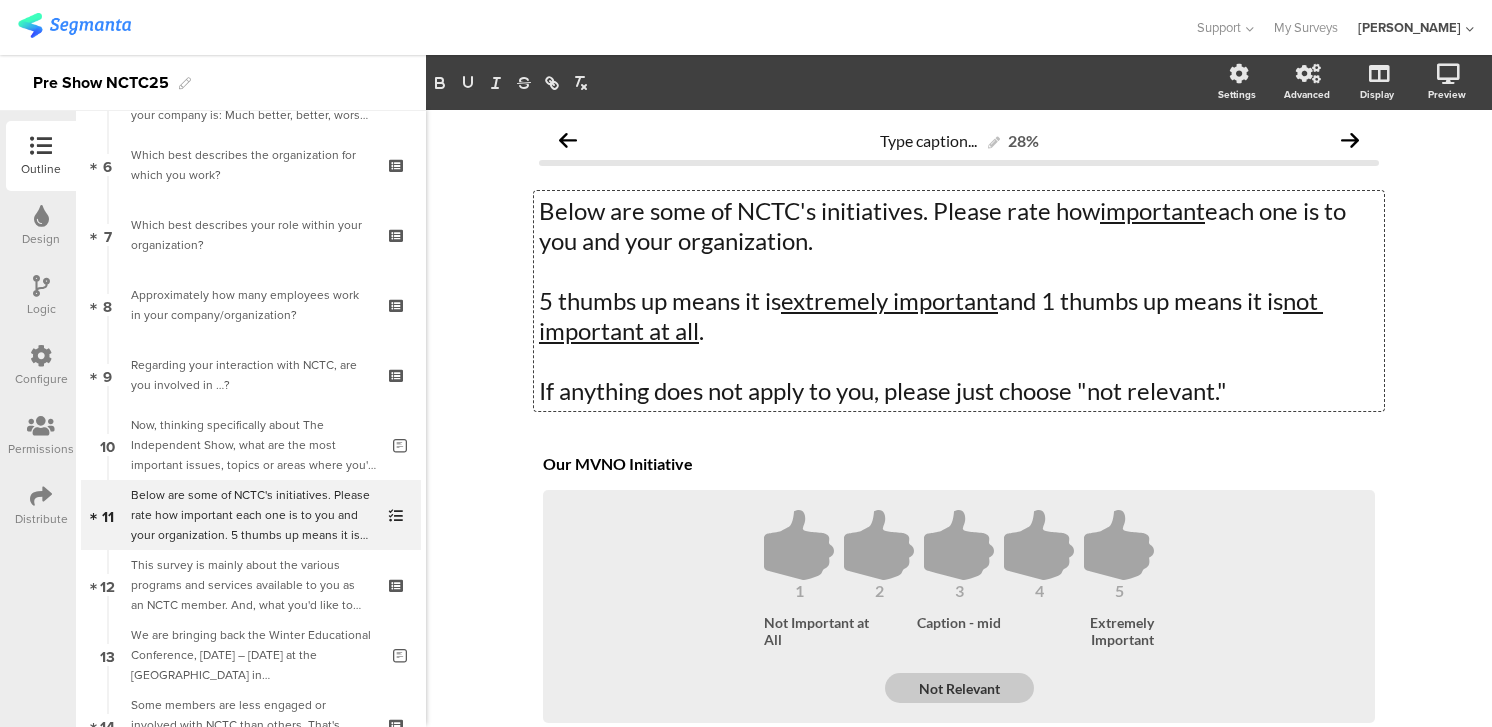 type 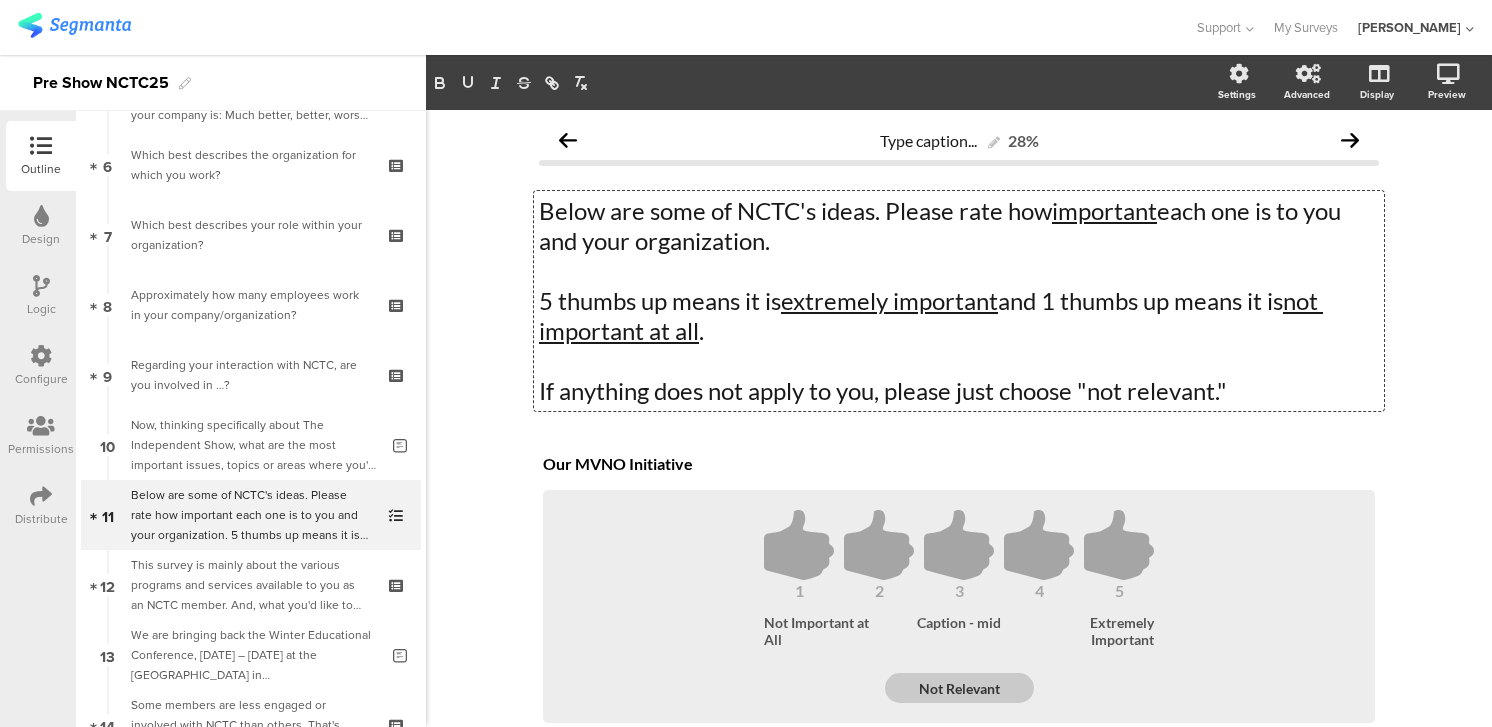 click on "Below are some of NCTC's ideas. Please rate how  important  each one is to you and your organization." 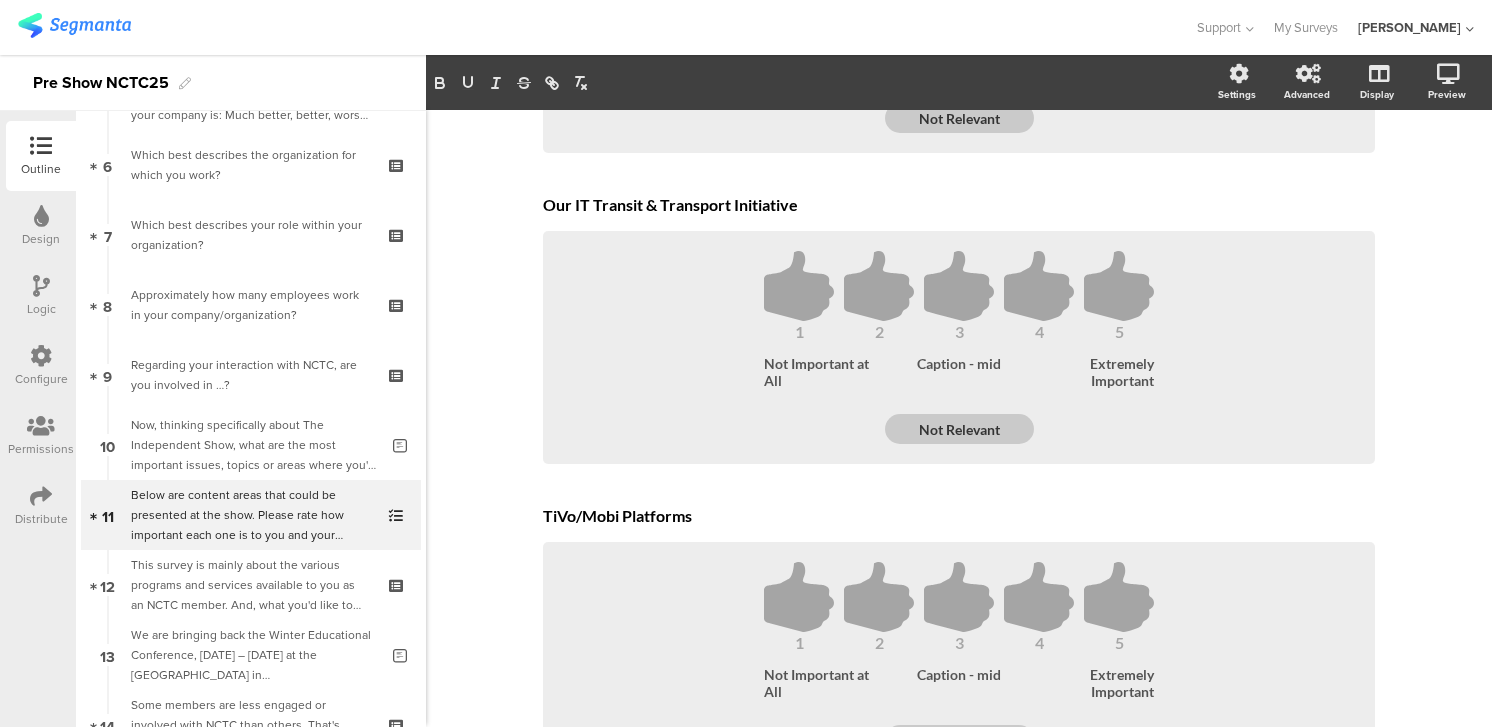 scroll, scrollTop: 893, scrollLeft: 0, axis: vertical 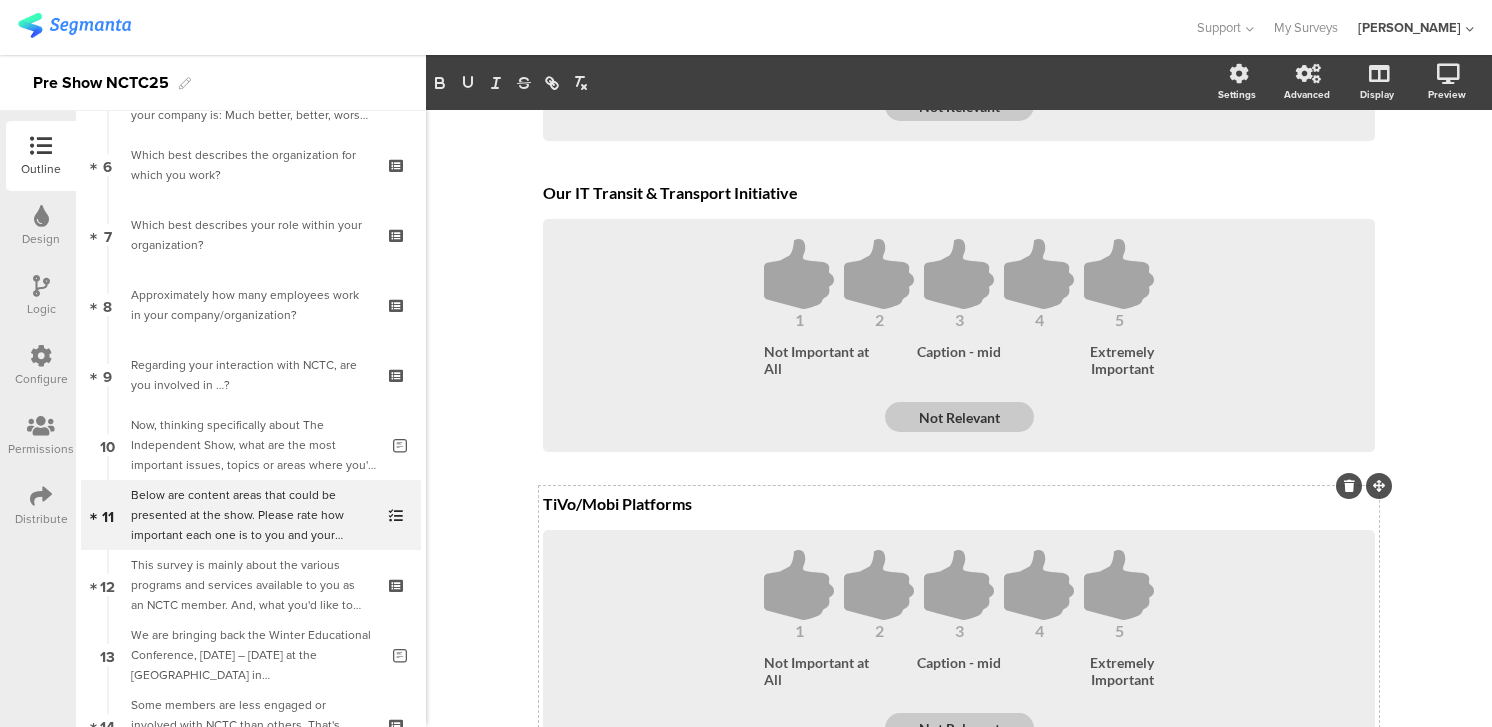 click on "TiVo/Mobi Platforms
TiVo/Mobi Platforms
TiVo/Mobi Platforms" at bounding box center [959, 505] 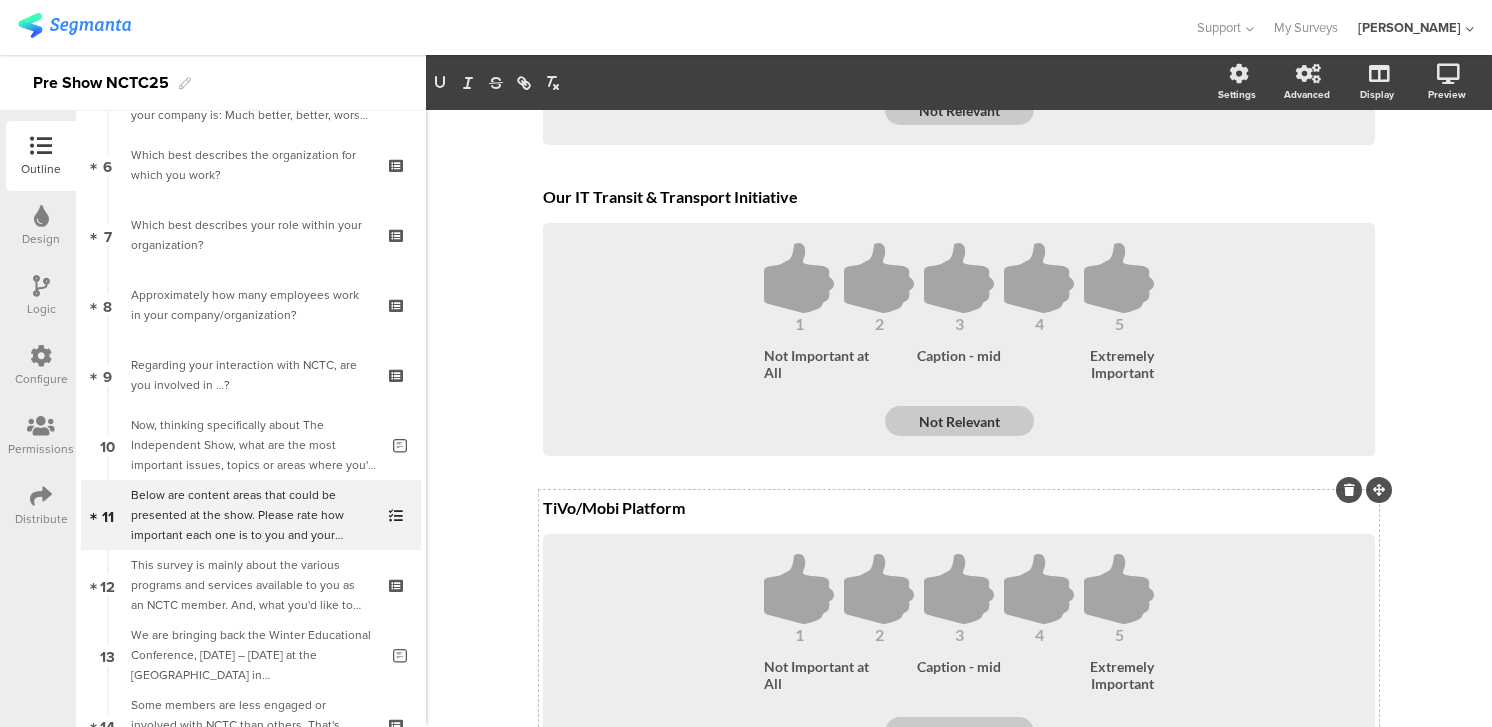 type 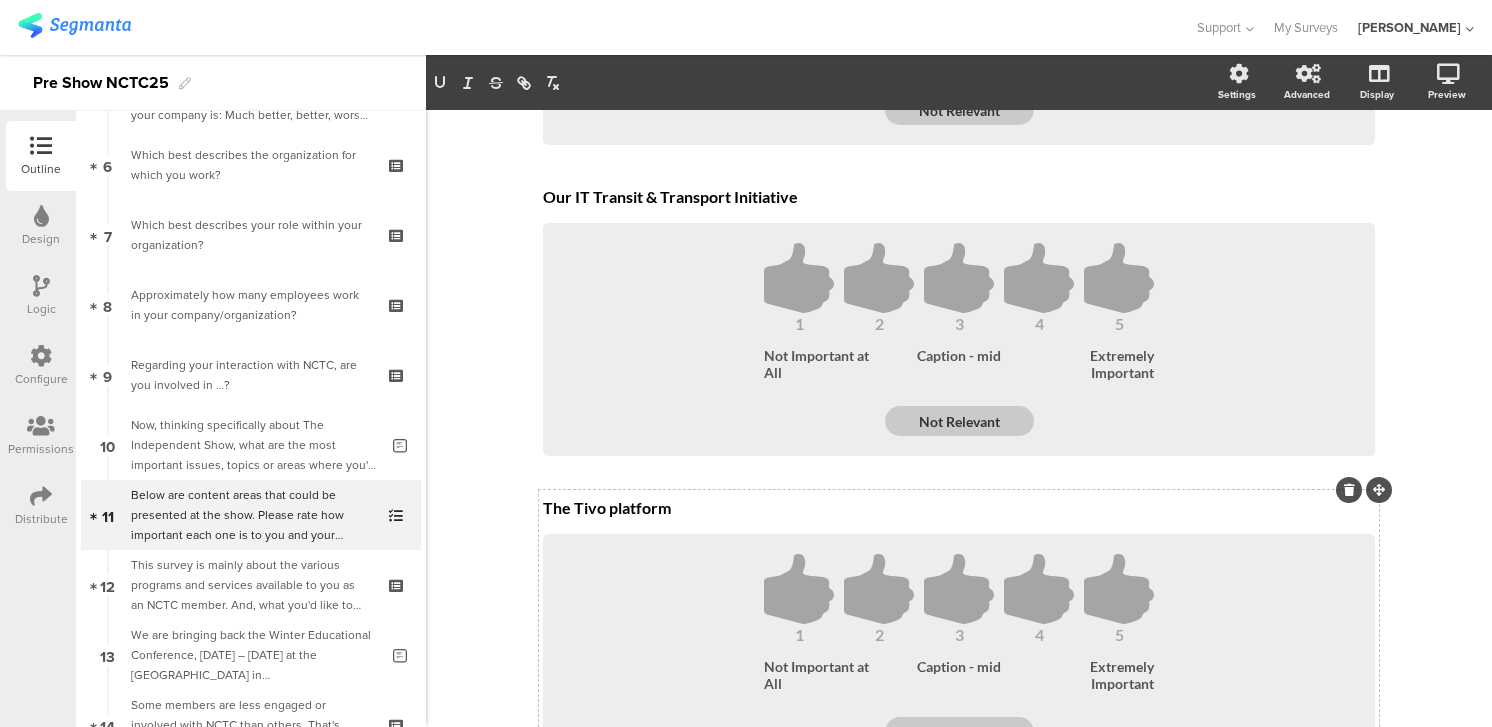 click on "The Tivo platform" at bounding box center (959, 507) 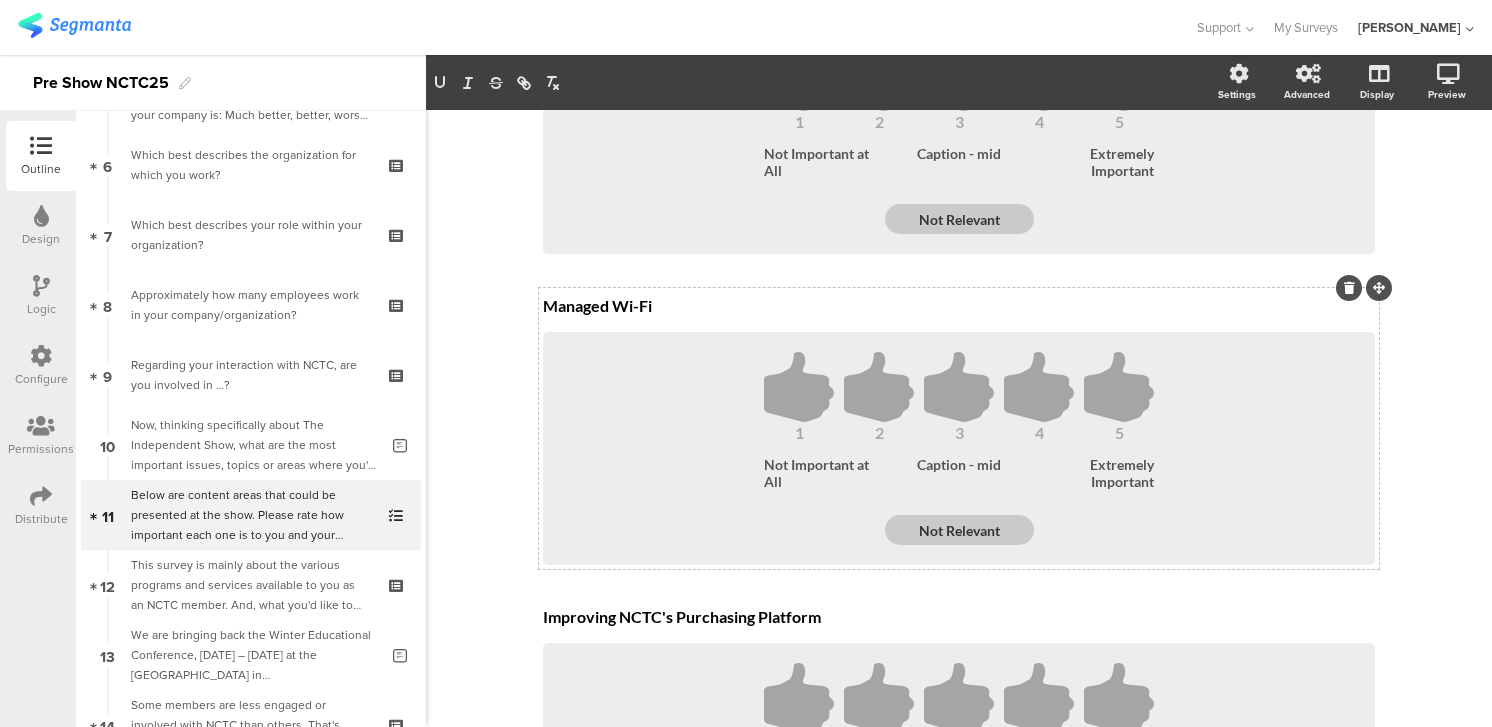 scroll, scrollTop: 1454, scrollLeft: 0, axis: vertical 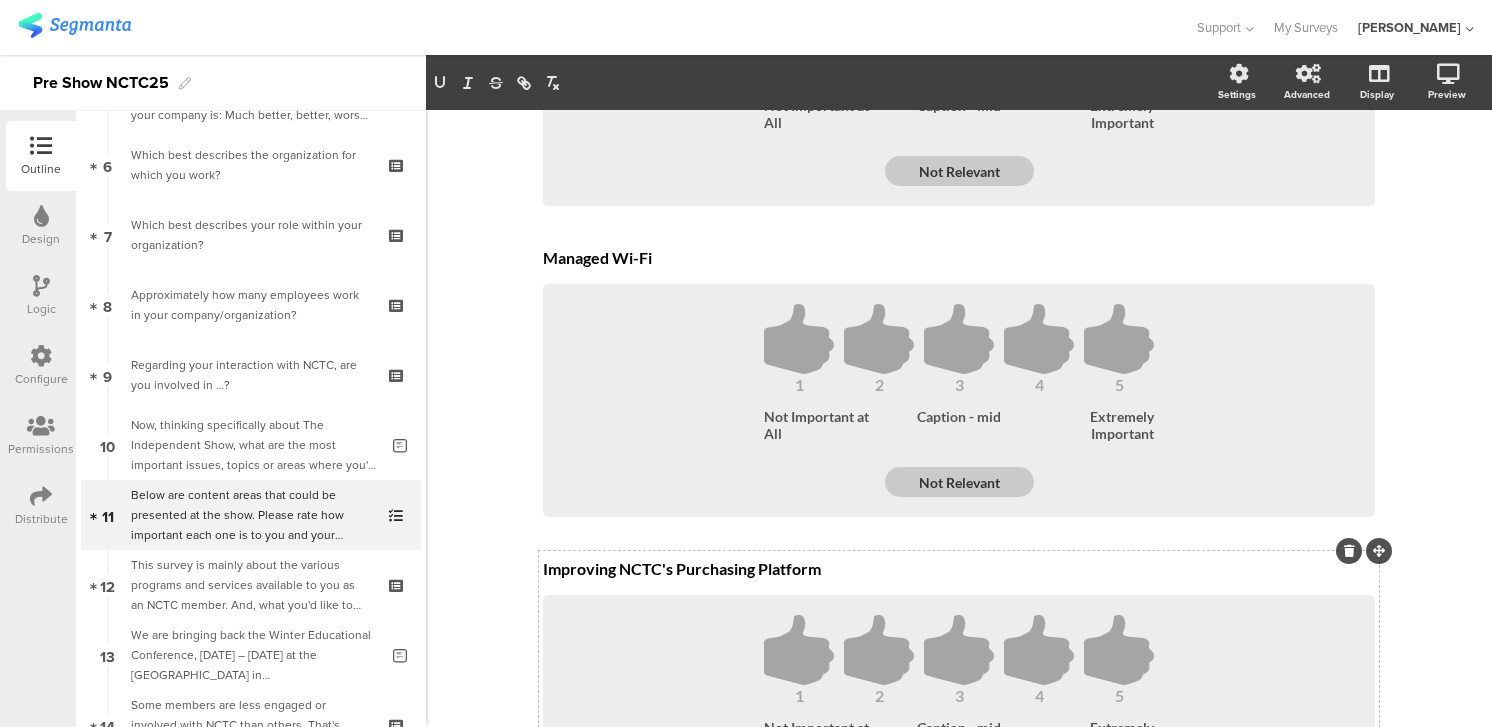 click on "Improving NCTC's Purchasing Platform
Improving NCTC's Purchasing Platform
Improving NCTC's Purchasing Platform" at bounding box center [959, 570] 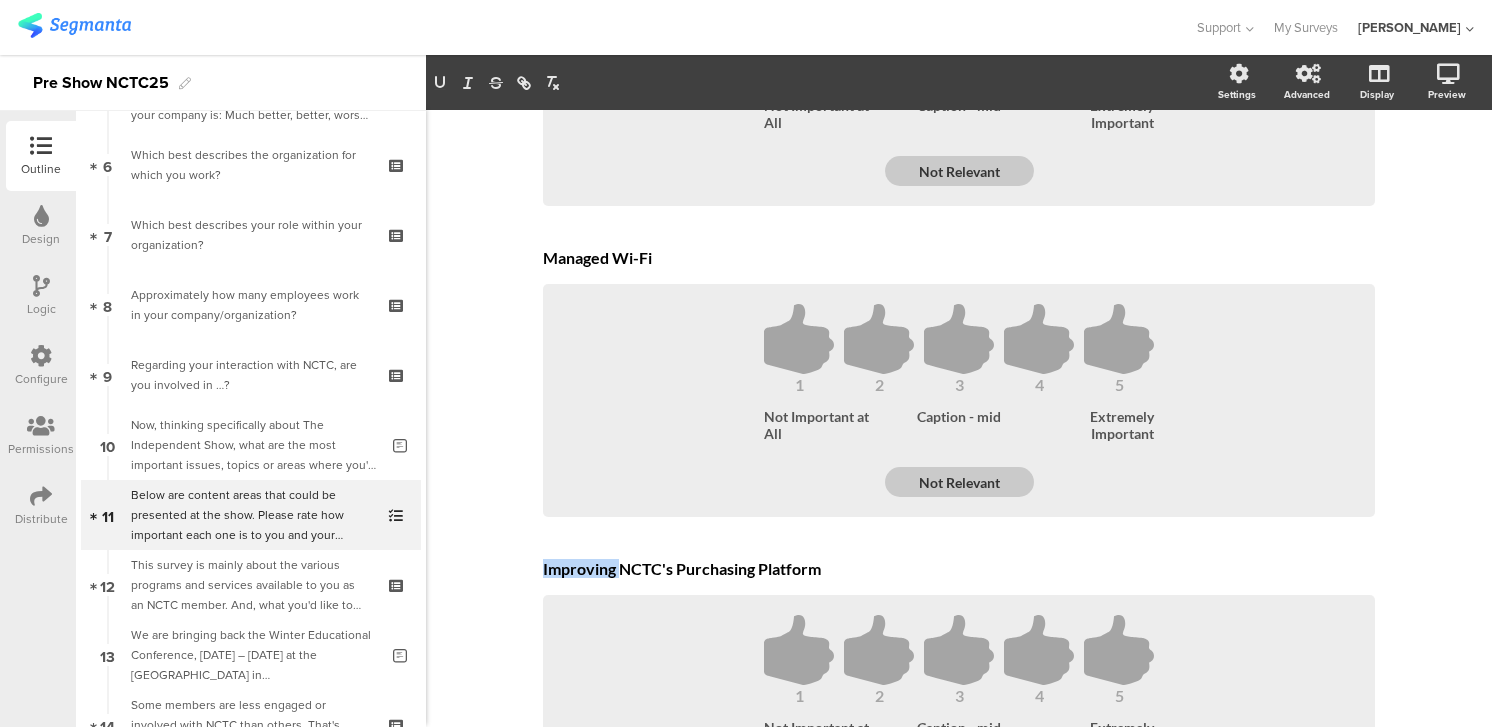 drag, startPoint x: 619, startPoint y: 568, endPoint x: 520, endPoint y: 569, distance: 99.00505 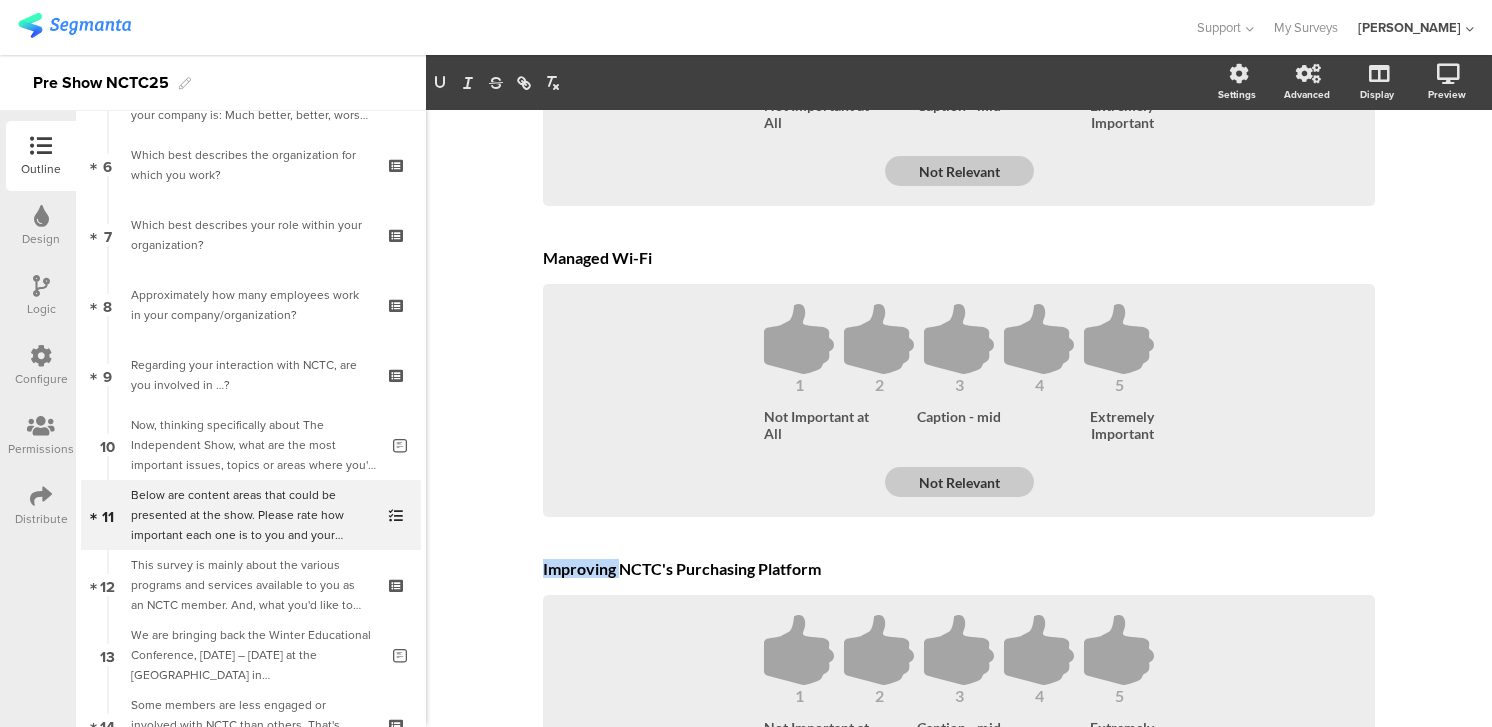 click on "Type caption...
28%
Below are content areas that could be presented at the show.  Please rate how  important  each one is to you and your organization. 5 thumbs up means it is  extremely important  and 1 thumbs up means it is  not important at all . If anything does not apply to you, please just choose "not relevant."
Below are content areas that could be presented at the show.  Please rate how  important  each one is to you and your organization. 5 thumbs up means it is  extremely important  and 1 thumbs up means it is  not important at all ." 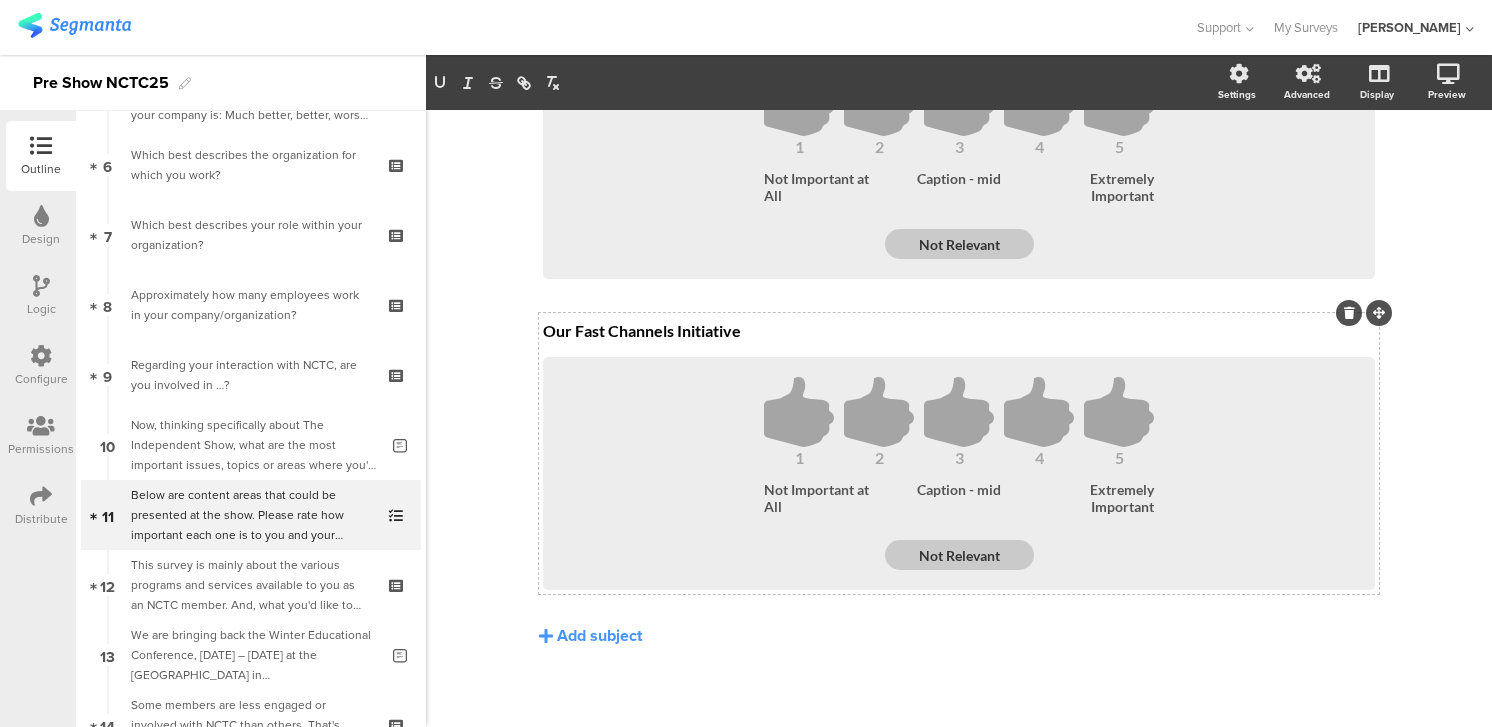 scroll, scrollTop: 1976, scrollLeft: 0, axis: vertical 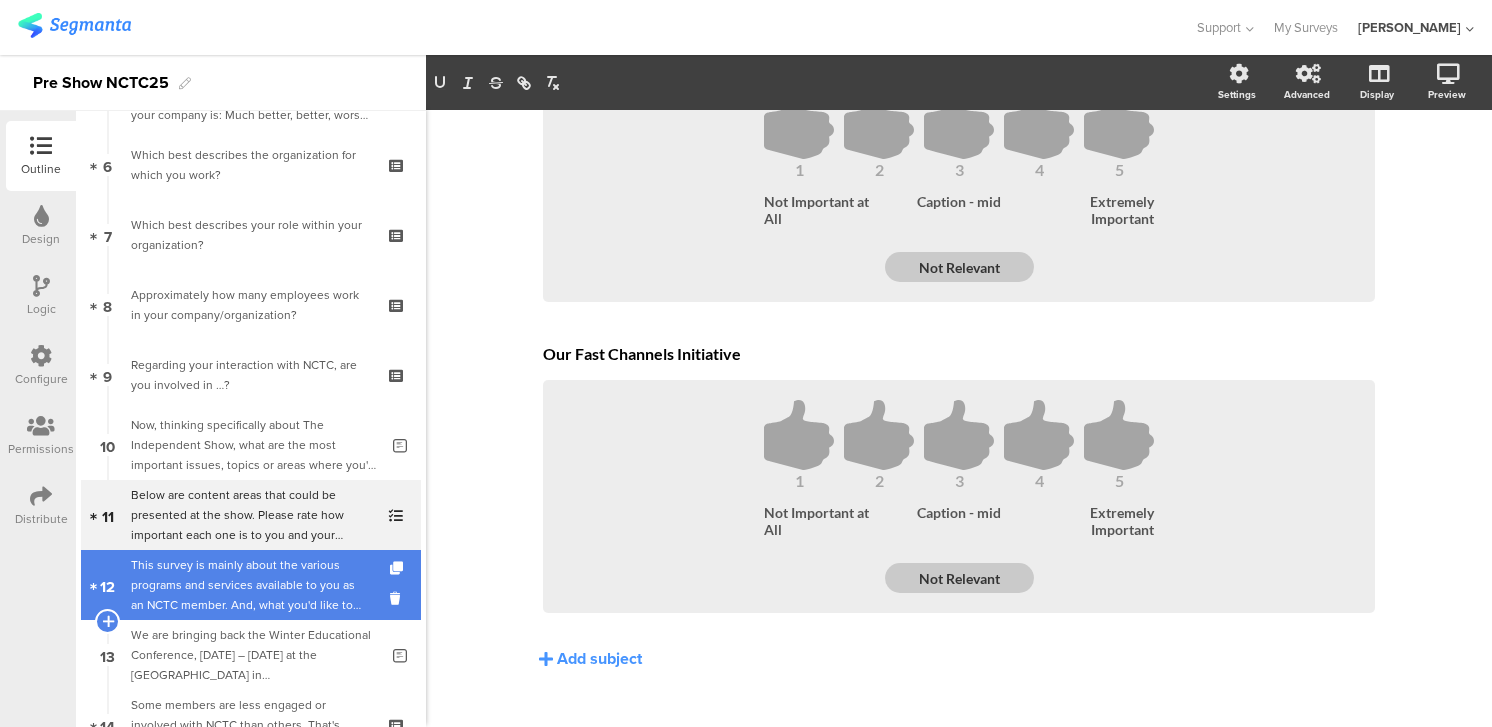 click on "This survey is mainly about the various programs and services available to you as an NCTC member. And, what you'd like to see in the future. We'll be asking about which ones, if any, you utilize and also what you think of them. And what you want. Let's start with our biggest event. Did you happen to attend this year's "The Independent Show" held in Minneapolis?" at bounding box center (250, 585) 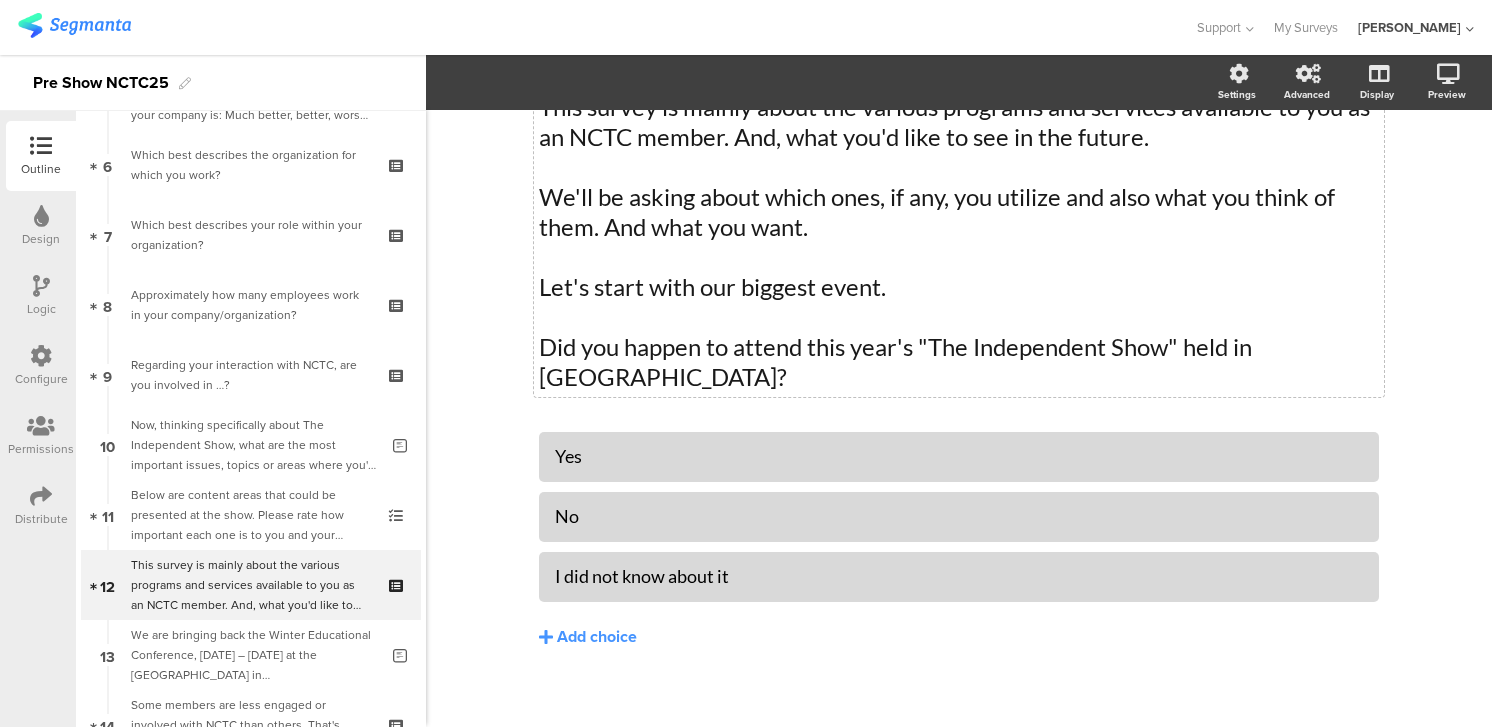 scroll, scrollTop: 119, scrollLeft: 0, axis: vertical 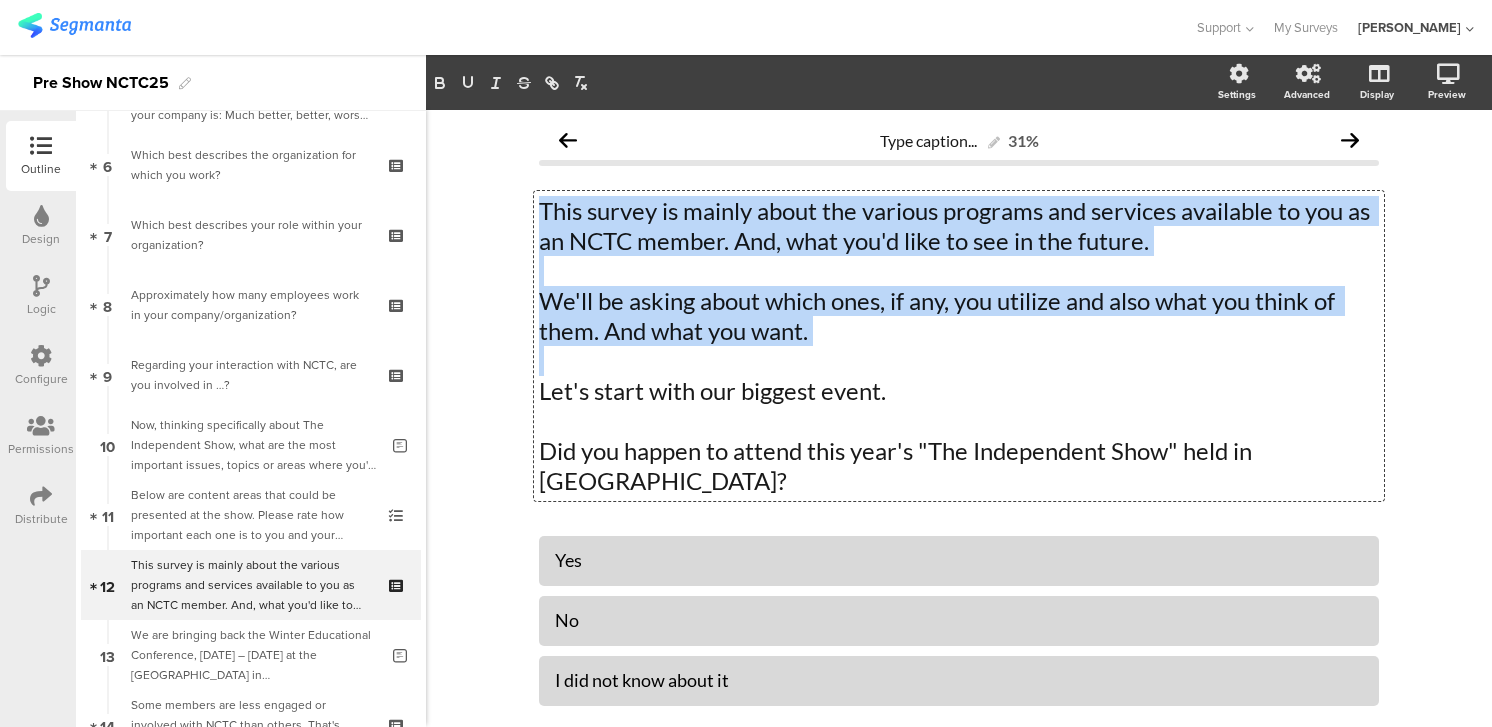 drag, startPoint x: 686, startPoint y: 365, endPoint x: 536, endPoint y: 218, distance: 210.02142 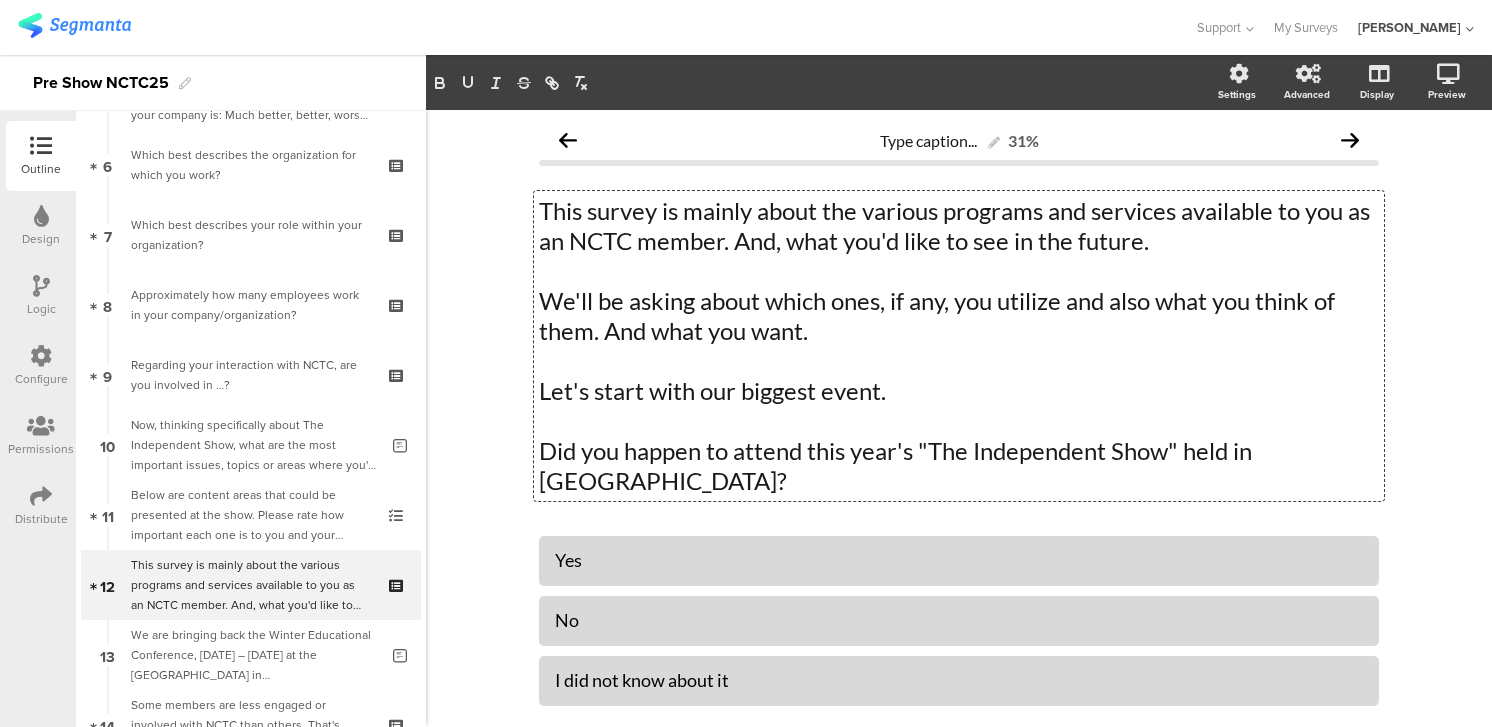 click on "This survey is mainly about the various programs and services available to you as an NCTC member. And, what you'd like to see in the future. We'll be asking about which ones, if any, you utilize and also what you think of them. And what you want. Let's start with our biggest event. Did you happen to attend this year's "The Independent Show" held in Minneapolis?
This survey is mainly about the various programs and services available to you as an NCTC member. And, what you'd like to see in the future. We'll be asking about which ones, if any, you utilize and also what you think of them. And what you want. Let's start with our biggest event. Did you happen to attend this year's "The Independent Show" held in Minneapolis?
This survey is mainly about the various programs and services available to you as an NCTC member. And, what you'd like to see in the future. We'll be asking about which ones, if any, you utilize and also what you think of them. And what you want." 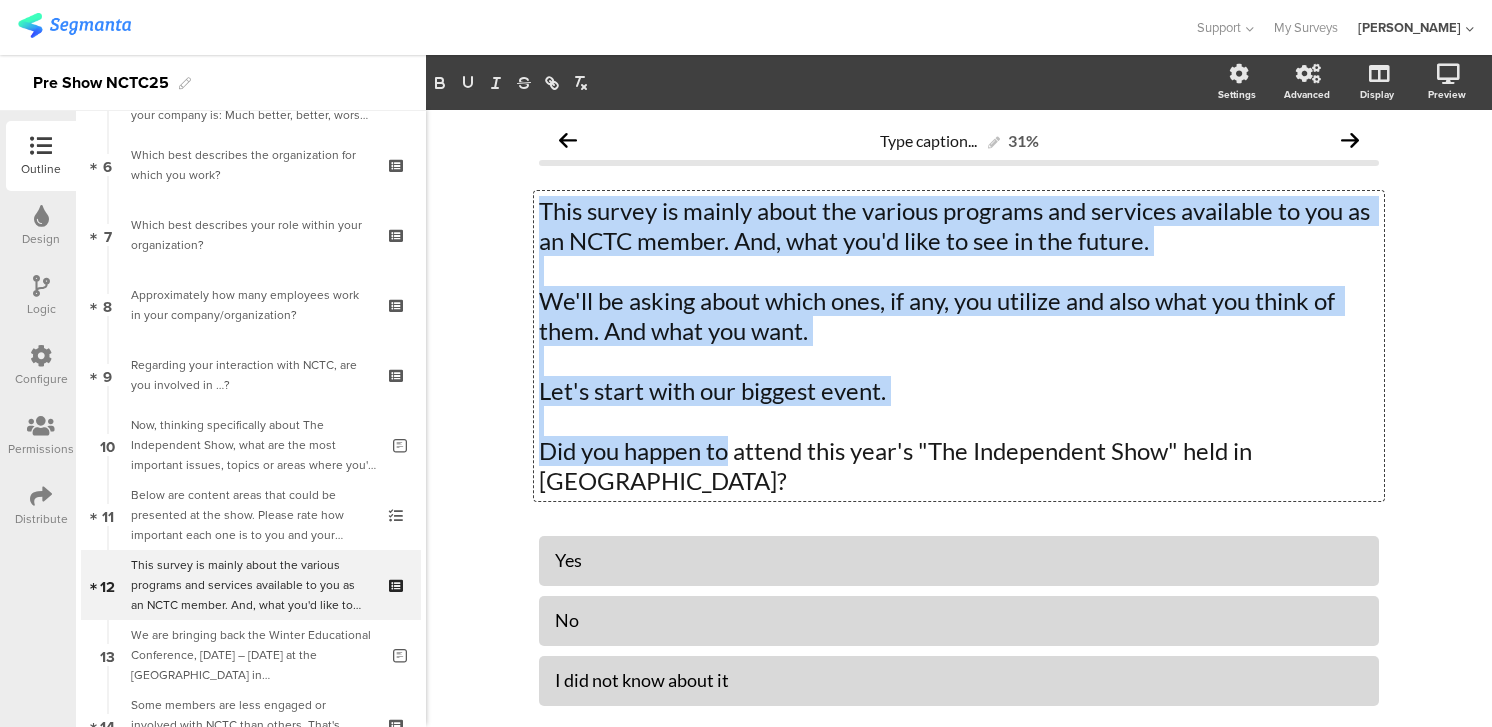 drag, startPoint x: 541, startPoint y: 212, endPoint x: 730, endPoint y: 449, distance: 303.13364 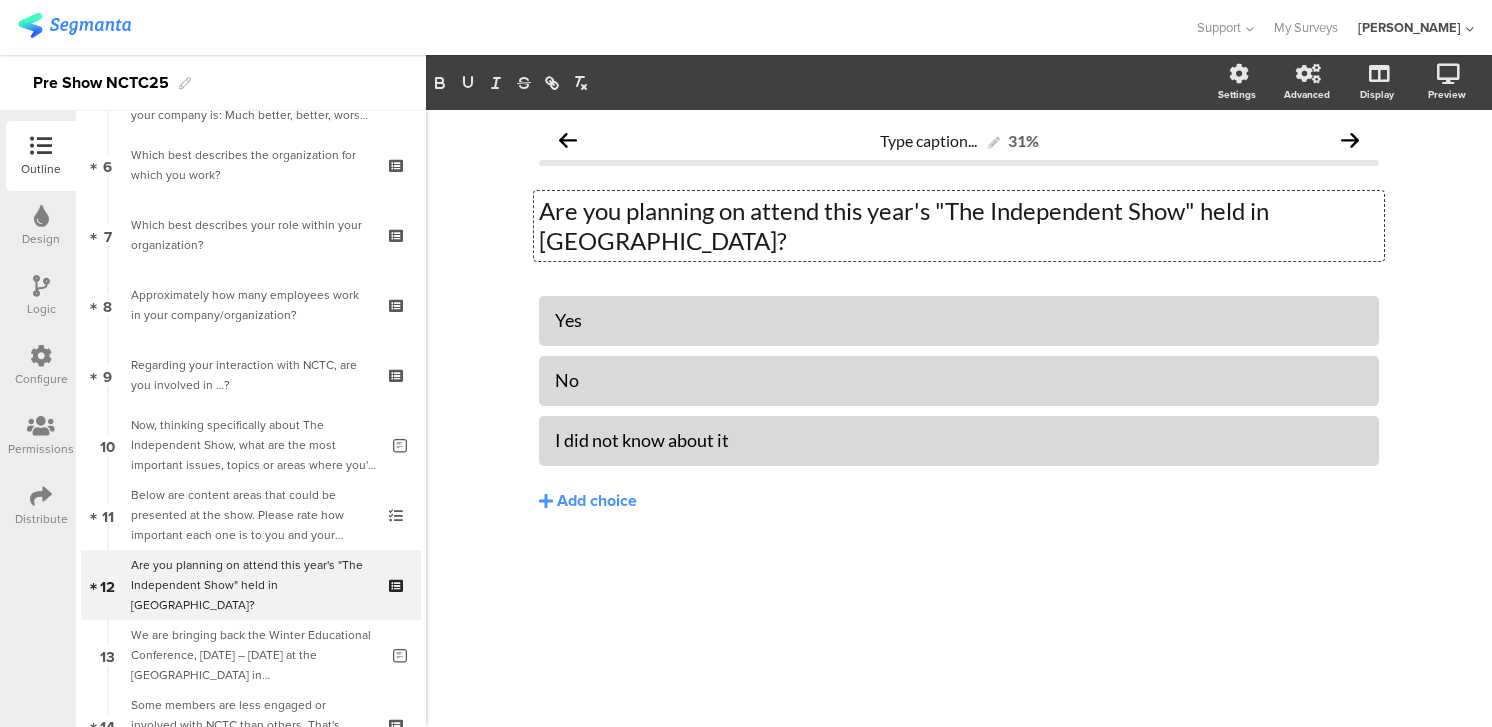 click on "Are you planning on attend this year's "The Independent Show" held in Minneapolis?" 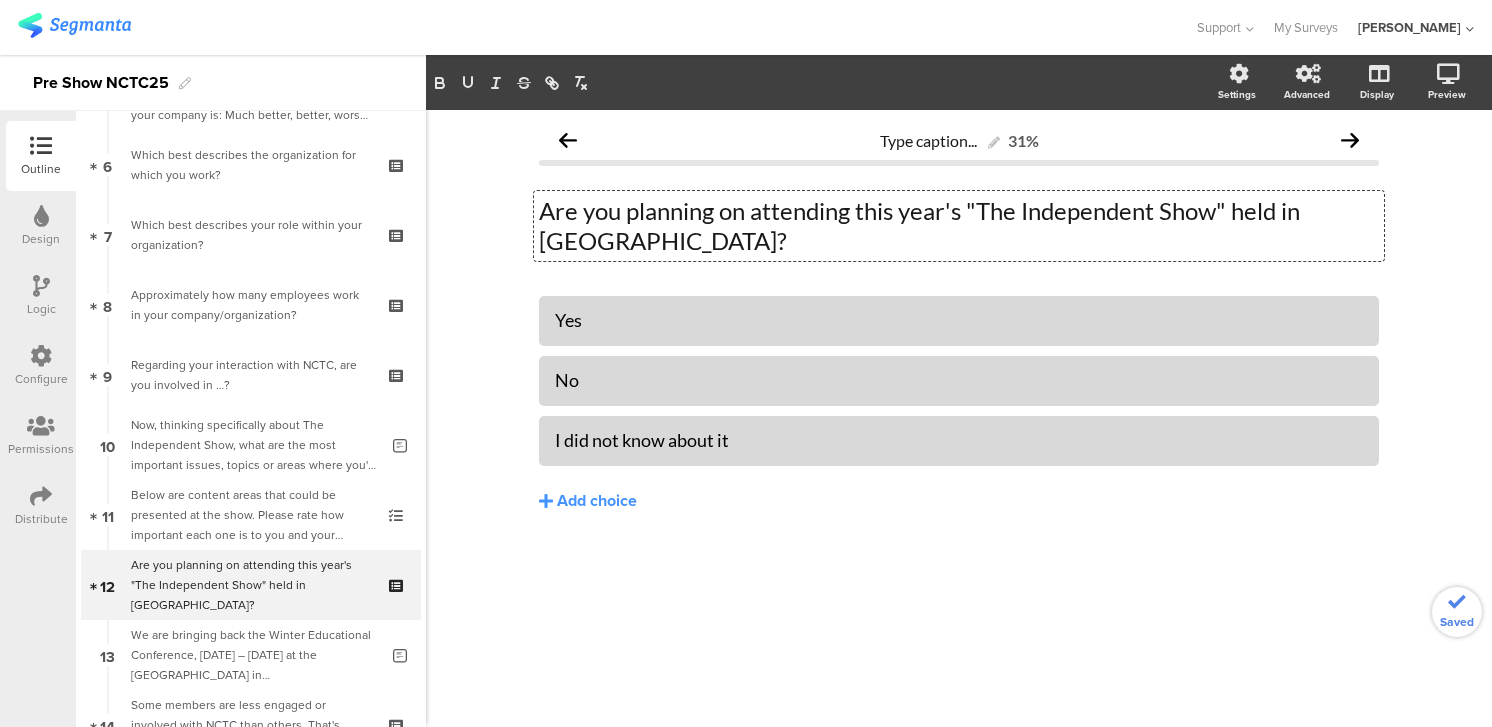 click on "Are you planning on attending this year's "The Independent Show" held in Minneapolis?" 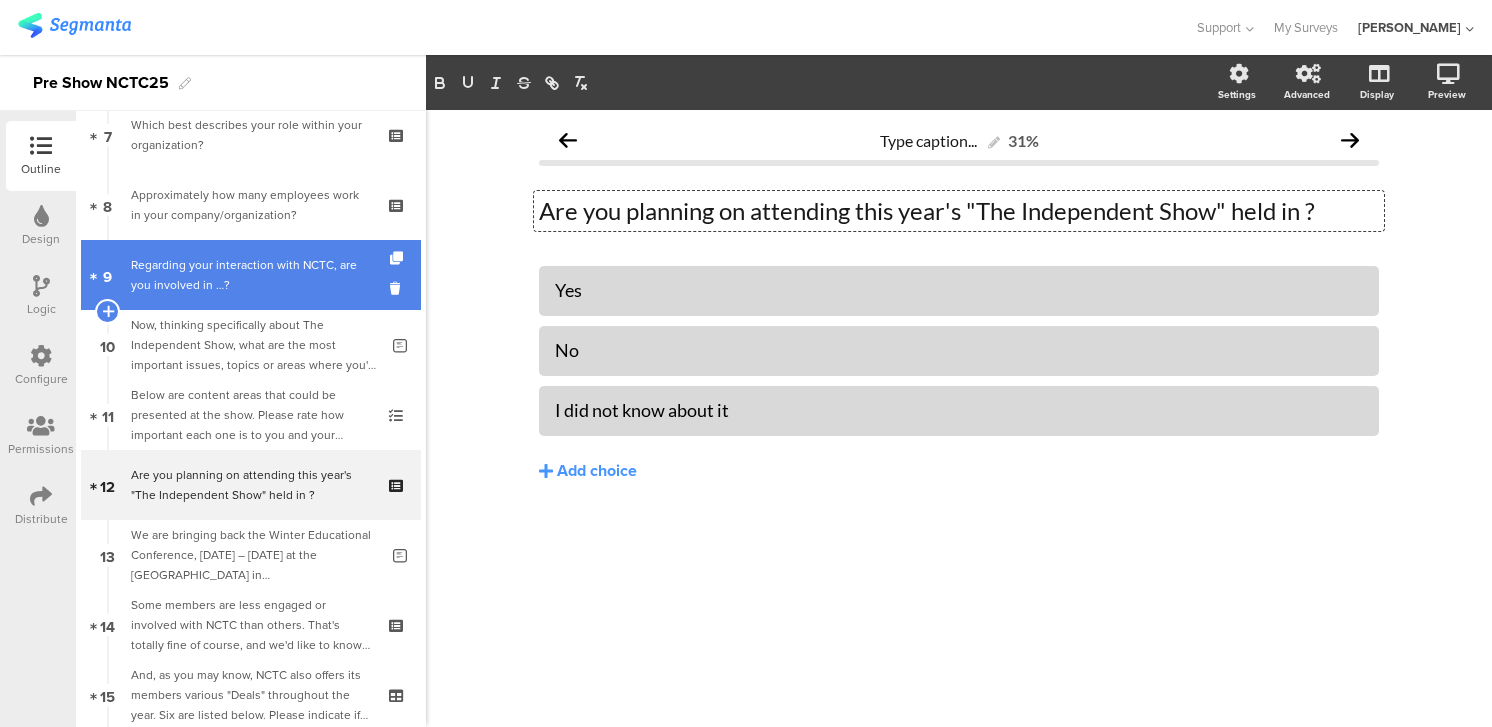 scroll, scrollTop: 526, scrollLeft: 0, axis: vertical 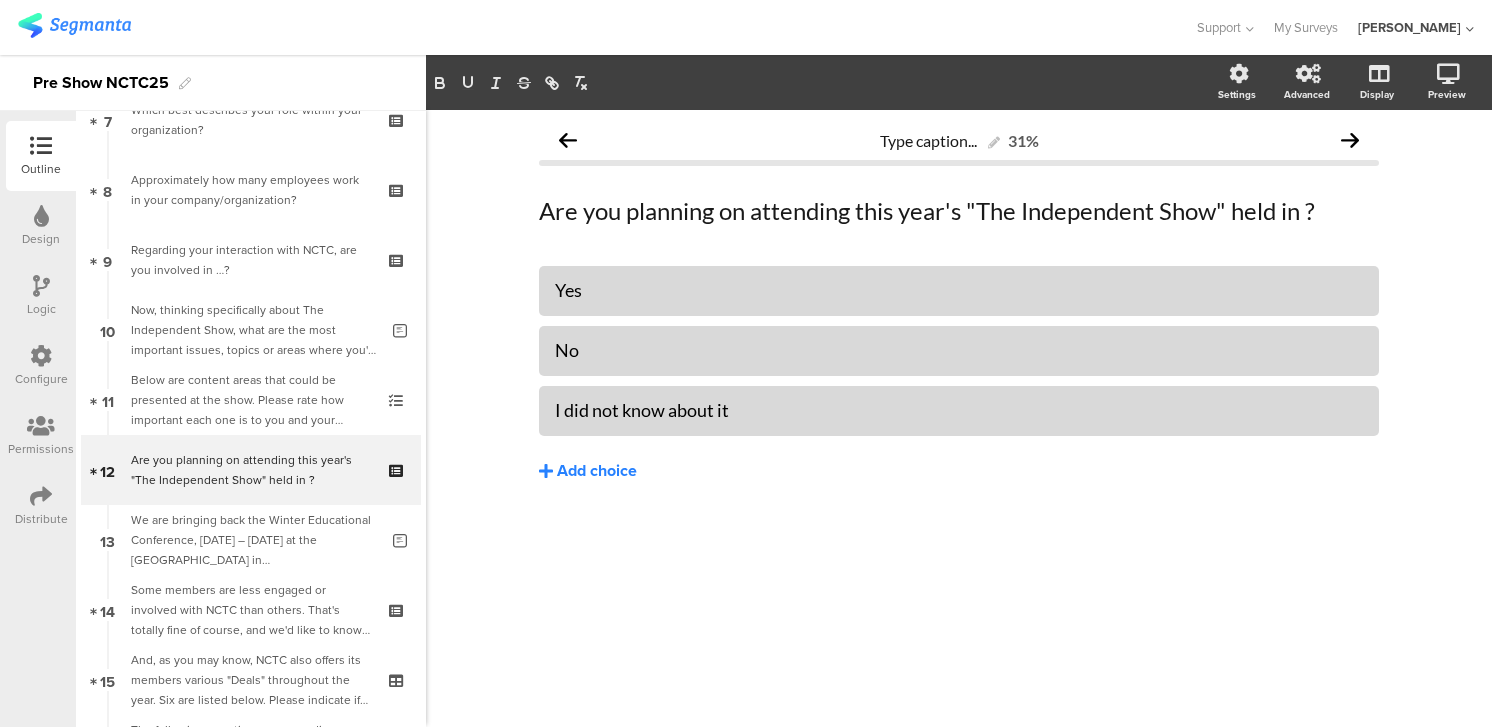 click on "Add choice" 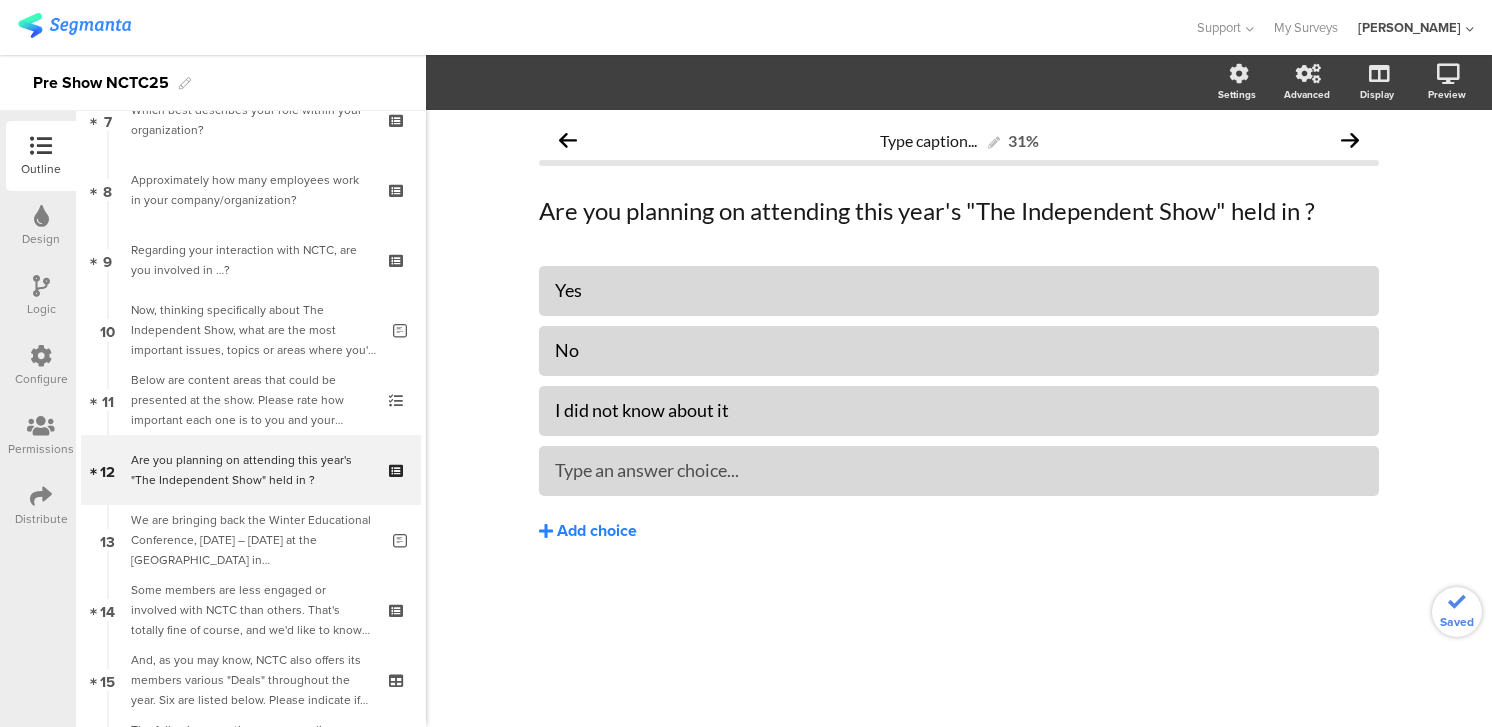 type 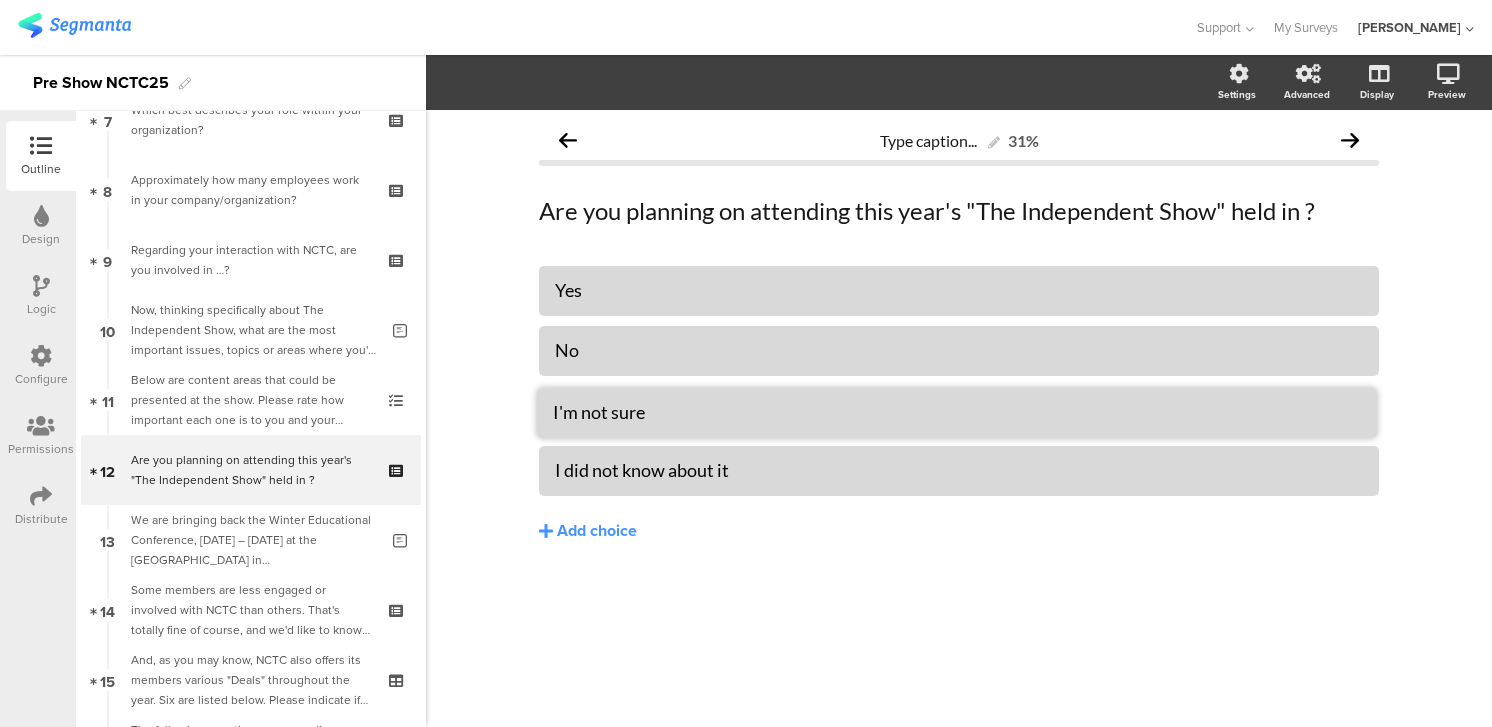 drag, startPoint x: 1377, startPoint y: 448, endPoint x: 1375, endPoint y: 388, distance: 60.033325 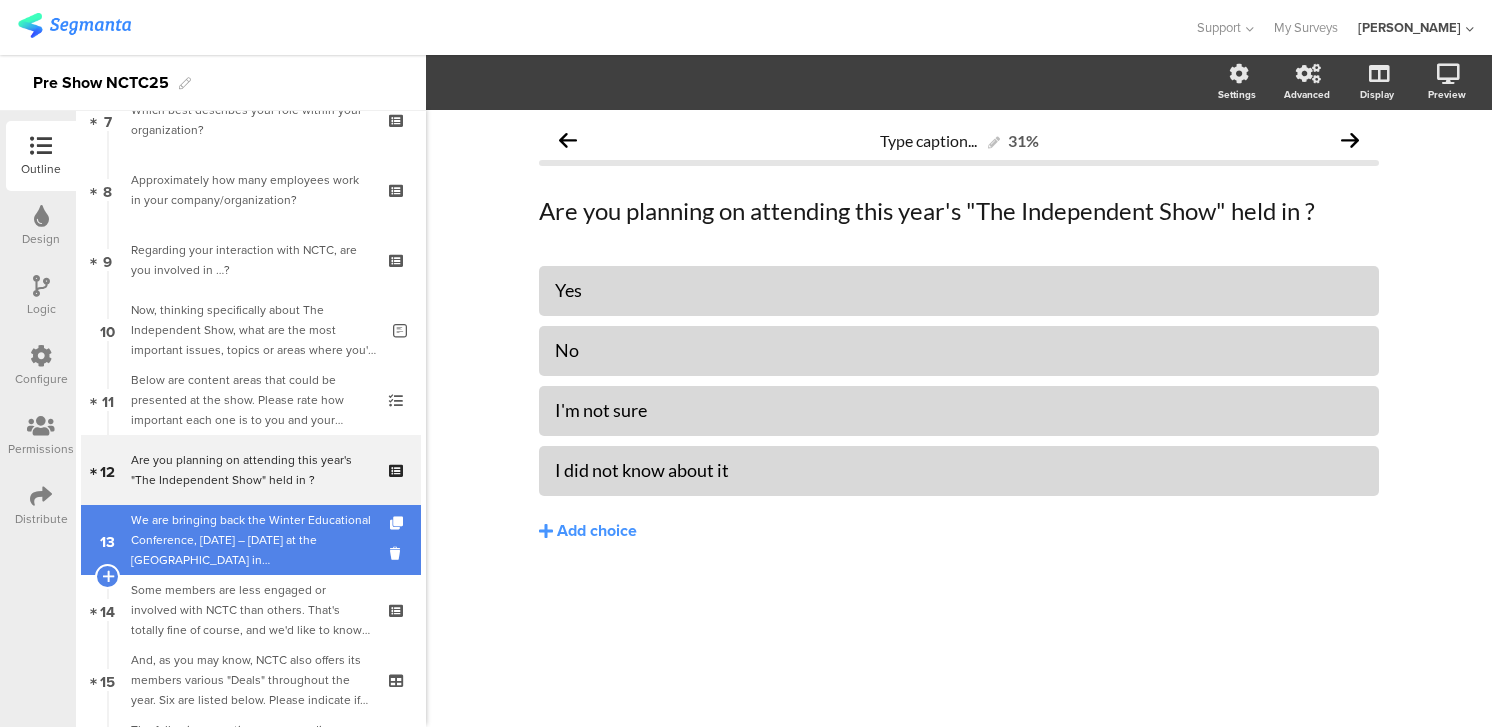click on "We are bringing back the Winter Educational Conference, February 25th – 27th at the Red Rocks Casino & Resort in Las Vegas. We are currently building the agenda. What topics as an NCTC member are you MOST interested in?" at bounding box center [254, 540] 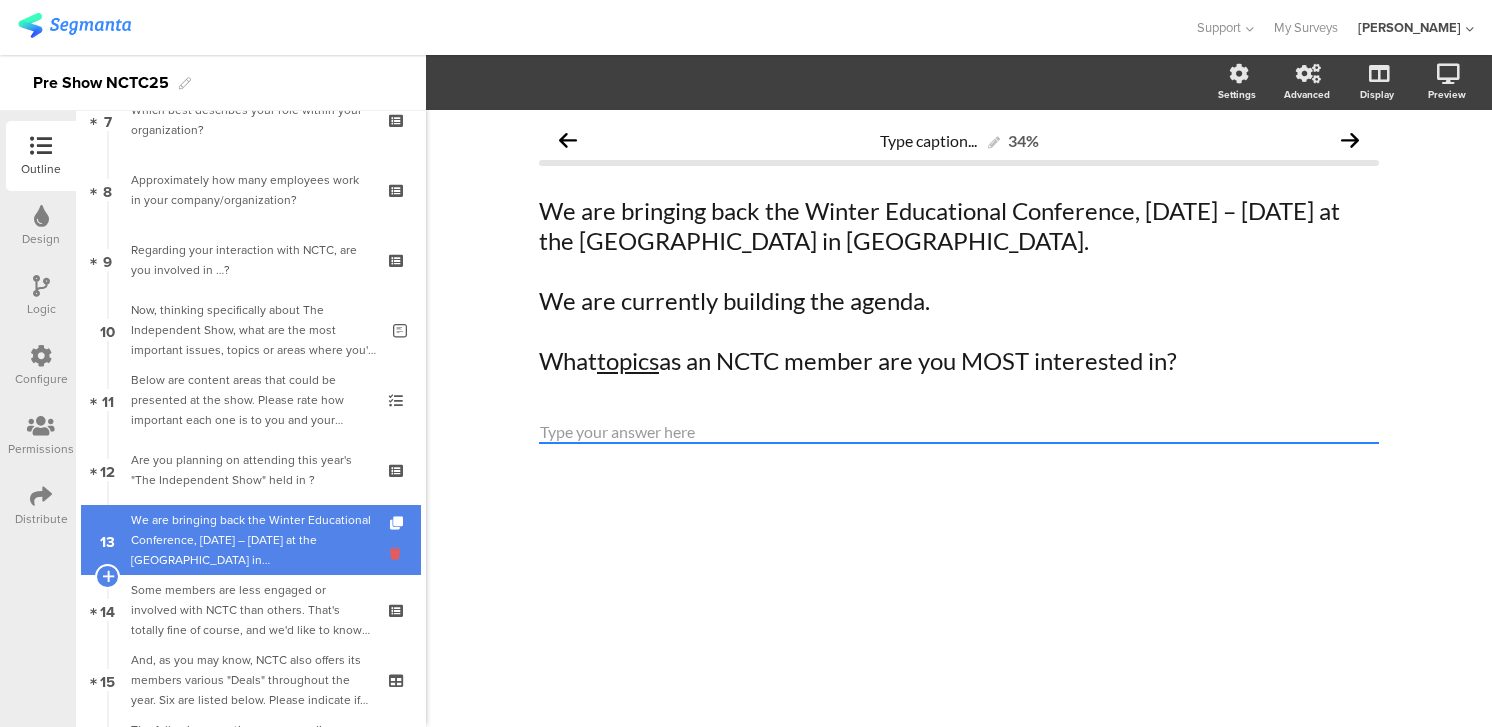 click at bounding box center [398, 553] 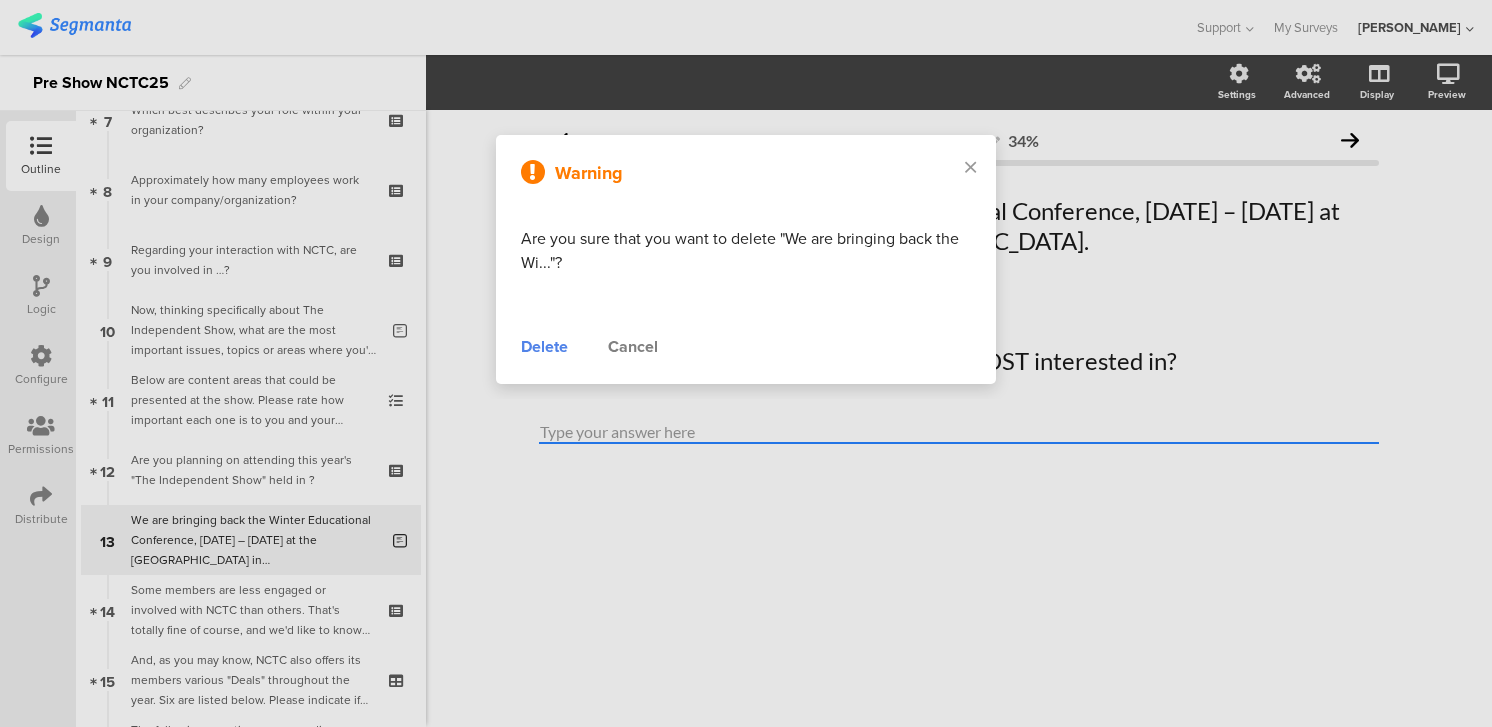 click on "Delete" at bounding box center (544, 347) 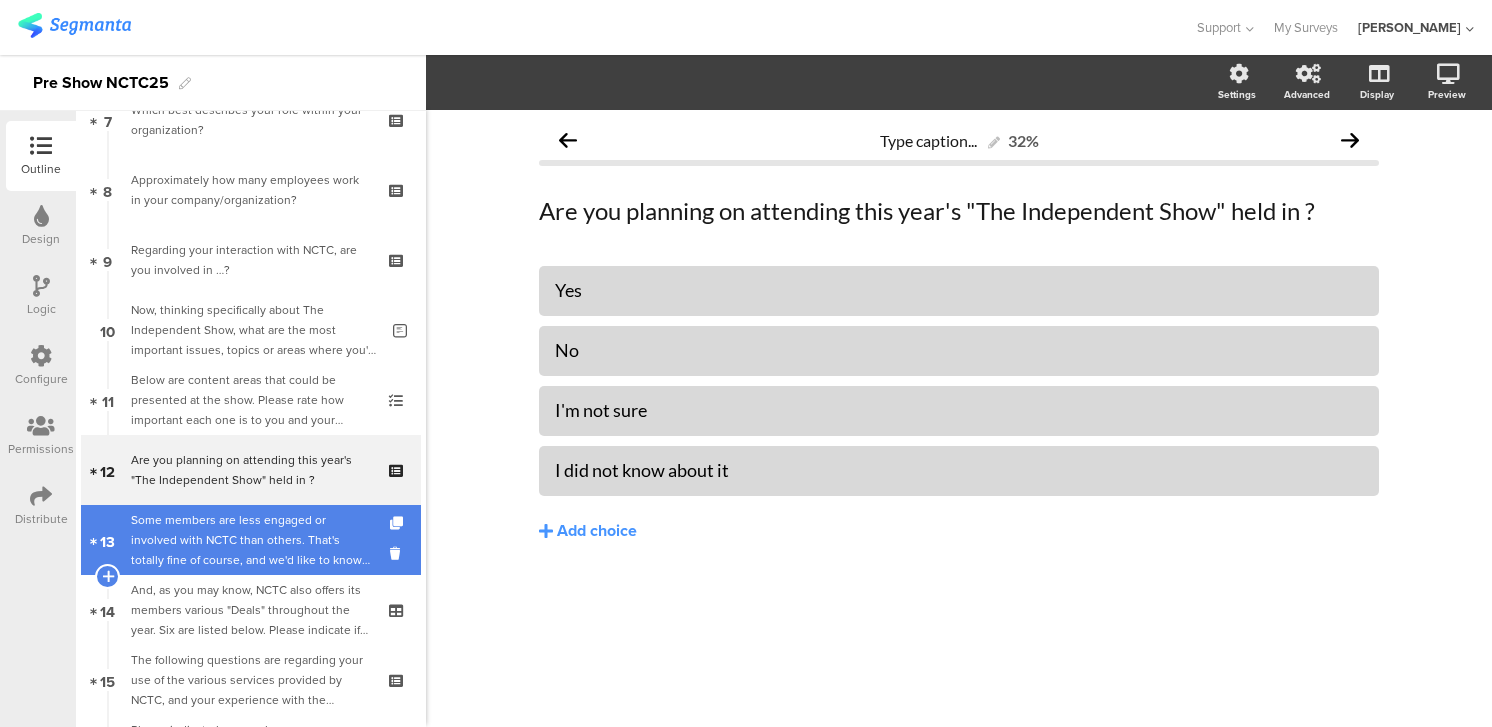 click on "Some members are less engaged or involved with NCTC than others. That's totally fine of course, and we'd like to know if any of these reasons generally apply to your engagement/involvement with NCTC? Please check all that apply to you." at bounding box center [250, 540] 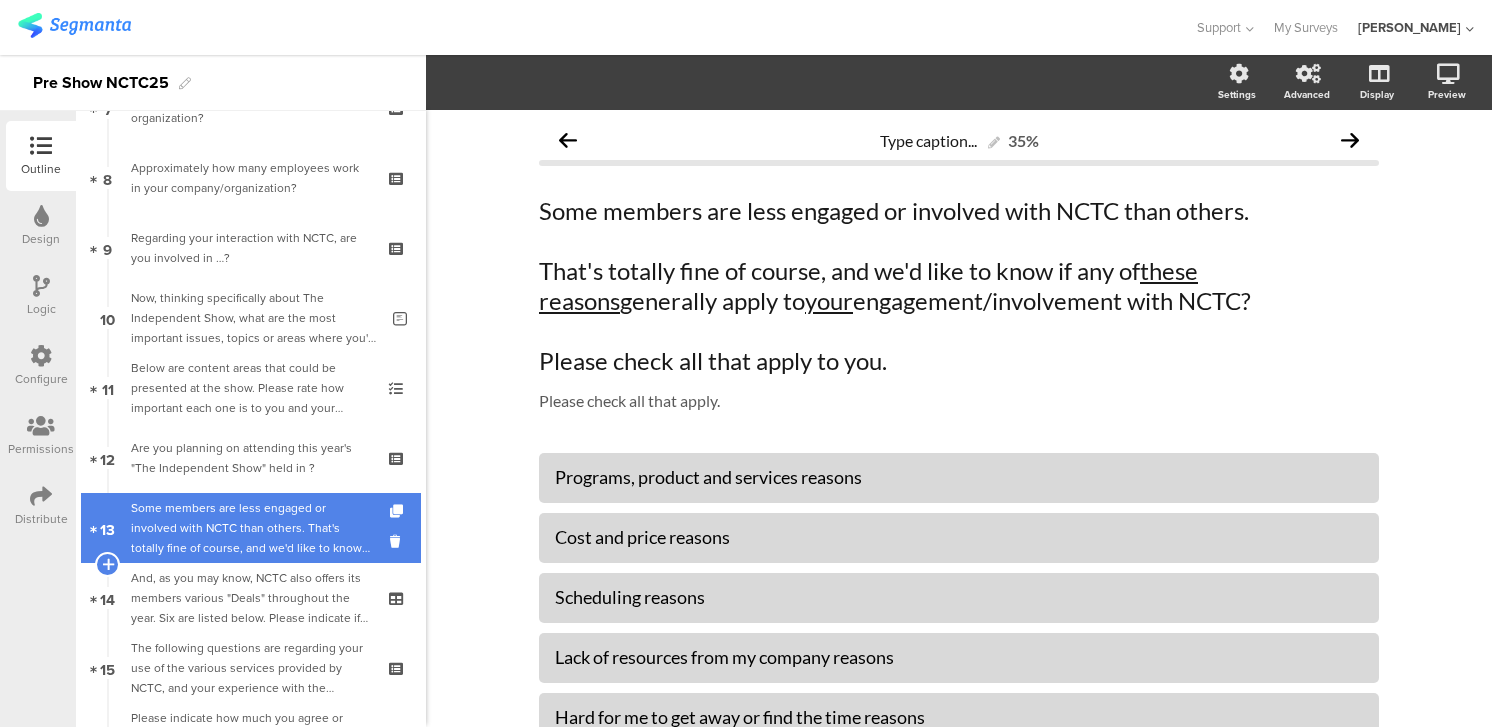 scroll, scrollTop: 554, scrollLeft: 0, axis: vertical 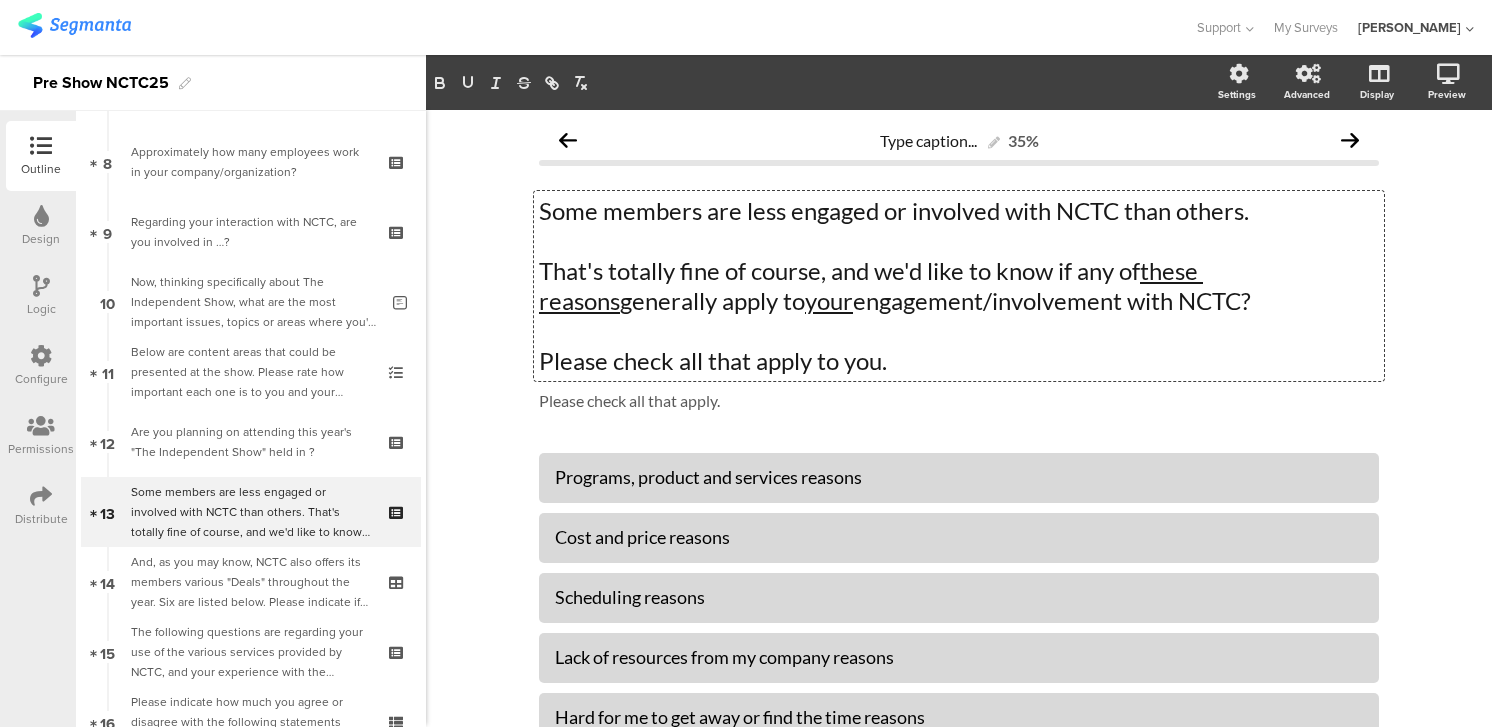 click on "Some members are less engaged or involved with NCTC than others. That's totally fine of course, and we'd like to know if any of  these reasons  generally apply to  your  engagement/involvement with NCTC? Please check all that apply to you.
Some members are less engaged or involved with NCTC than others. That's totally fine of course, and we'd like to know if any of  these reasons  generally apply to  your  engagement/involvement with NCTC? Please check all that apply to you.
Some members are less engaged or involved with NCTC than others. That's totally fine of course, and we'd like to know if any of  these reasons  generally apply to  your  engagement/involvement with NCTC? Please check all that apply to you." 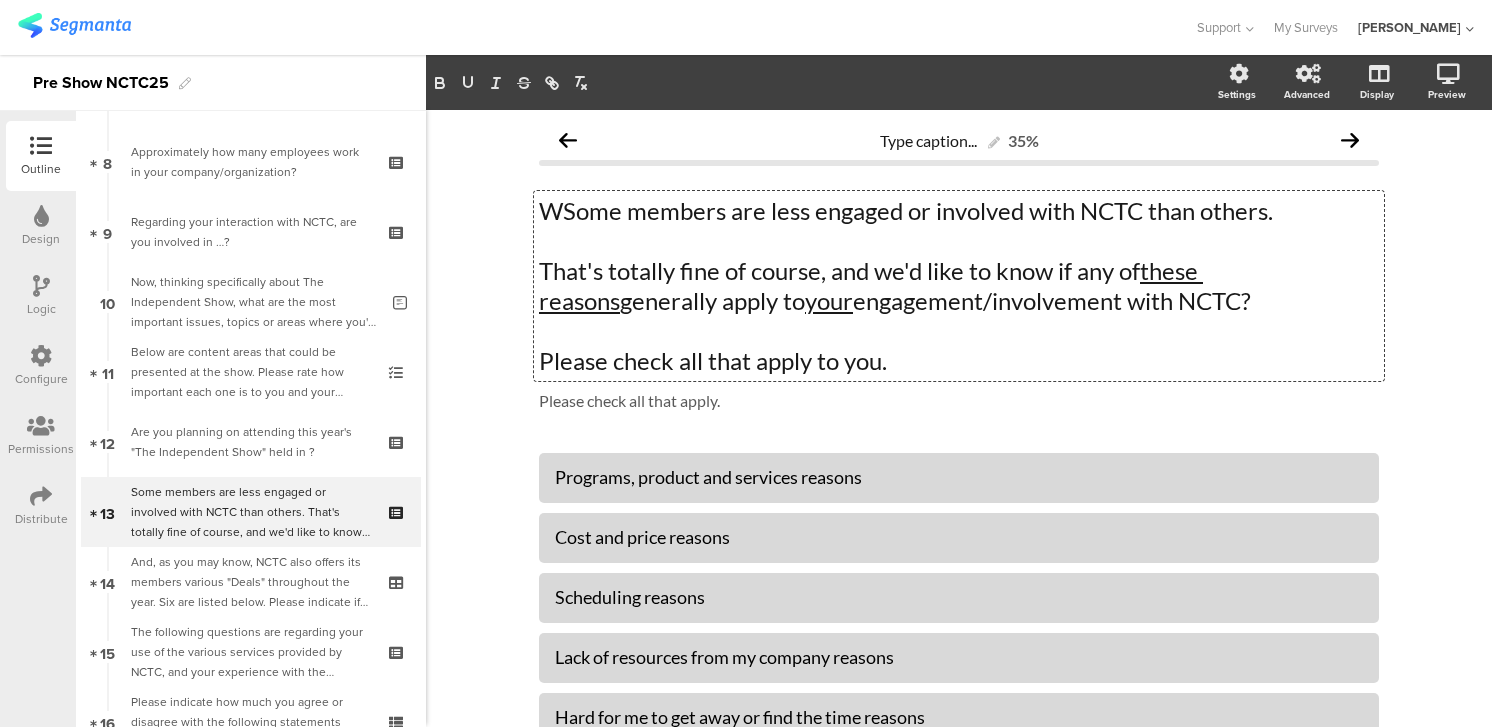 type 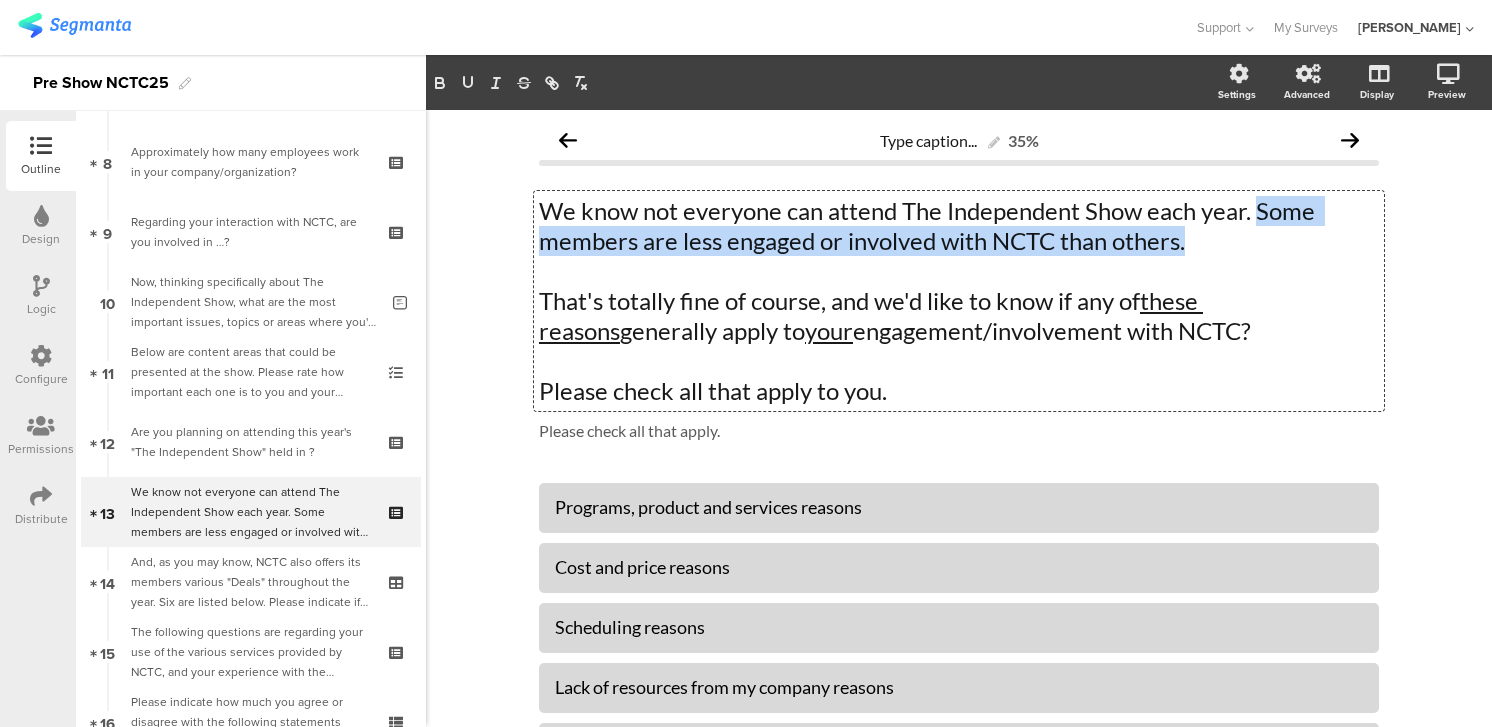 drag, startPoint x: 1259, startPoint y: 210, endPoint x: 1290, endPoint y: 250, distance: 50.606323 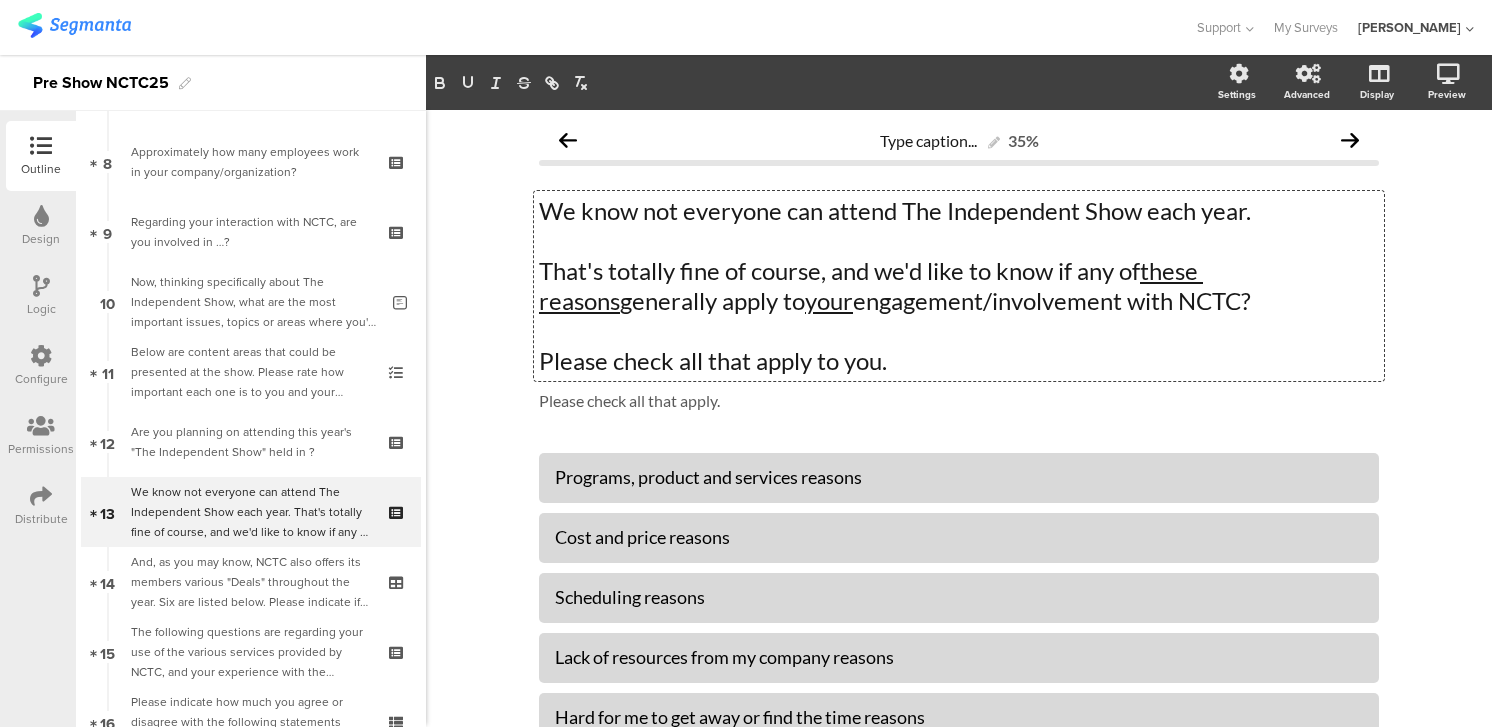 click on "That's totally fine of course, and we'd like to know if any of  these reasons  generally apply to  your  engagement/involvement with NCTC?" 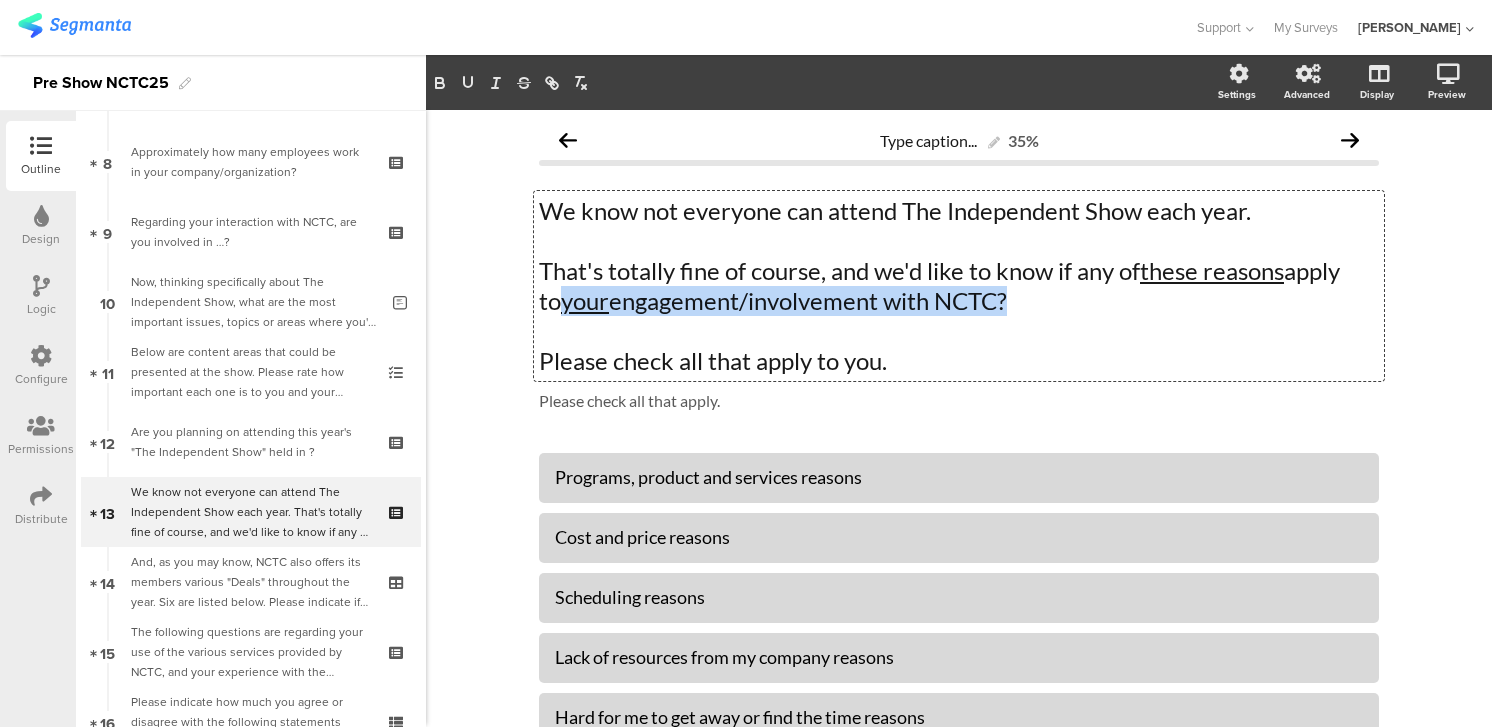 drag, startPoint x: 980, startPoint y: 306, endPoint x: 526, endPoint y: 302, distance: 454.0176 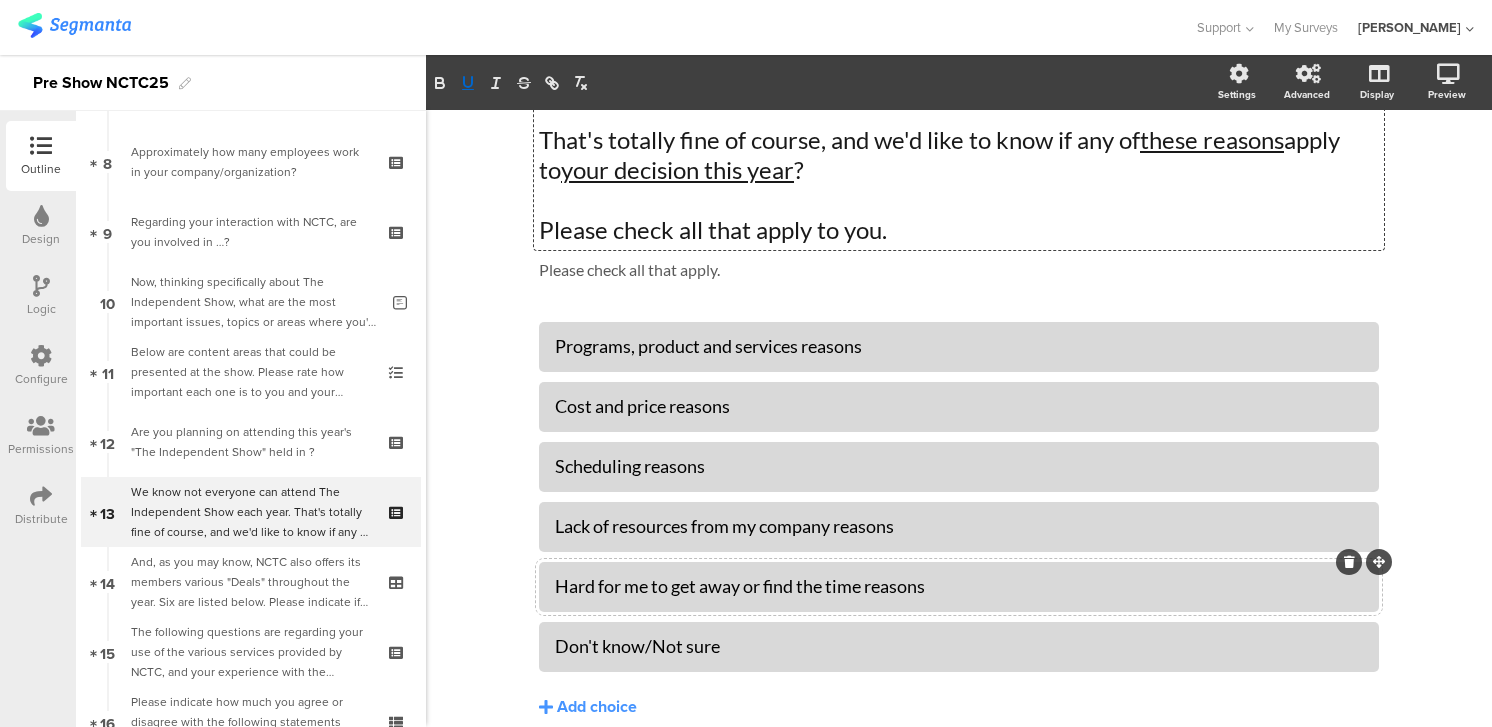 scroll, scrollTop: 62, scrollLeft: 0, axis: vertical 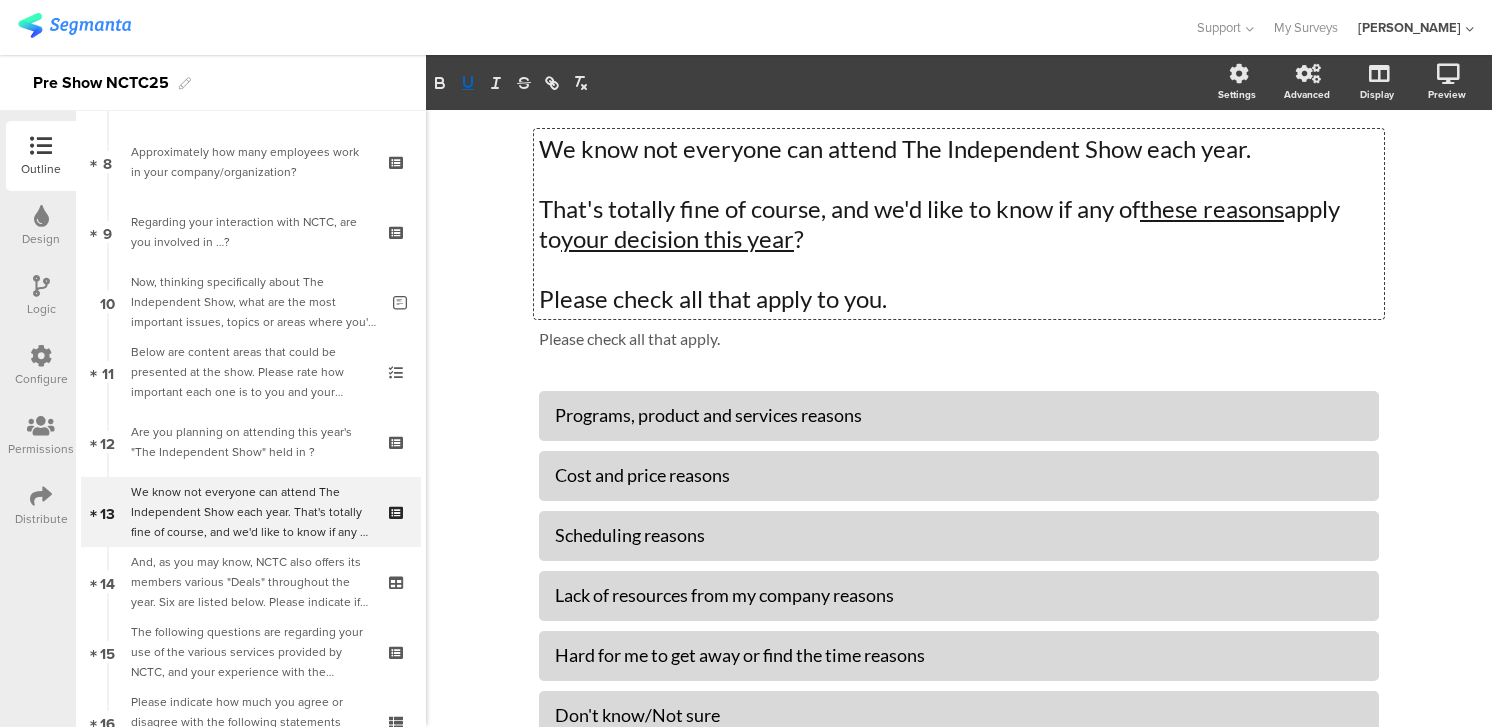 click on "That's totally fine of course, and we'd like to know if any of  these reasons  apply to  your decision this year ?" 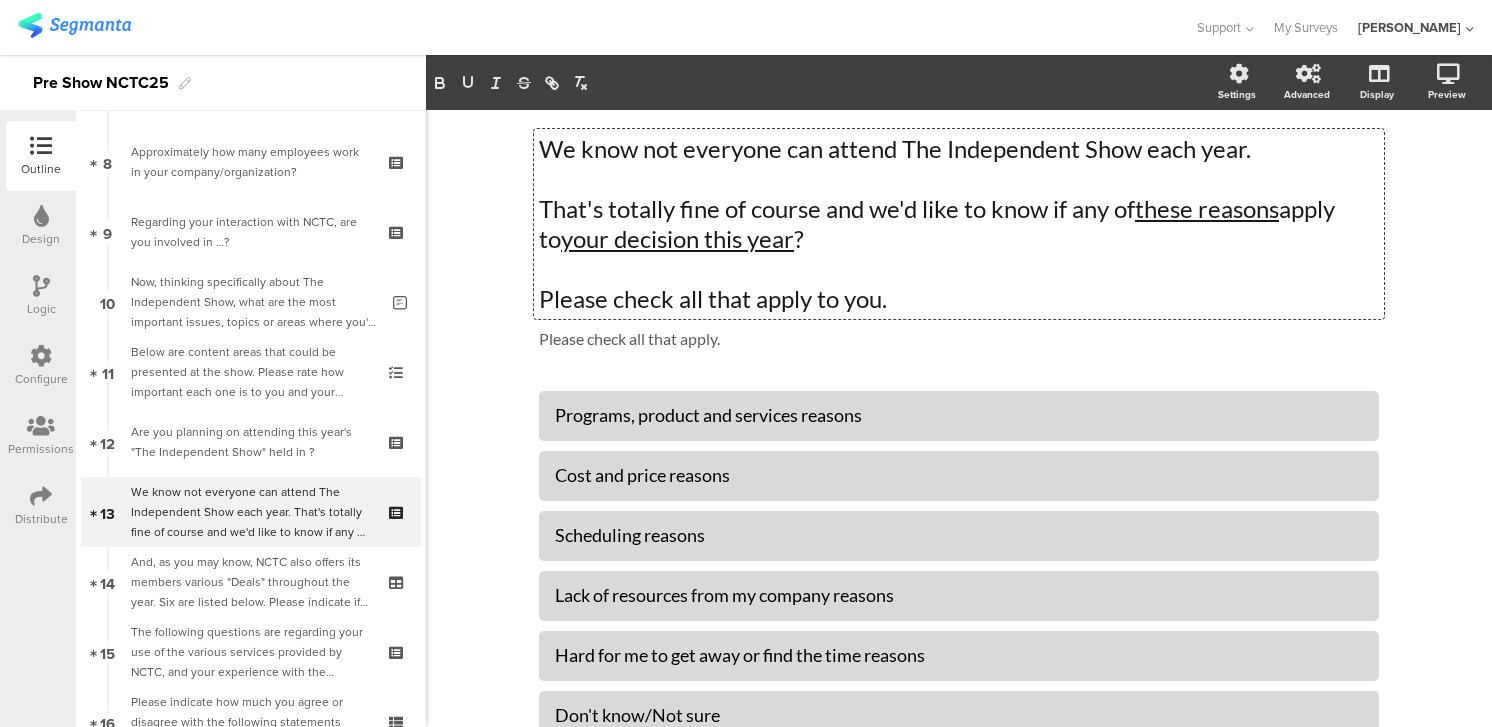 click on "That's totally fine of course and we'd like to know if any of  these reasons  apply to  your decision this year ?" 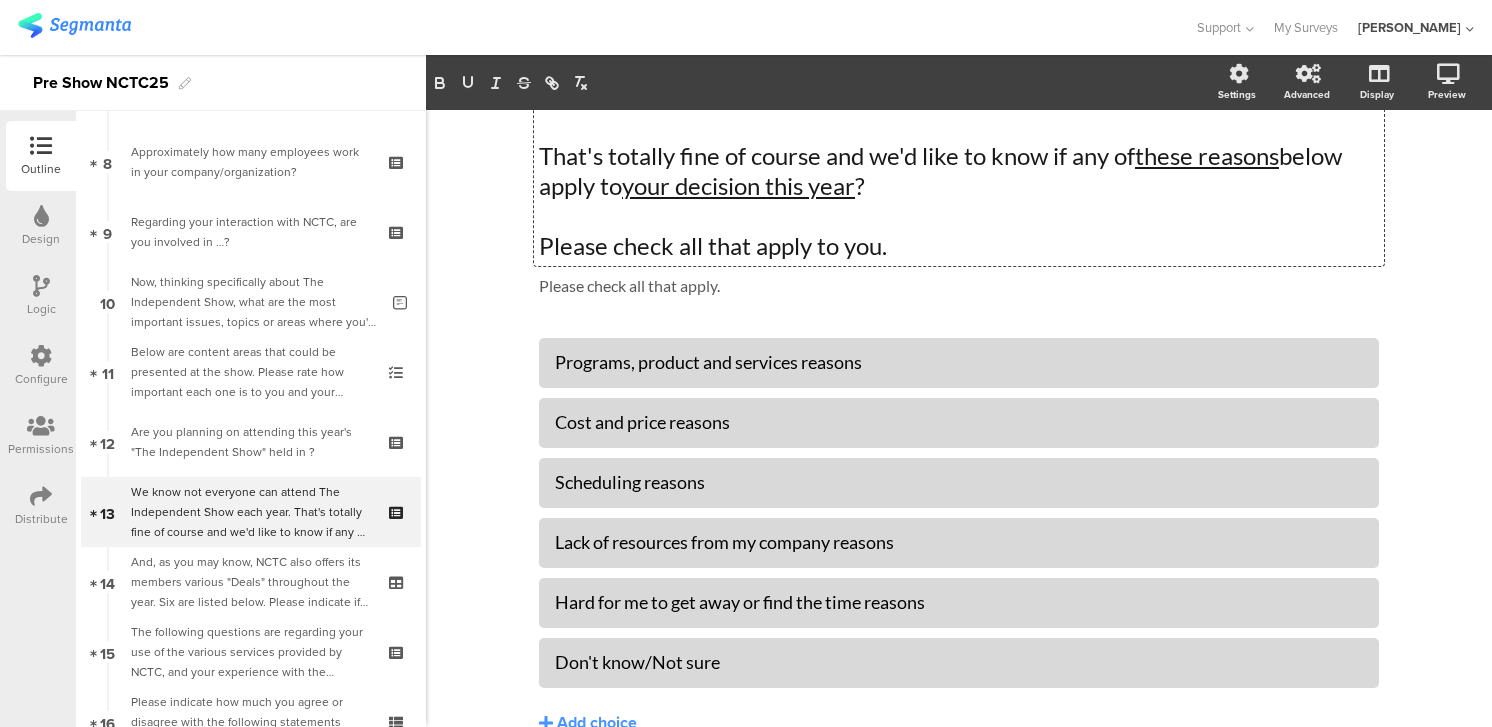 scroll, scrollTop: 122, scrollLeft: 0, axis: vertical 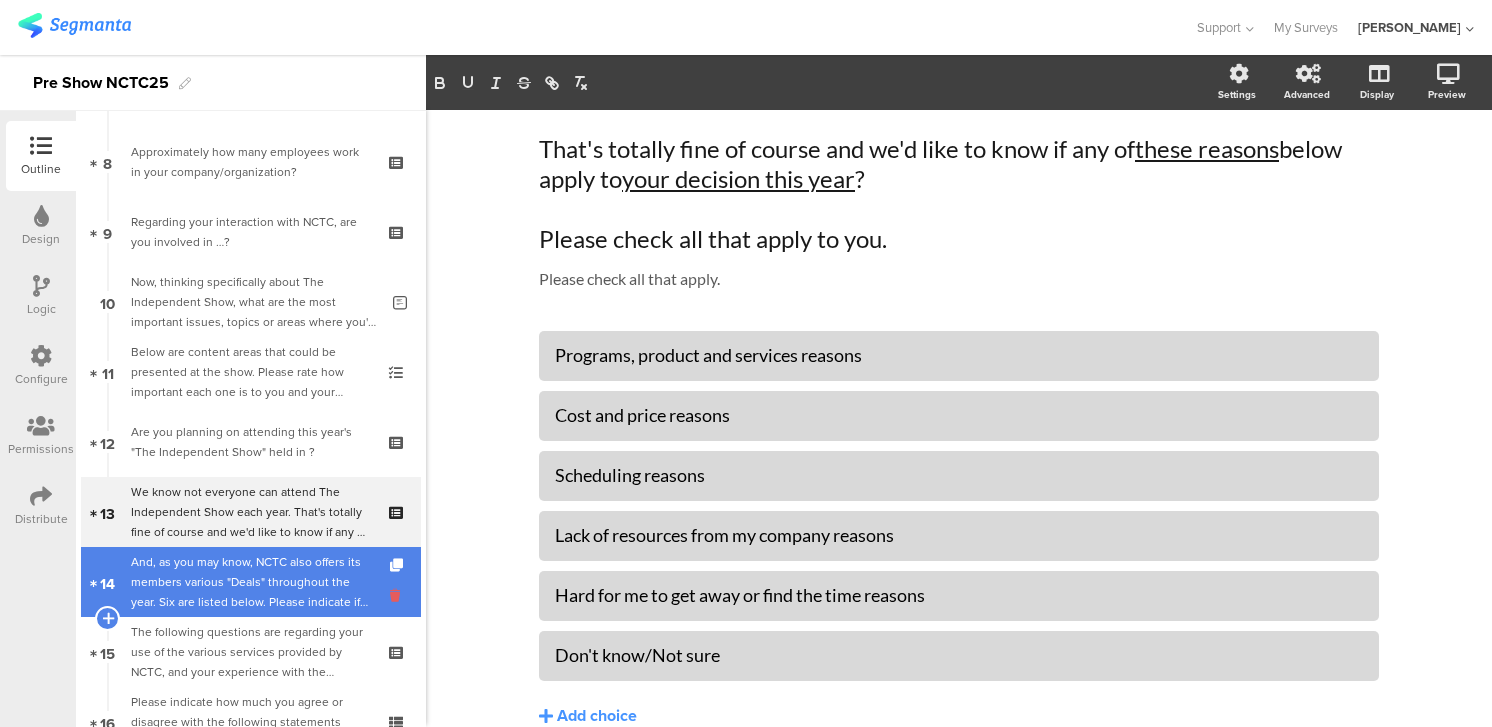 click at bounding box center [398, 595] 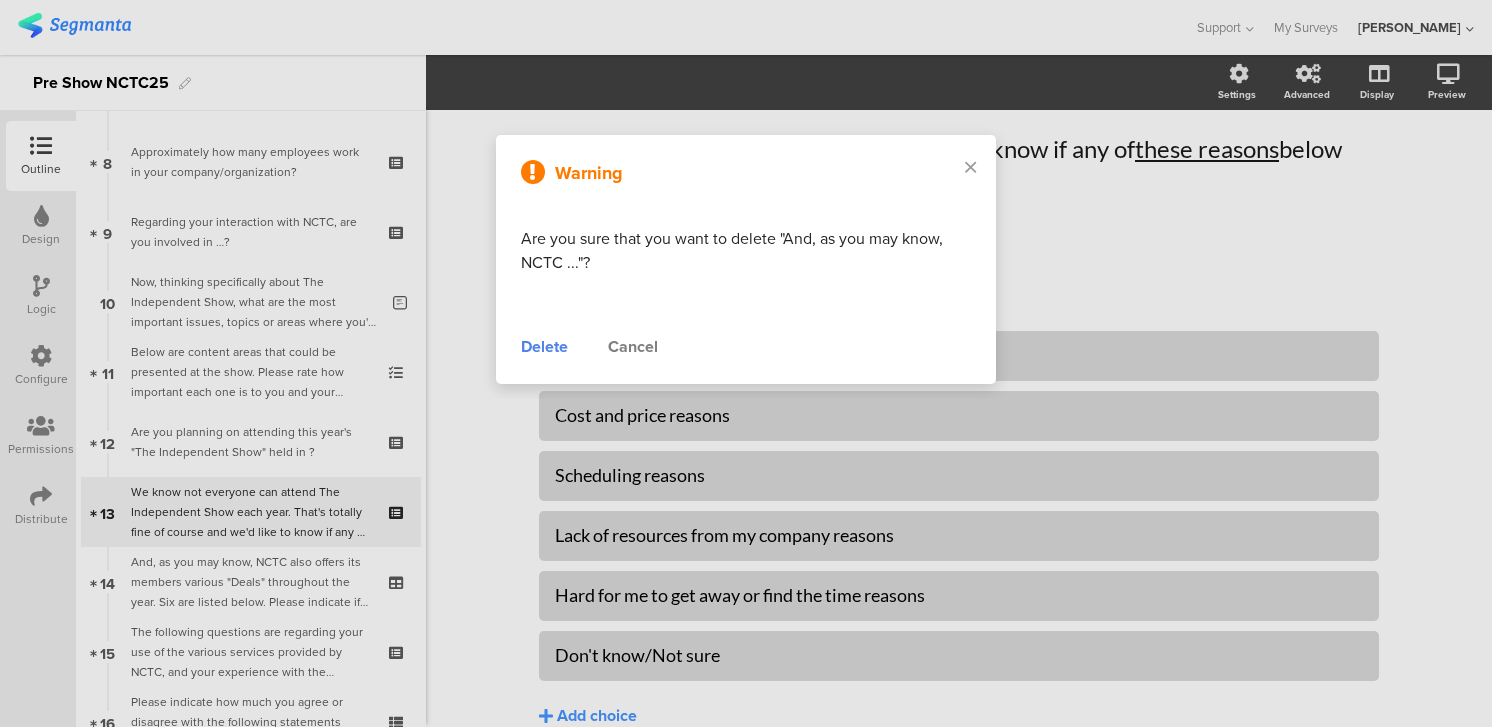 click on "Delete" at bounding box center [544, 347] 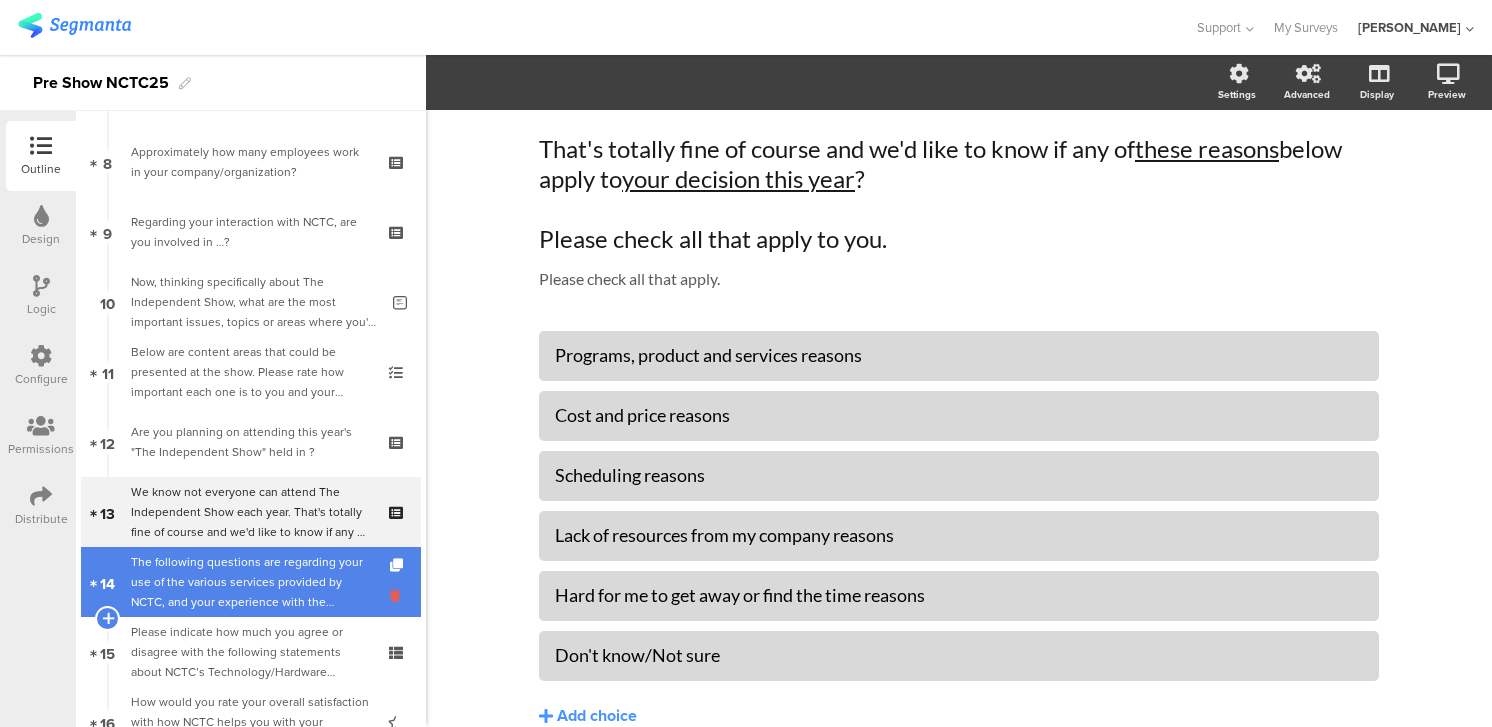 click at bounding box center (398, 595) 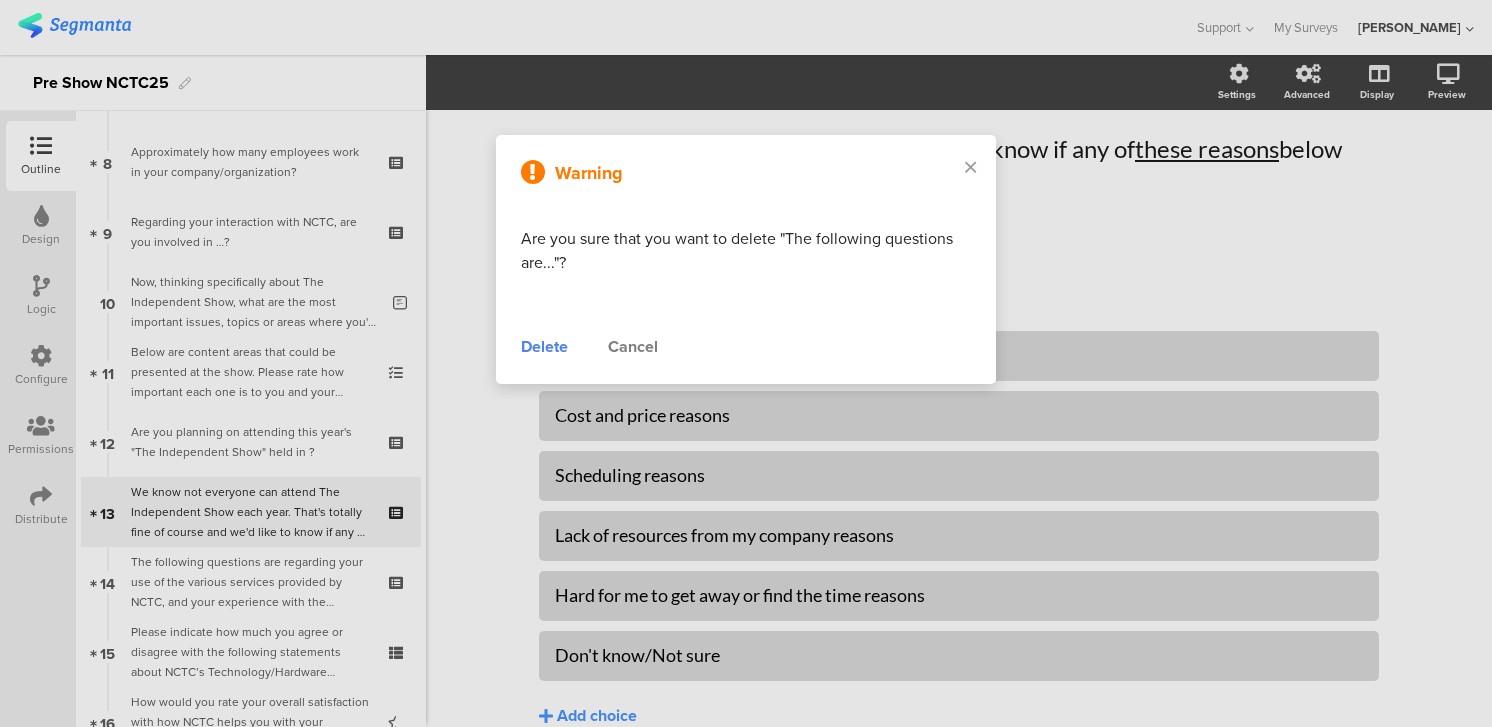 click at bounding box center (746, 363) 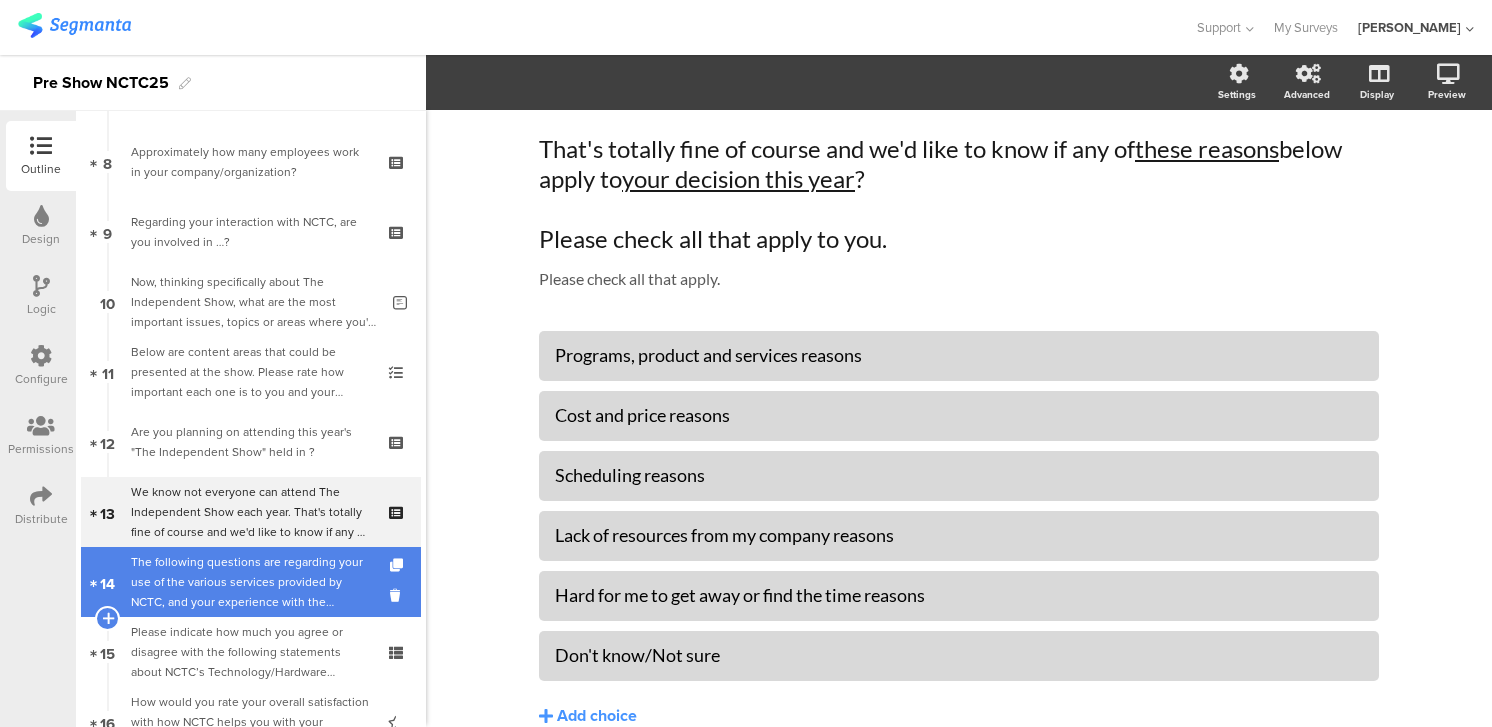 click on "The following questions are regarding your use of the various services provided by NCTC, and your experience with the organization. Next, are a few questions about NCTC's Technology/Hardware Purchasing Services. Over the past year, approximately what percent of your organization’s TOTAL technology/hardware purchasing spend was purchased through NCTC?" at bounding box center (250, 582) 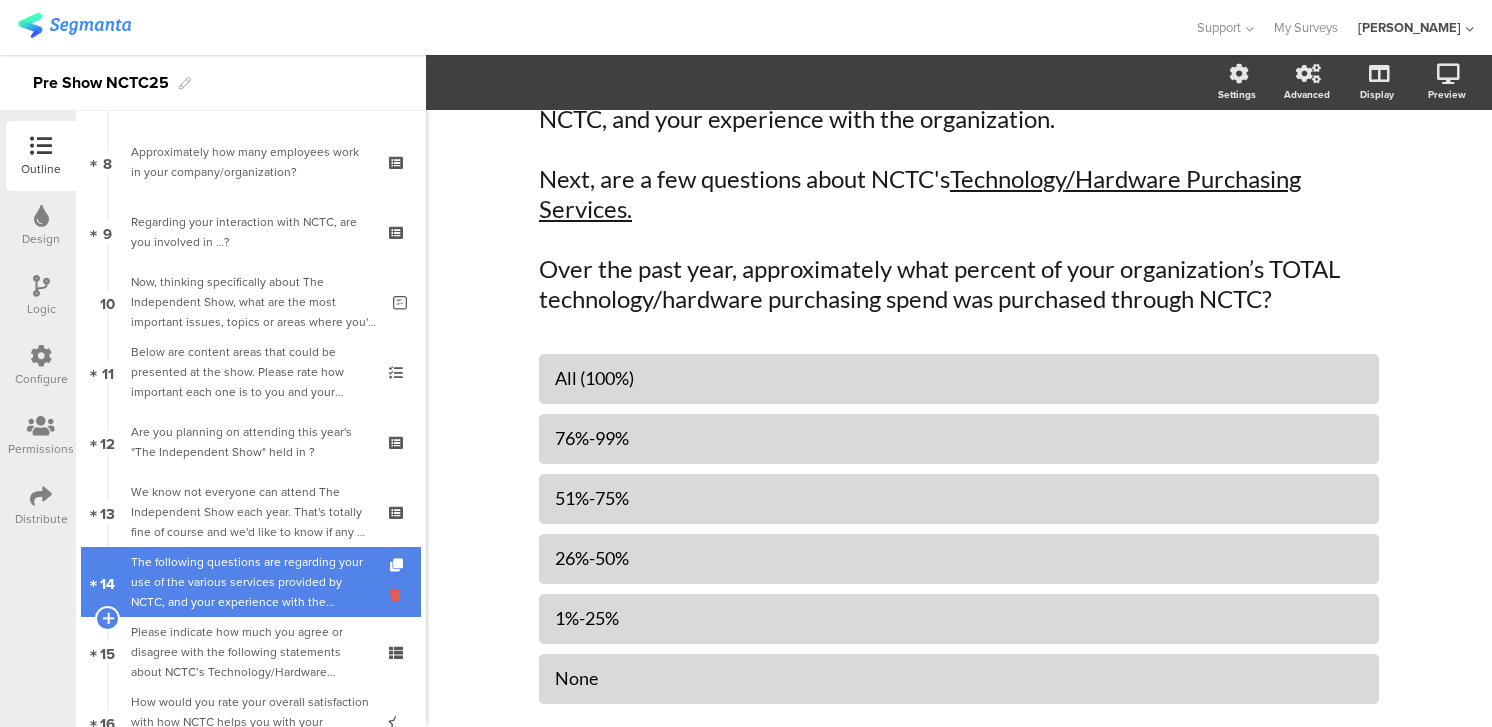 click at bounding box center [398, 595] 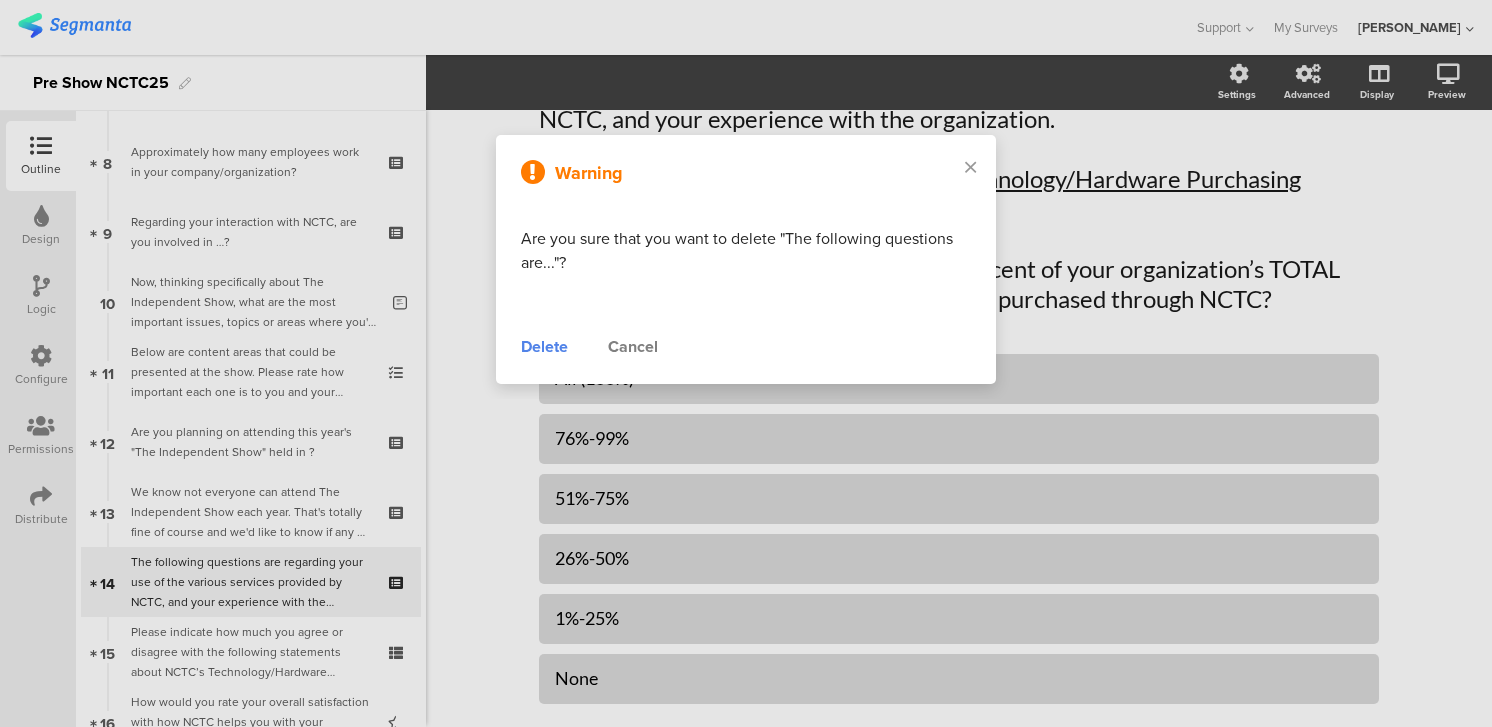 click on "Delete" at bounding box center (544, 347) 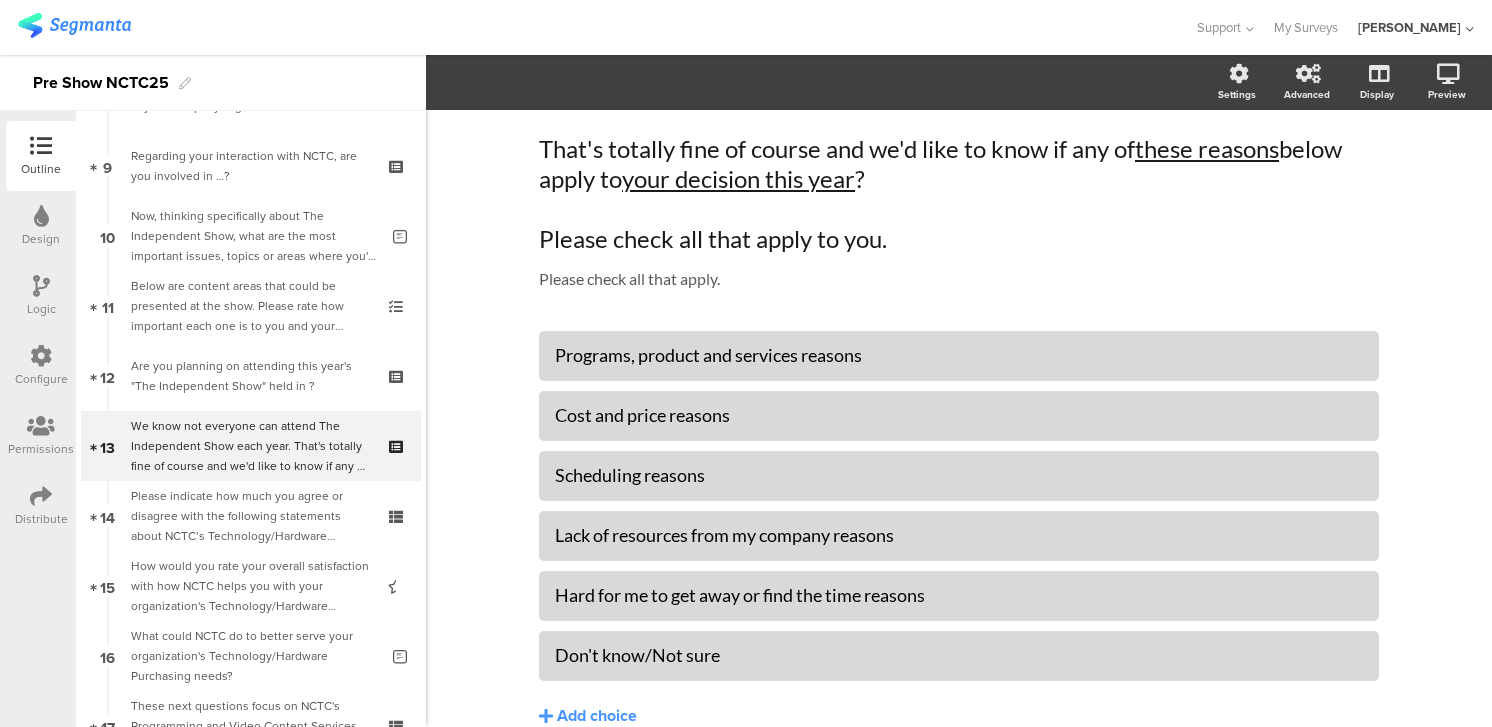 scroll, scrollTop: 637, scrollLeft: 0, axis: vertical 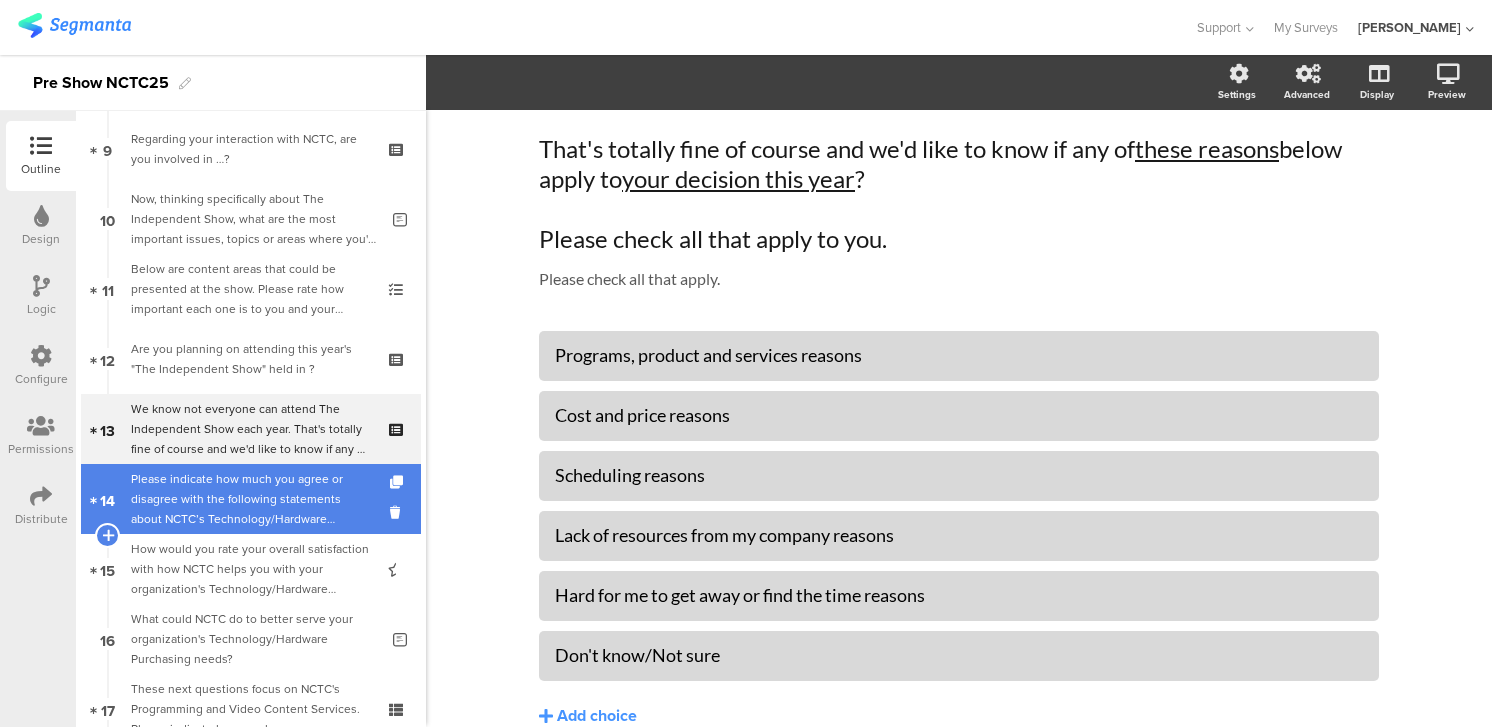 click on "Please indicate how much you agree or disagree with the following statements about NCTC’s Technology/Hardware Purchasing Services." at bounding box center [250, 499] 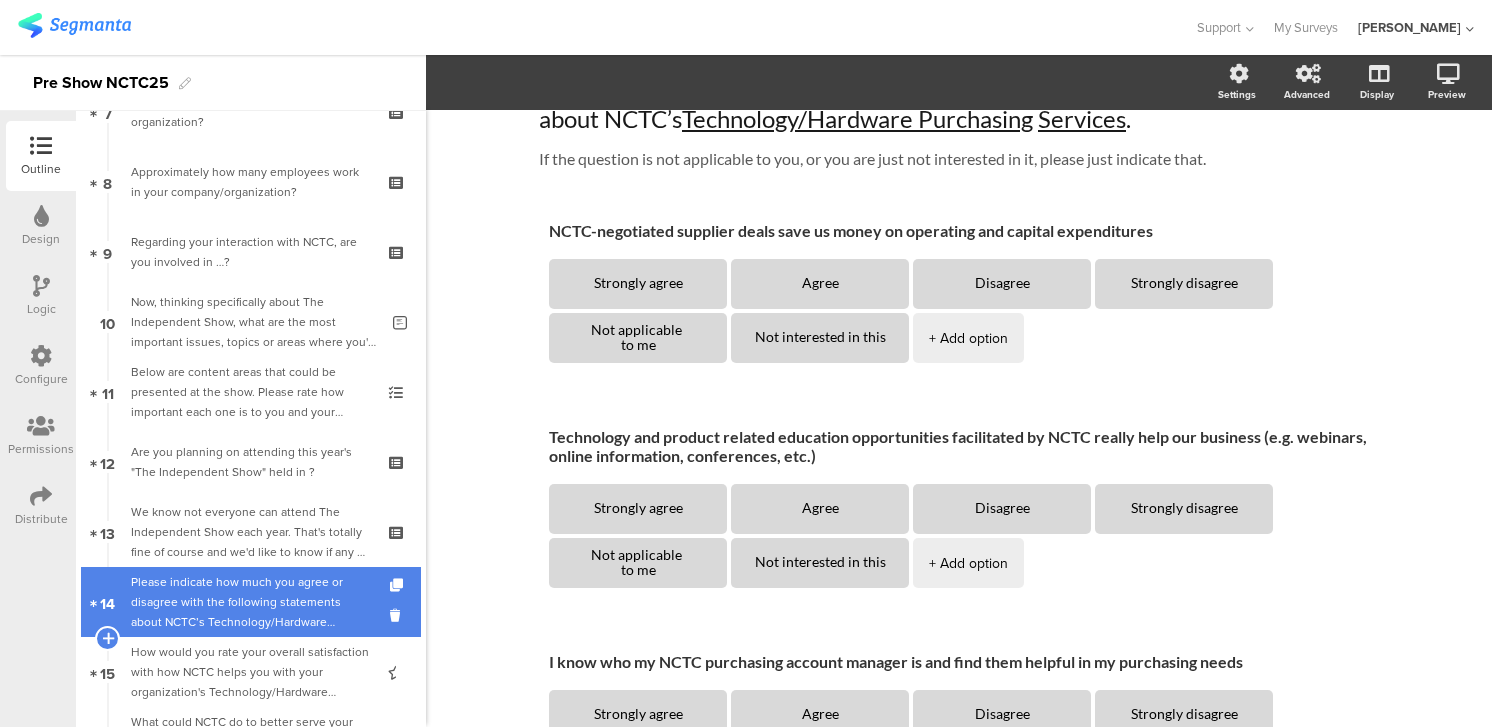 scroll, scrollTop: 536, scrollLeft: 0, axis: vertical 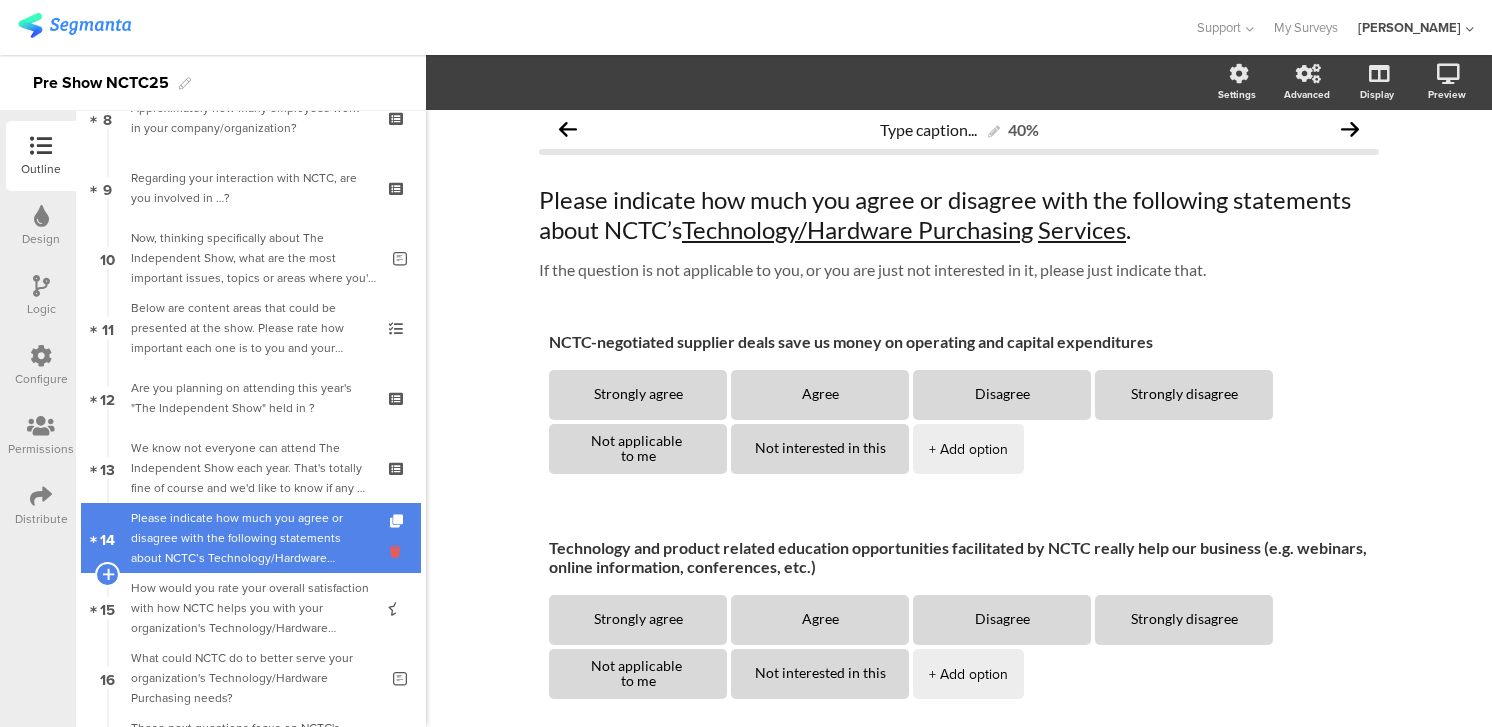 click at bounding box center [398, 551] 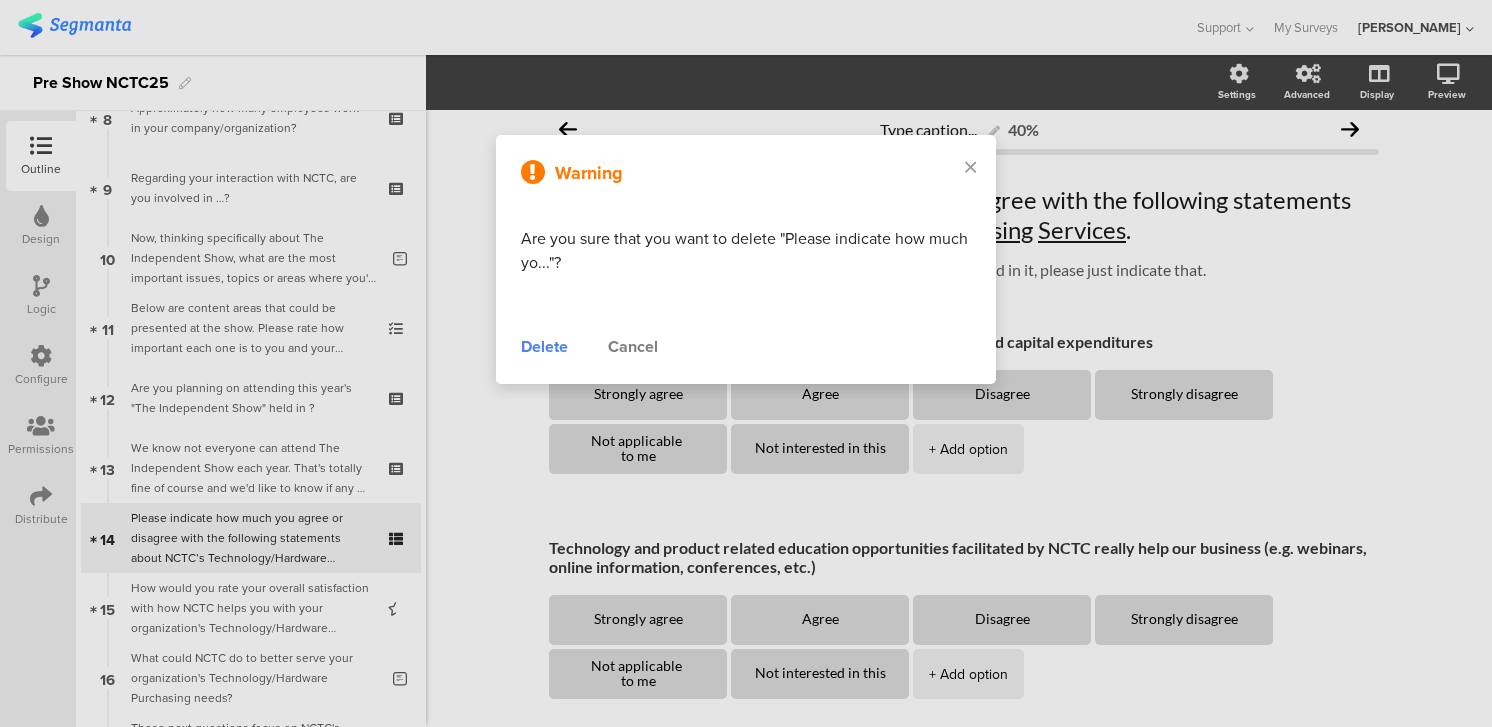 click on "Delete" at bounding box center (544, 347) 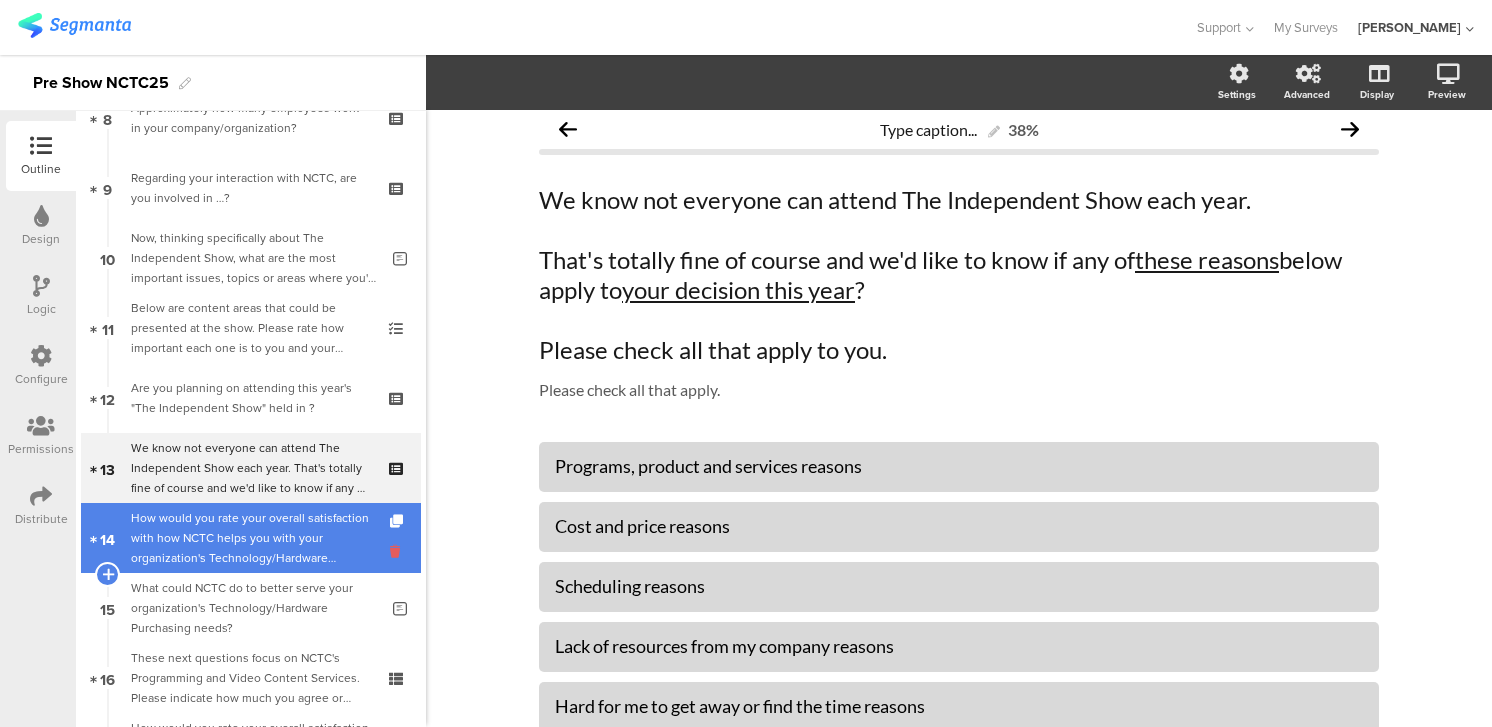 click at bounding box center [398, 551] 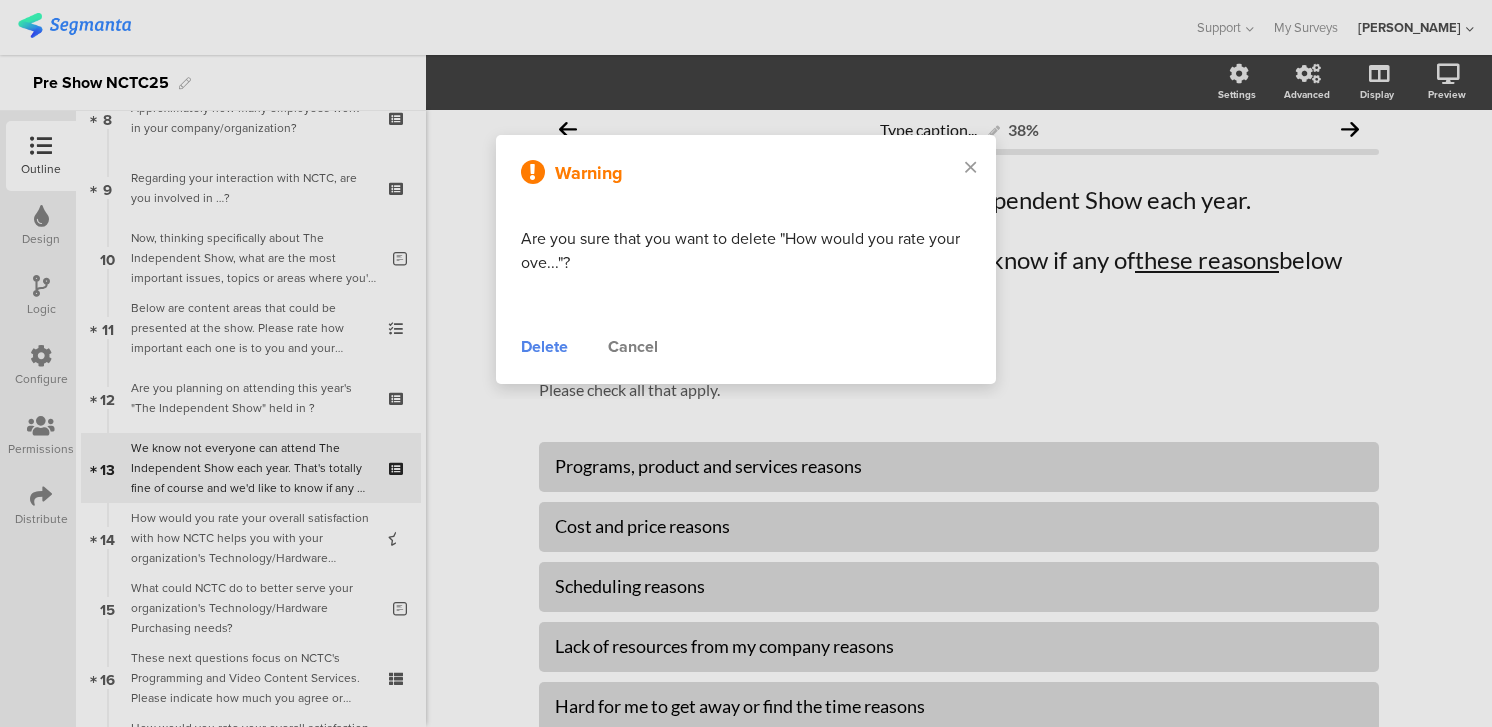 click on "Delete" at bounding box center [544, 347] 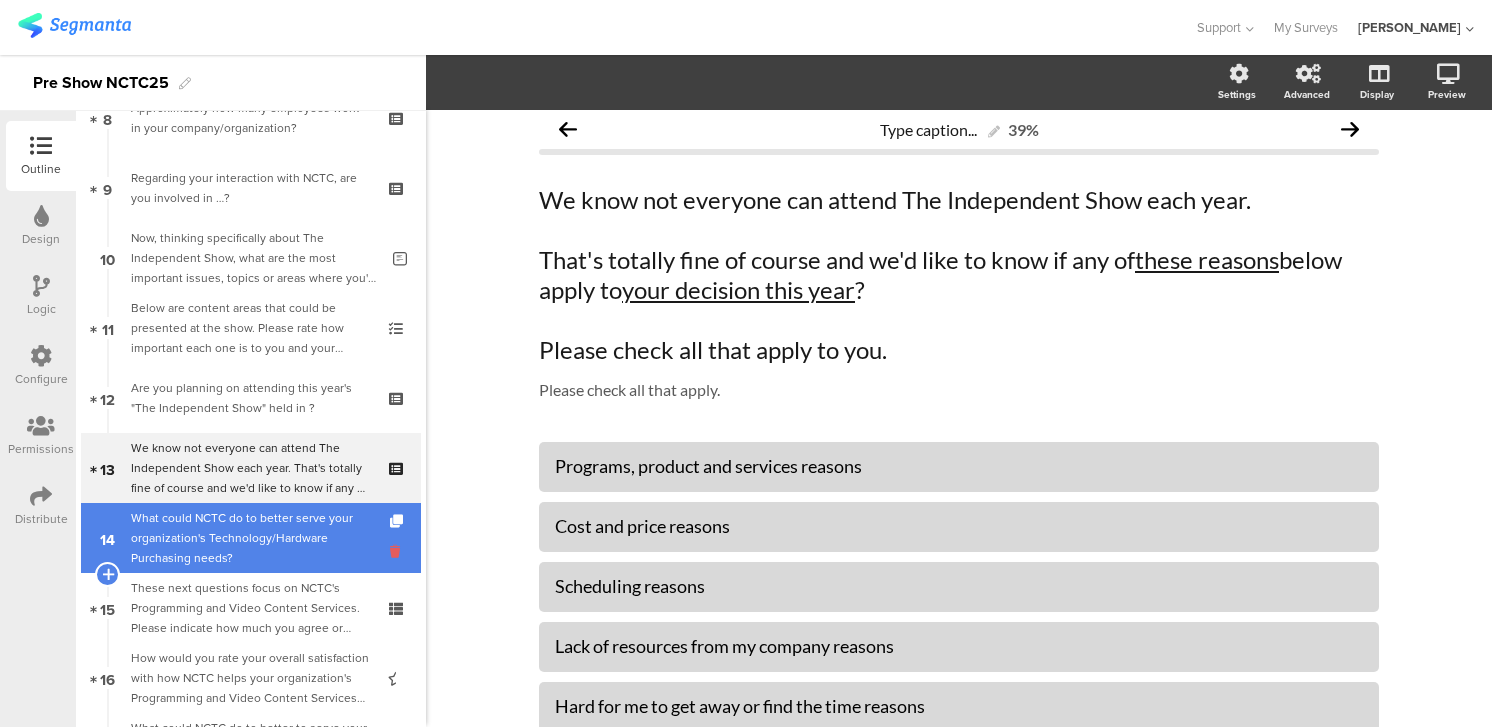 click at bounding box center (398, 551) 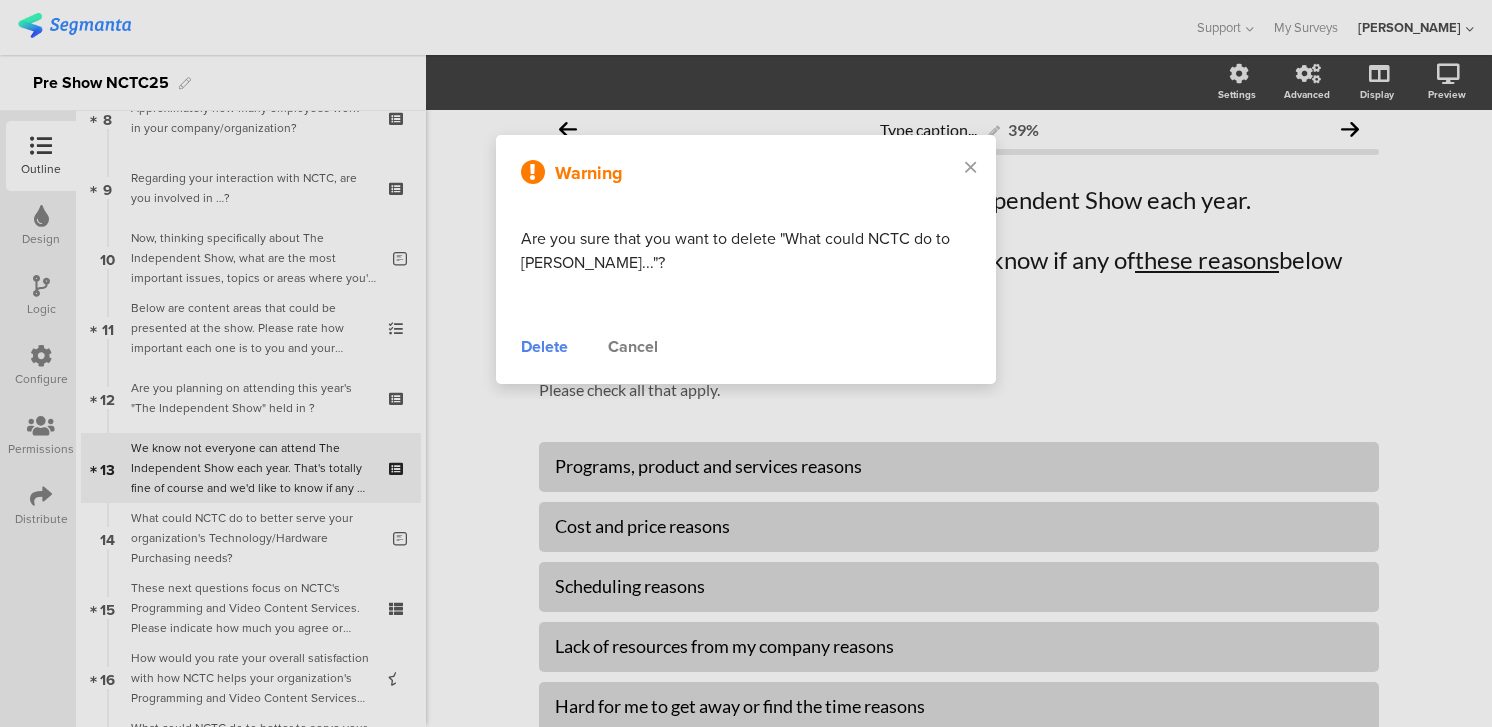 click on "Delete" at bounding box center [544, 347] 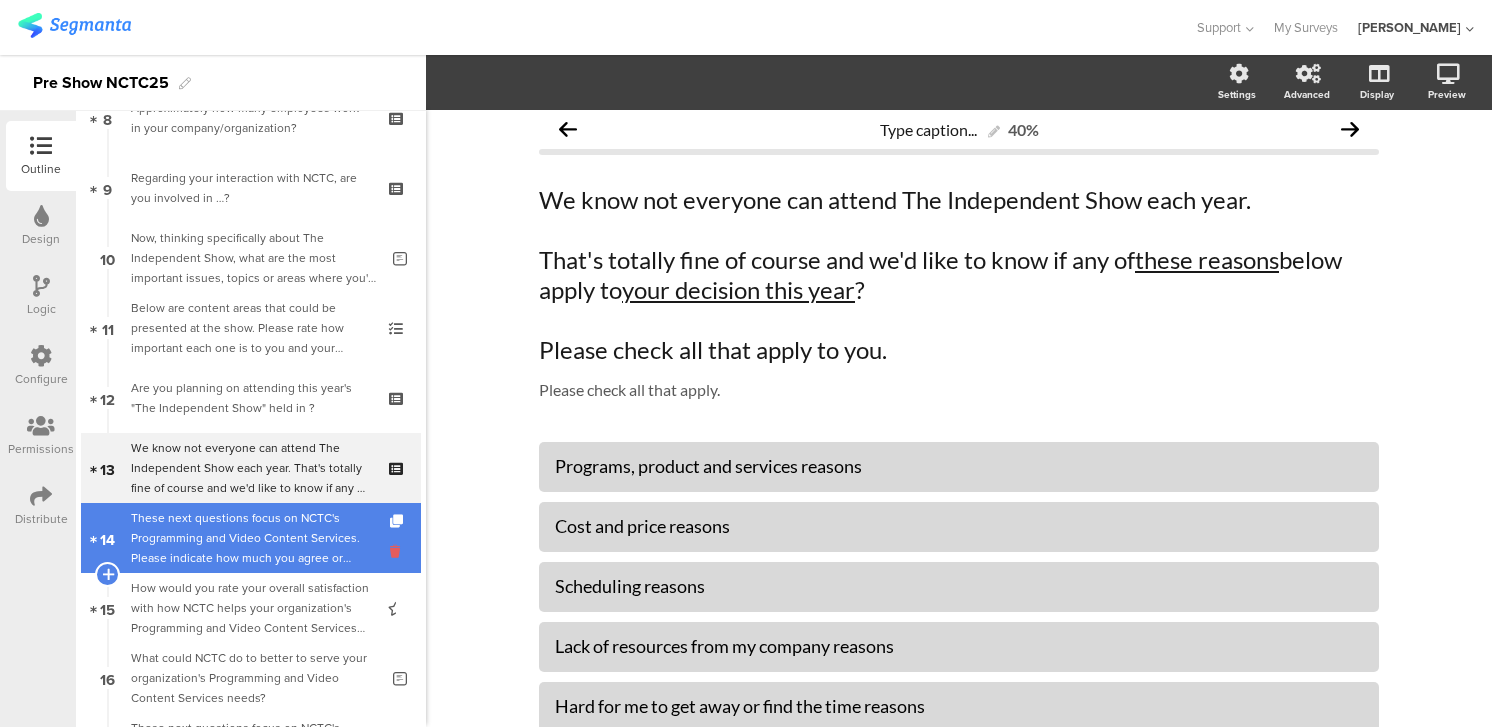 click at bounding box center [398, 551] 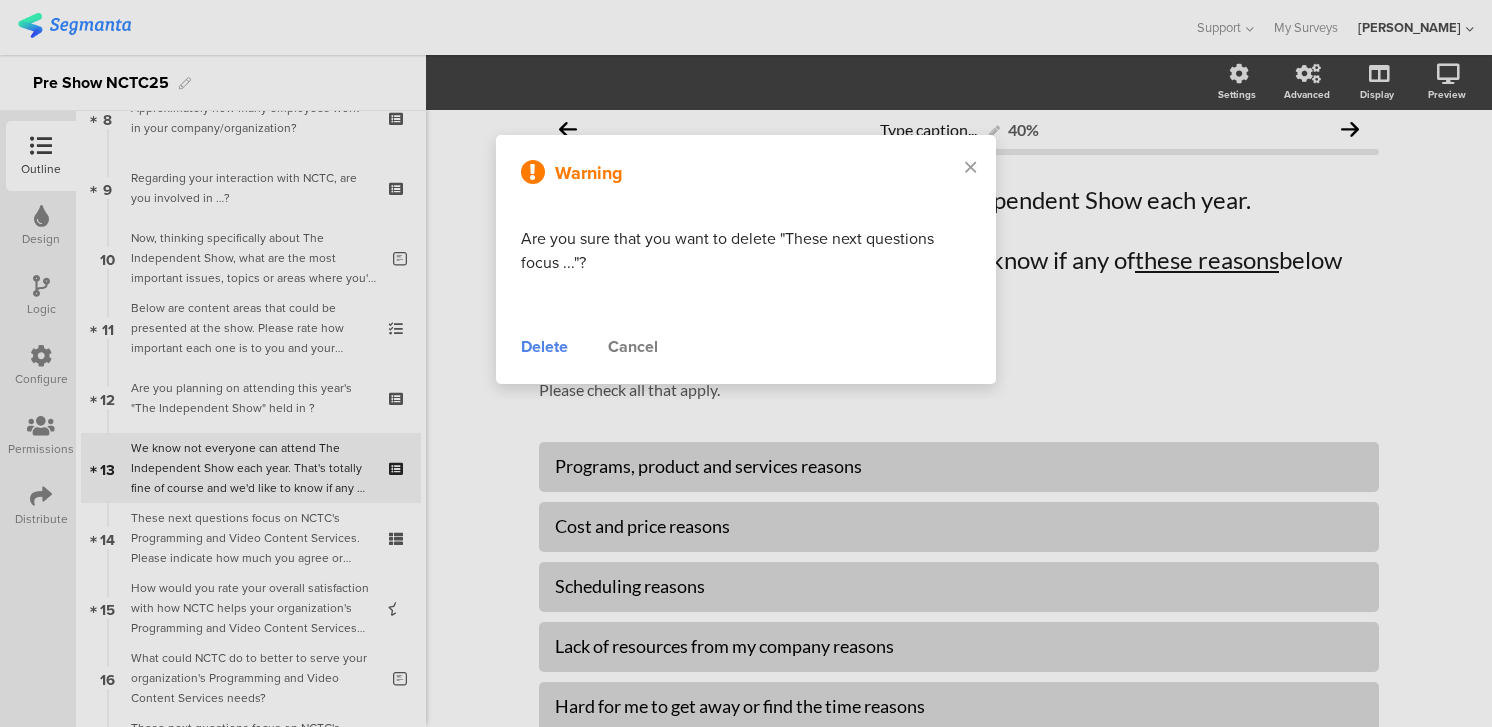 click on "Delete" at bounding box center (544, 347) 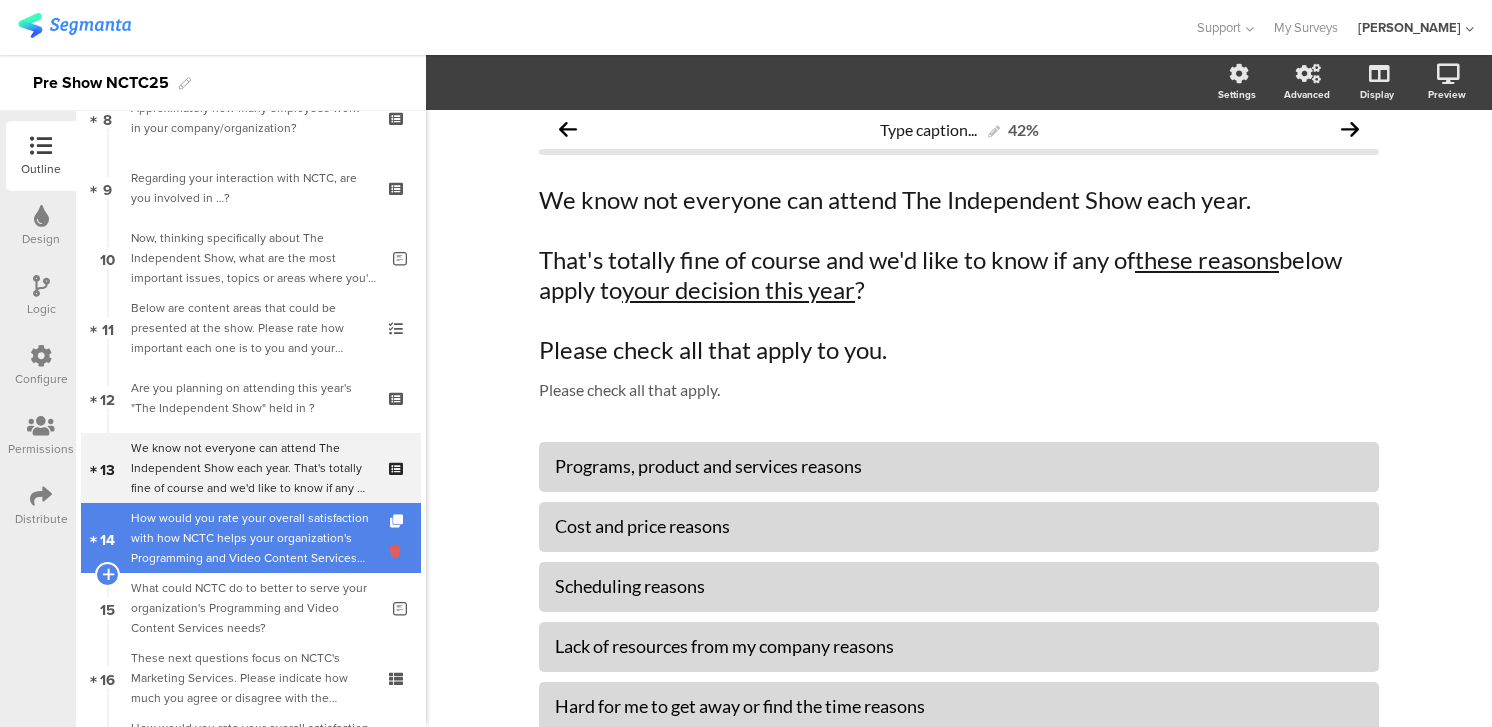 click at bounding box center [398, 551] 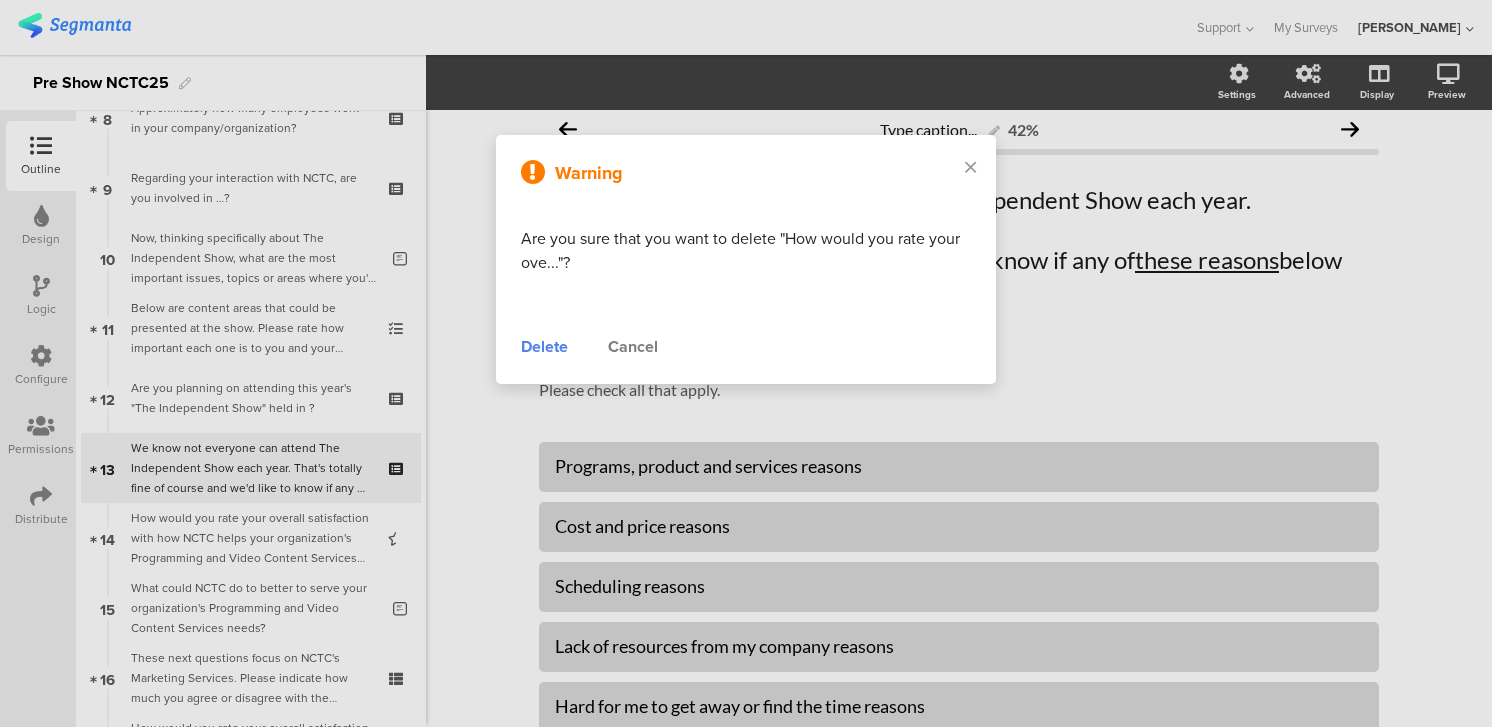 click on "Delete" at bounding box center [544, 347] 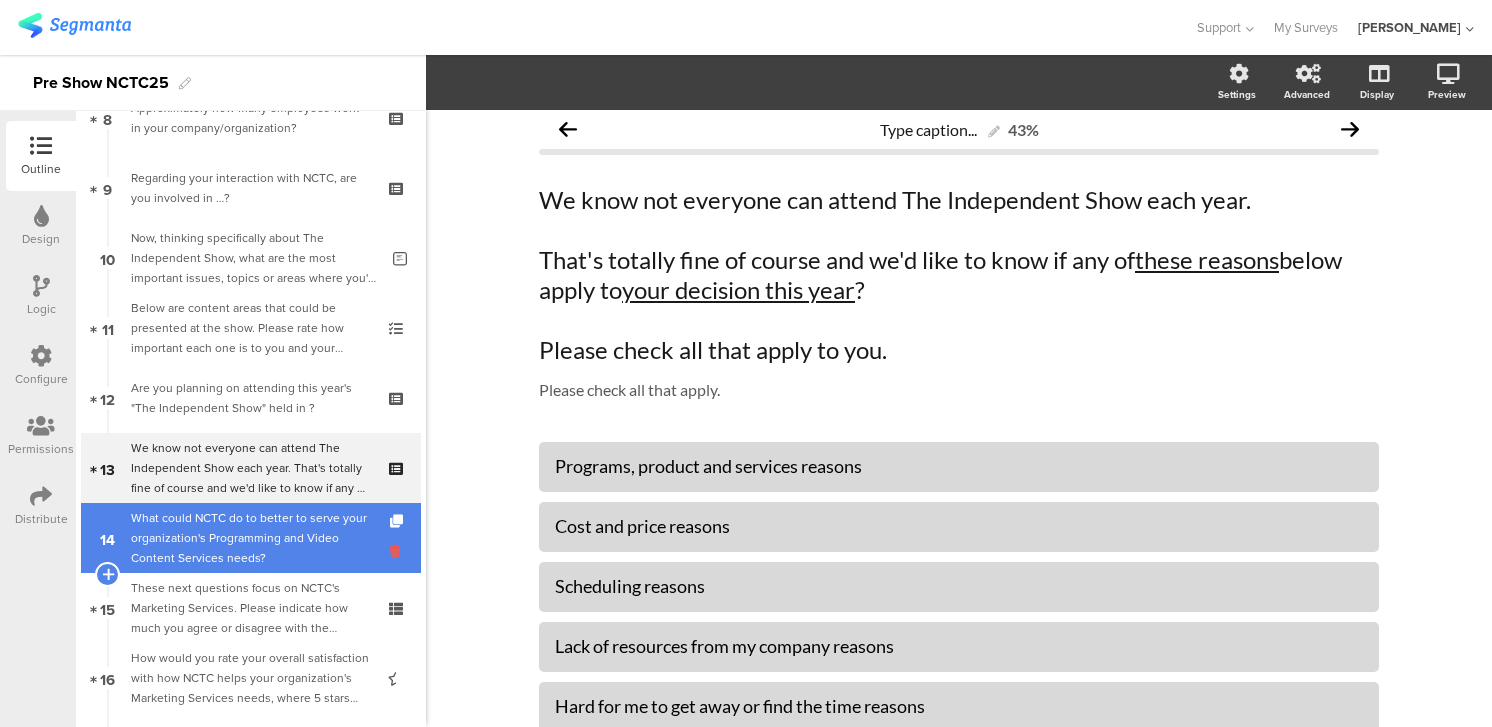click at bounding box center [398, 551] 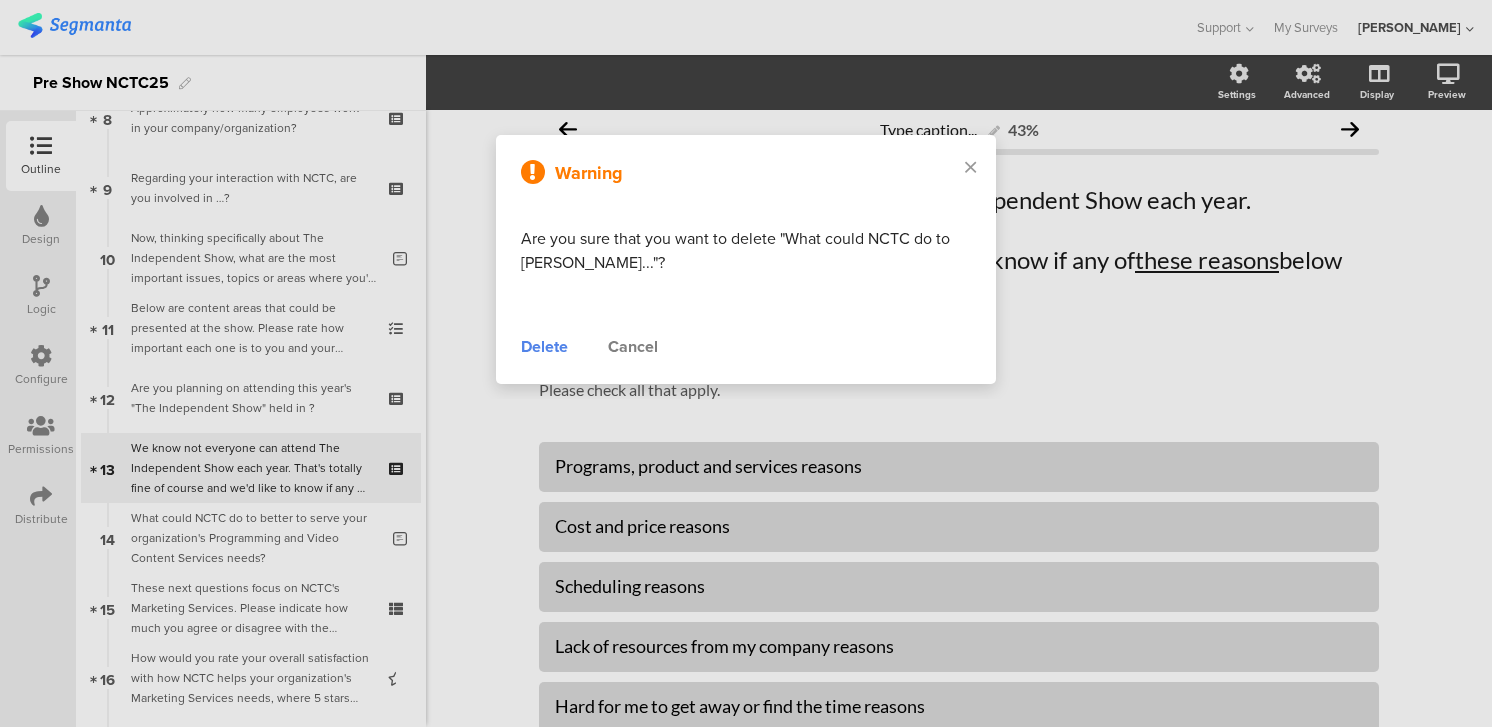 click on "Delete" at bounding box center [544, 347] 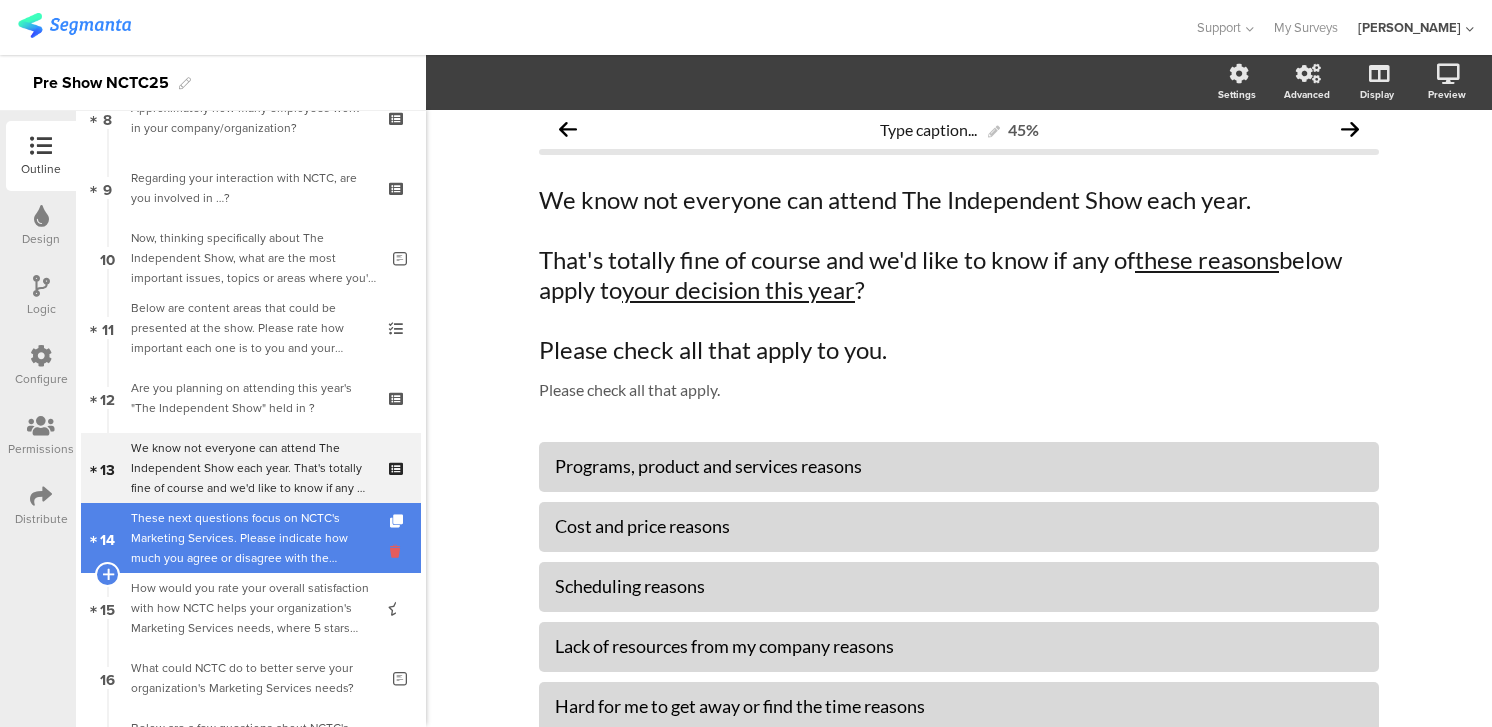 click at bounding box center (398, 551) 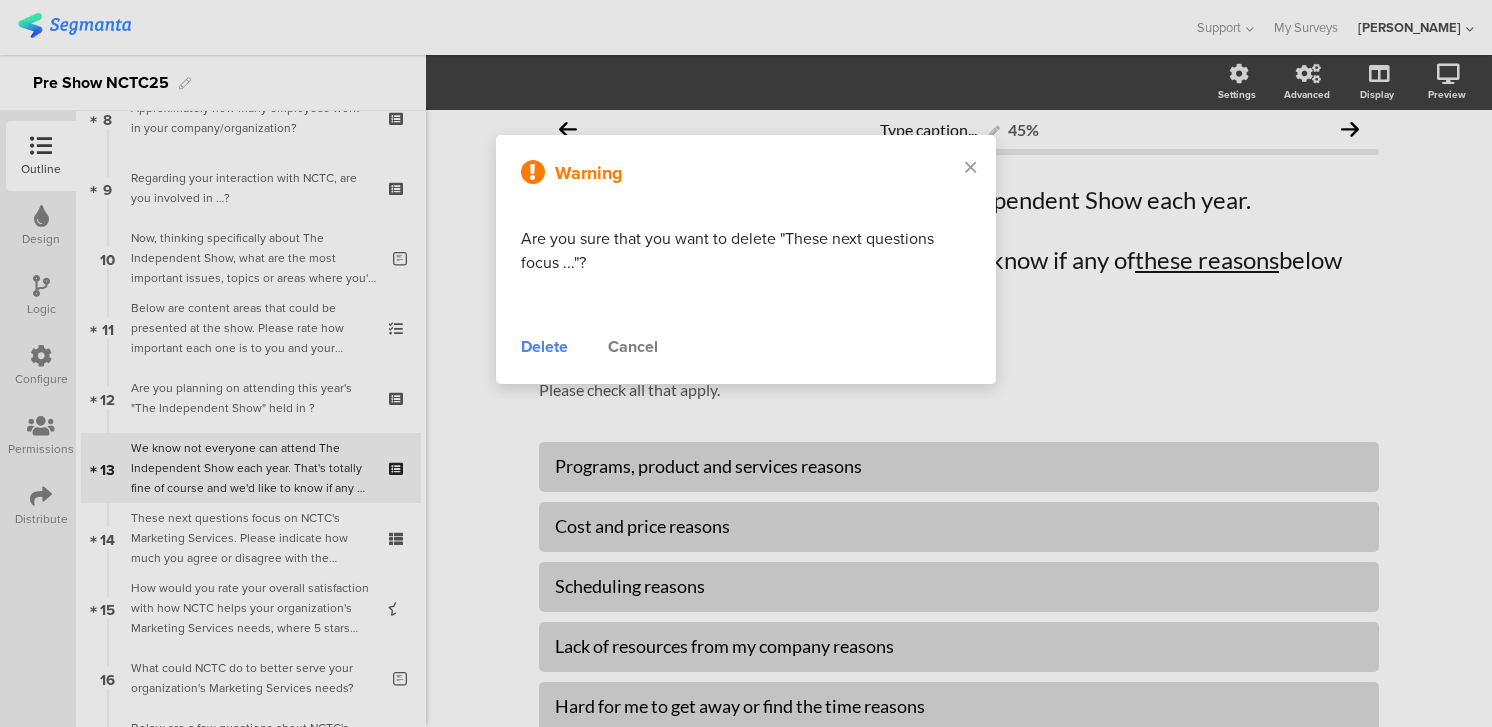 click on "Delete" at bounding box center [544, 347] 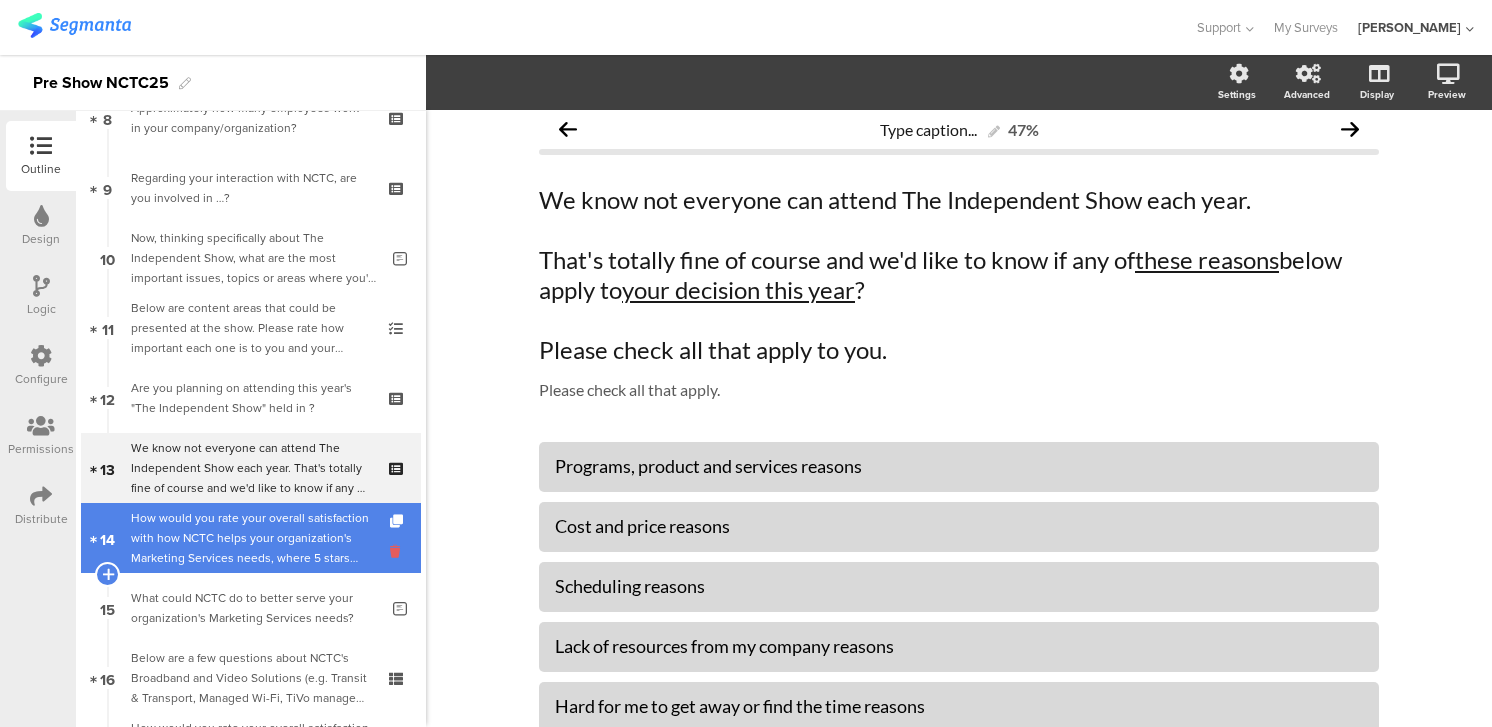 click at bounding box center (398, 551) 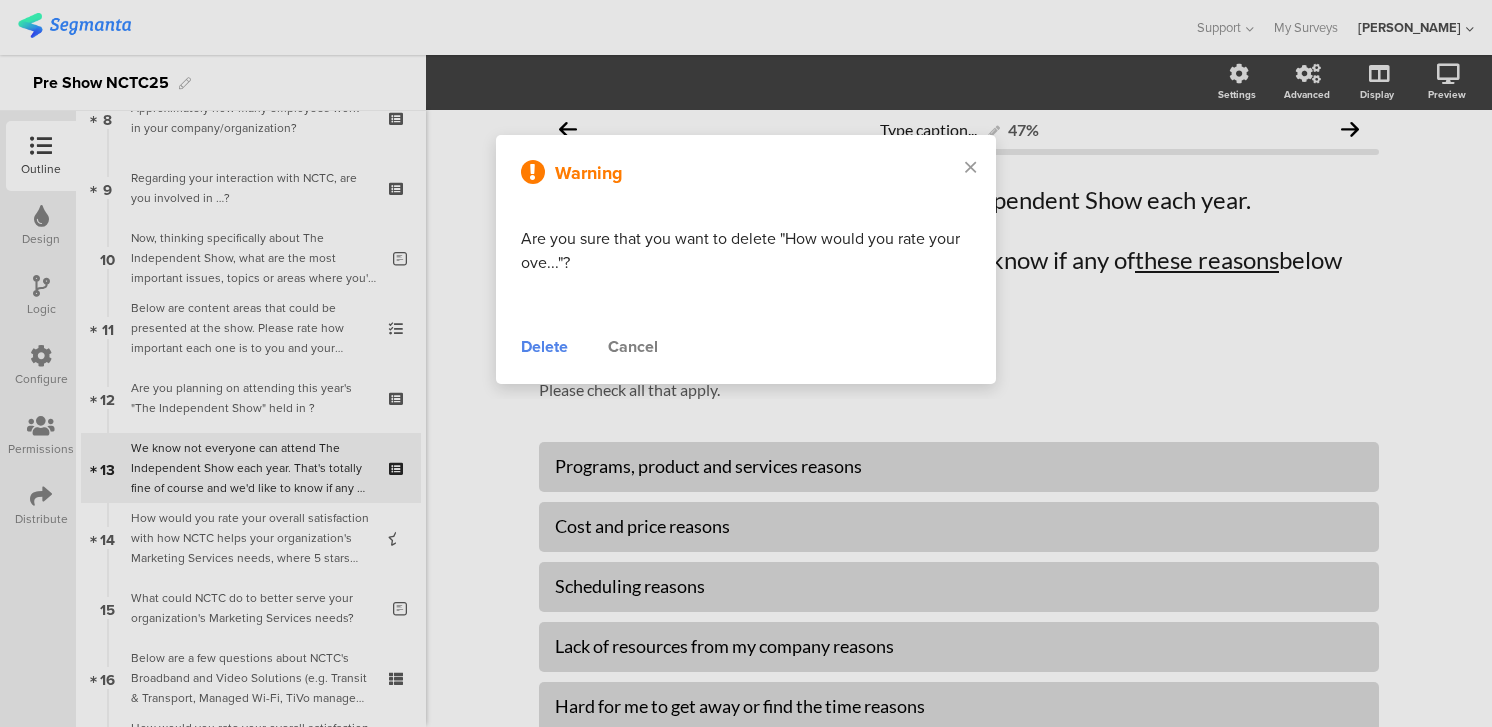 click on "Delete" at bounding box center [544, 347] 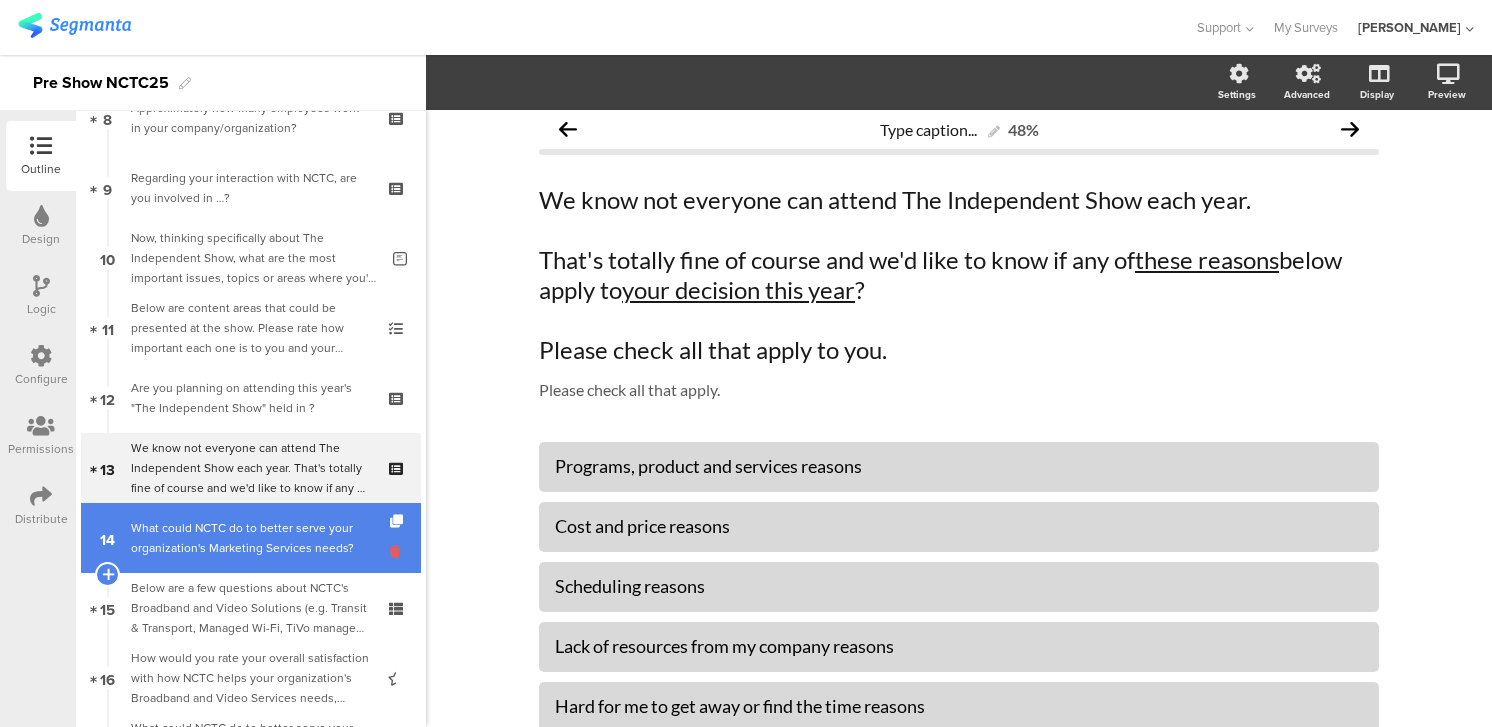 click at bounding box center [398, 551] 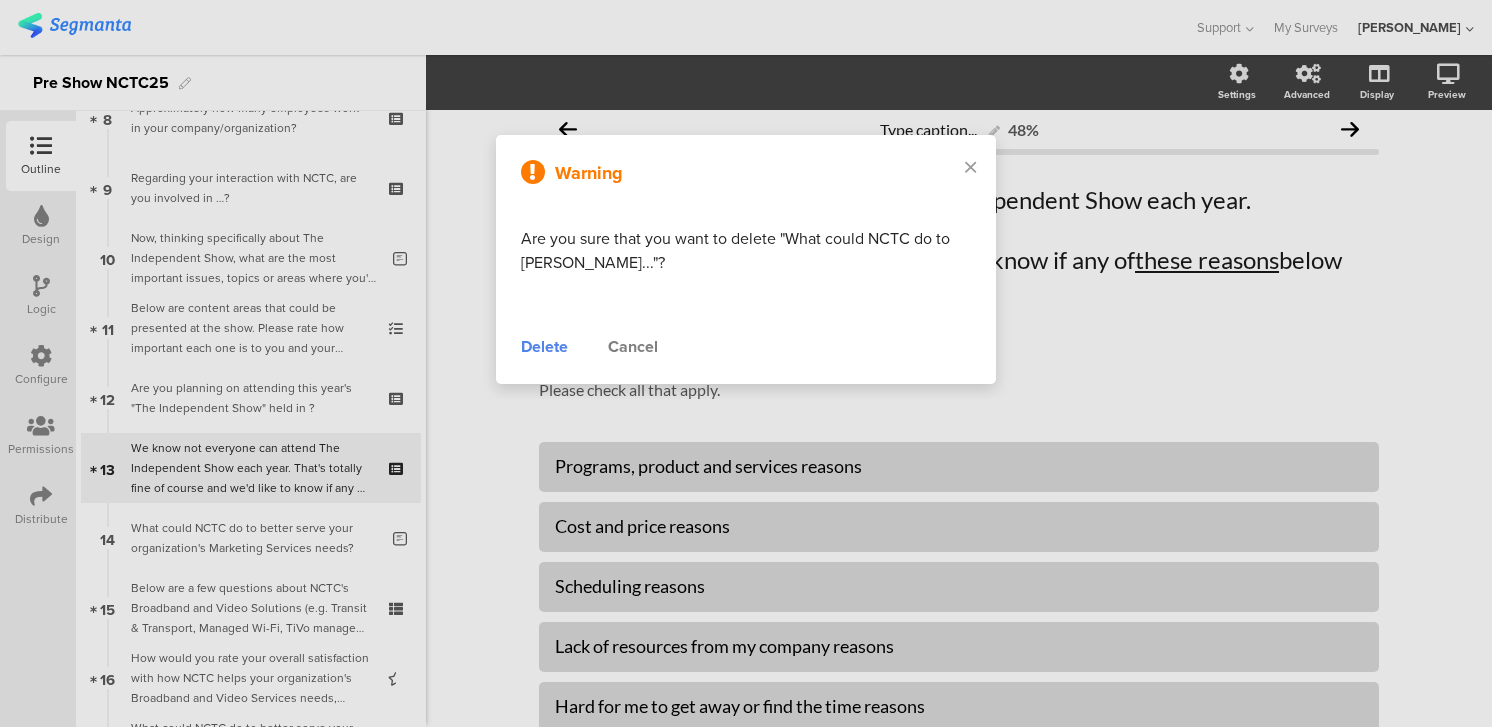 click on "Delete" at bounding box center [544, 347] 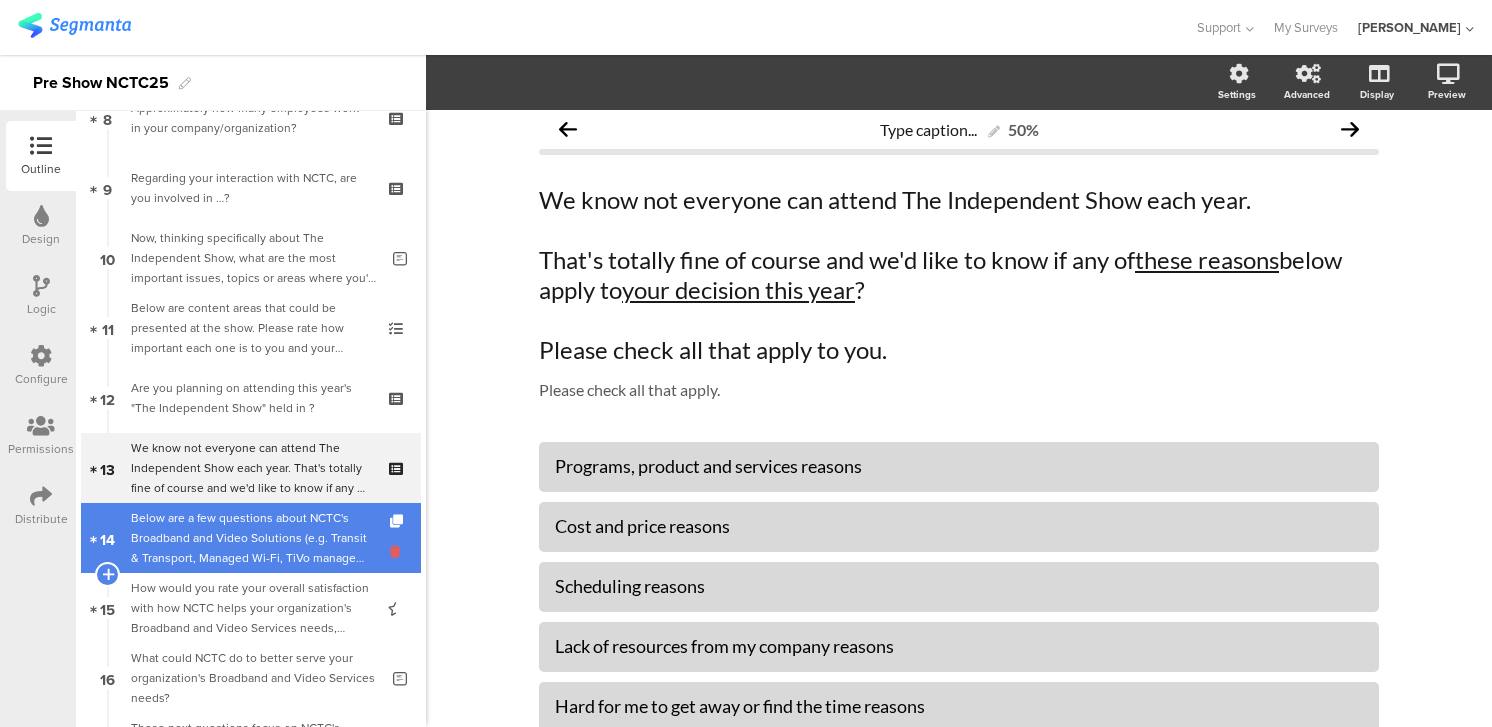 click at bounding box center (398, 551) 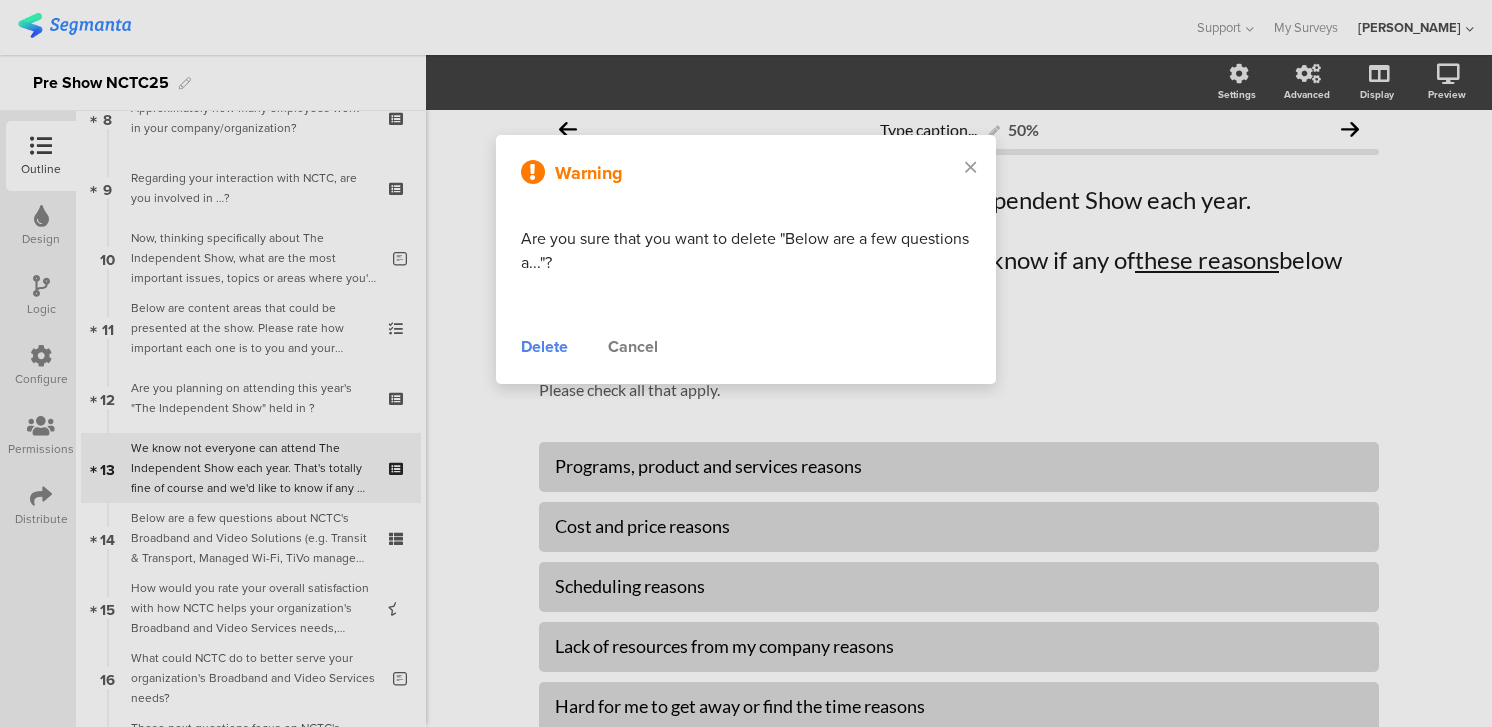 click on "Delete" at bounding box center (544, 347) 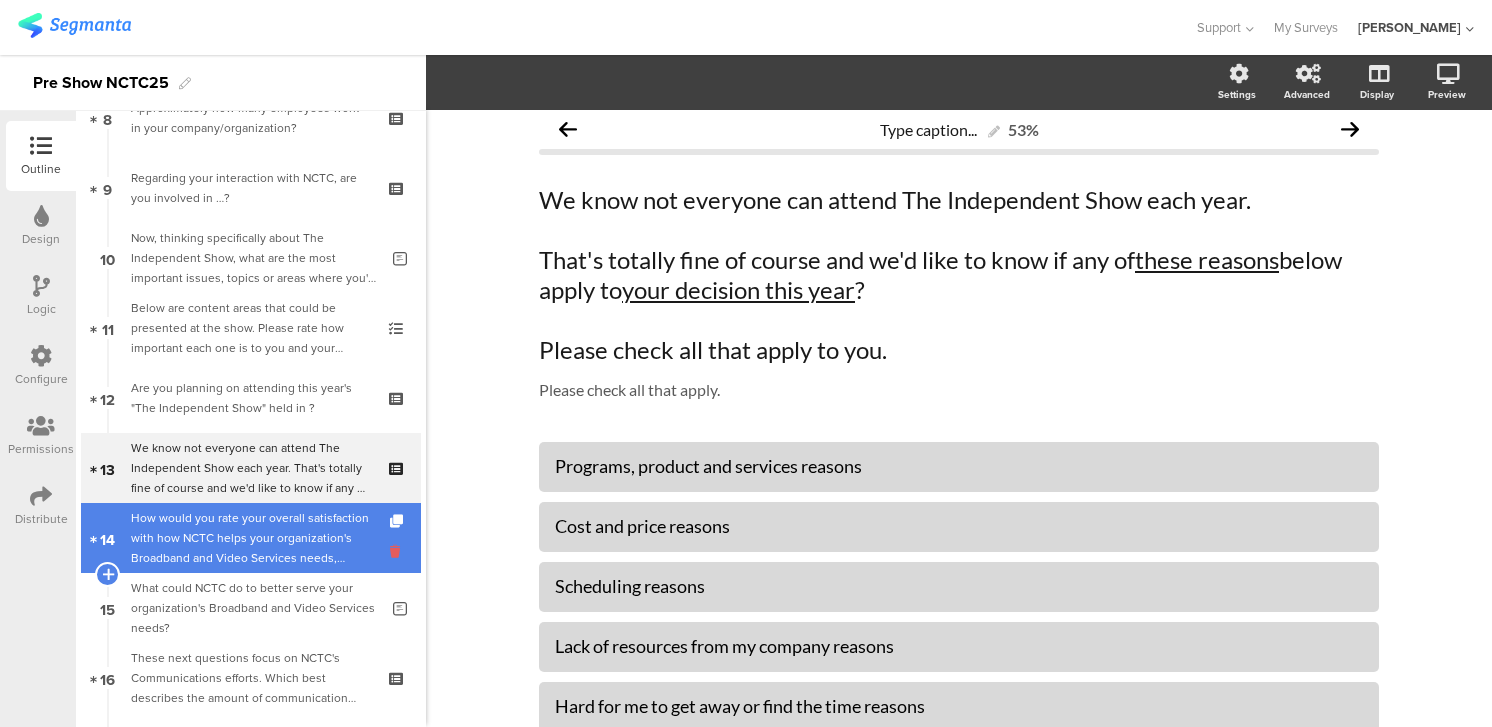 click at bounding box center (398, 551) 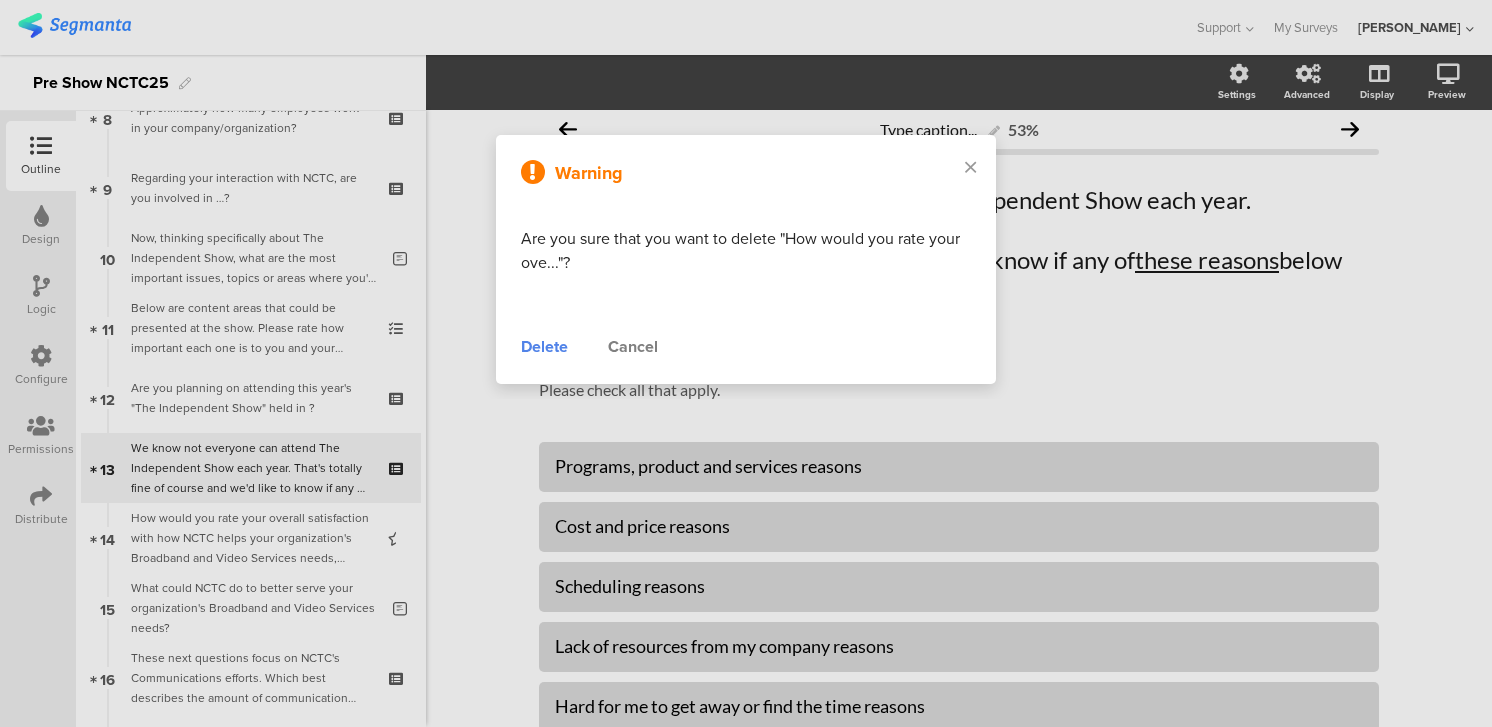 click on "Delete" at bounding box center (544, 347) 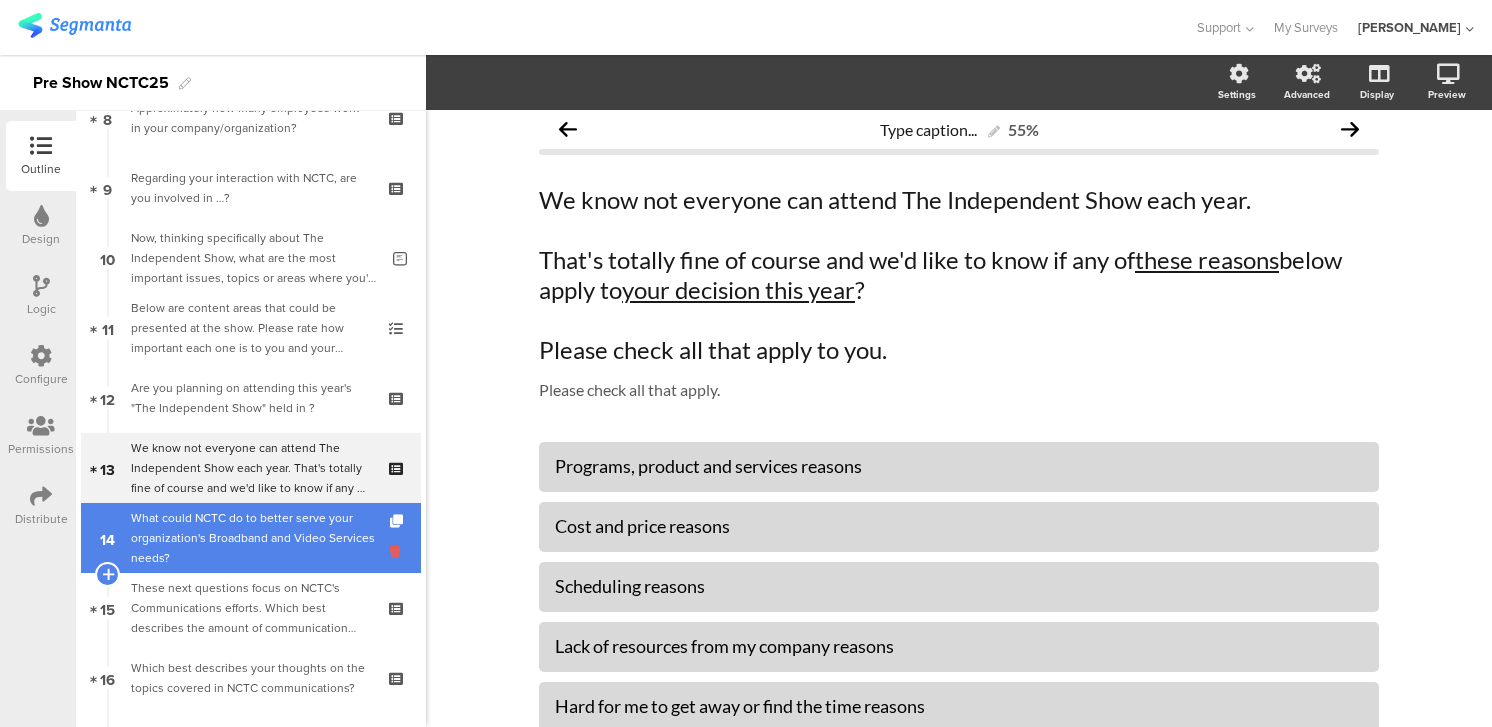 click at bounding box center [398, 551] 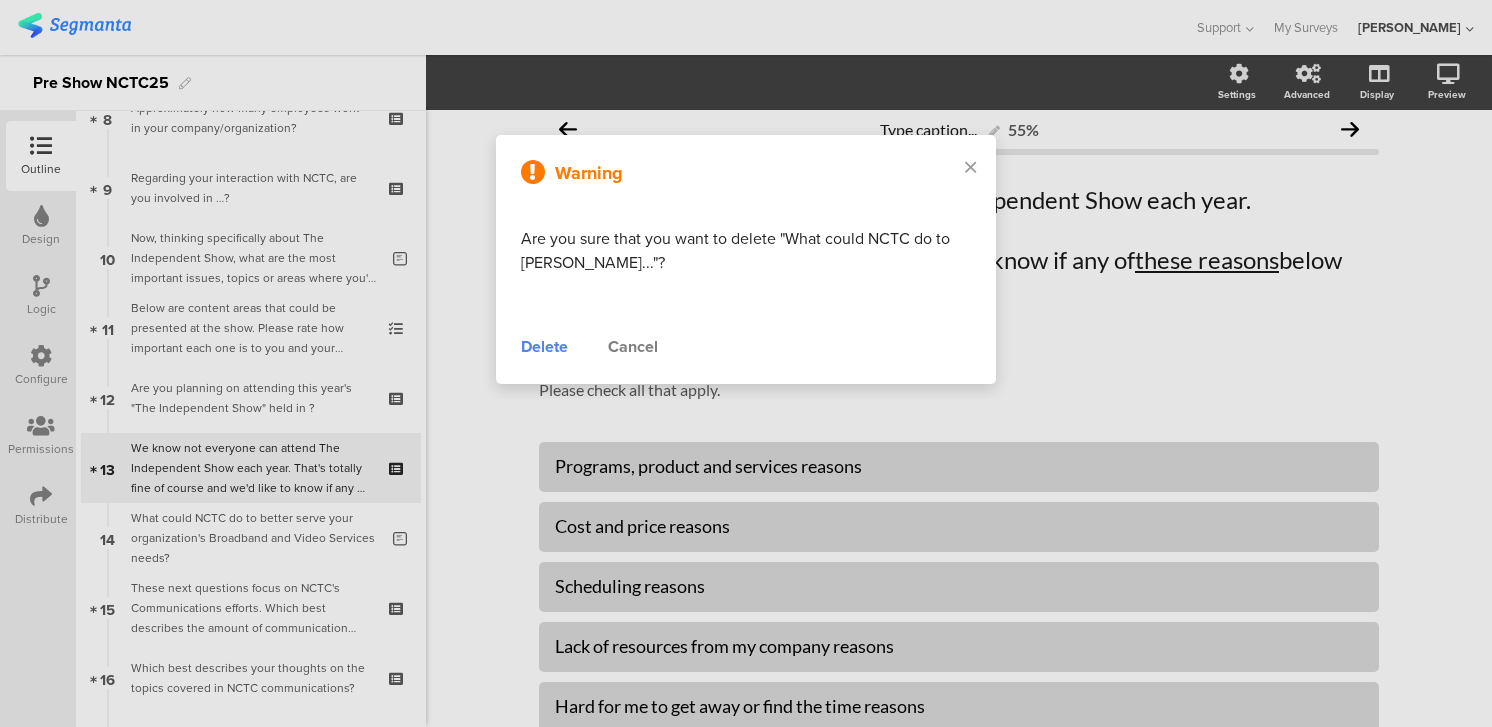 click on "Delete" at bounding box center (544, 347) 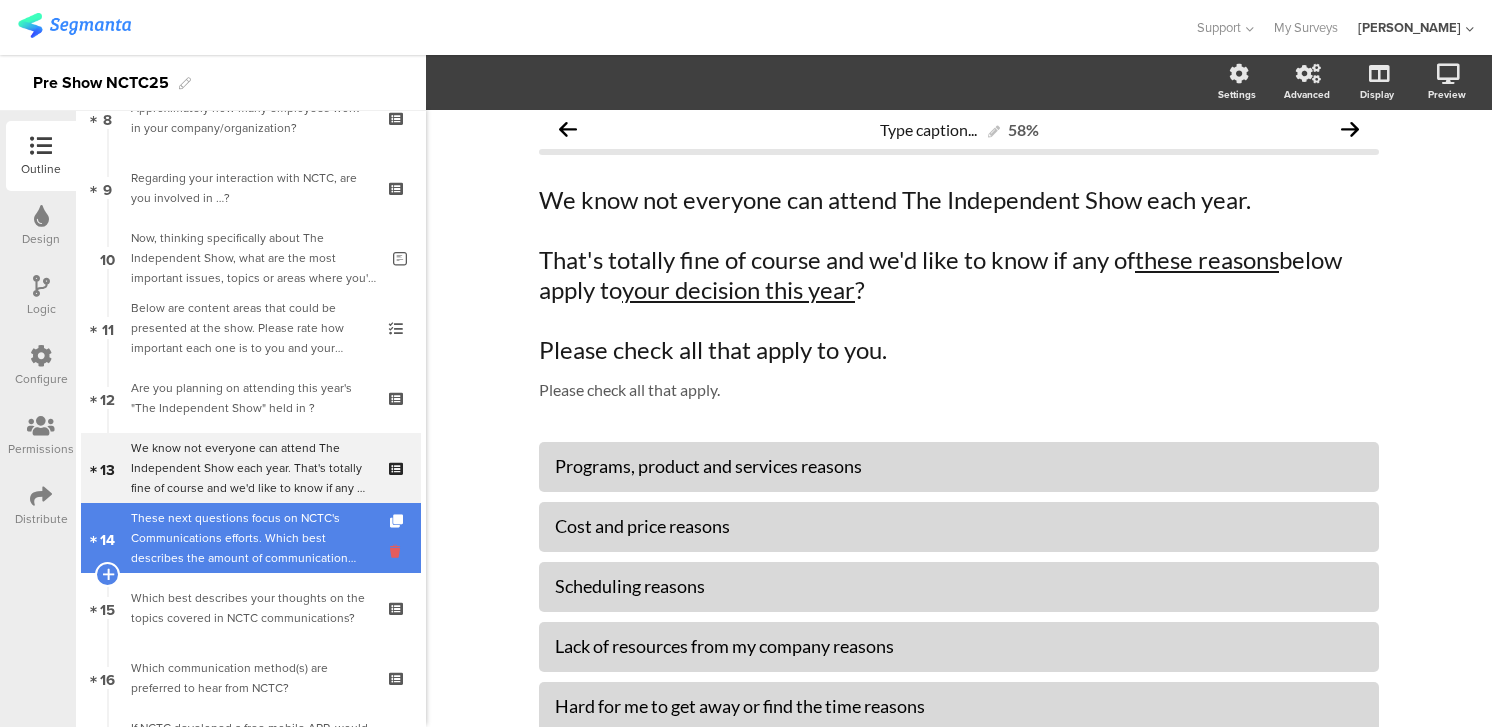 click at bounding box center (398, 551) 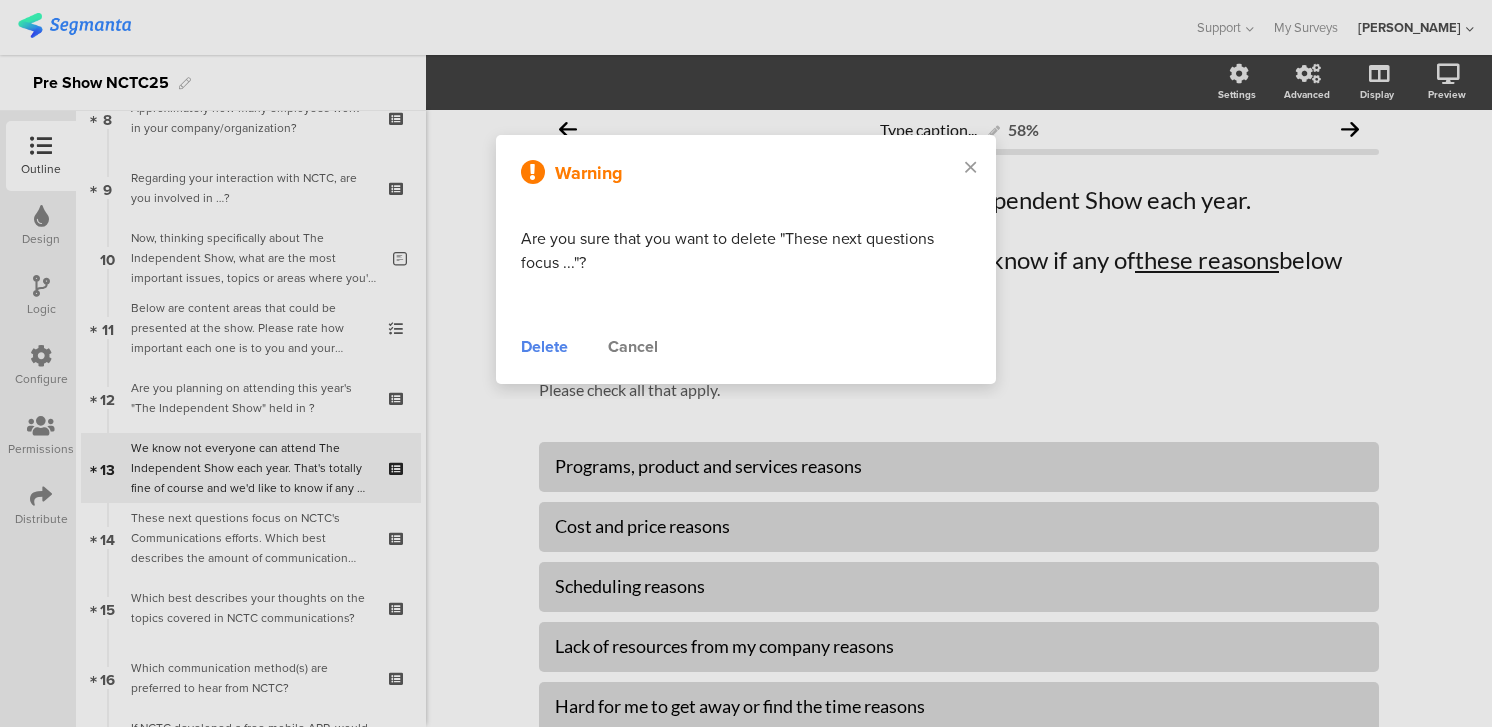 click on "Delete" at bounding box center [544, 347] 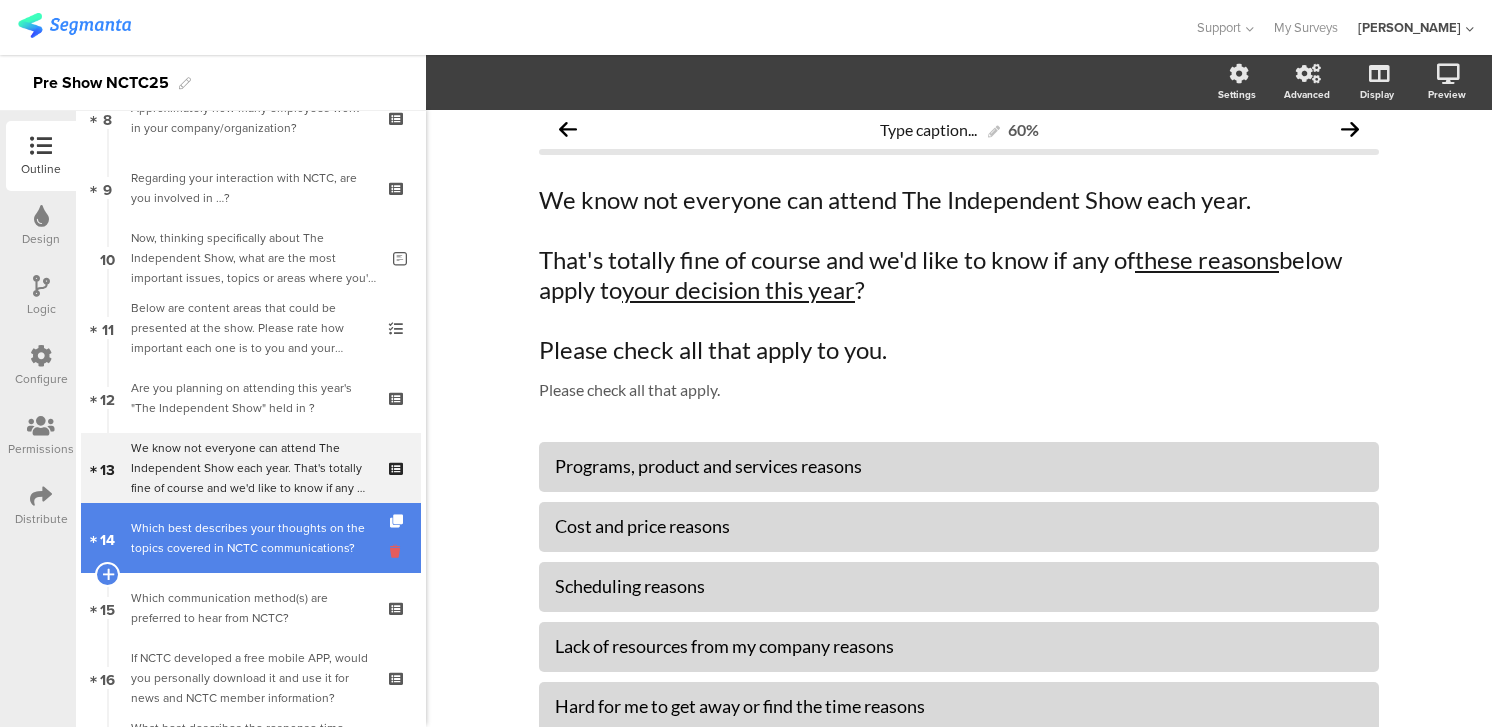 click at bounding box center (398, 551) 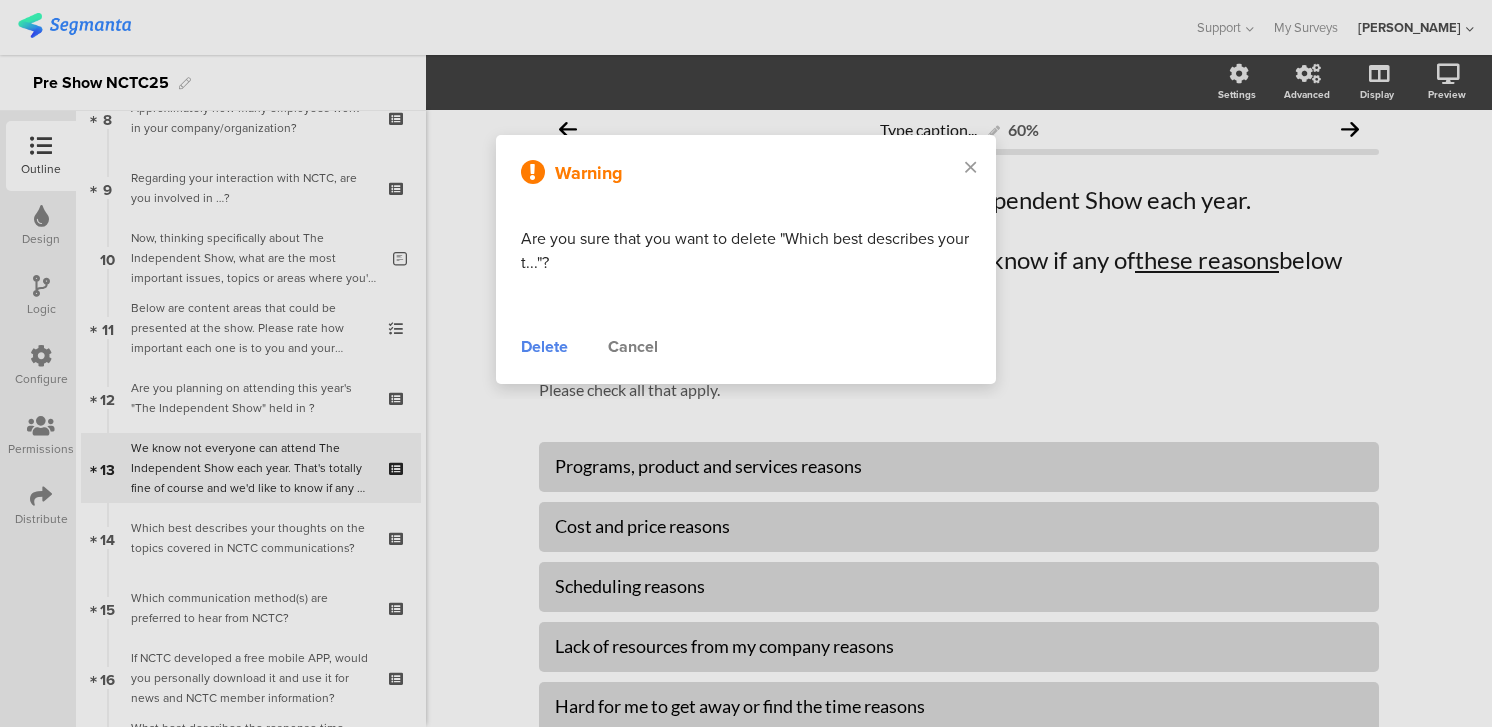 click on "Delete" at bounding box center [544, 347] 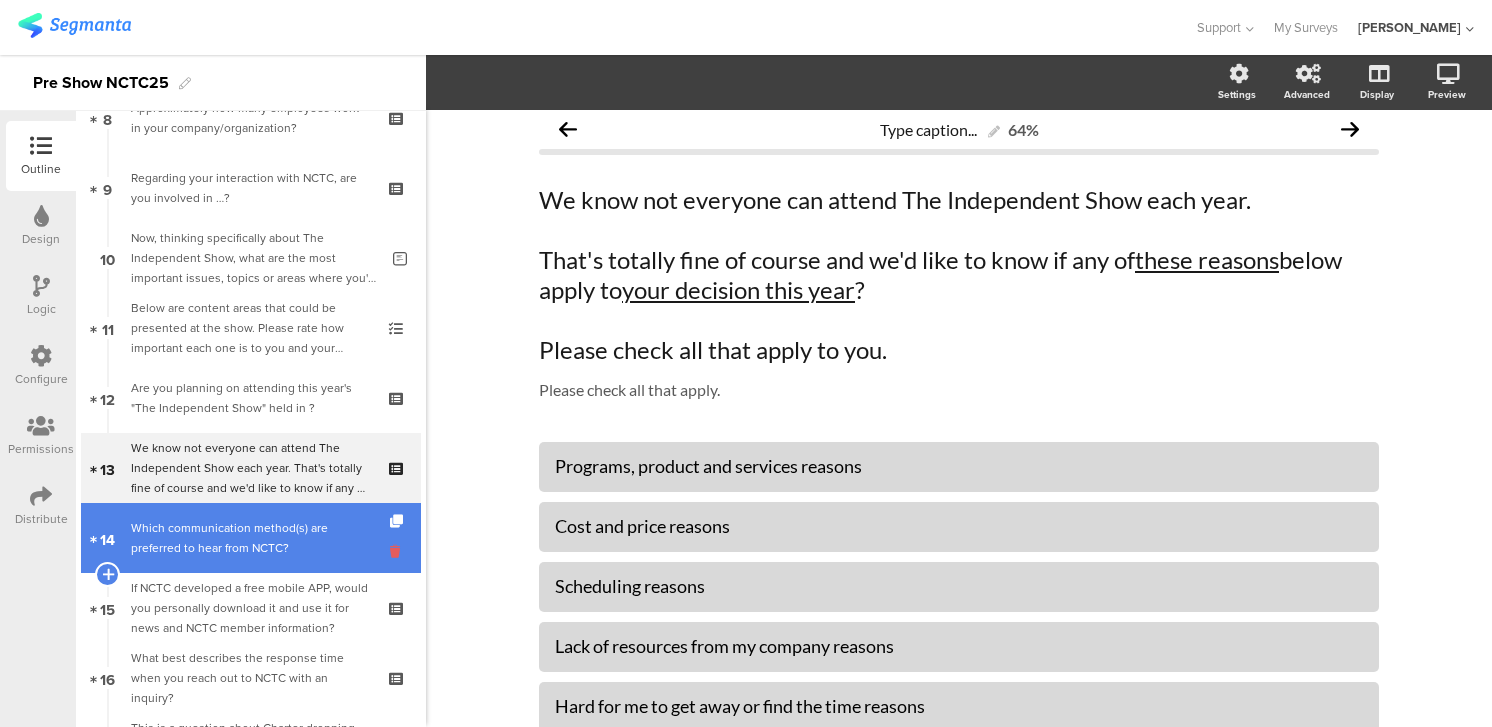 click at bounding box center [398, 551] 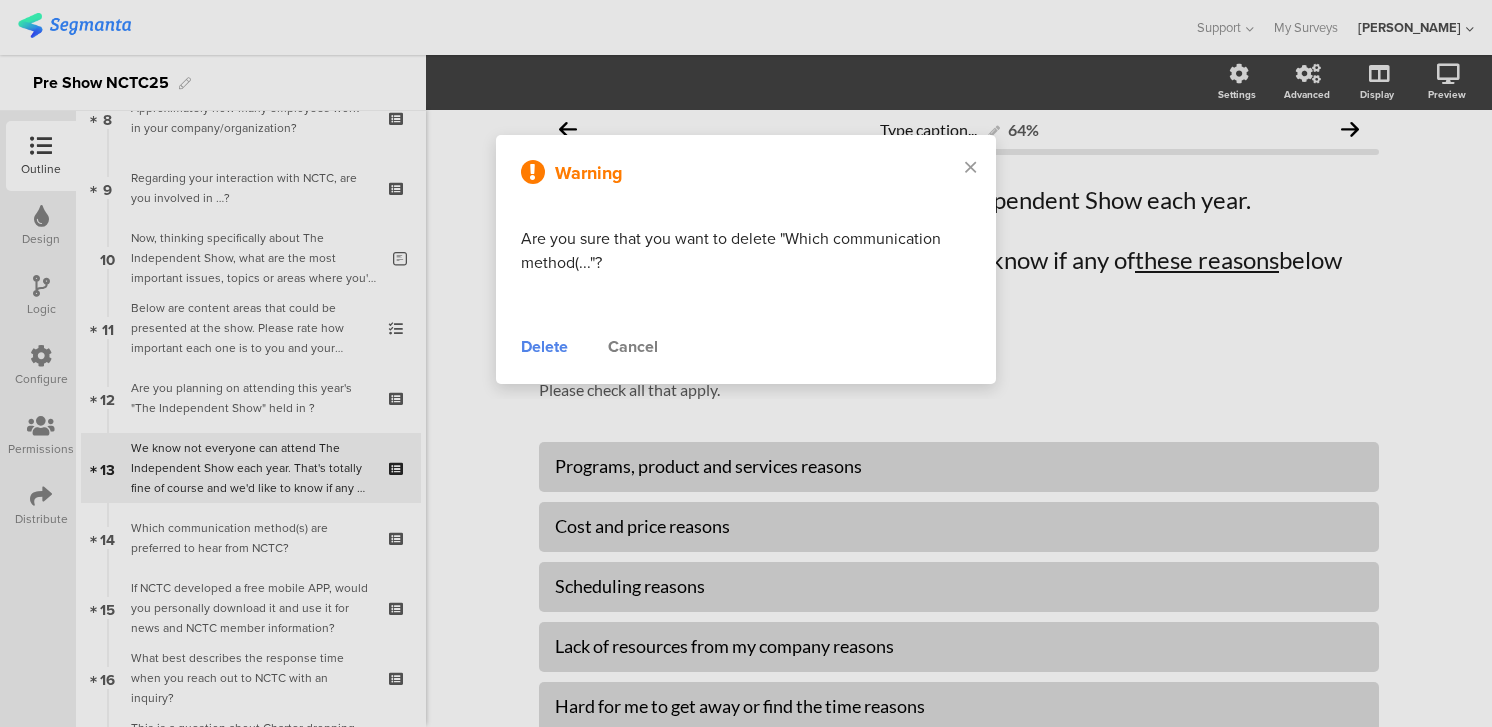 click on "Delete" at bounding box center [544, 347] 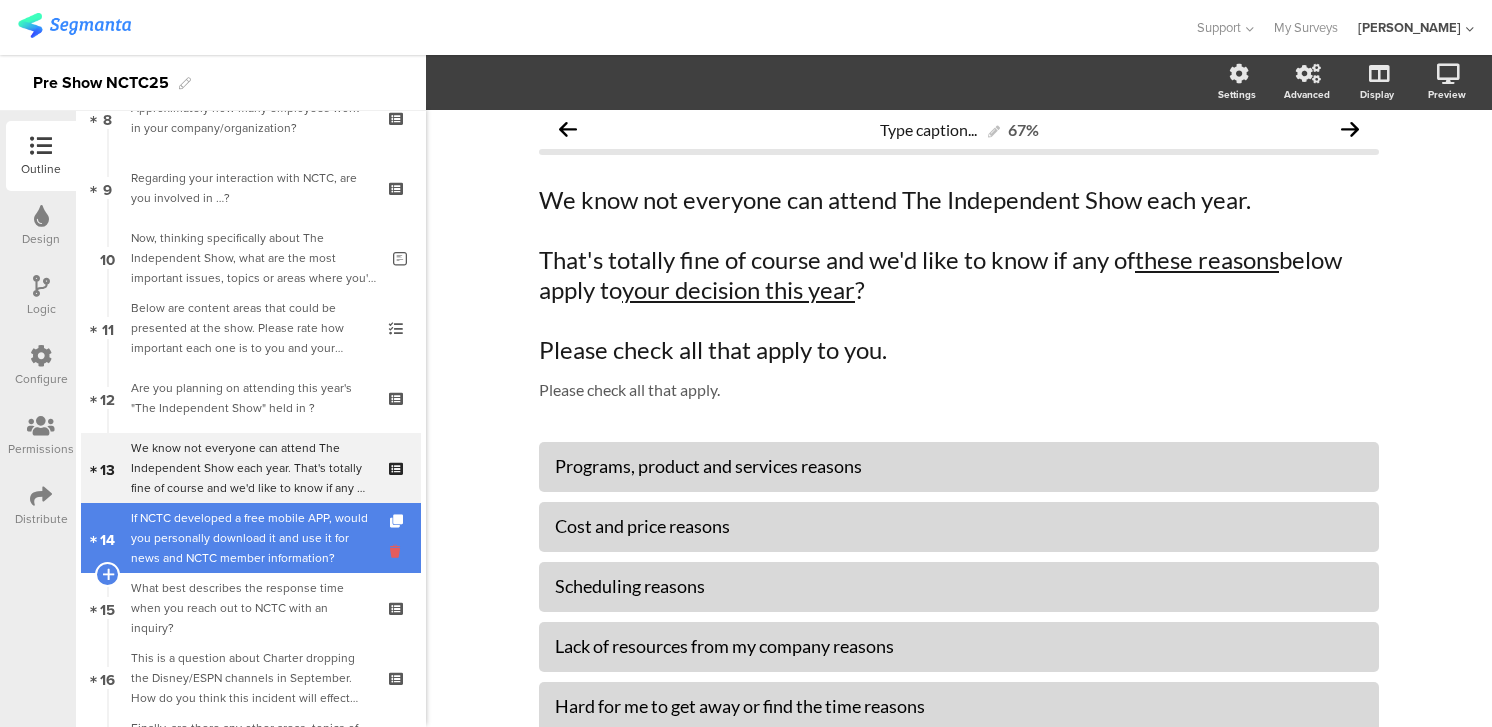 click at bounding box center (398, 551) 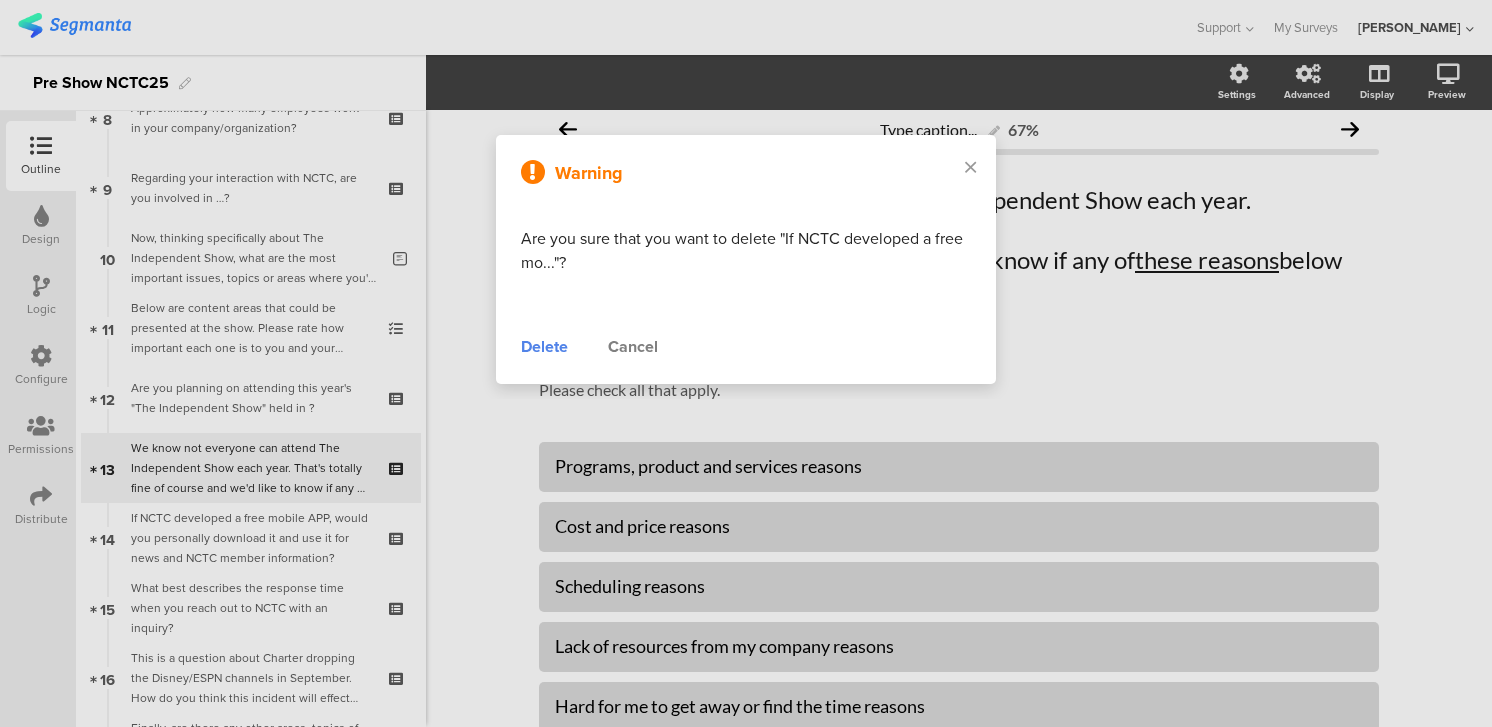 click on "Delete" at bounding box center [544, 347] 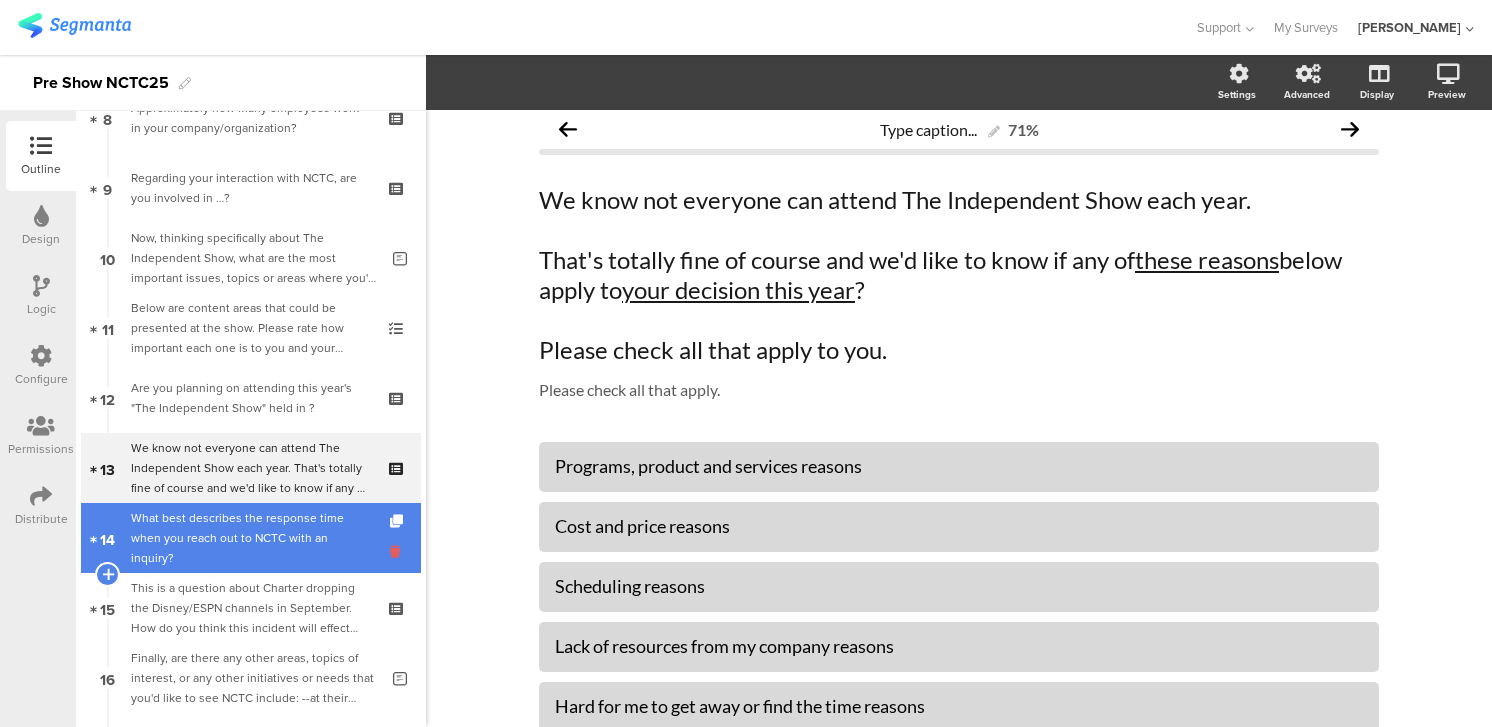click at bounding box center (398, 551) 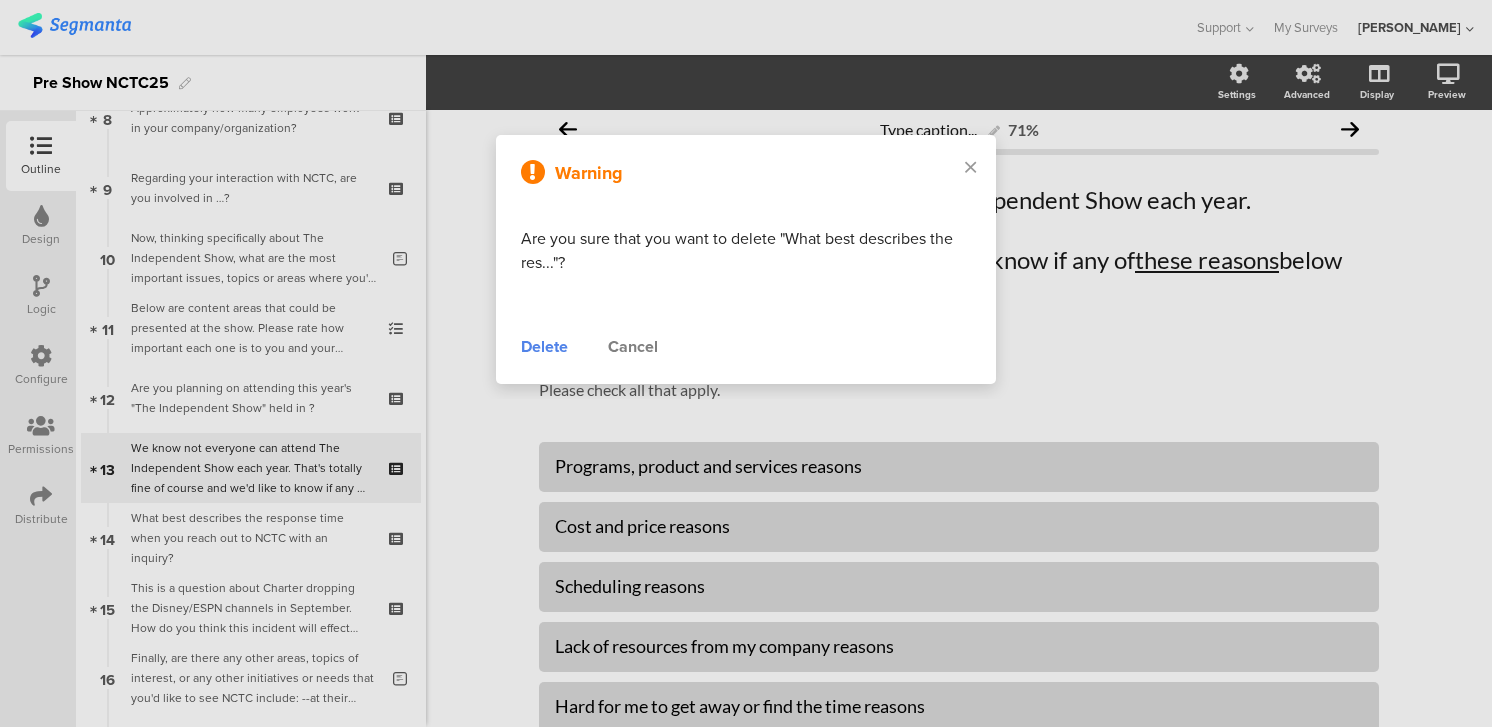 click on "Delete" at bounding box center [544, 347] 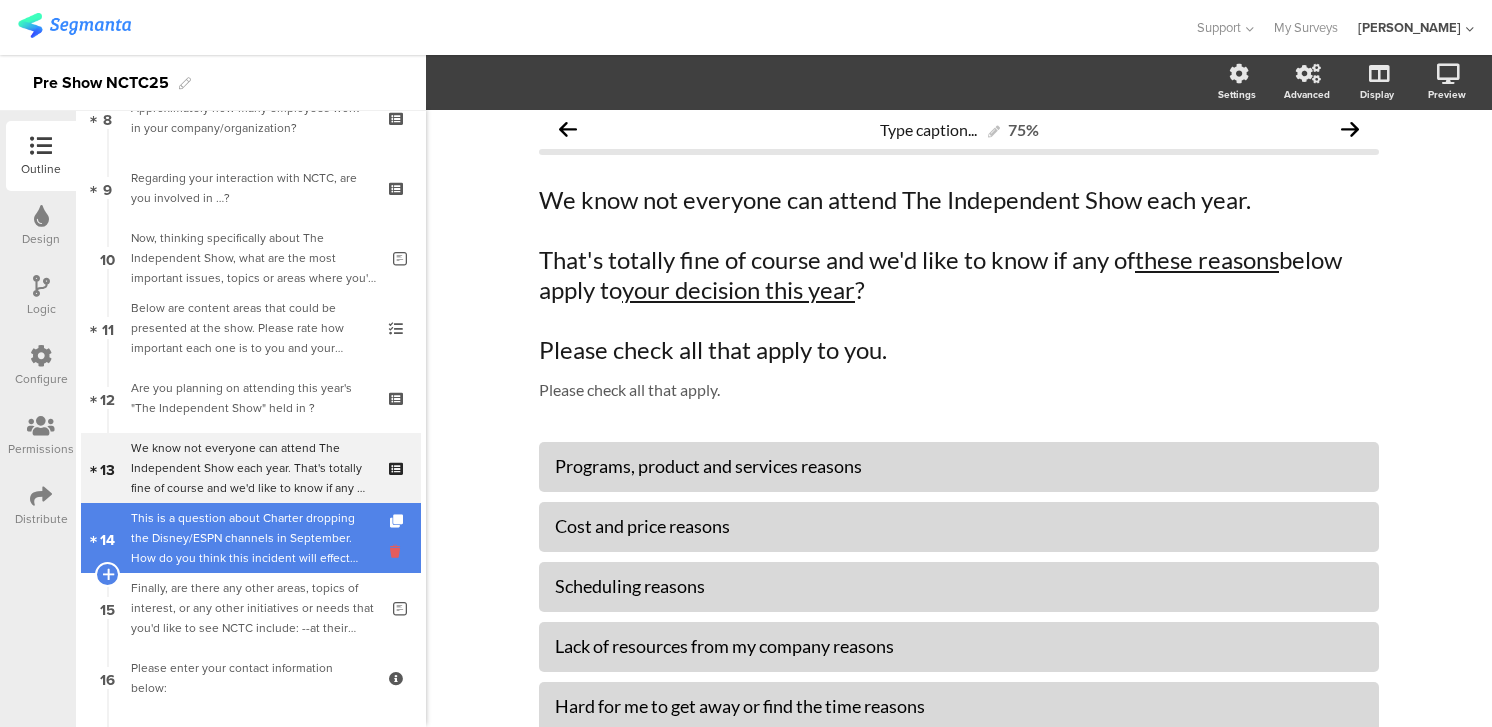 click at bounding box center (398, 551) 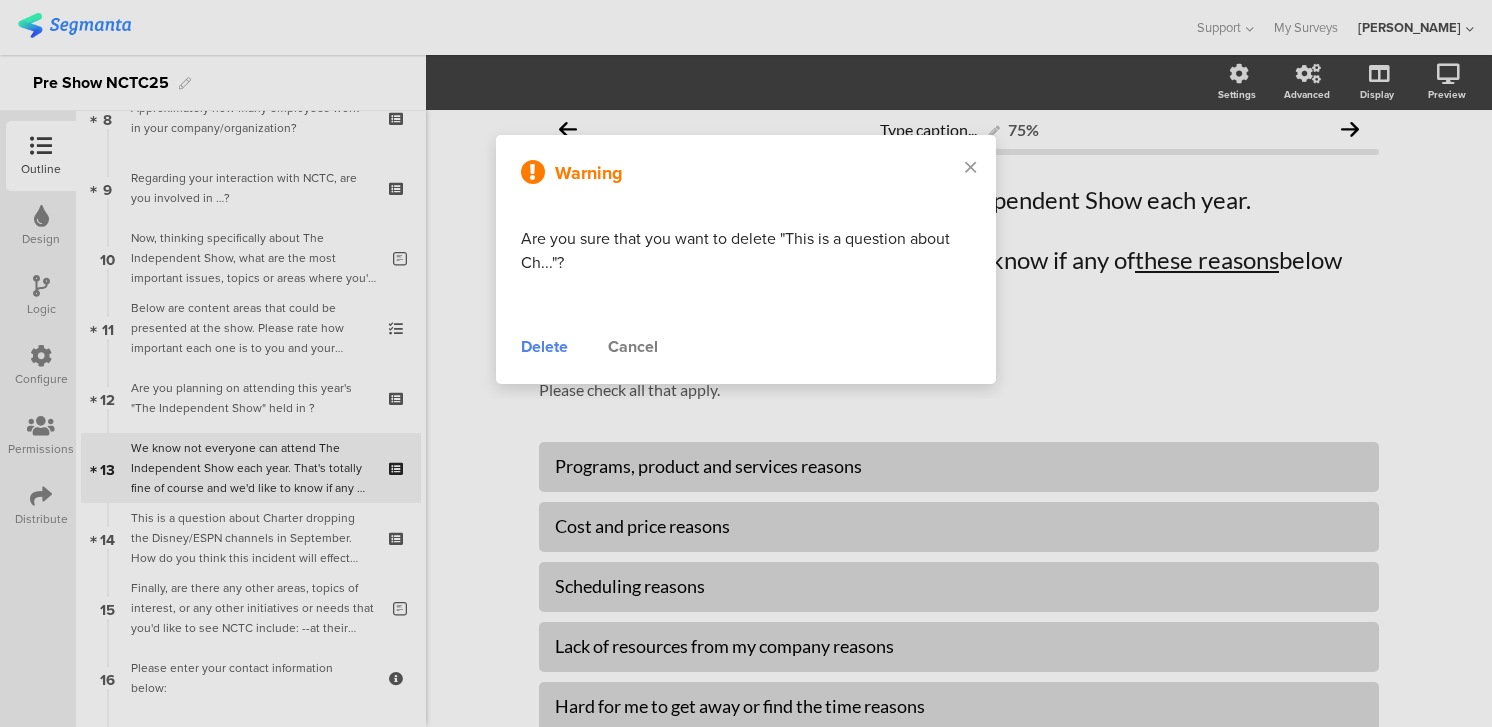 click on "Delete" at bounding box center [544, 347] 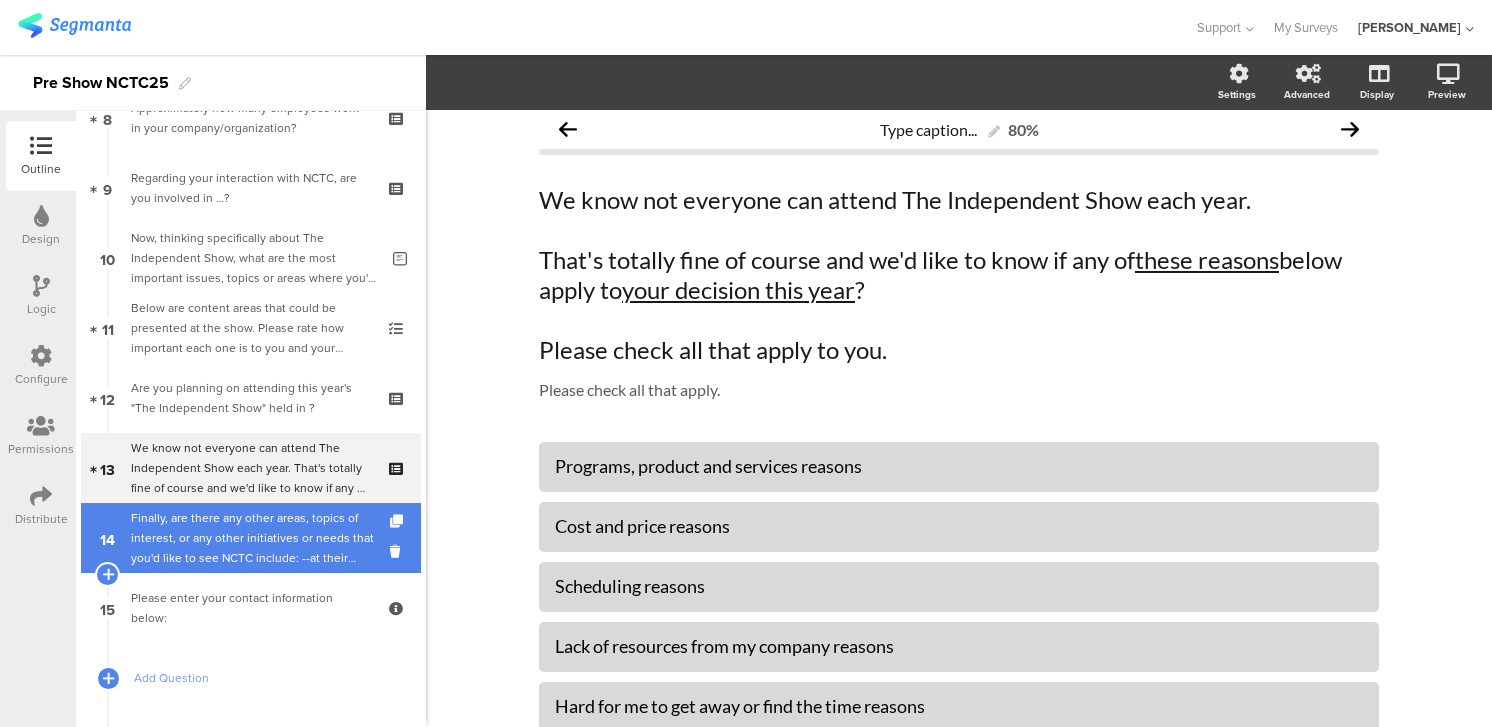 click on "Finally, are there any other areas, topics of interest, or any other initiatives or needs that you'd like to see NCTC include: --at their annual TIS (The Independent Show)--at their Regional Meetings-- in their Webinars that would be helpful to you or your company?" at bounding box center (254, 538) 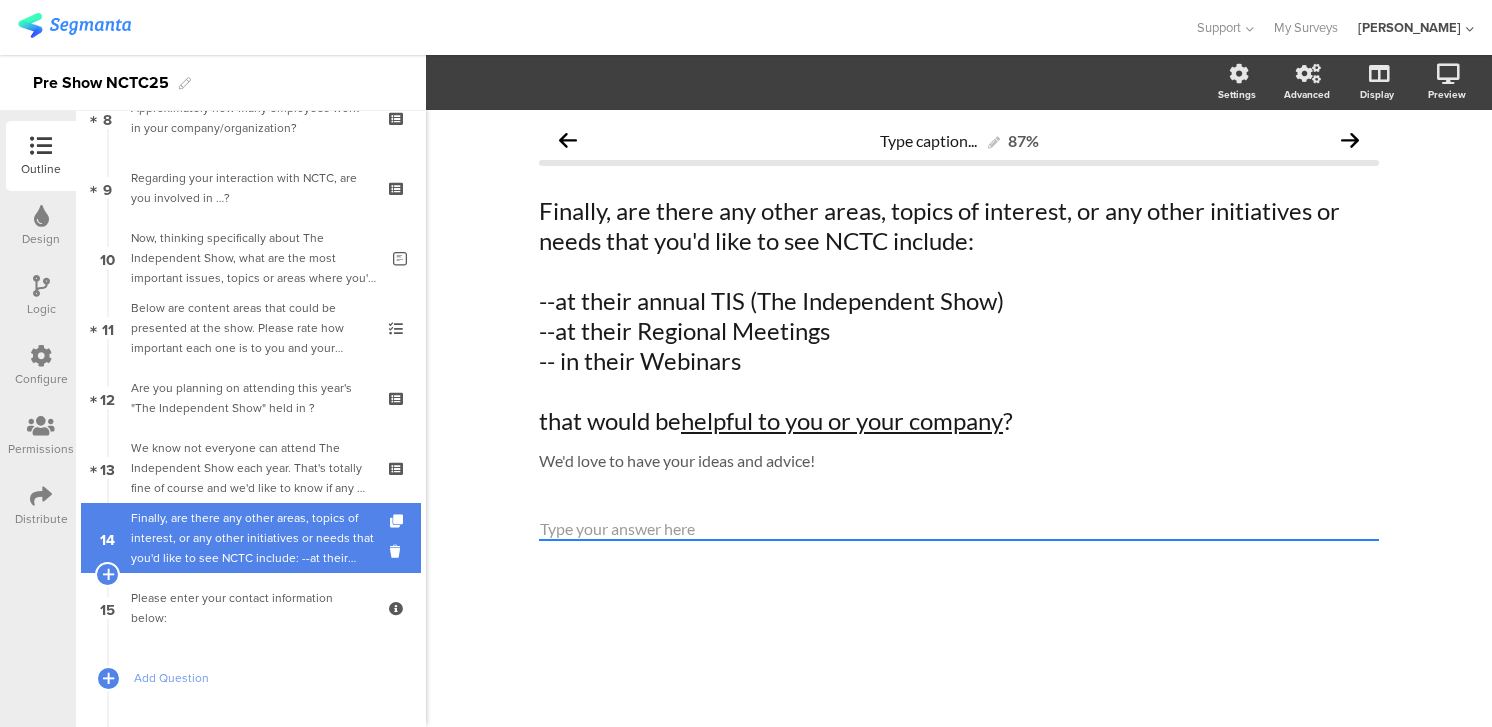 scroll, scrollTop: 0, scrollLeft: 0, axis: both 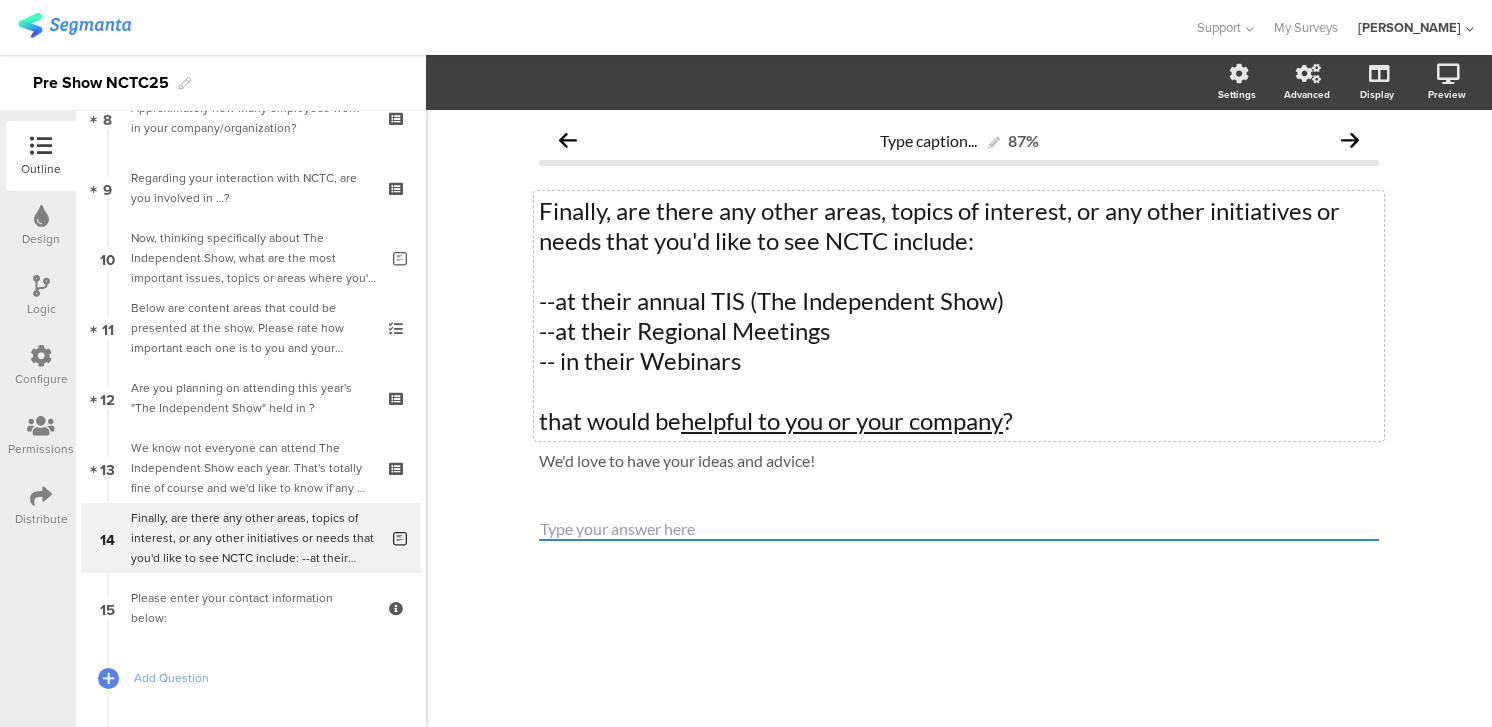 click on "Finally, are there any other areas, topics of interest, or any other initiatives or needs that you'd like to see NCTC include: --at their annual TIS (The Independent Show) --at their Regional Meetings -- in their Webinars that would be  helpful to you or your company ?
Finally, are there any other areas, topics of interest, or any other initiatives or needs that you'd like to see NCTC include: --at their annual TIS (The Independent Show) --at their Regional Meetings -- in their Webinars that would be  helpful to you or your company ?" 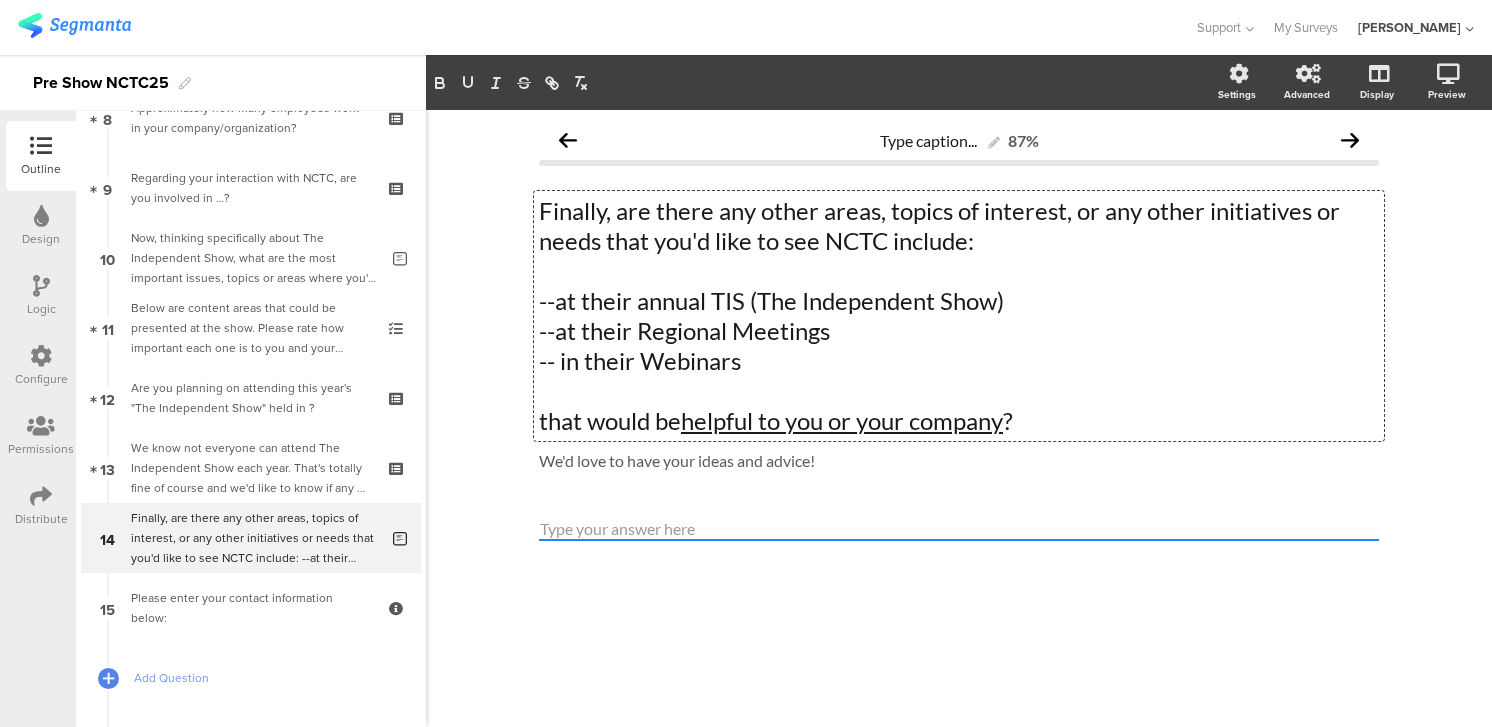 type 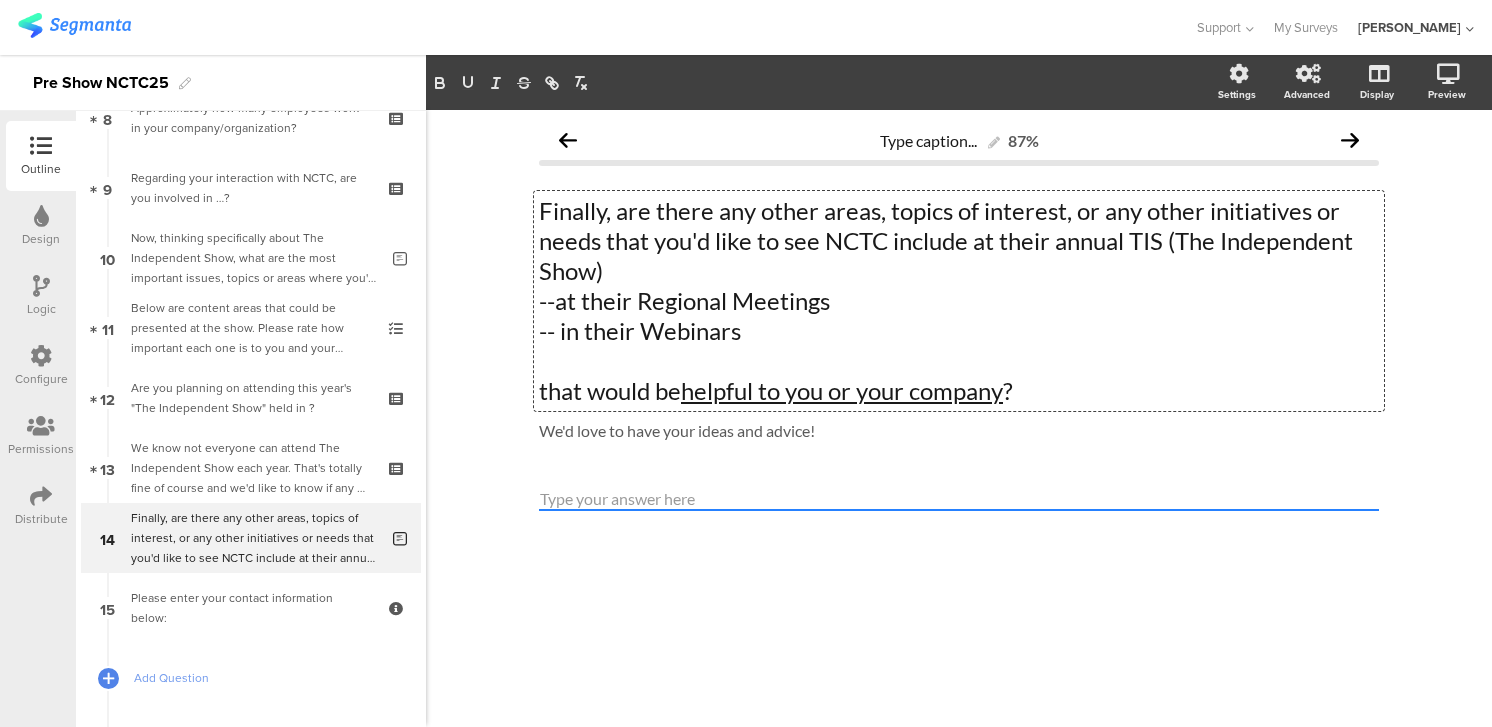 click on "Finally, are there any other areas, topics of interest, or any other initiatives or needs that you'd like to see NCTC include at their annual TIS (The Independent Show)" 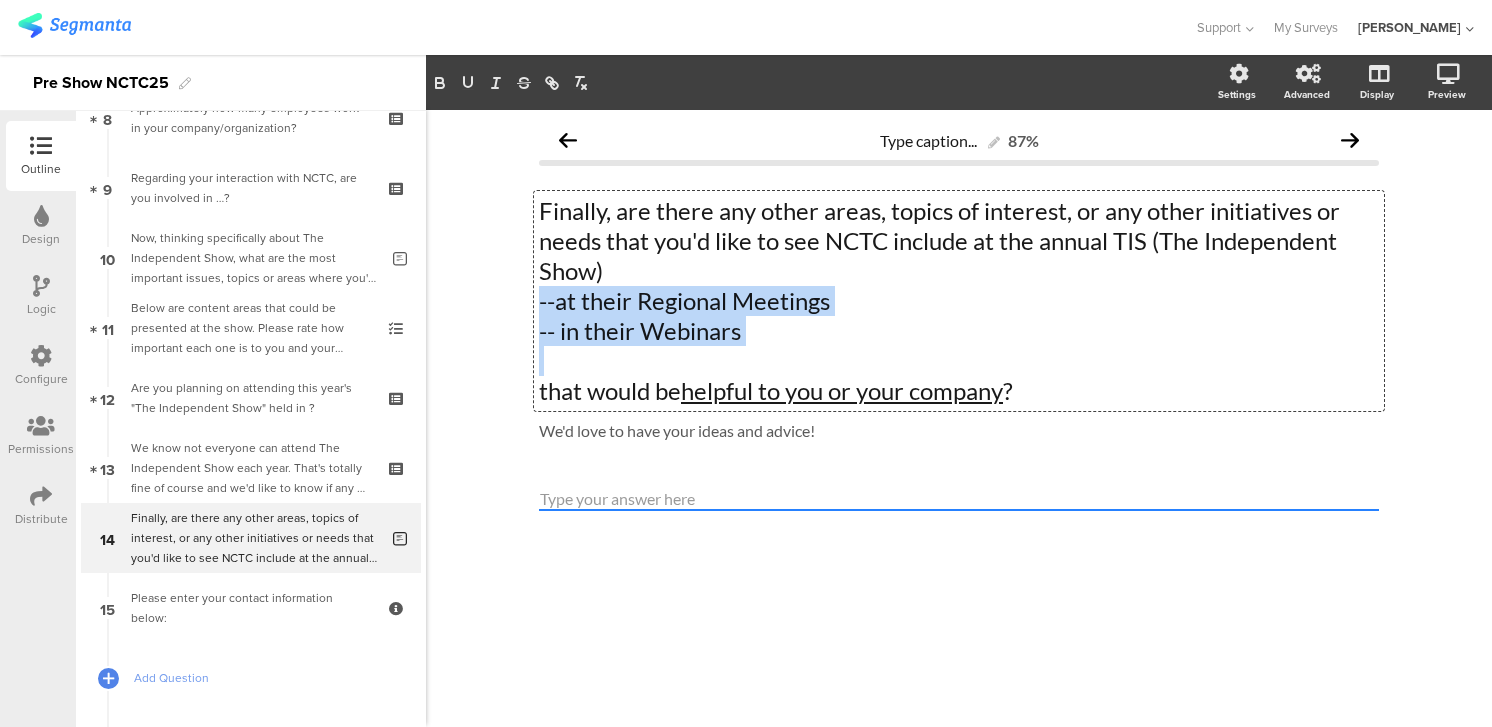 drag, startPoint x: 613, startPoint y: 273, endPoint x: 799, endPoint y: 365, distance: 207.50903 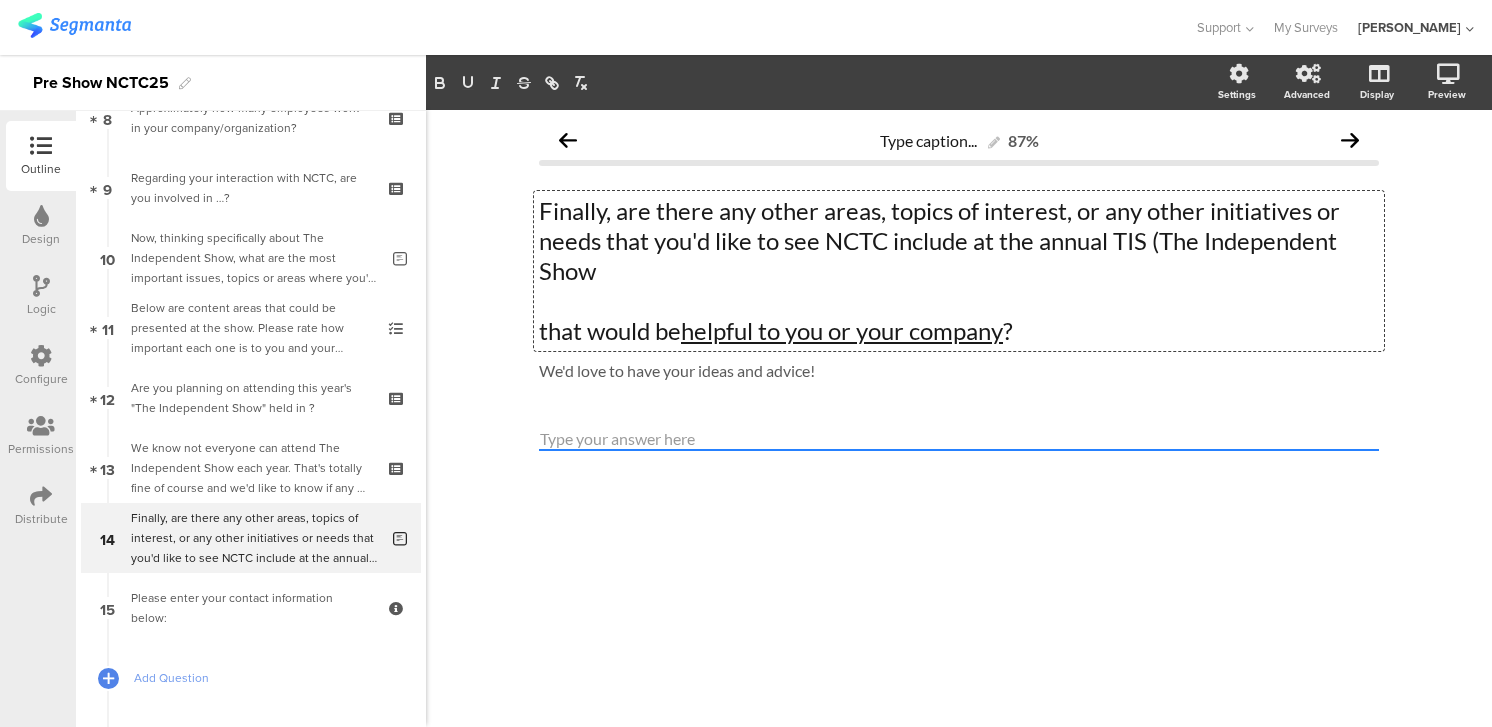 click on "Finally, are there any other areas, topics of interest, or any other initiatives or needs that you'd like to see NCTC include at the annual TIS (The Independent Show" 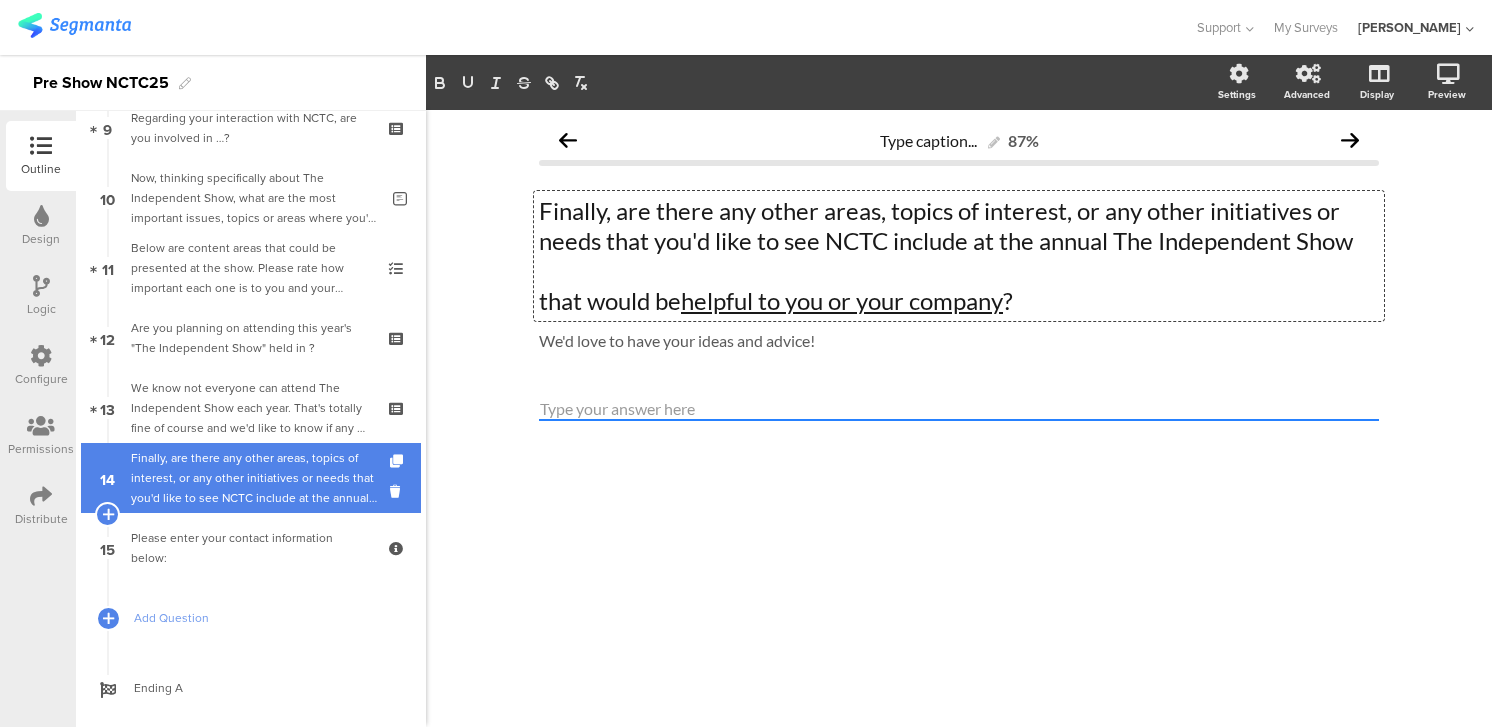 scroll, scrollTop: 661, scrollLeft: 0, axis: vertical 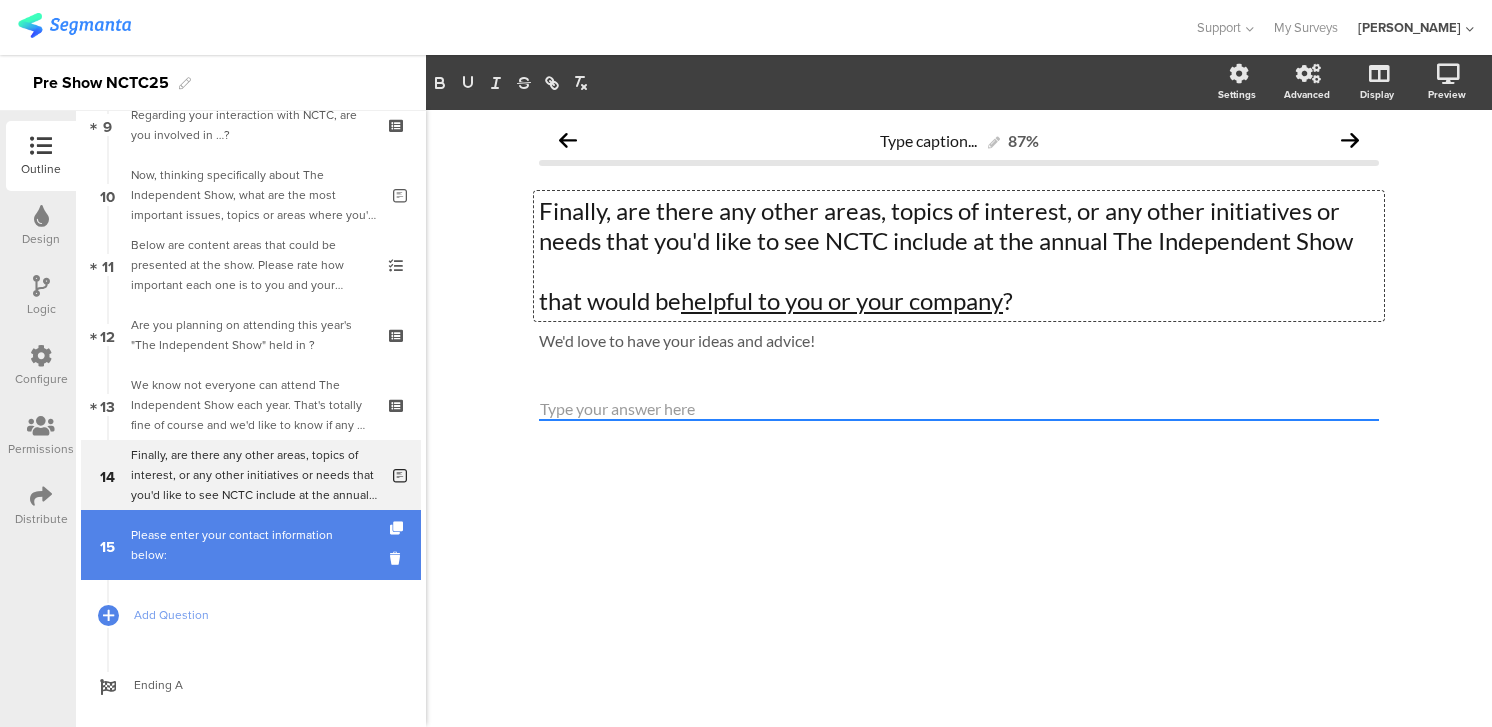 click on "Please enter your contact information below:" at bounding box center (250, 545) 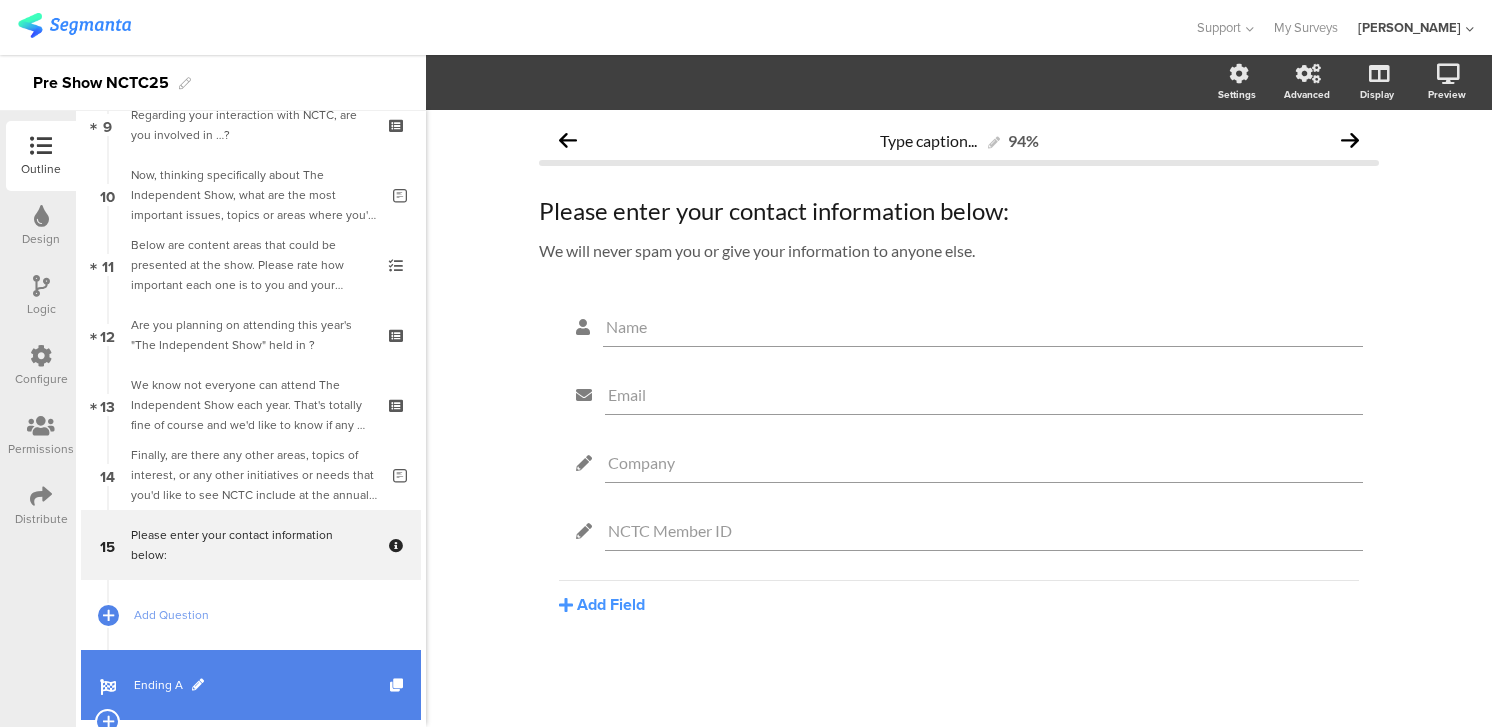 click on "Ending A" at bounding box center [251, 685] 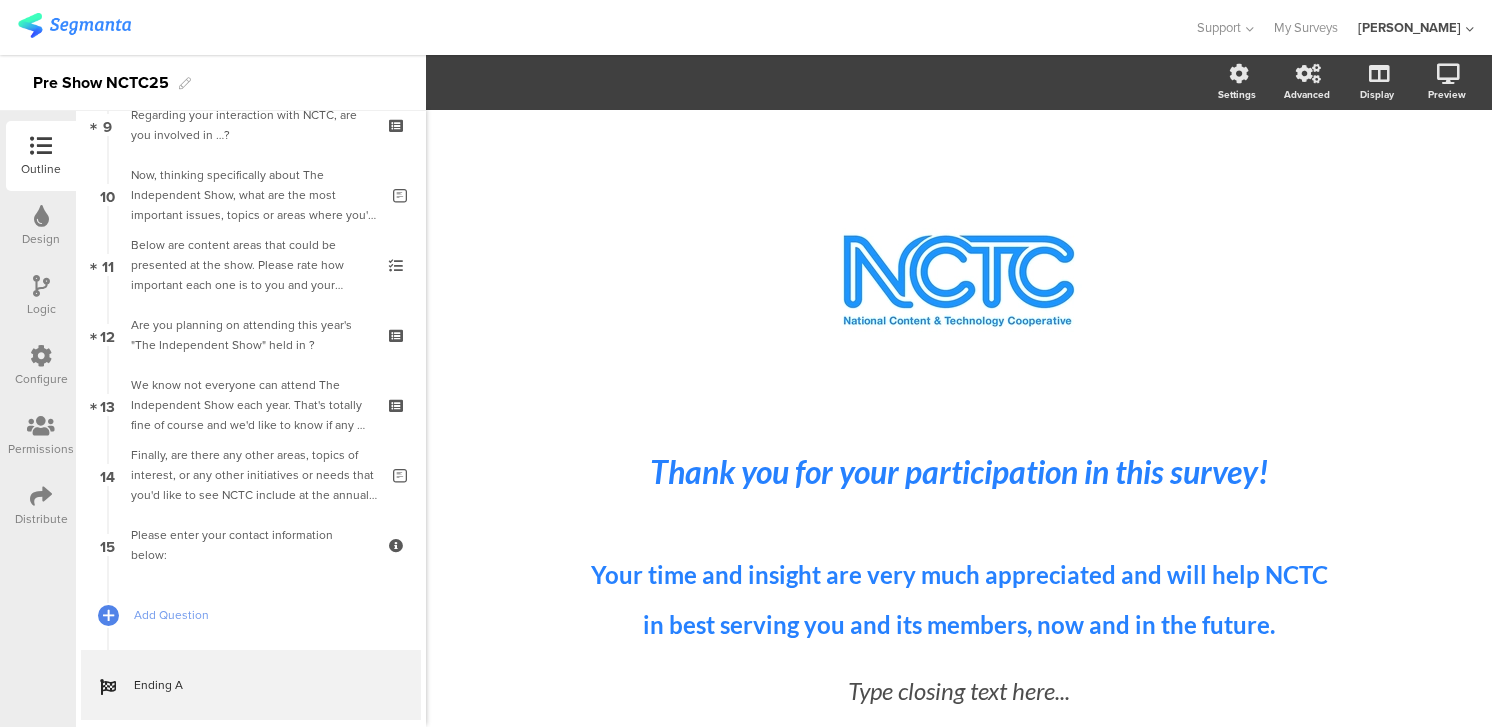 scroll, scrollTop: 0, scrollLeft: 0, axis: both 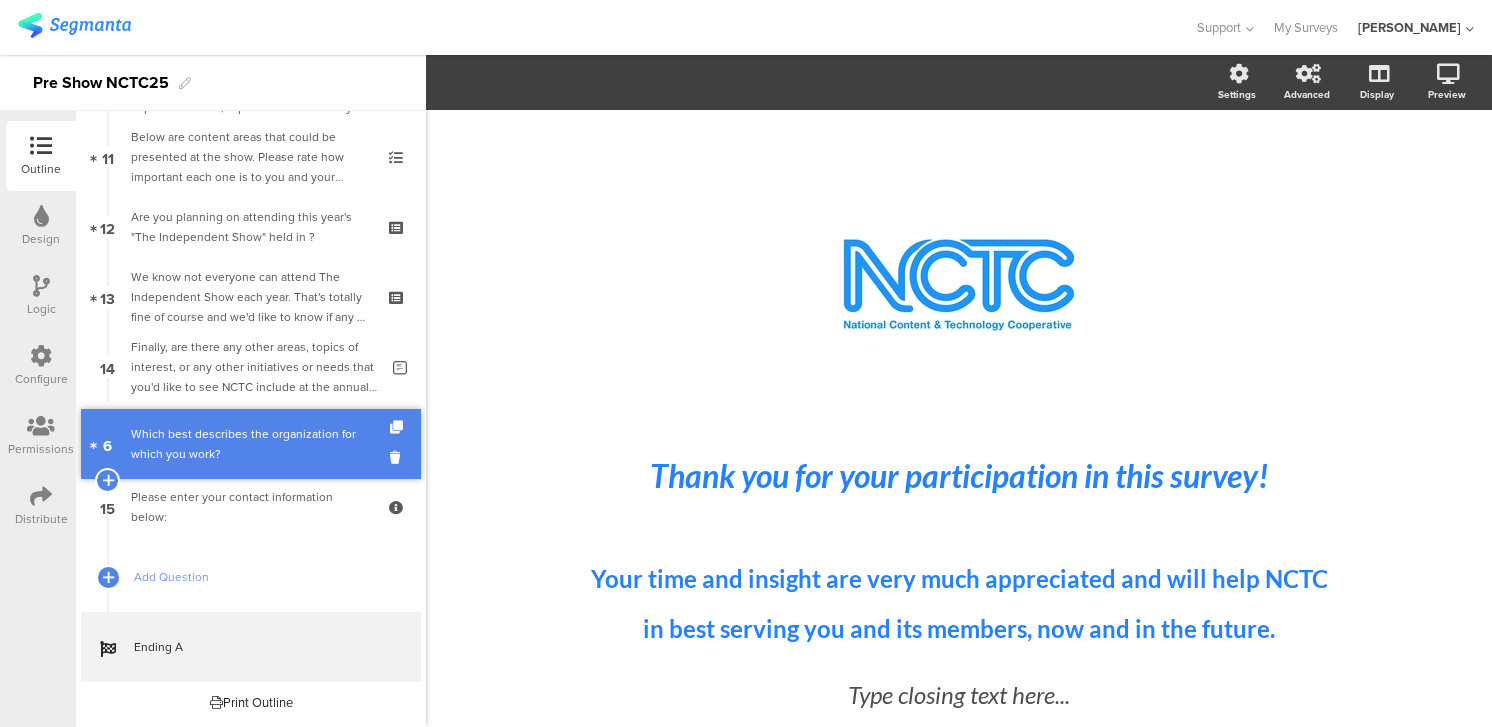 drag, startPoint x: 211, startPoint y: 263, endPoint x: 128, endPoint y: 456, distance: 210.09045 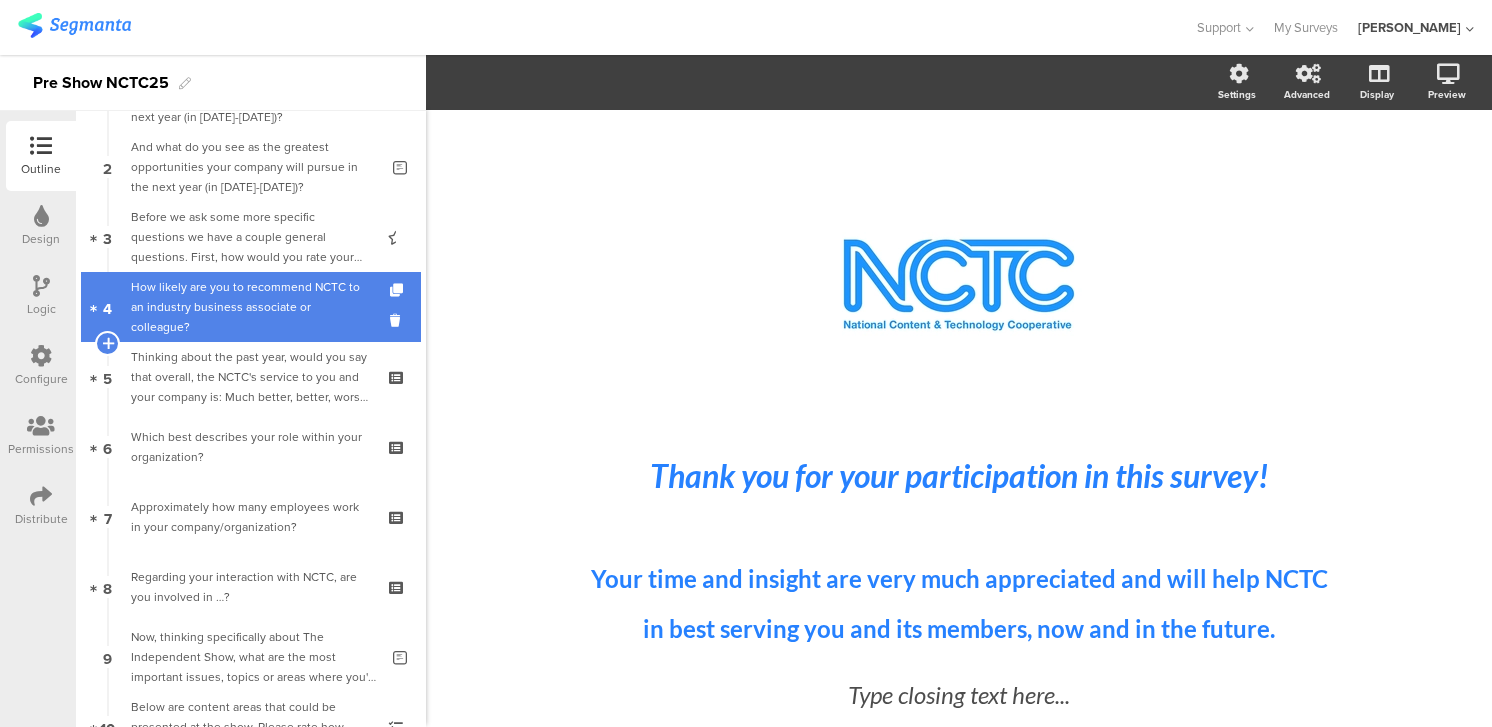 scroll, scrollTop: 133, scrollLeft: 0, axis: vertical 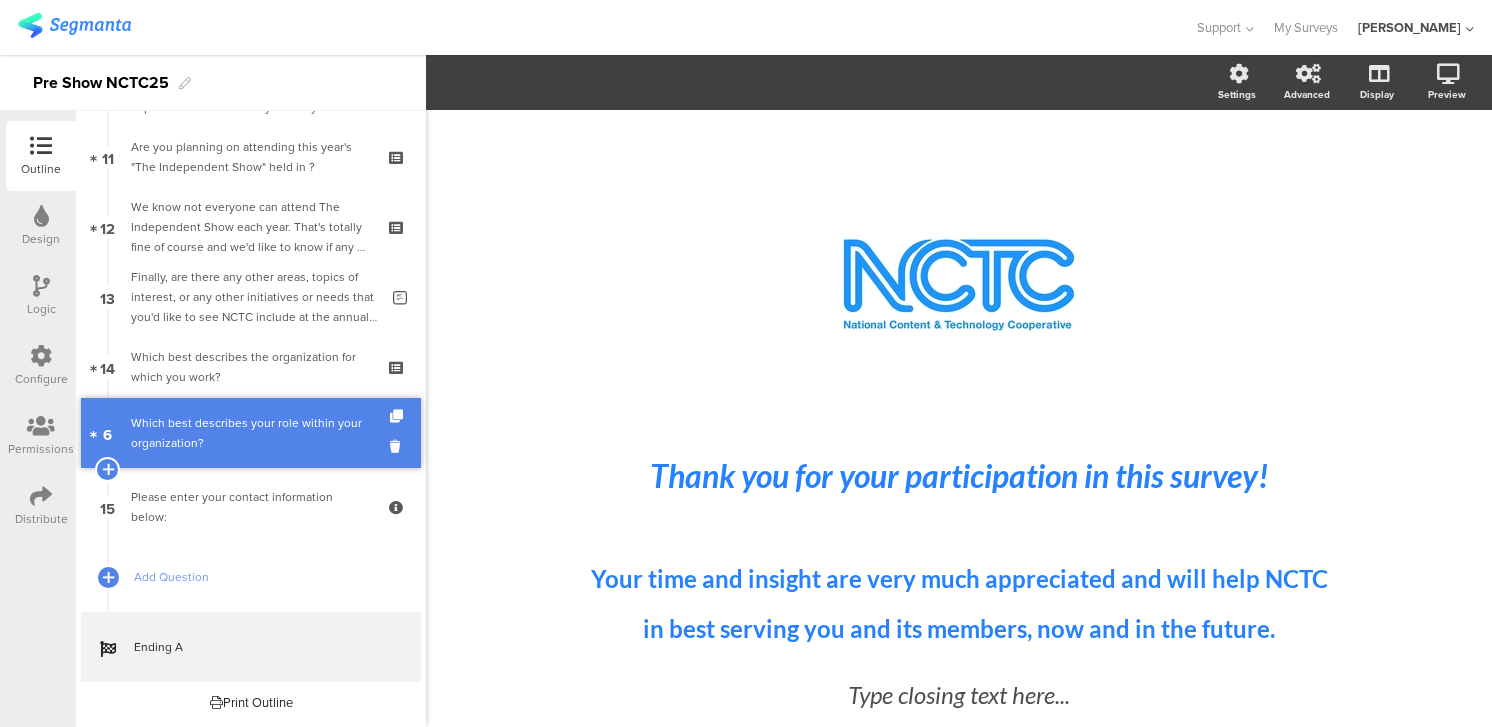 drag, startPoint x: 169, startPoint y: 433, endPoint x: 145, endPoint y: 423, distance: 26 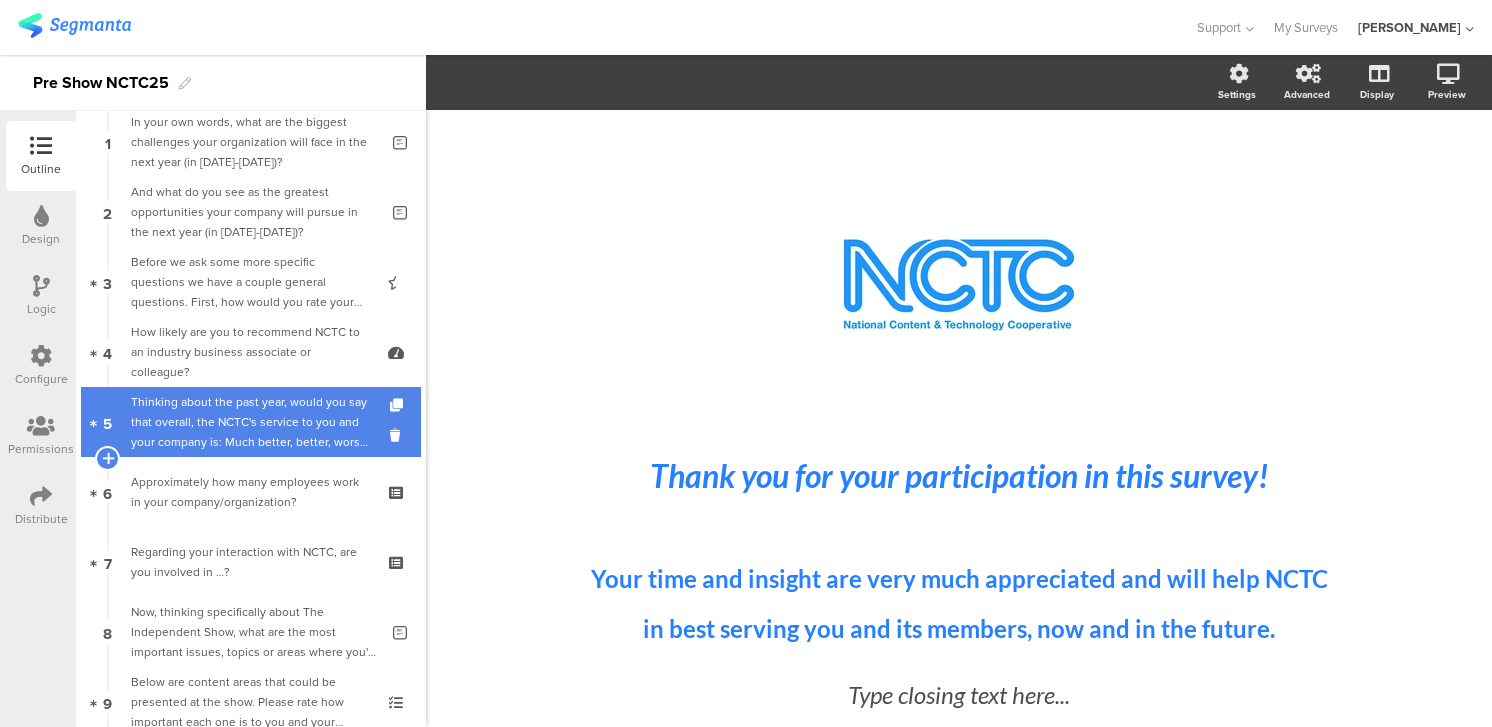 scroll, scrollTop: 92, scrollLeft: 0, axis: vertical 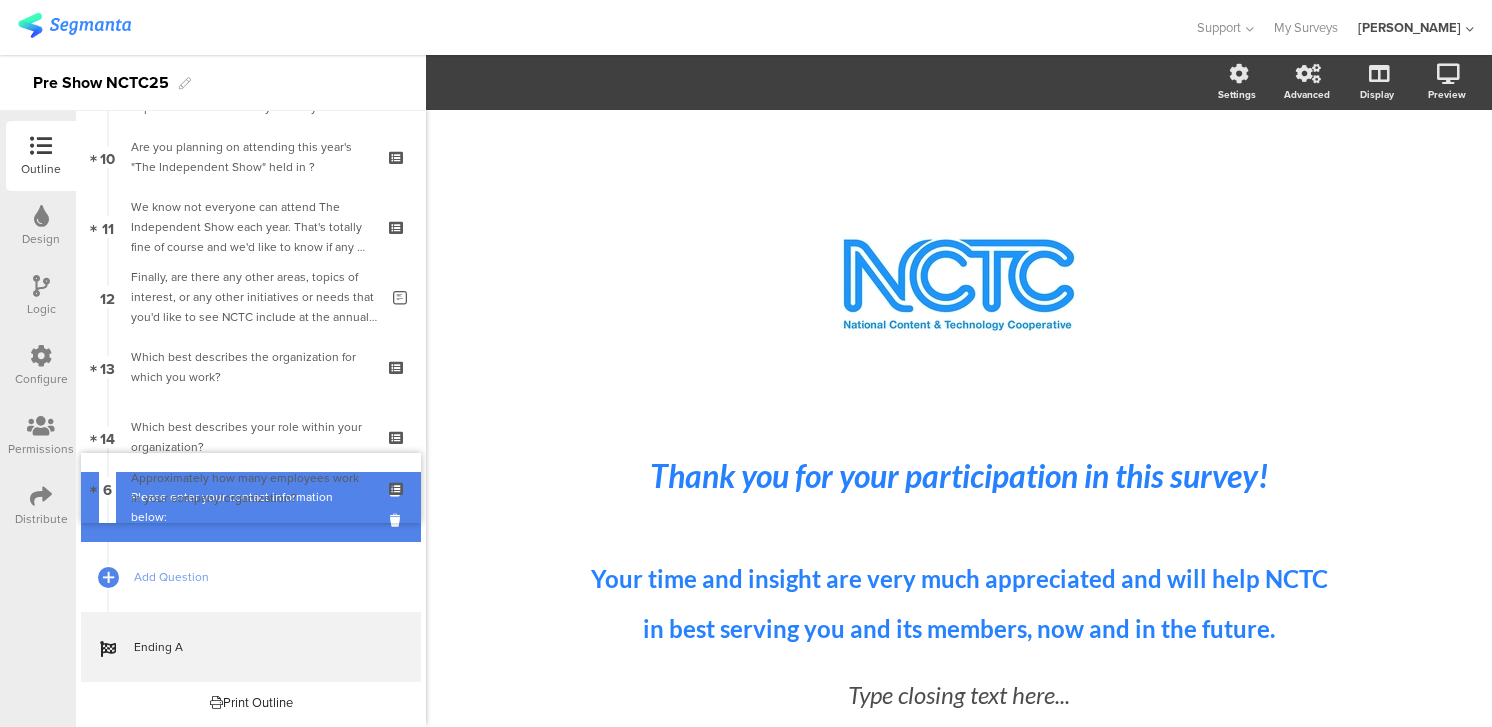 drag, startPoint x: 195, startPoint y: 473, endPoint x: 228, endPoint y: 477, distance: 33.24154 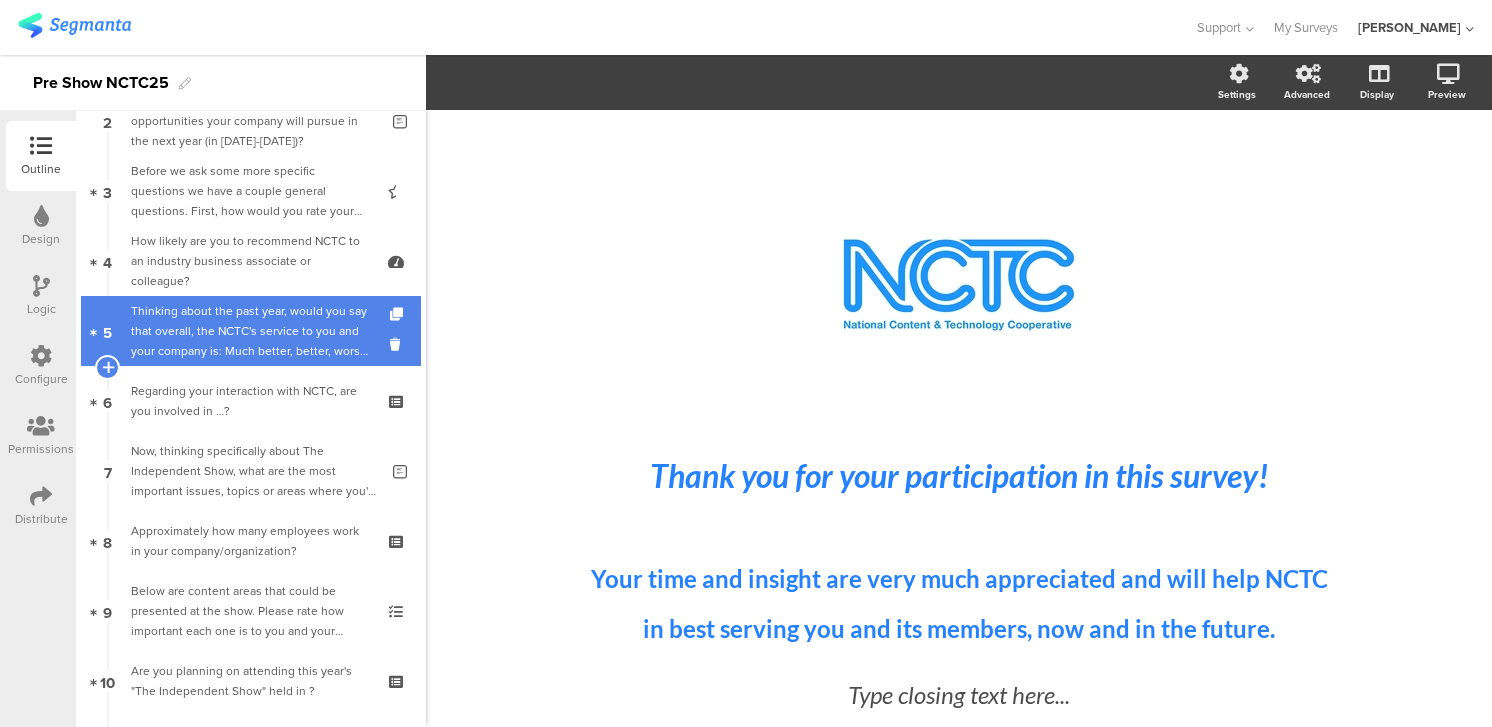 scroll, scrollTop: 181, scrollLeft: 0, axis: vertical 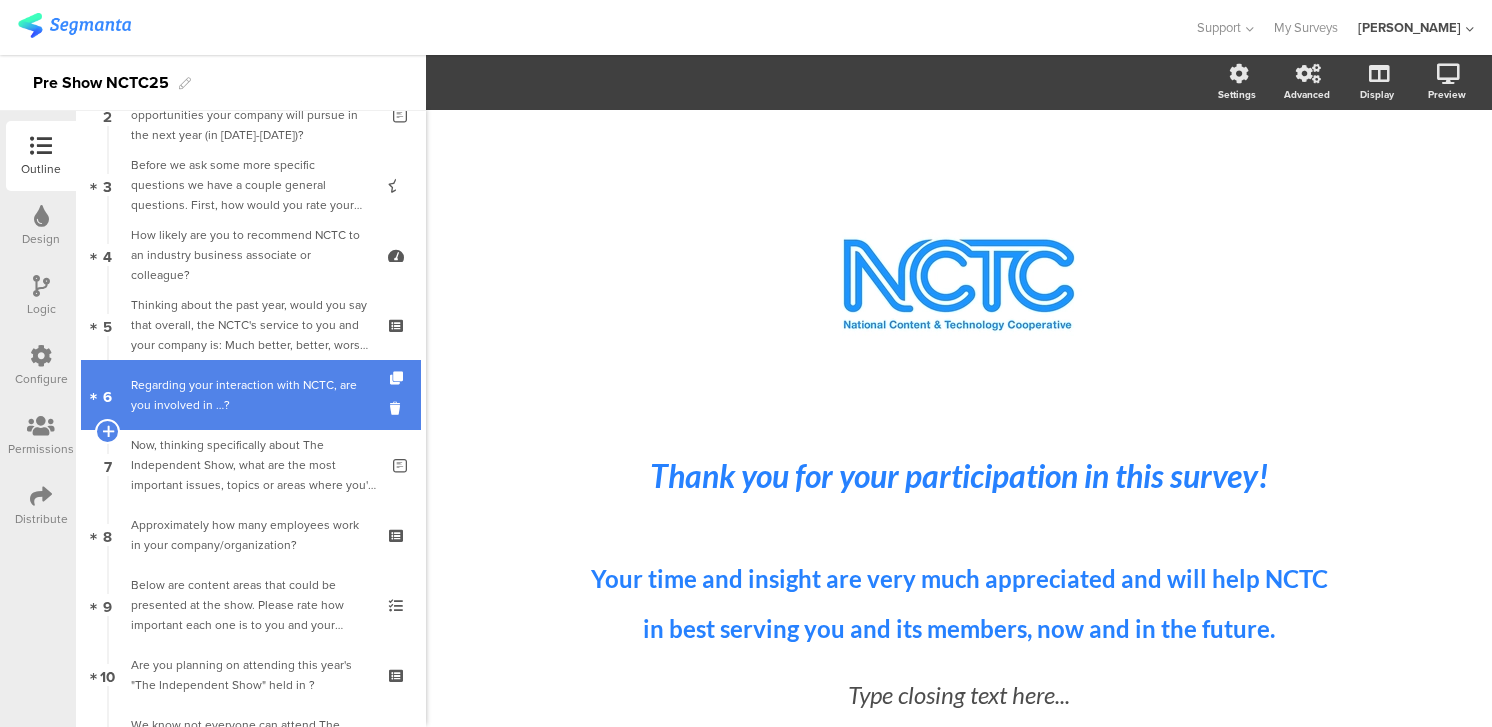 click on "Regarding your interaction with NCTC, are you involved in …?" at bounding box center [250, 395] 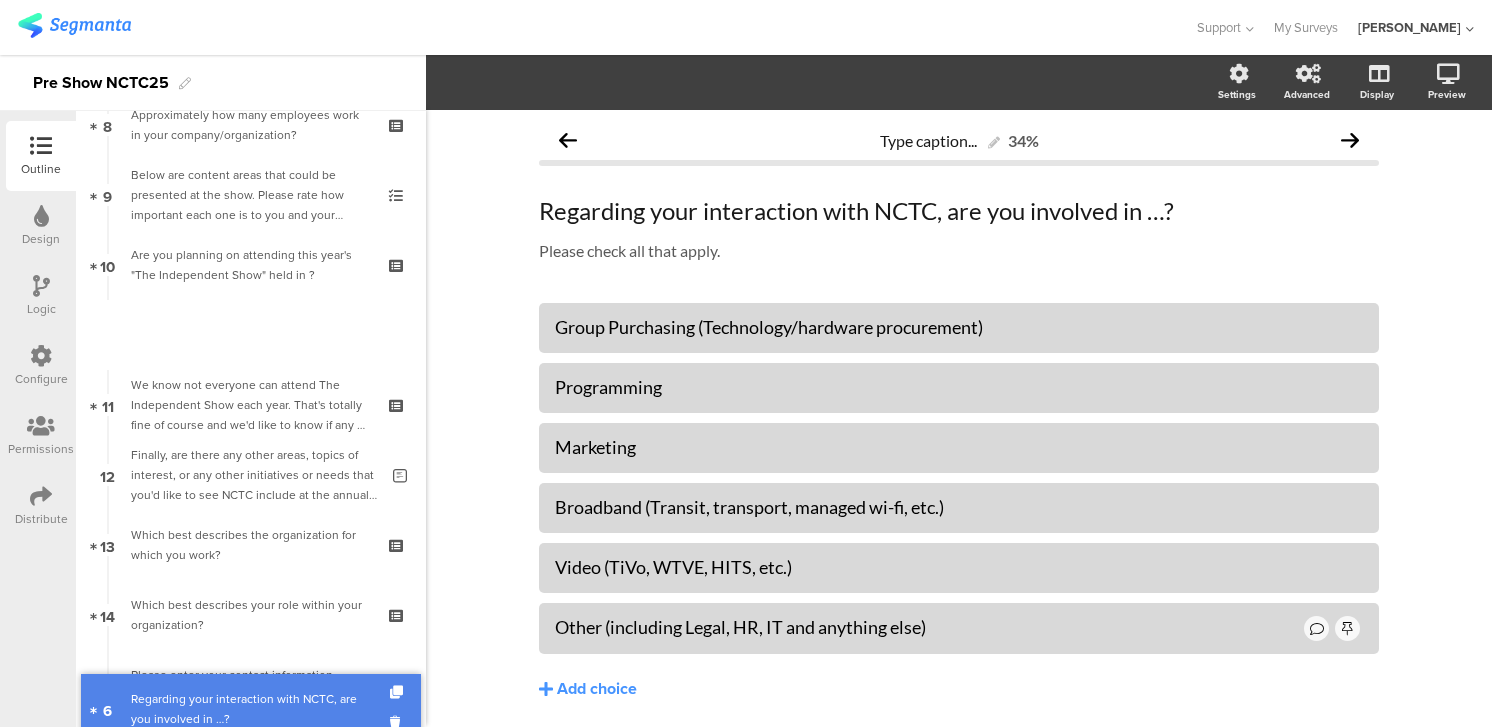 scroll, scrollTop: 601, scrollLeft: 0, axis: vertical 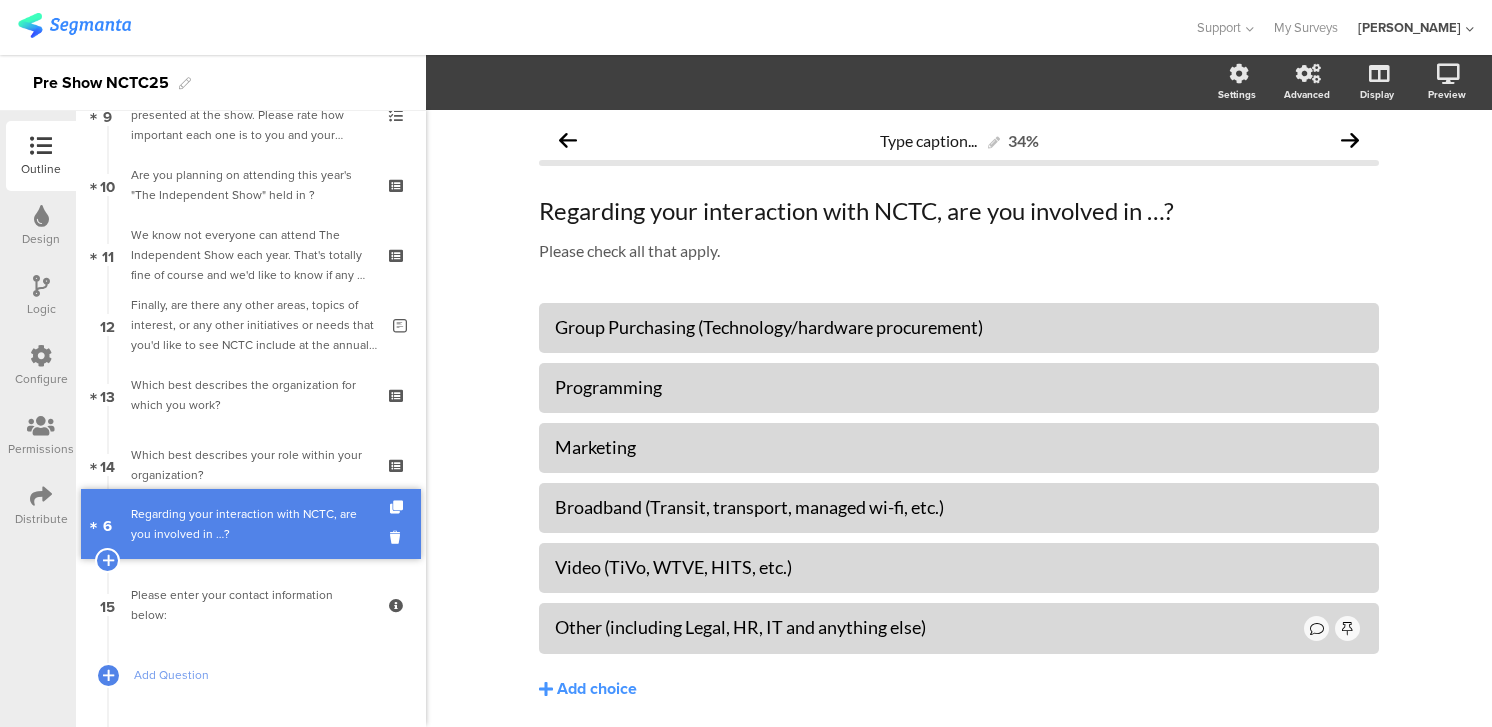 drag, startPoint x: 209, startPoint y: 393, endPoint x: 207, endPoint y: 523, distance: 130.01538 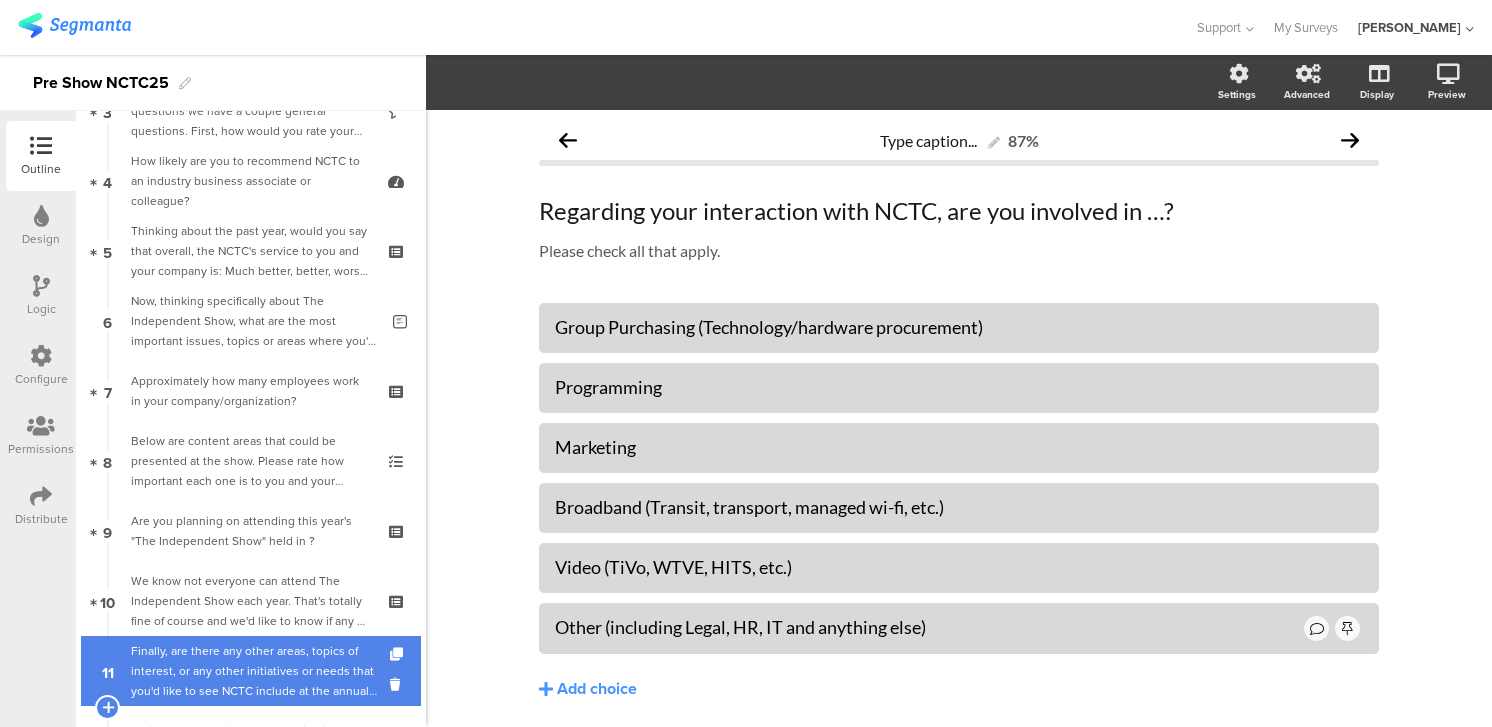 scroll, scrollTop: 0, scrollLeft: 0, axis: both 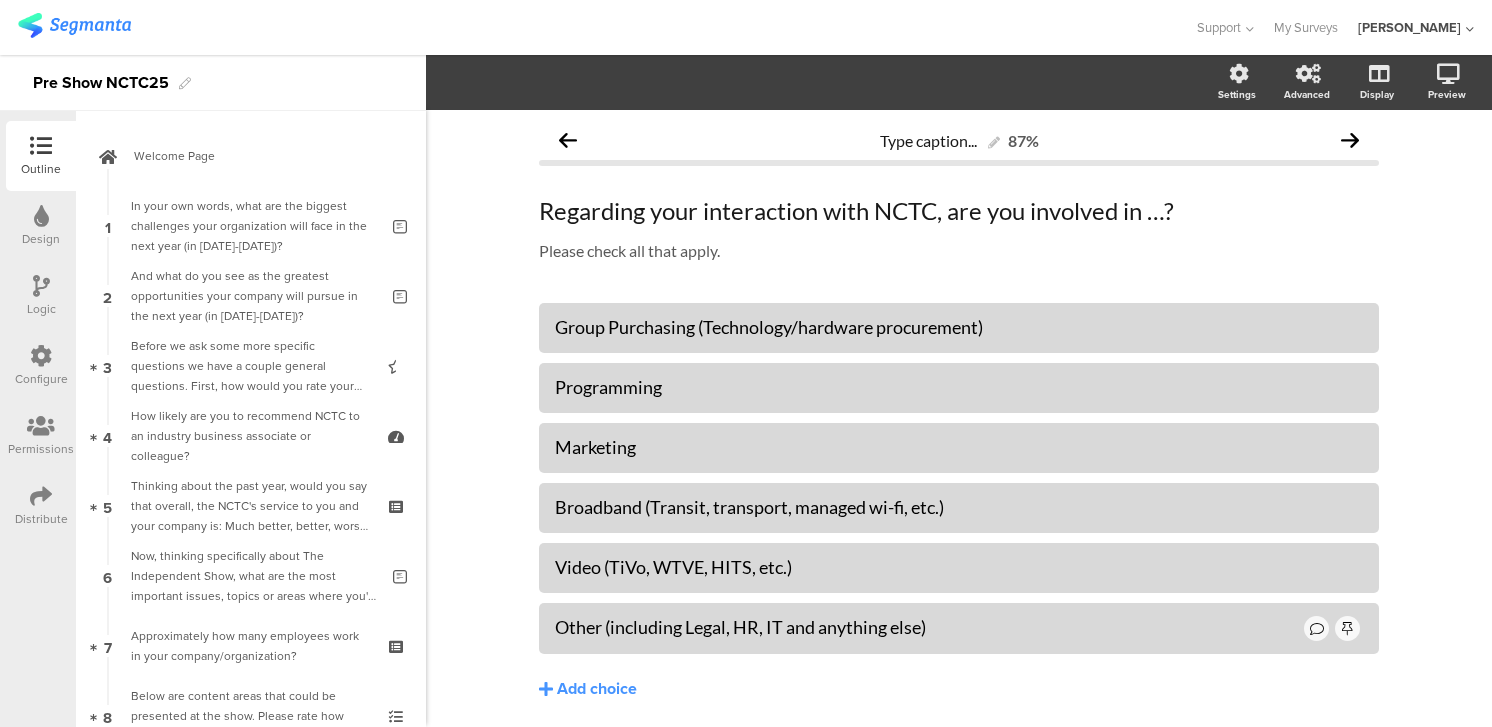 click on "In your own words, what are the biggest challenges your organization will face in the next year (in [DATE]-[DATE])?" at bounding box center [254, 226] 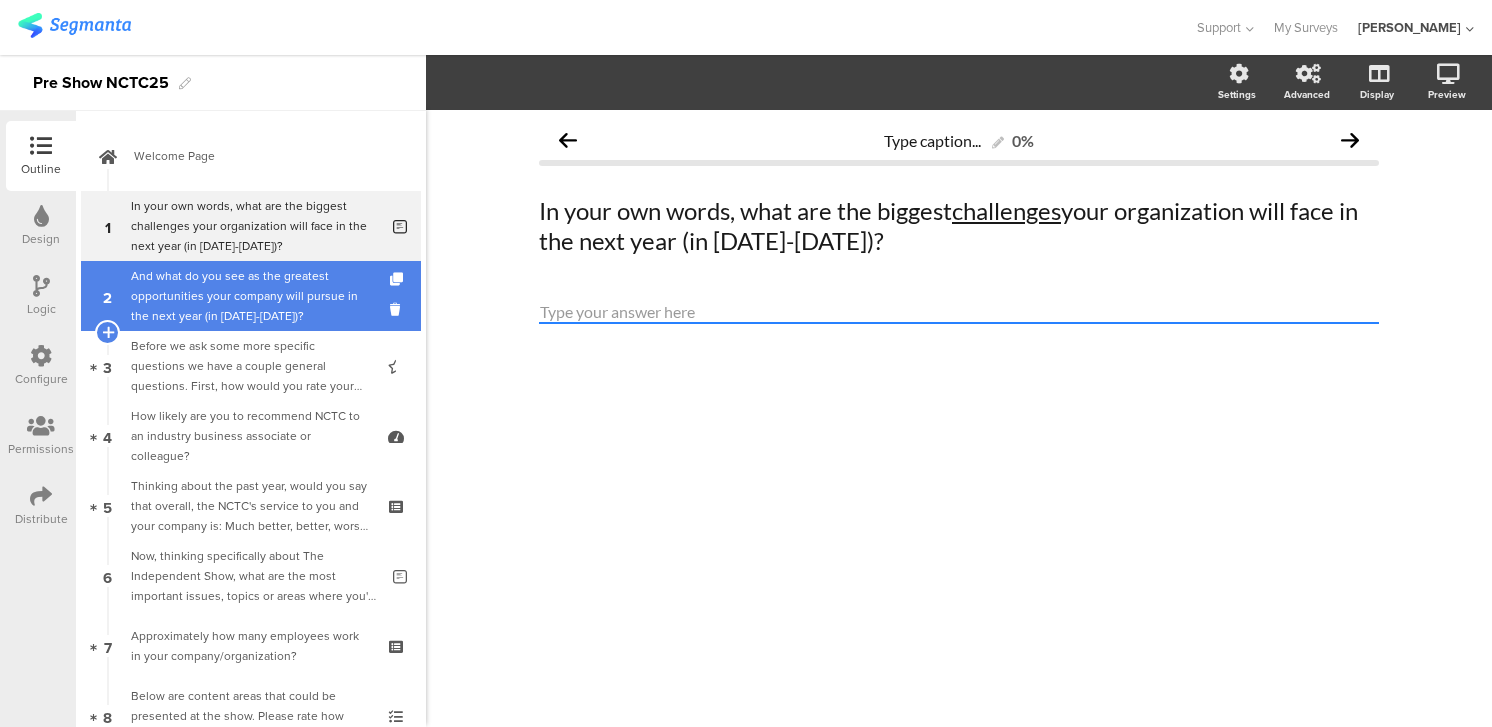 click on "And what do you see as the greatest opportunities your company will pursue in the next year (in [DATE]-[DATE])?" at bounding box center (254, 296) 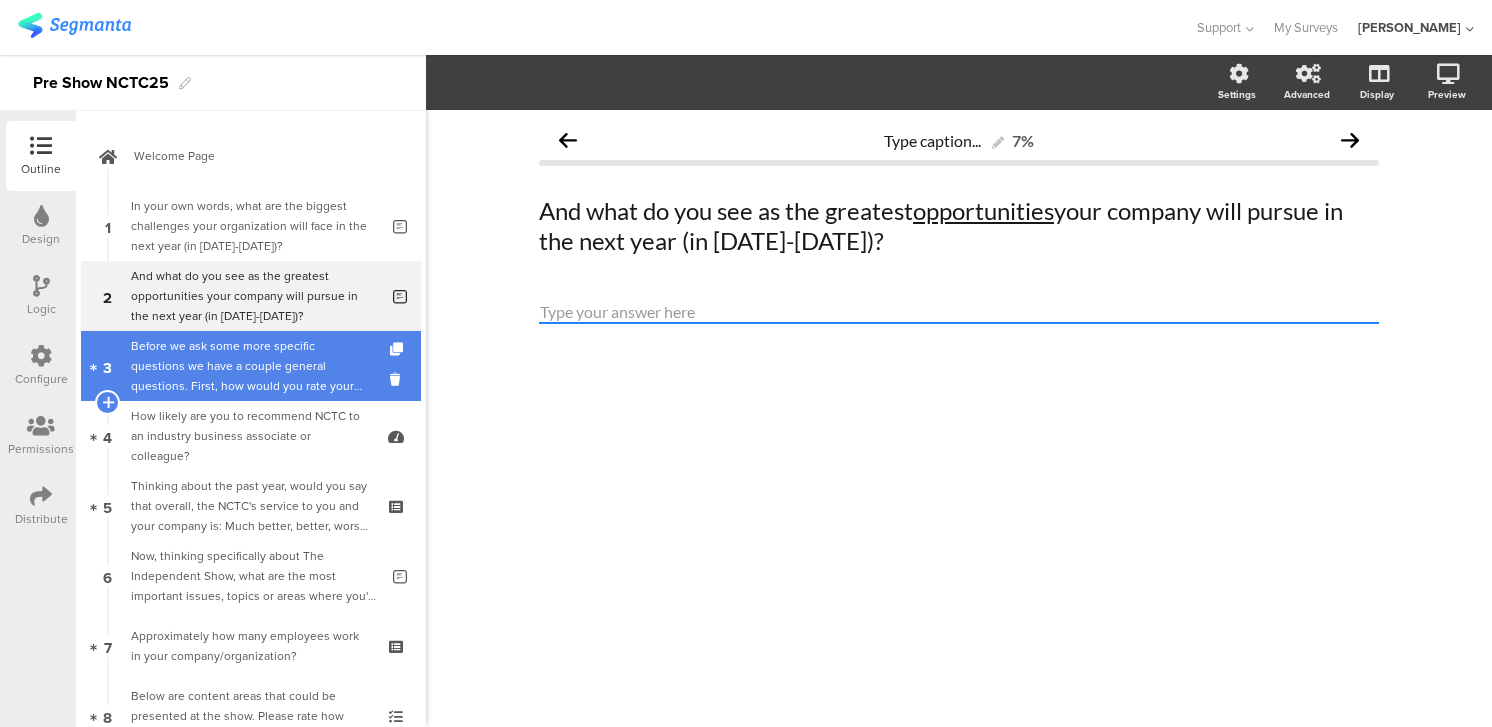 click on "Before we ask some more specific questions we have a couple general questions. First, how would you rate your overall satisfaction with NCTC, where 5 stars means very satisfied and 1 star means not at all satisfied?" at bounding box center (250, 366) 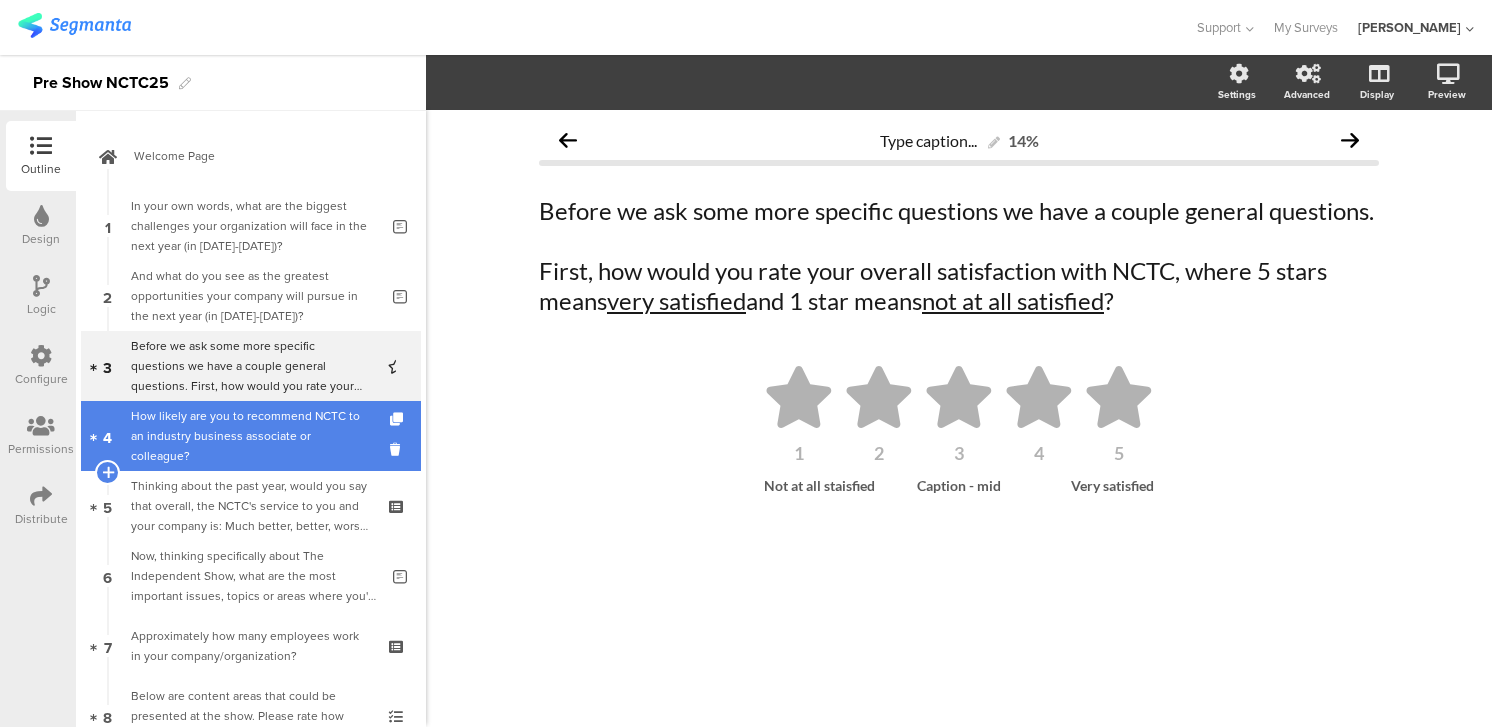 click on "How likely are you to recommend NCTC to an industry business associate or colleague?" at bounding box center [250, 436] 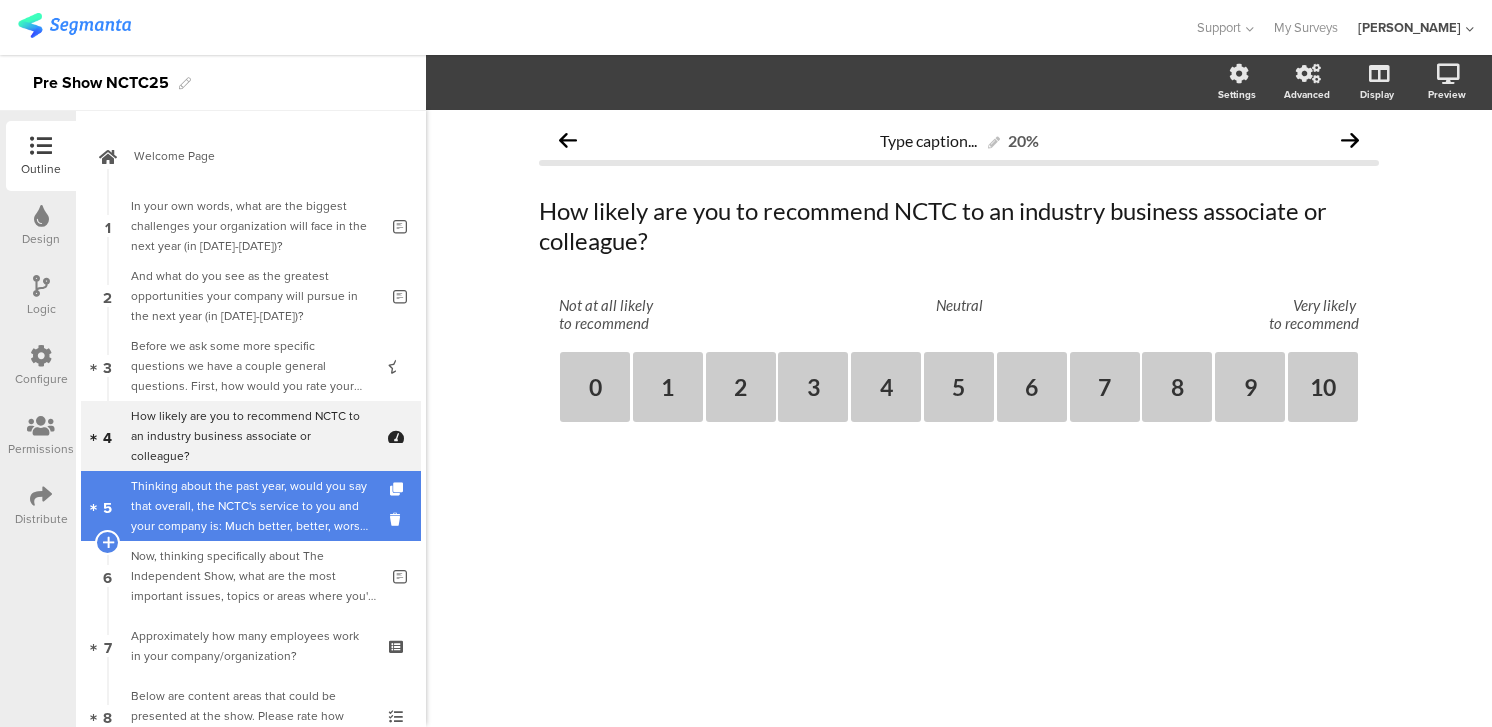 click on "Thinking about the past year, would you say that overall, the NCTC's service to you and your company is: Much better, better, worse, much worse or, do you think it is the same as in previous years?" at bounding box center [250, 506] 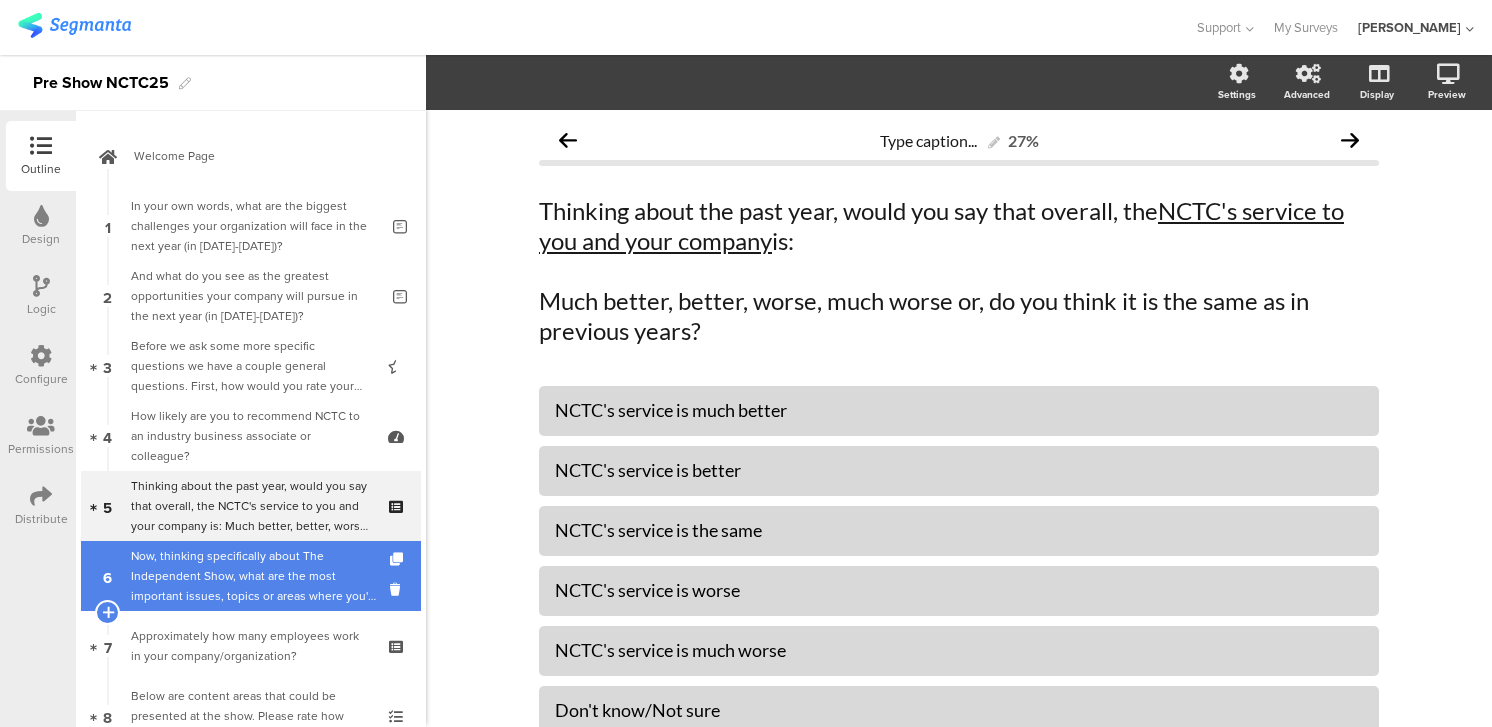 click on "Now, thinking specifically about The Independent Show, what are the most important issues, topics or areas where you'd like NCTC to focus on?   That would add the most value to you, in your opinion?" at bounding box center [254, 576] 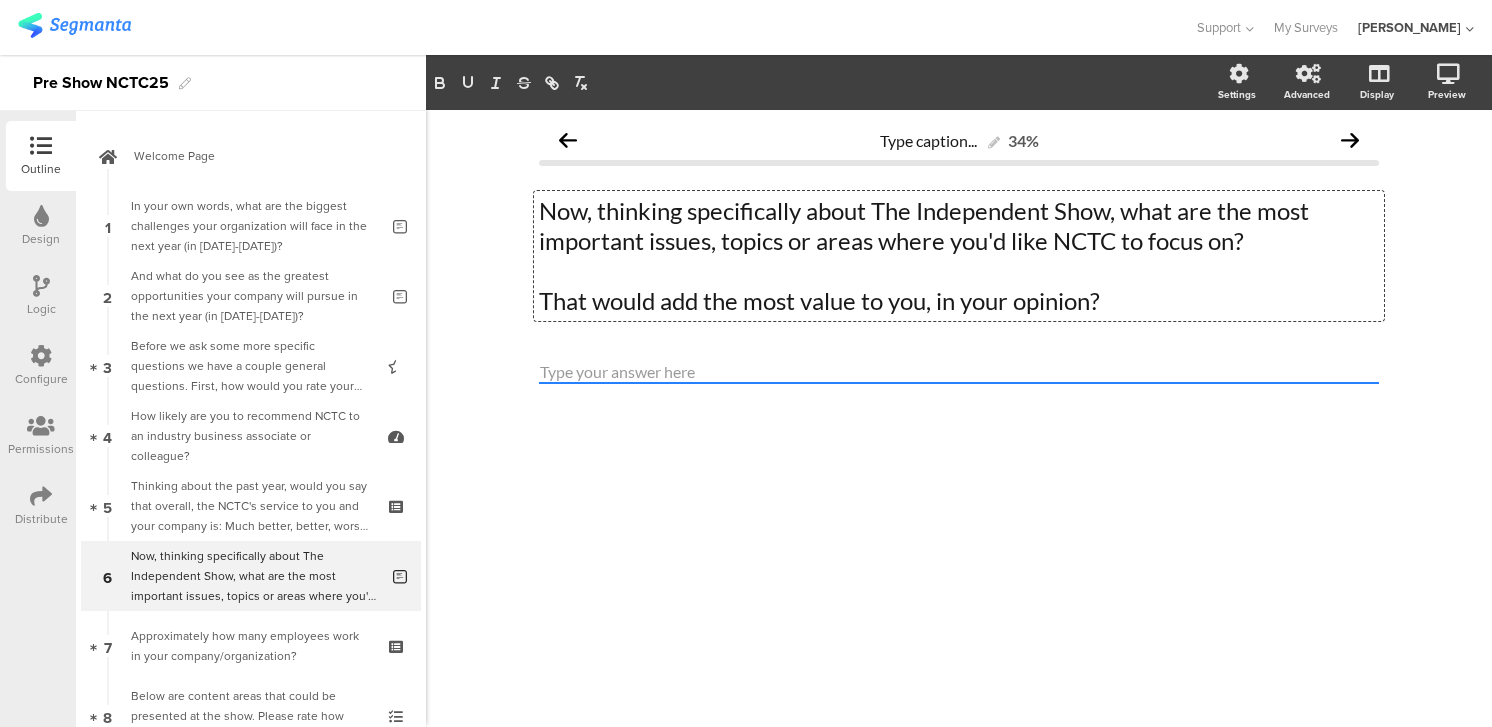 click on "Now, thinking specifically about The Independent Show, what are the most important issues, topics or areas where you'd like NCTC to focus on?   That would add the most value to you, in your opinion?
Now, thinking specifically about The Independent Show, what are the most important issues, topics or areas where you'd like NCTC to focus on?   That would add the most value to you, in your opinion?
Now, thinking specifically about The Independent Show, what are the most important issues, topics or areas where you'd like NCTC to focus on? That would add the most value to you, in your opinion?" 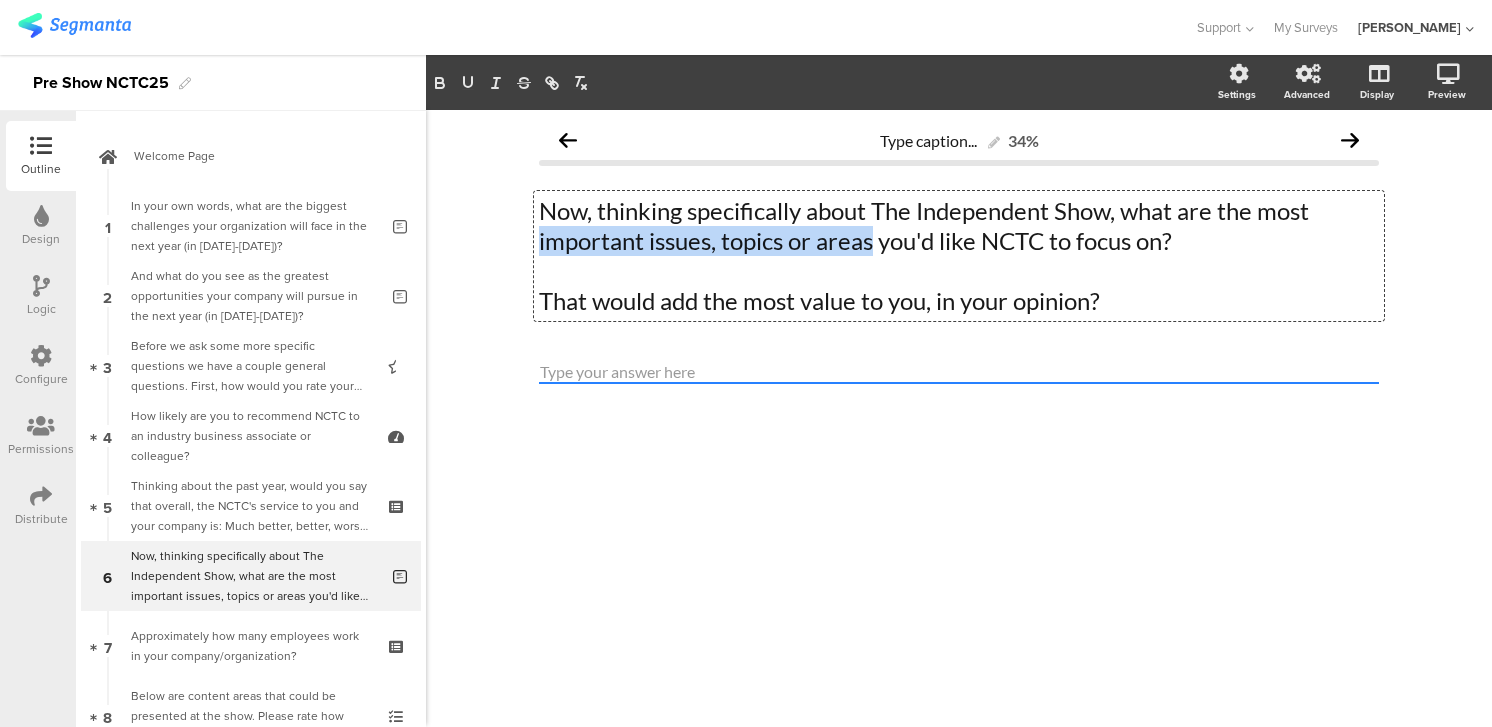drag, startPoint x: 540, startPoint y: 243, endPoint x: 870, endPoint y: 251, distance: 330.09695 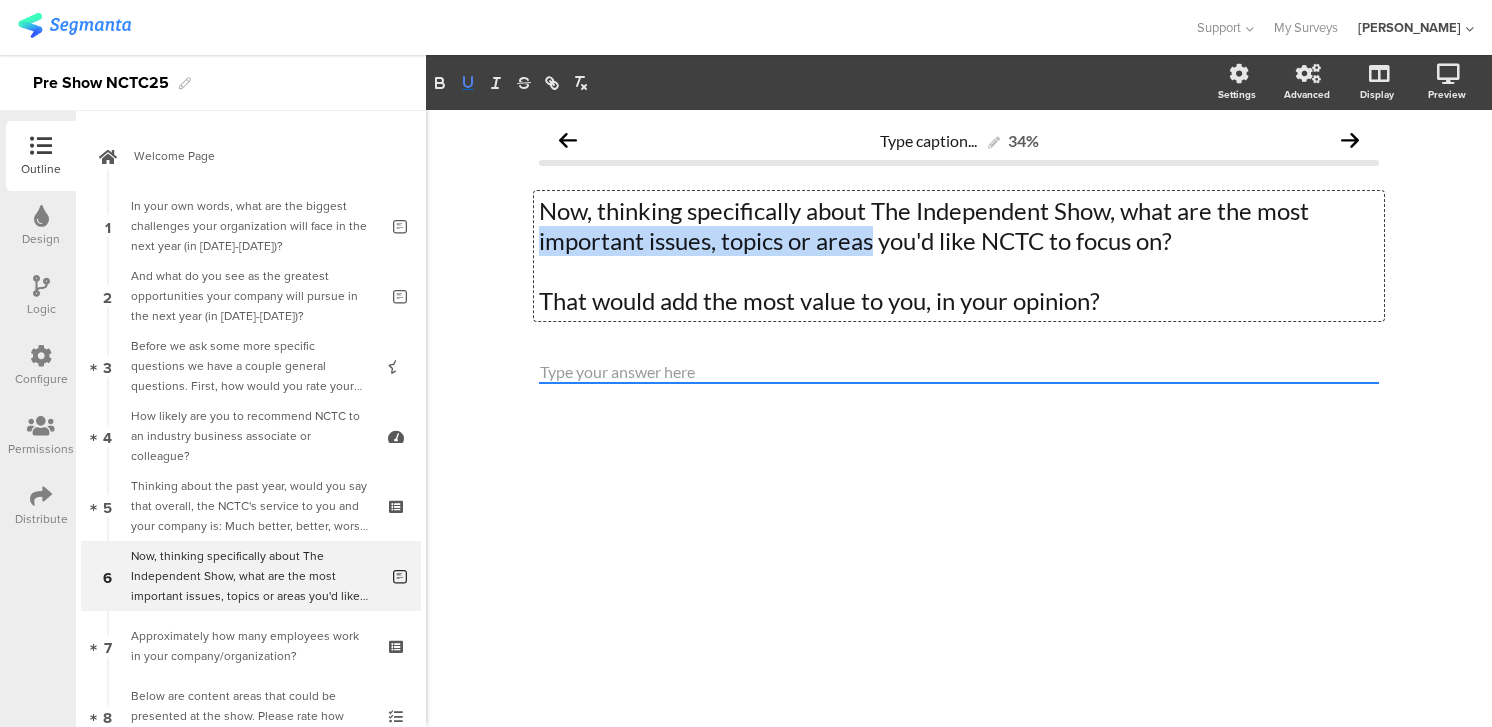 click 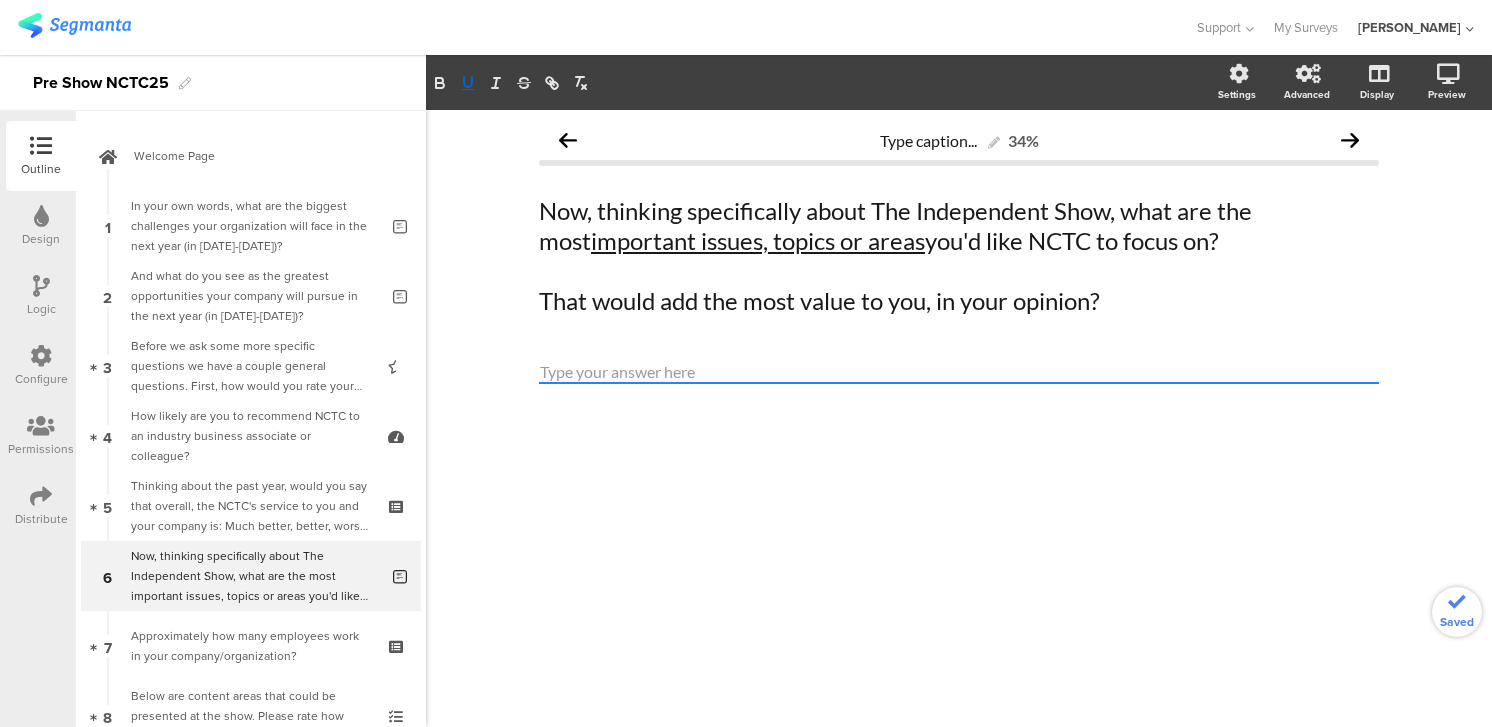 click on "Type caption...
34%
Now, thinking specifically about The Independent Show, what are the most  important issues, topics or areas  you'd like NCTC to focus on? That would add the most value to you, in your opinion?
Now, thinking specifically about The Independent Show, what are the most  important issues, topics or areas  you'd like NCTC to focus on? That would add the most value to you, in your opinion?" 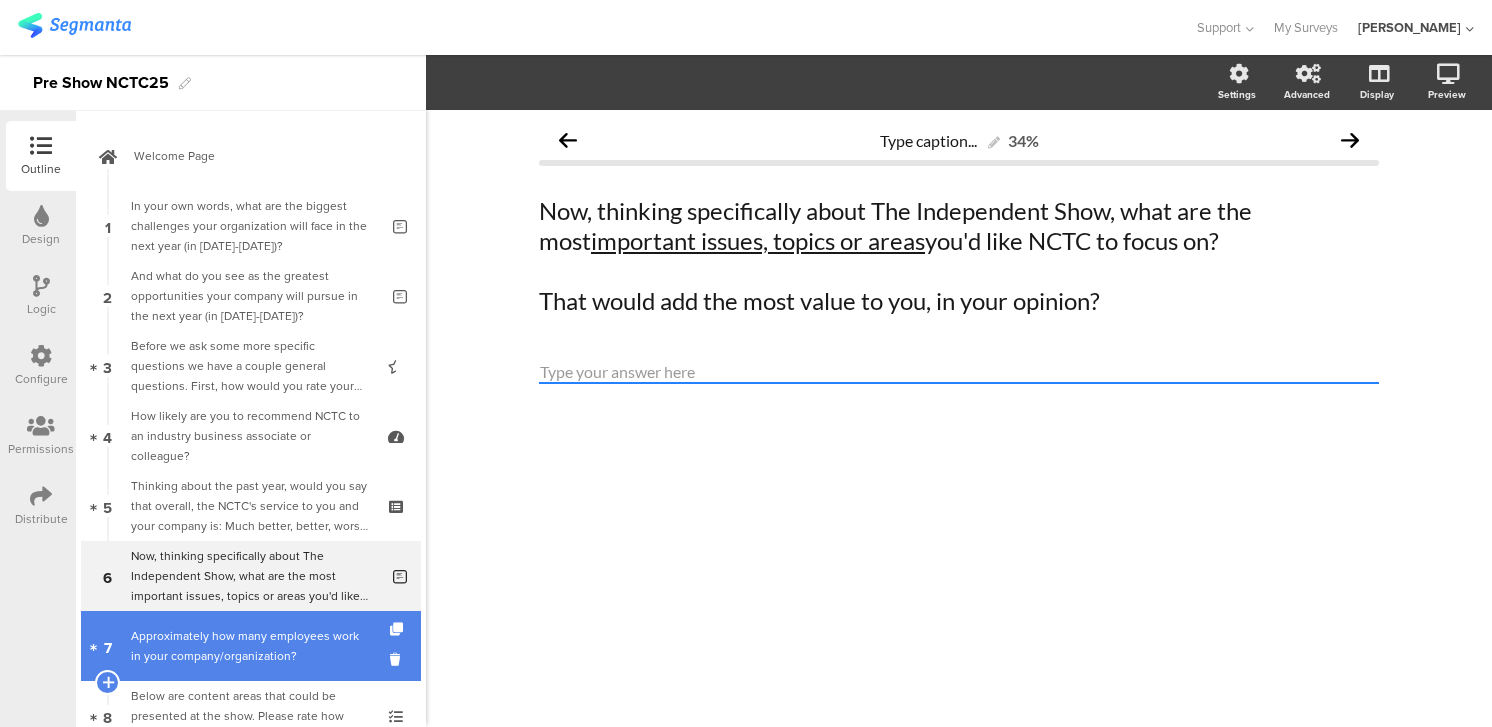 click on "Approximately how many employees work in your company/organization?" at bounding box center (250, 646) 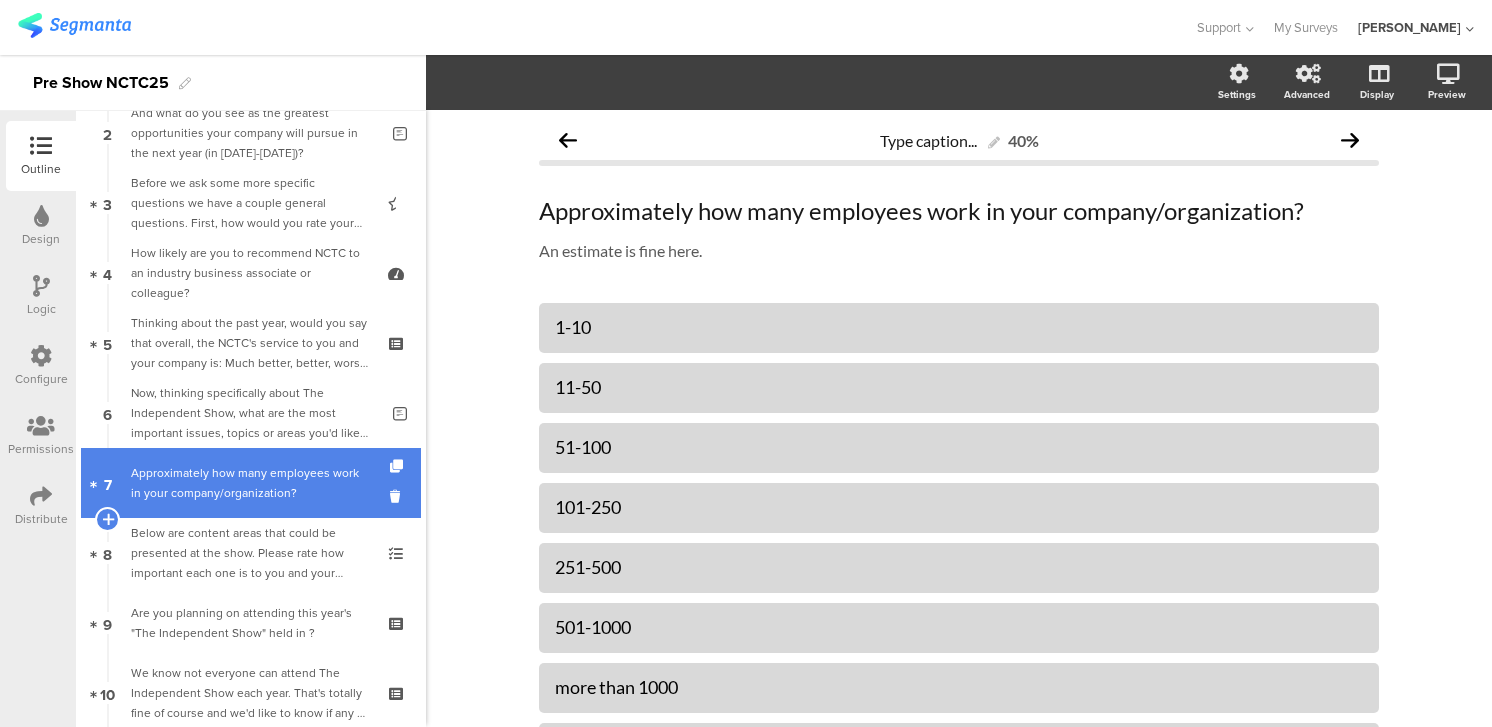 scroll, scrollTop: 177, scrollLeft: 0, axis: vertical 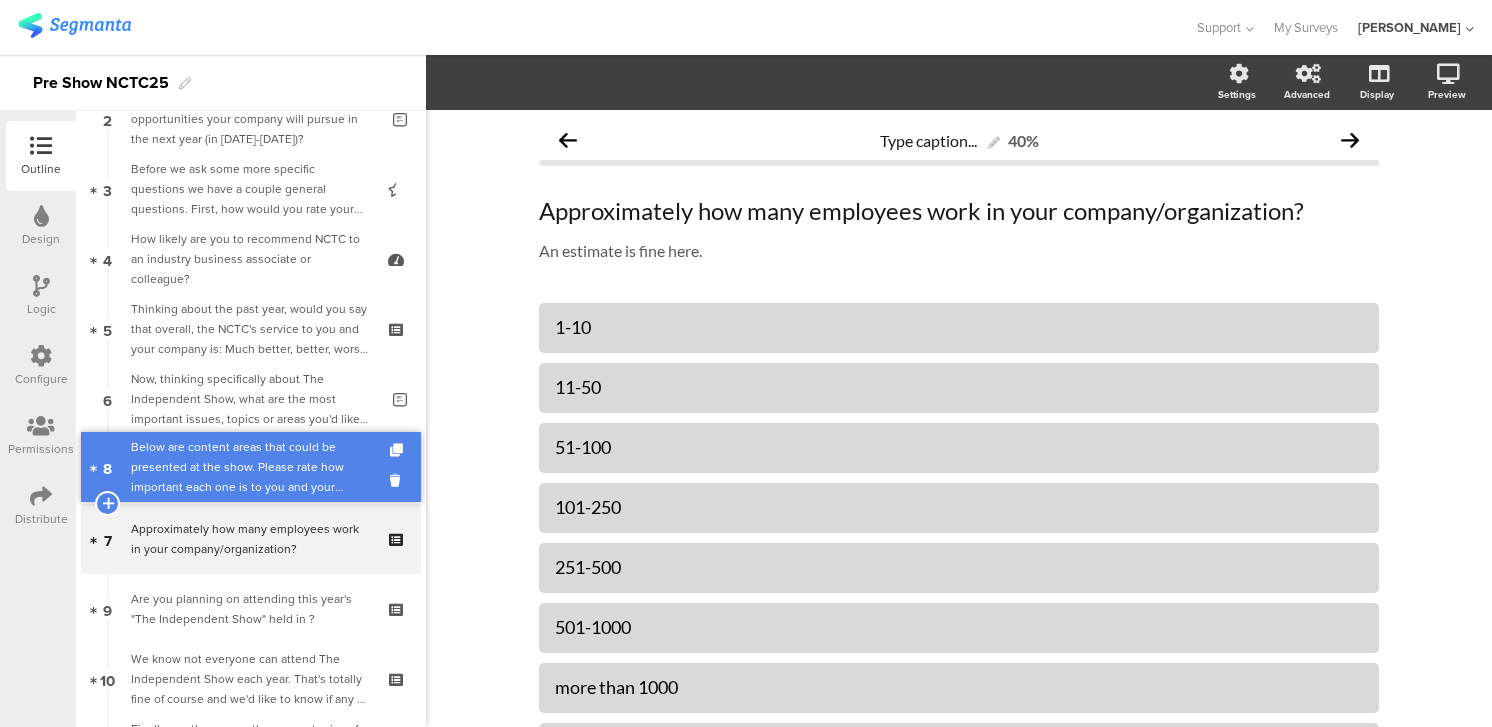 drag, startPoint x: 273, startPoint y: 529, endPoint x: 282, endPoint y: 457, distance: 72.56032 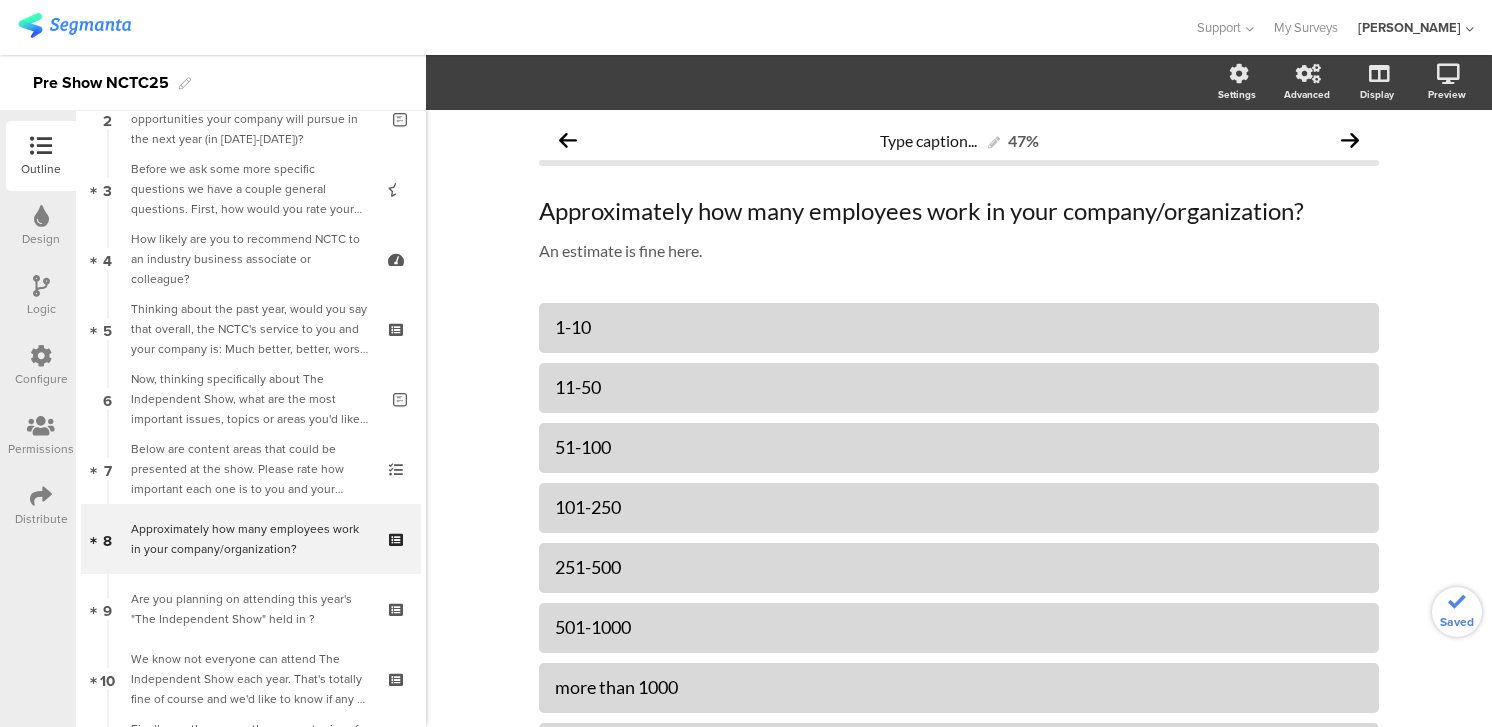 click on "Below are content areas that could be presented at the show.  Please rate how important each one is to you and your organization. 5 thumbs up means it is extremely important and 1 thumbs up means it is not important at all. If anything does not apply to you, please just choose "not relevant."" at bounding box center (250, 469) 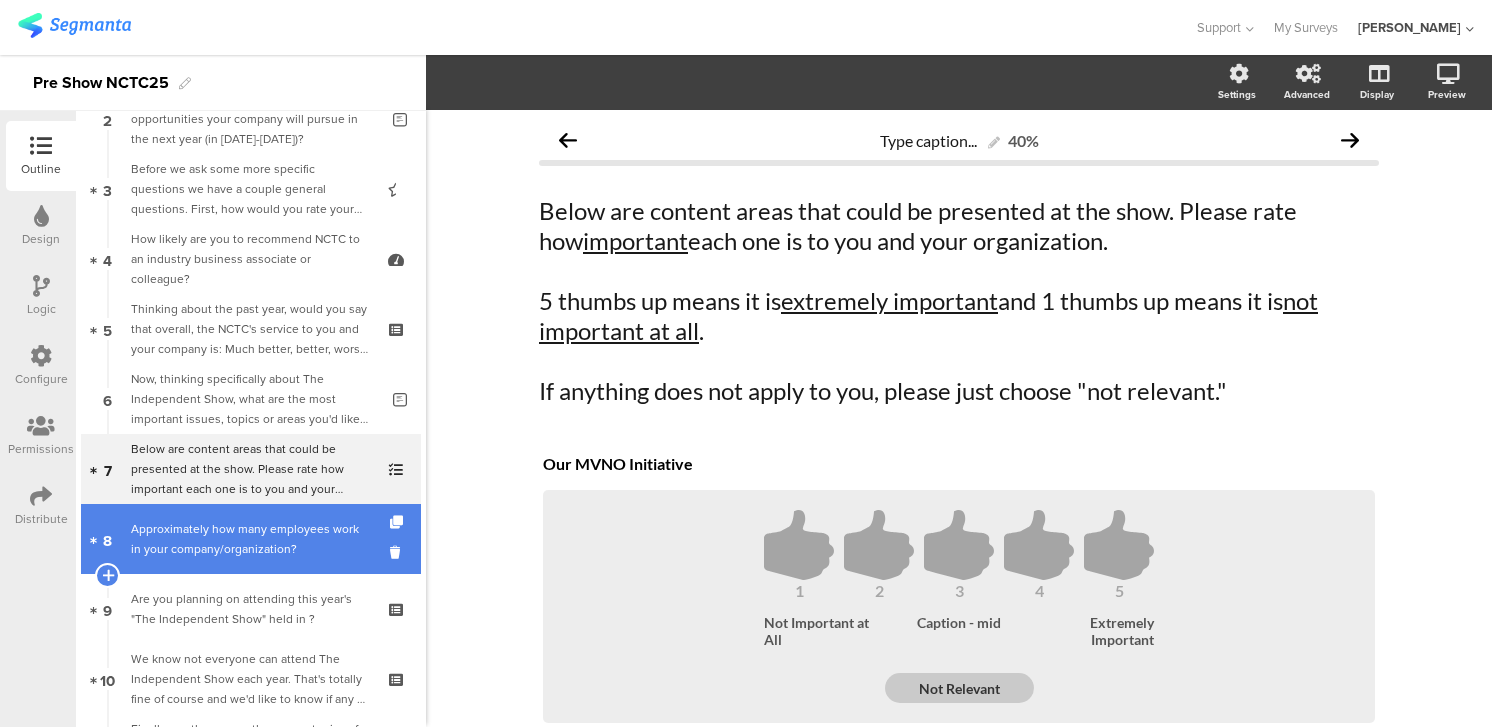 click on "Approximately how many employees work in your company/organization?" at bounding box center (250, 539) 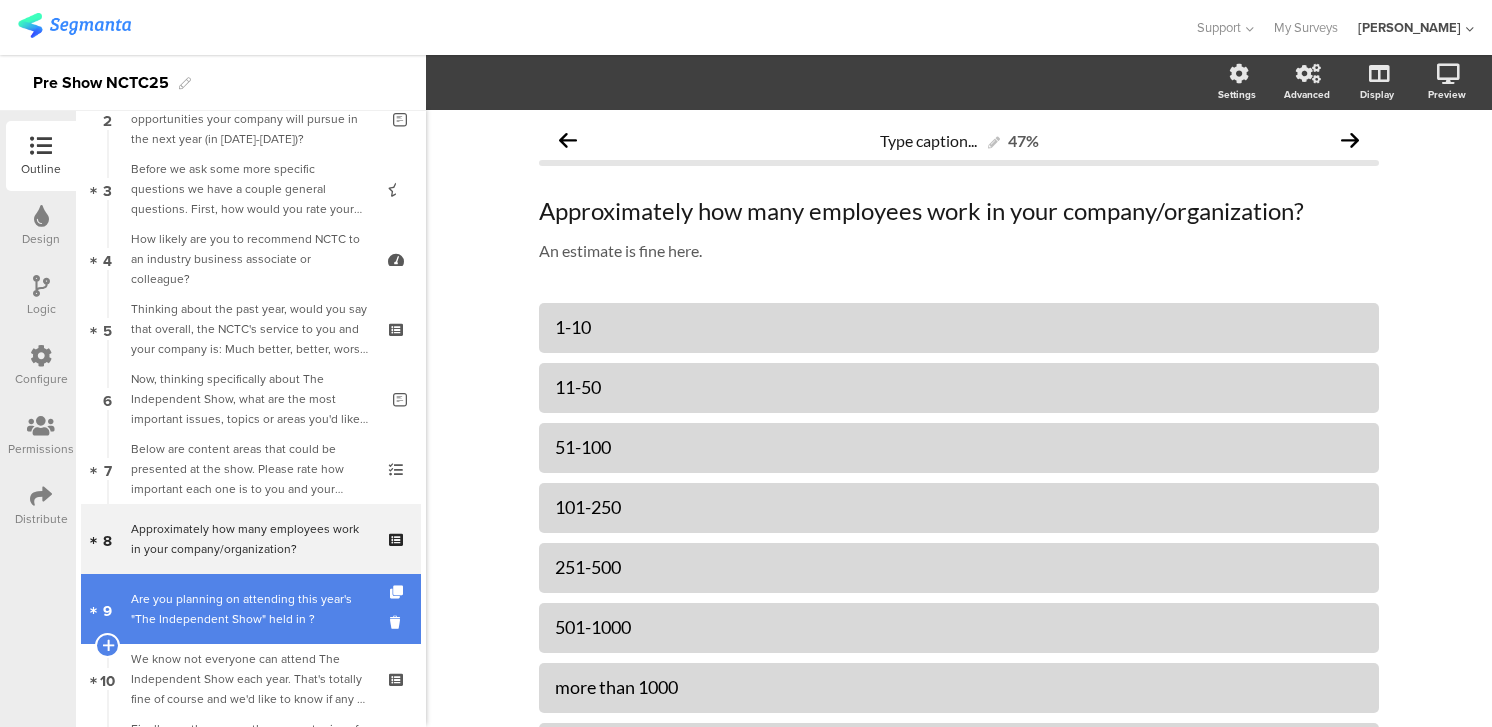 click on "Are you planning on attending this year's "The Independent Show" held in ?" at bounding box center [250, 609] 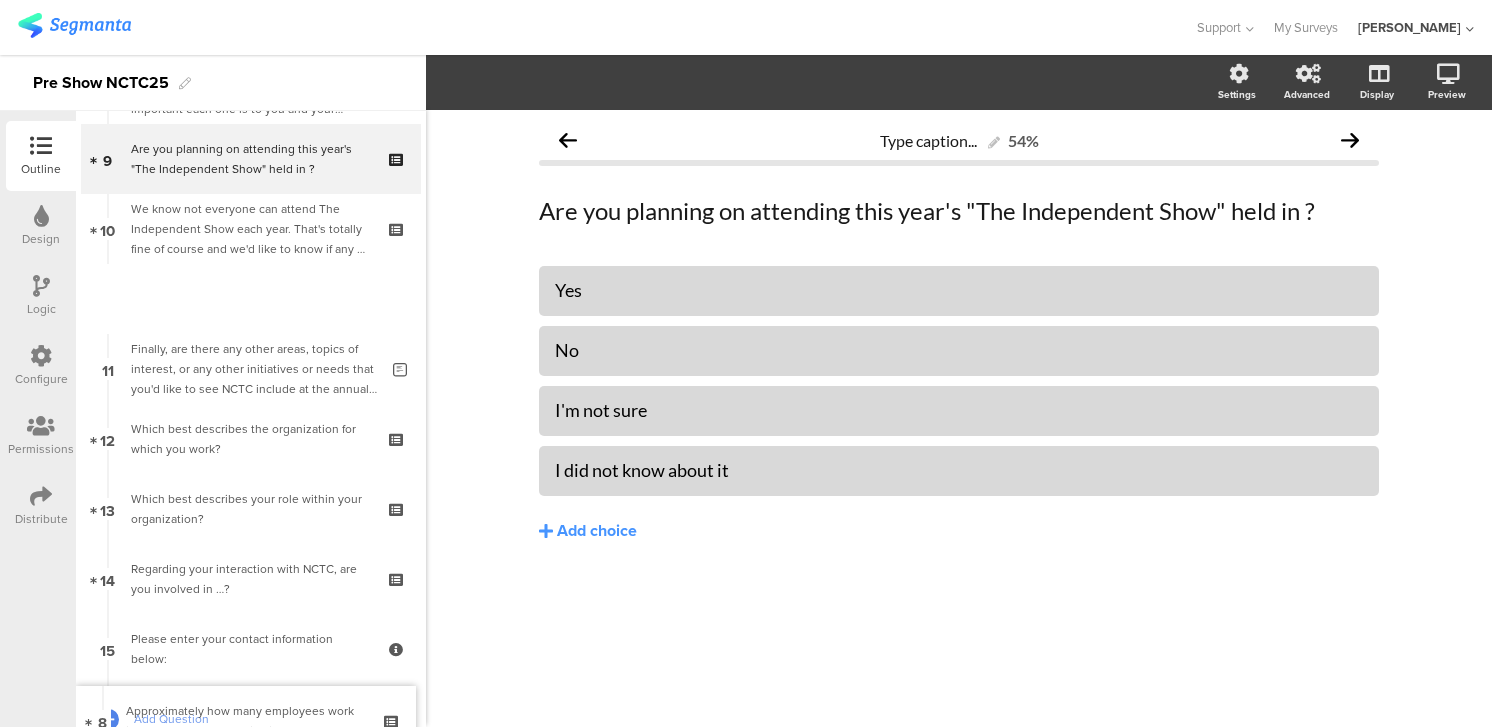 scroll, scrollTop: 657, scrollLeft: 0, axis: vertical 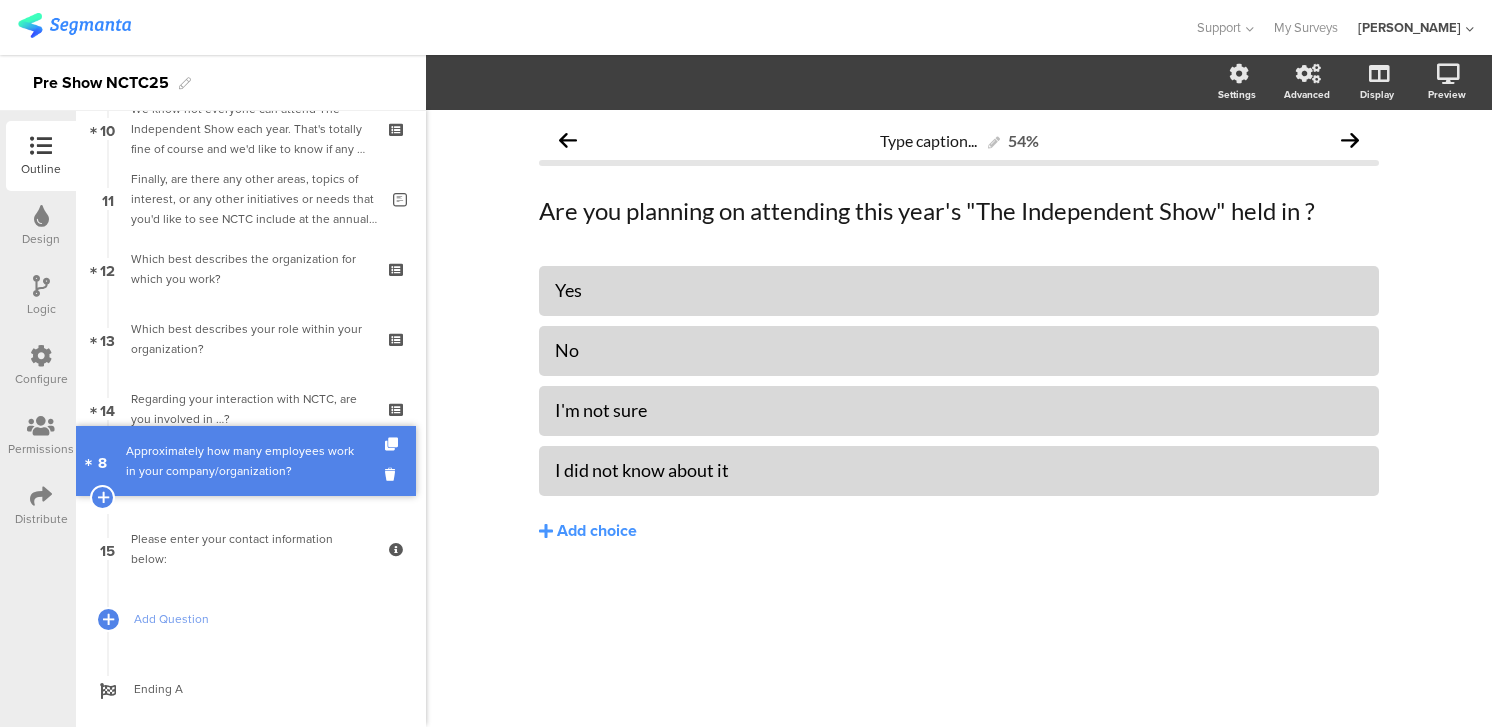 drag, startPoint x: 224, startPoint y: 543, endPoint x: 230, endPoint y: 465, distance: 78.23043 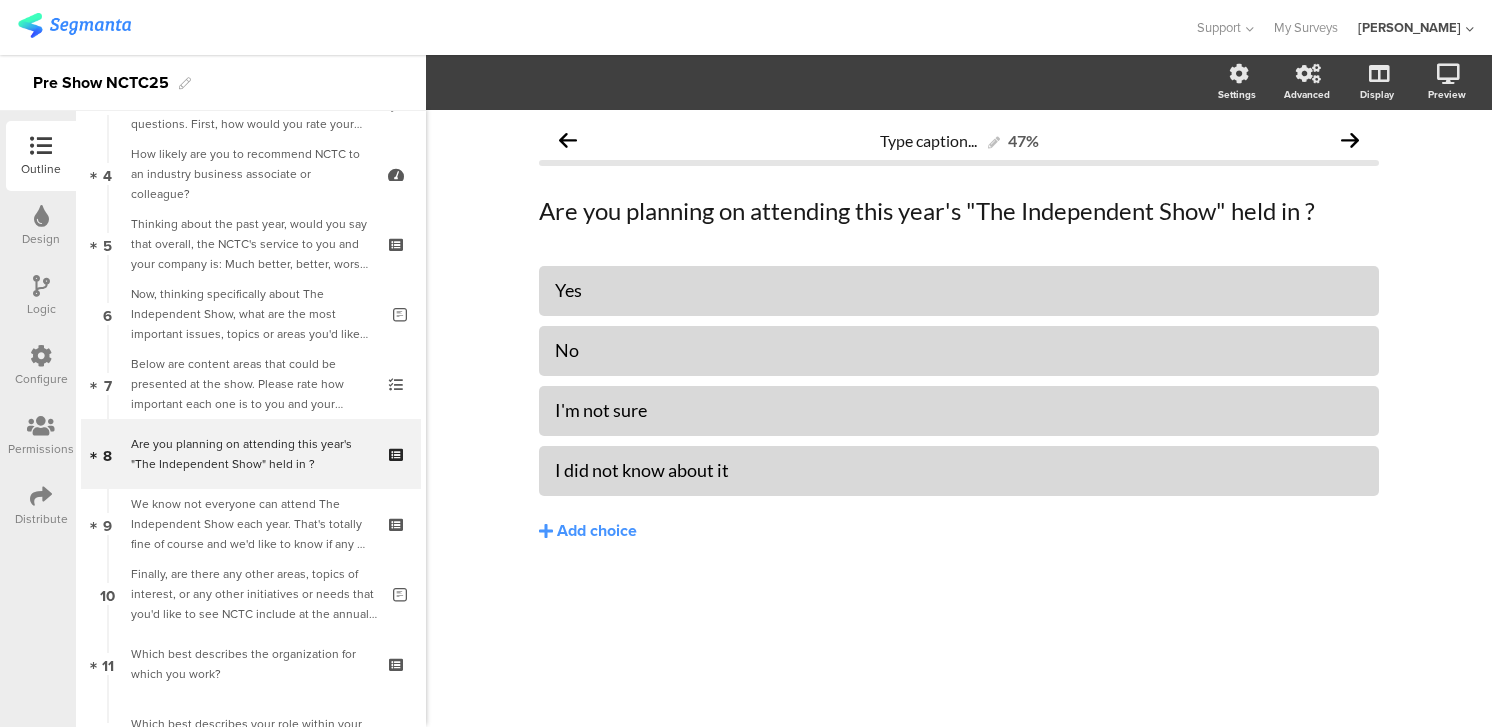 scroll, scrollTop: 260, scrollLeft: 0, axis: vertical 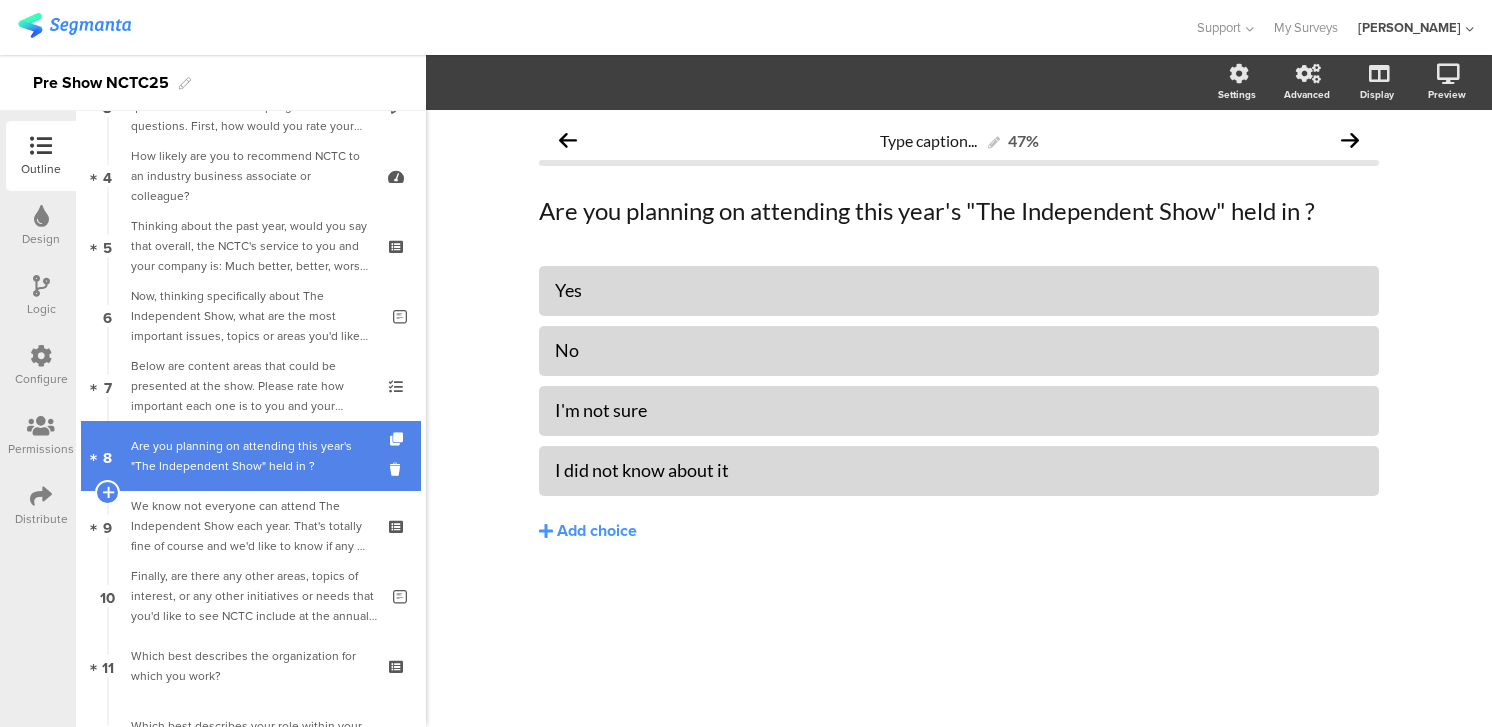 click on "Are you planning on attending this year's "The Independent Show" held in ?" at bounding box center [250, 456] 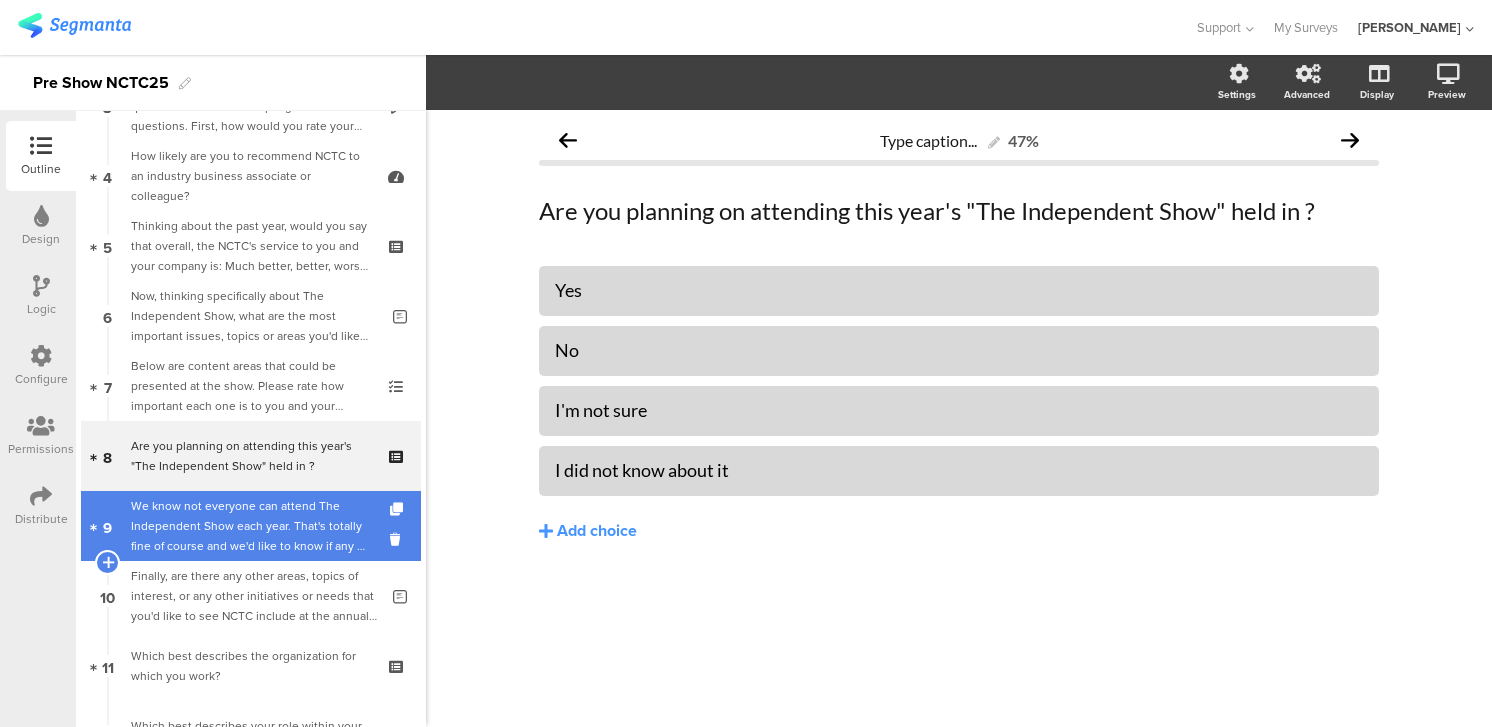 click on "We know not everyone can attend The Independent Show each year.  That's totally fine of course and we'd like to know if any of these reasons below apply to your decision this year? Please check all that apply to you." at bounding box center (250, 526) 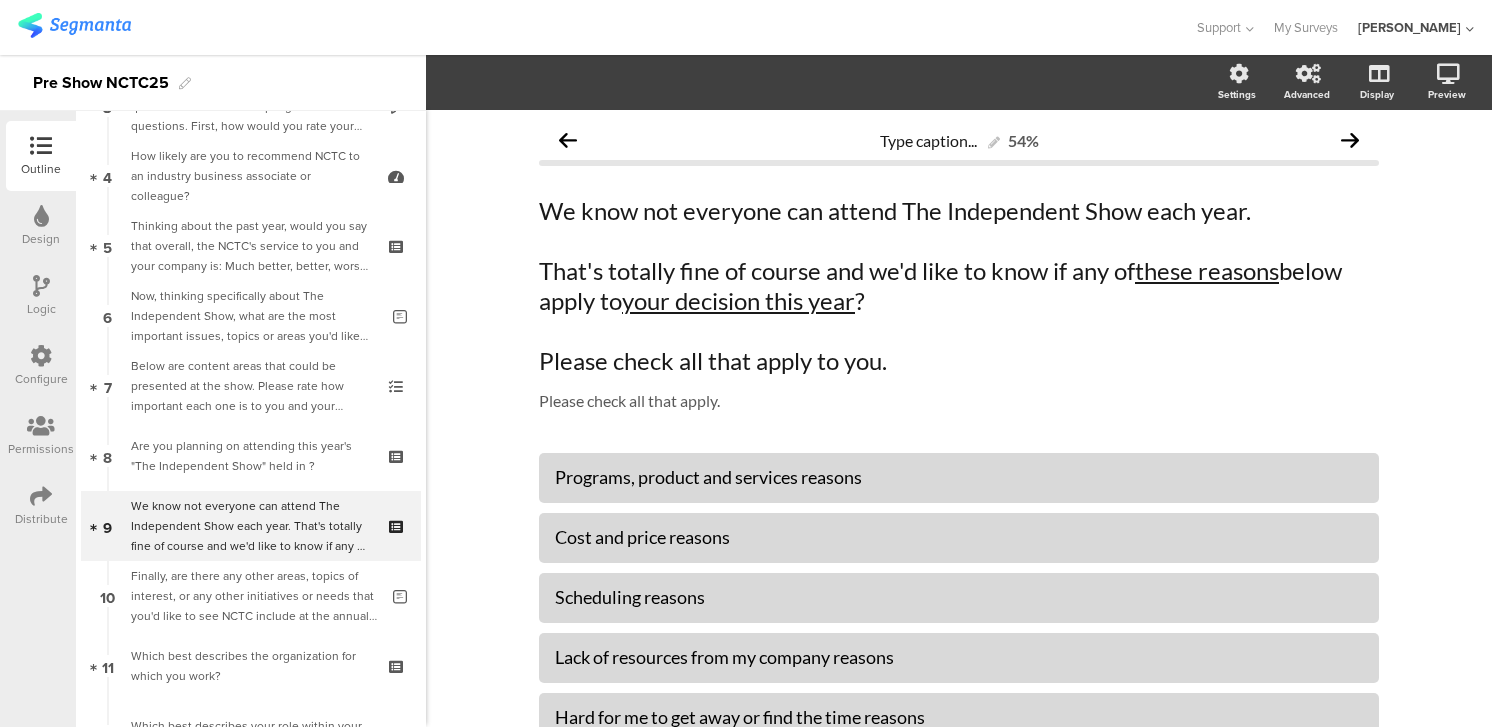 click at bounding box center (41, 286) 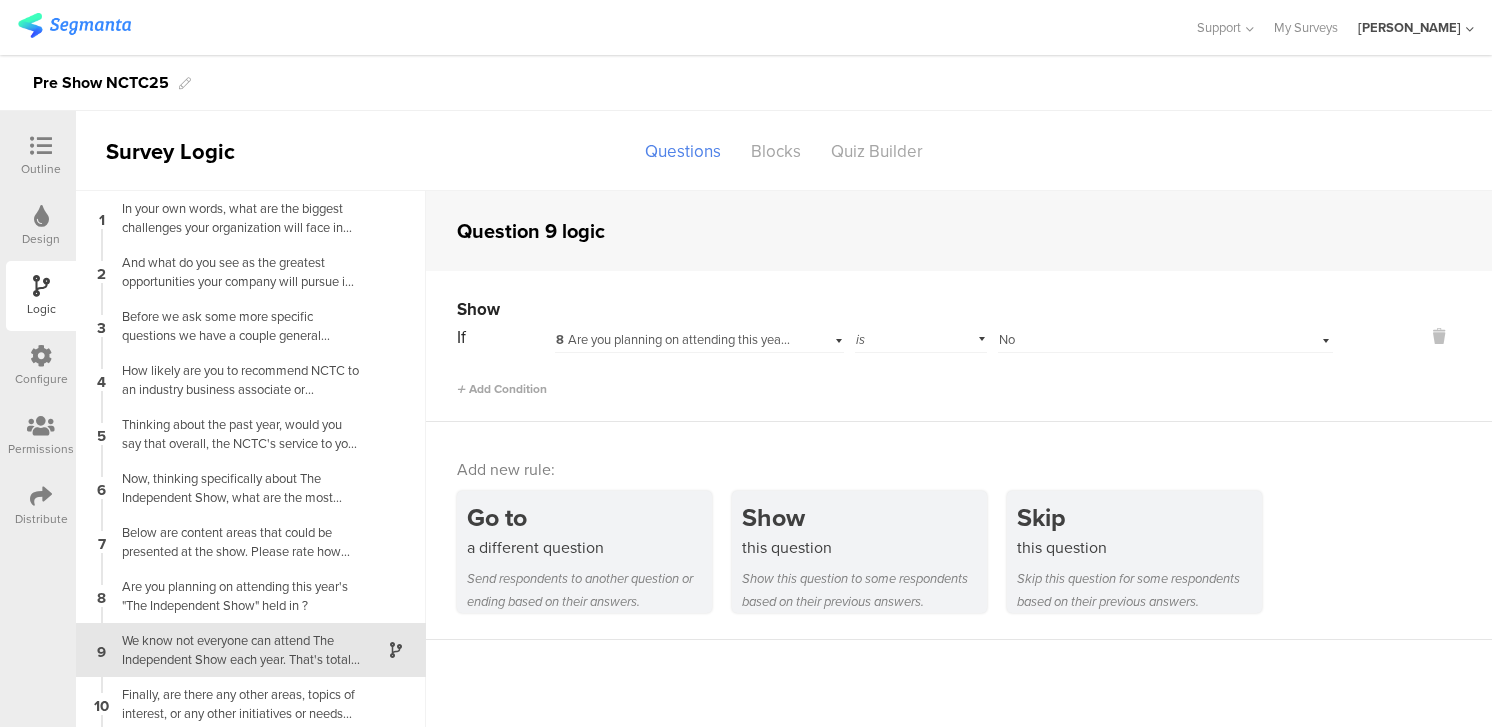 scroll, scrollTop: 77, scrollLeft: 0, axis: vertical 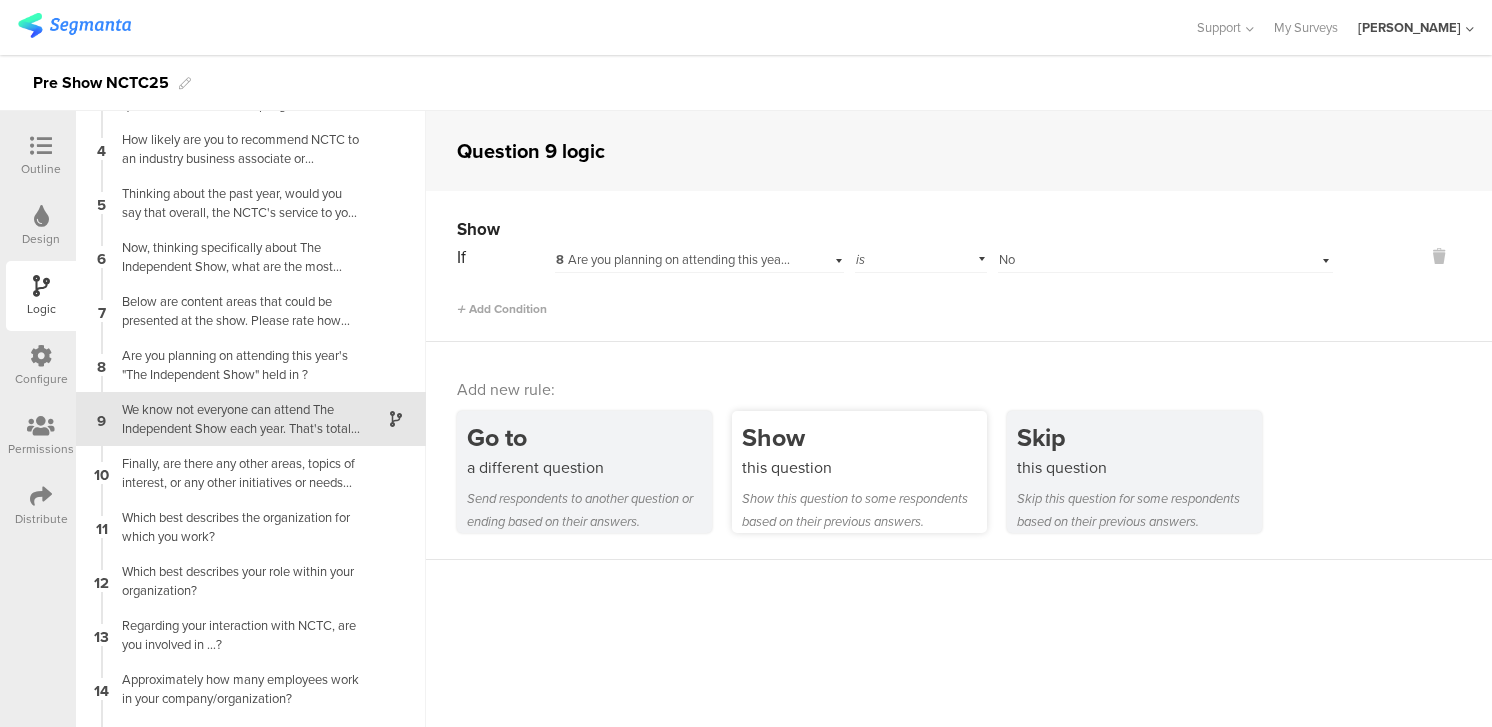 click on "this question" at bounding box center (864, 467) 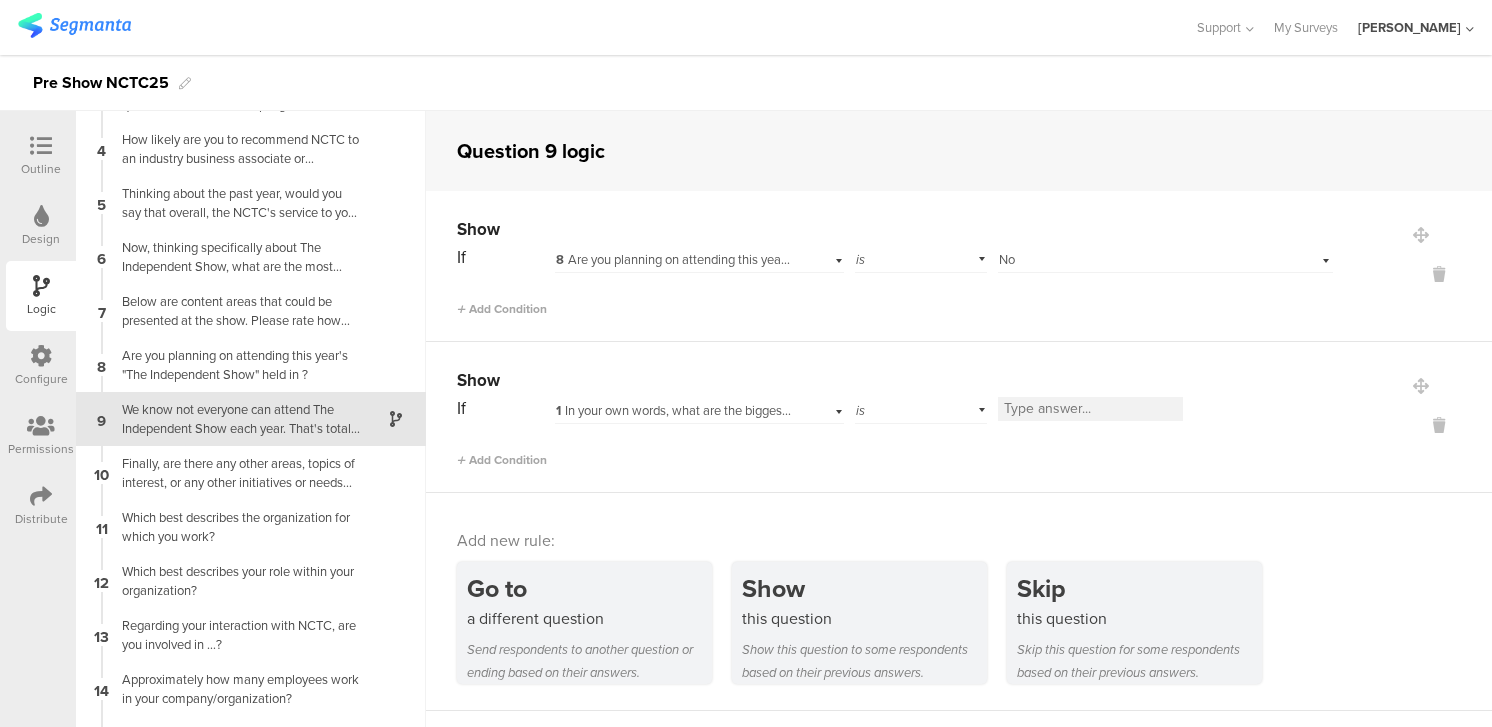click on "1  In your own words, what are the biggest challenges your organization will face in the next year (in 2025-2026)?" at bounding box center [699, 408] 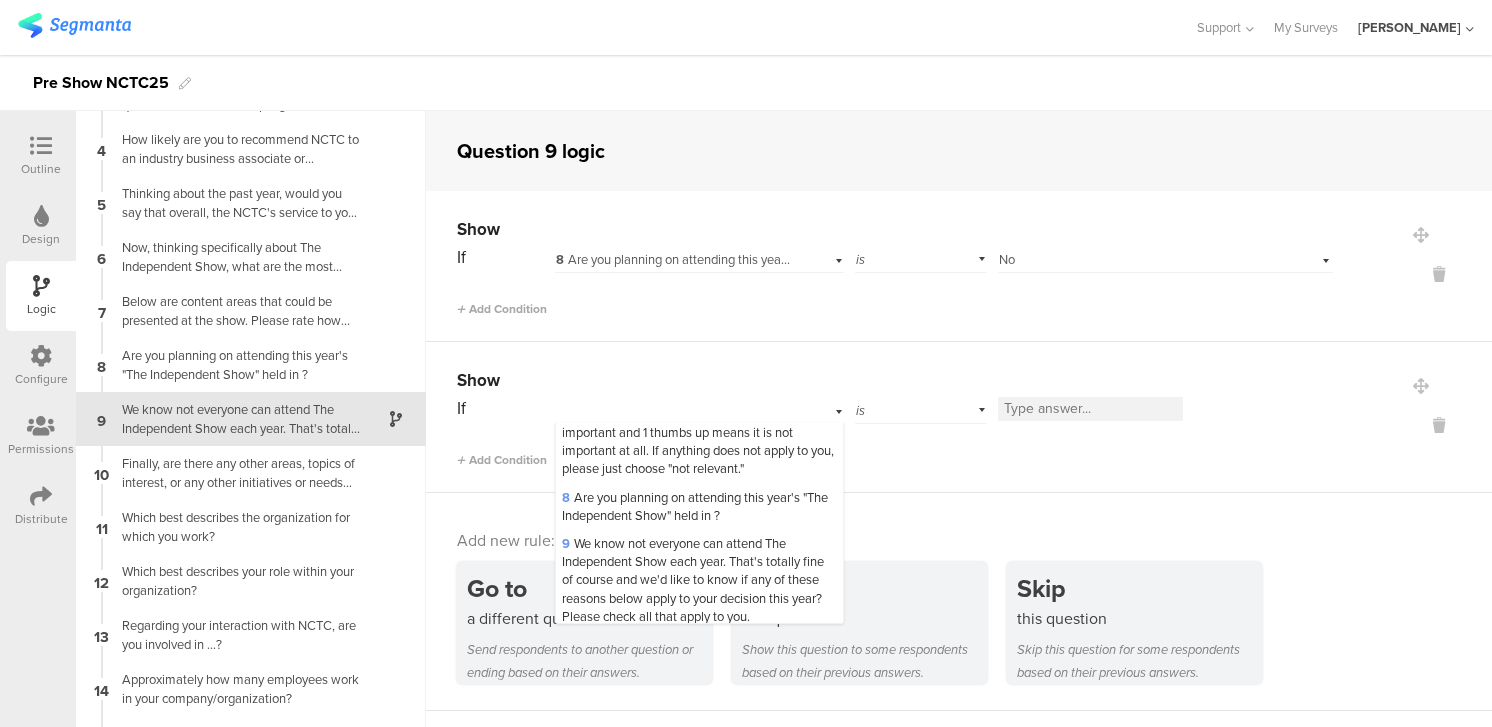 scroll, scrollTop: 571, scrollLeft: 0, axis: vertical 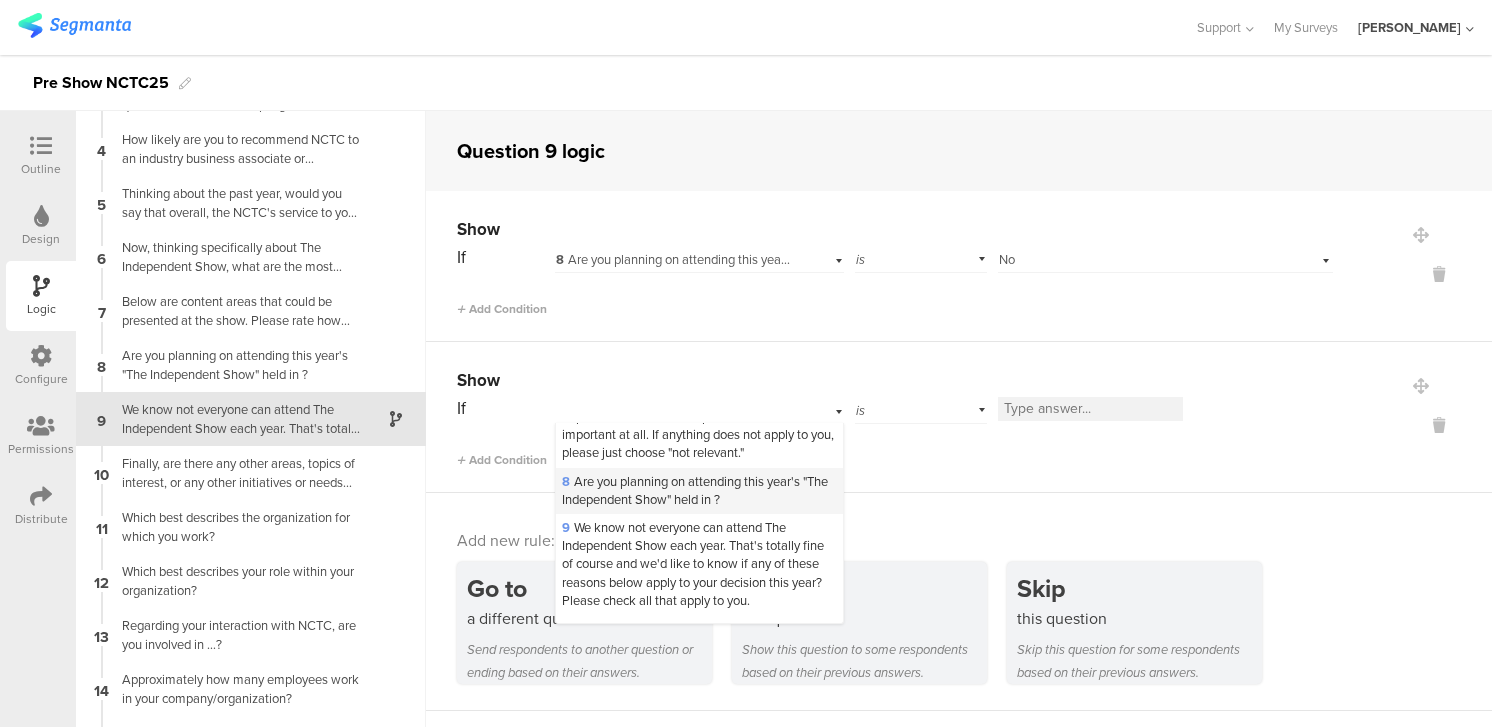click on "8  Are you planning on attending this year's "The Independent Show" held in ?" at bounding box center [695, 490] 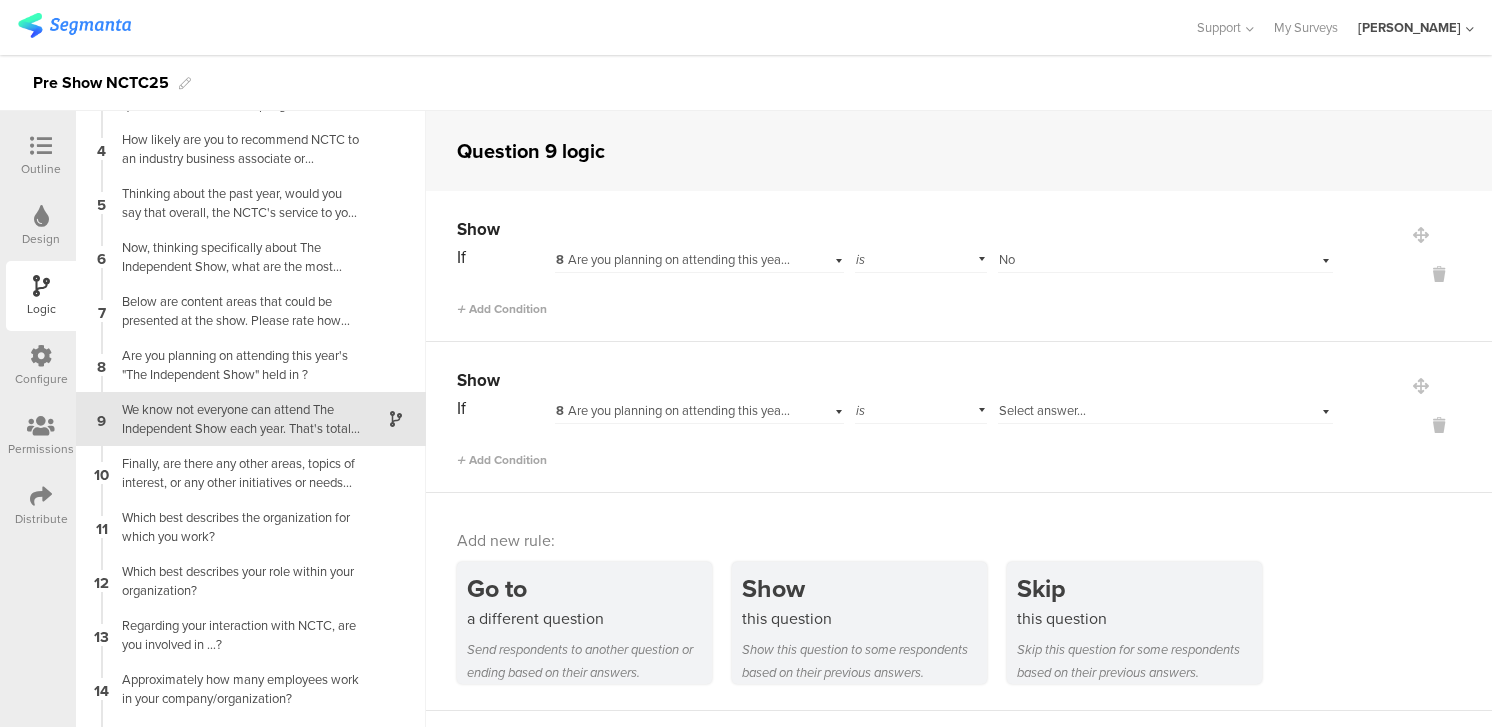 click on "Select answer..." at bounding box center [1137, 411] 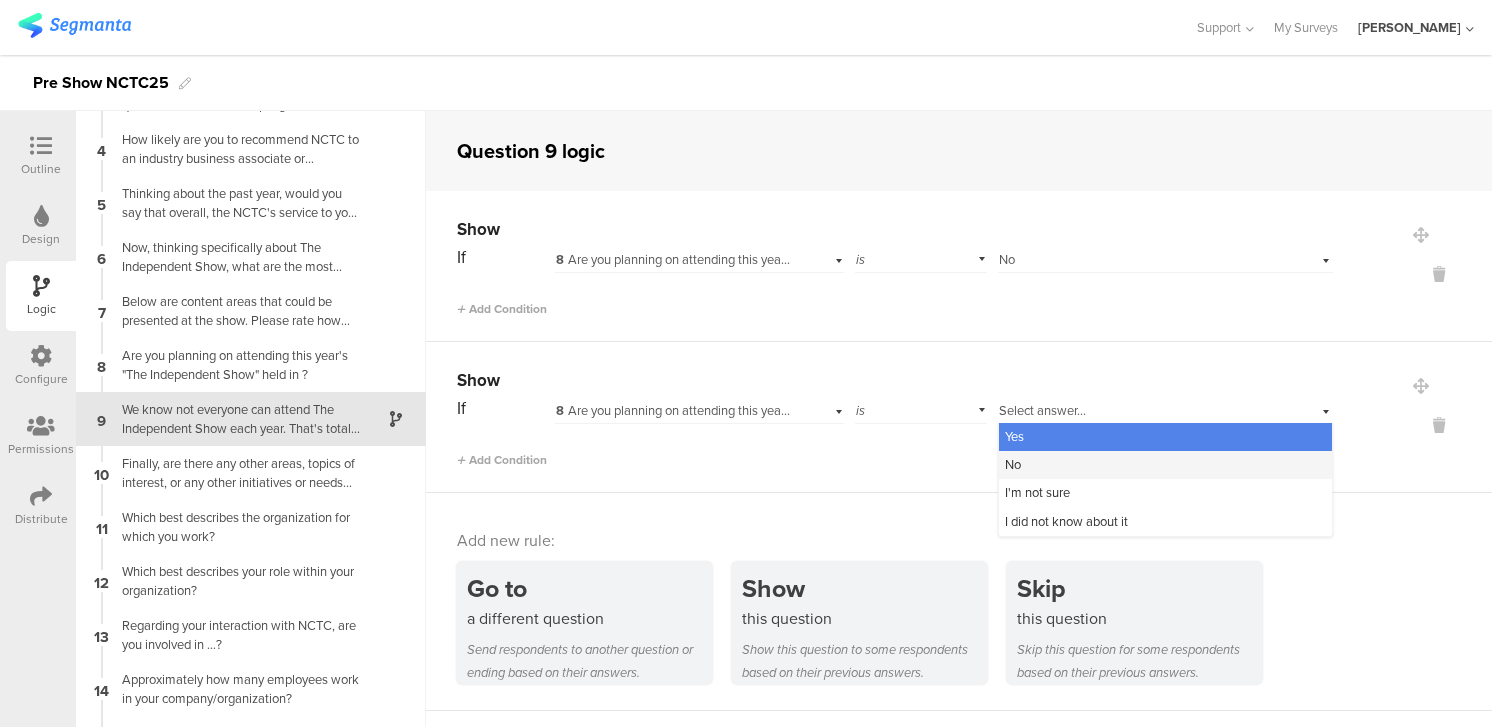 click on "No" at bounding box center (1165, 465) 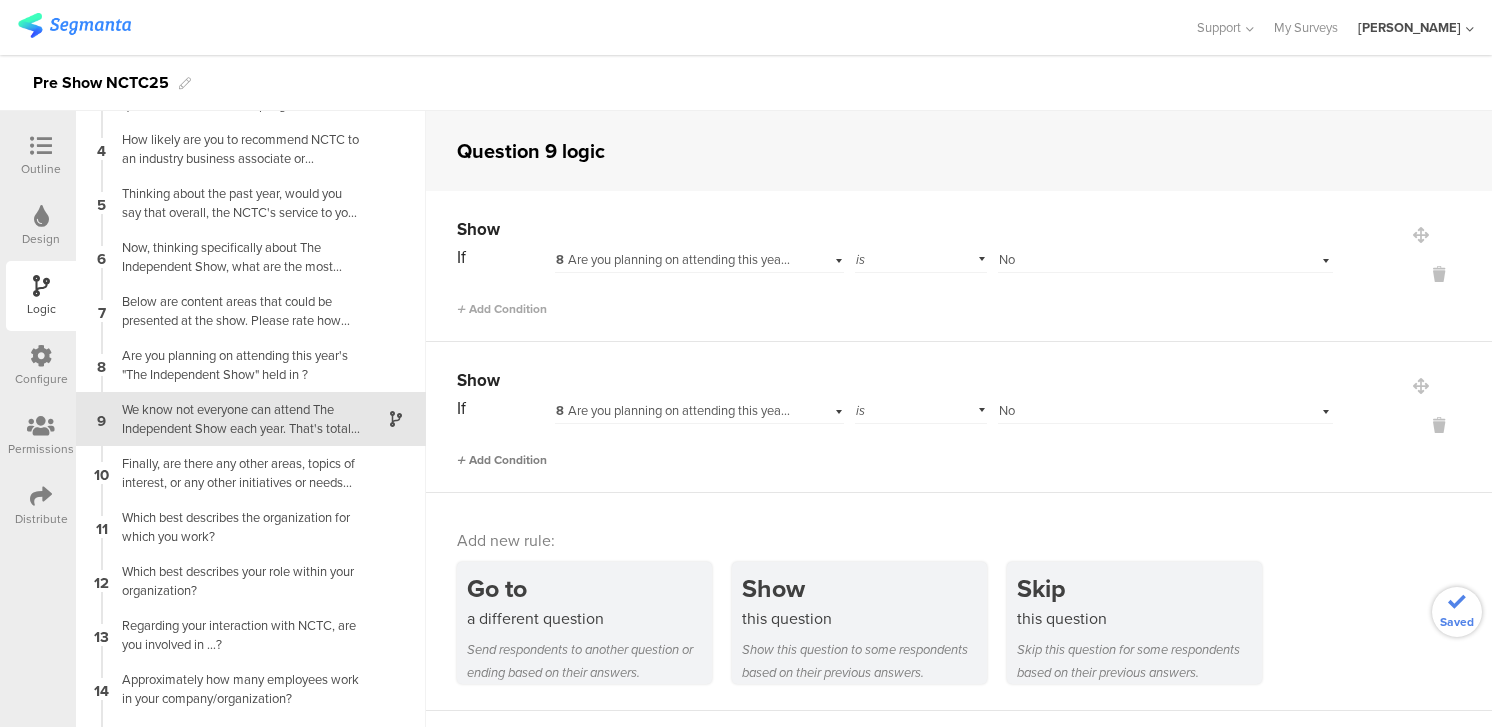 click on "Add Condition" at bounding box center [502, 460] 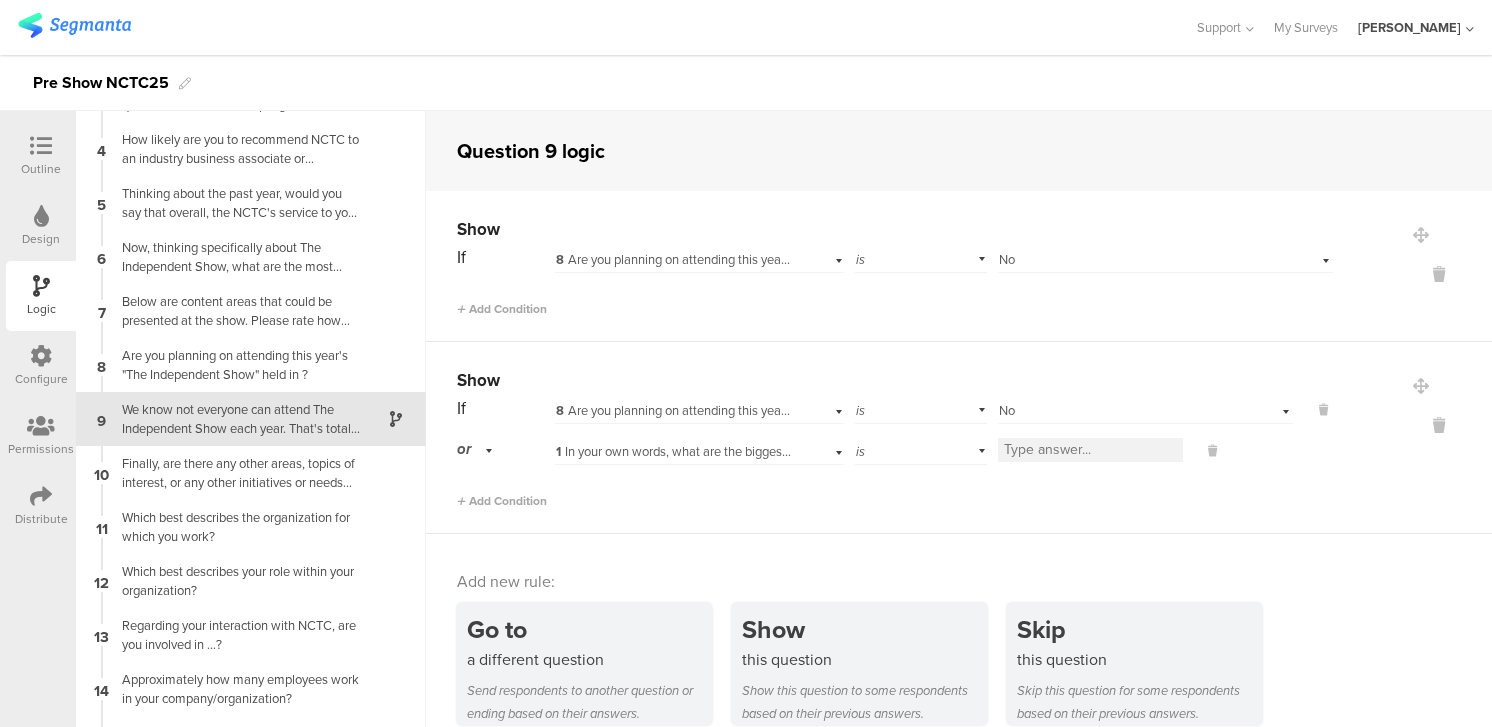 click at bounding box center [1090, 450] 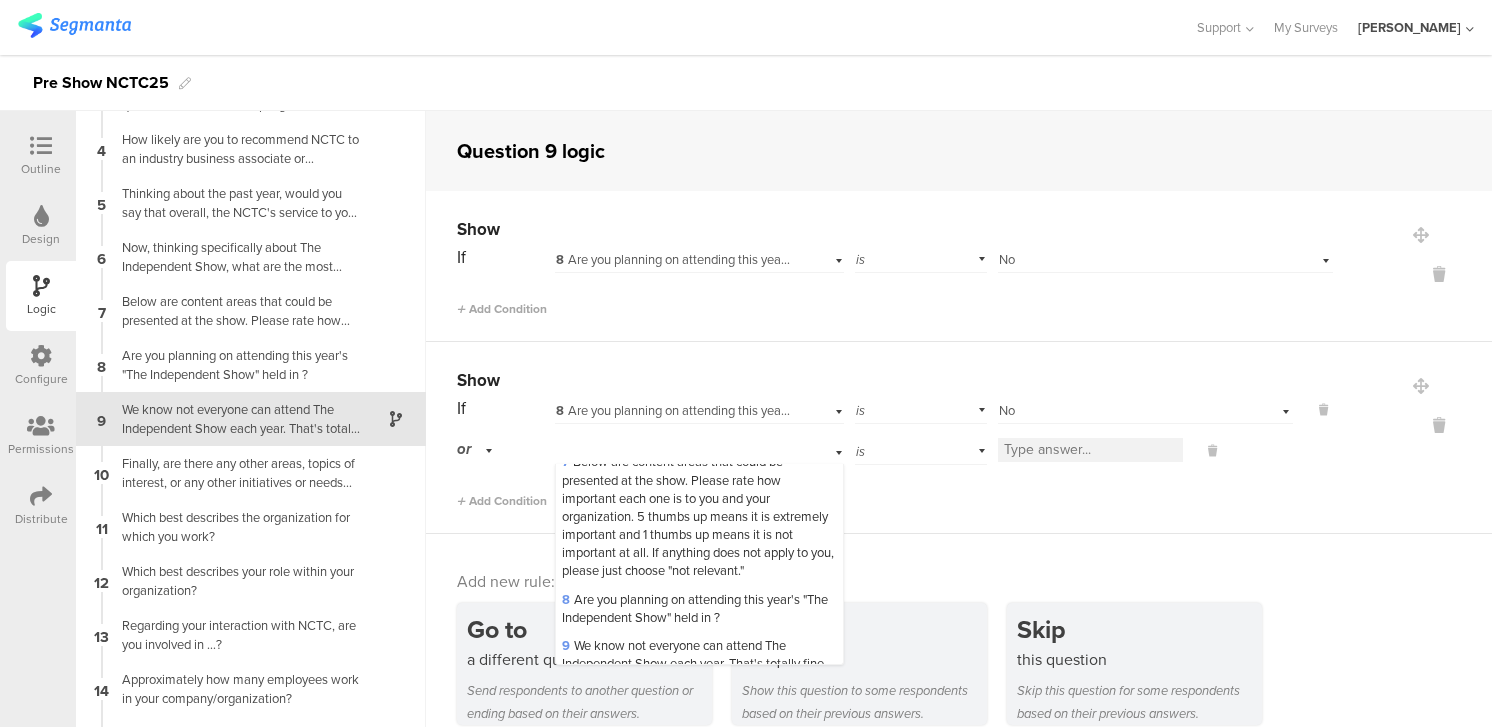 scroll, scrollTop: 495, scrollLeft: 0, axis: vertical 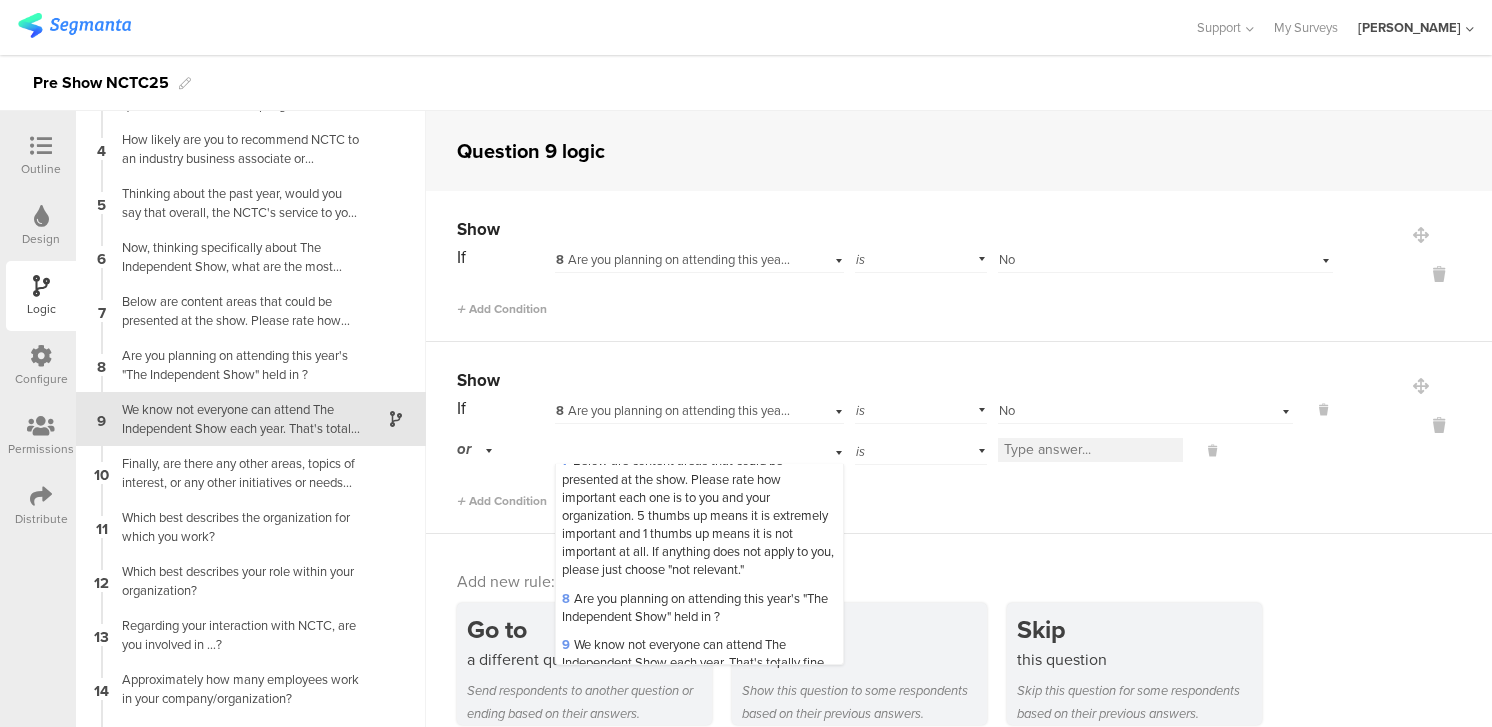 click on "8  Are you planning on attending this year's "The Independent Show" held in ?" at bounding box center (695, 607) 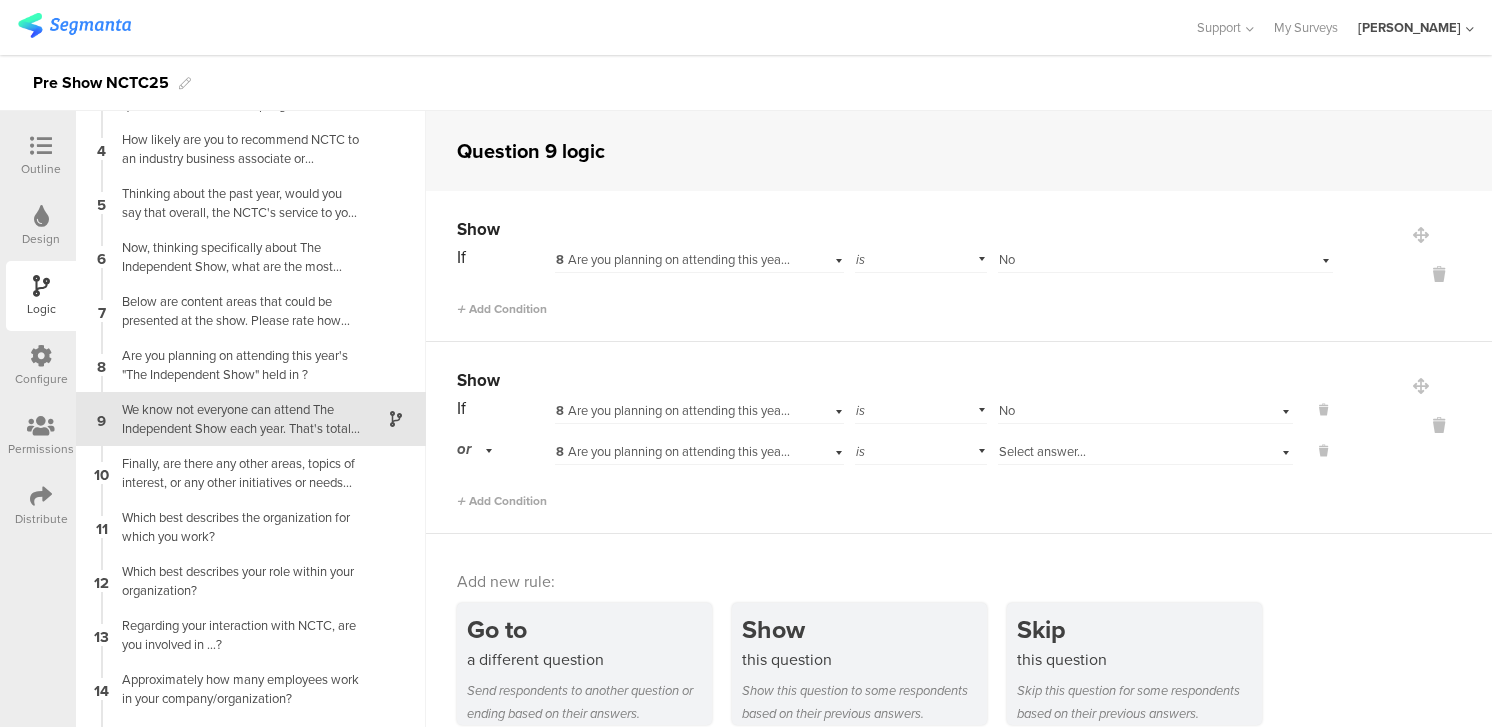 click on "Select answer..." at bounding box center (1145, 449) 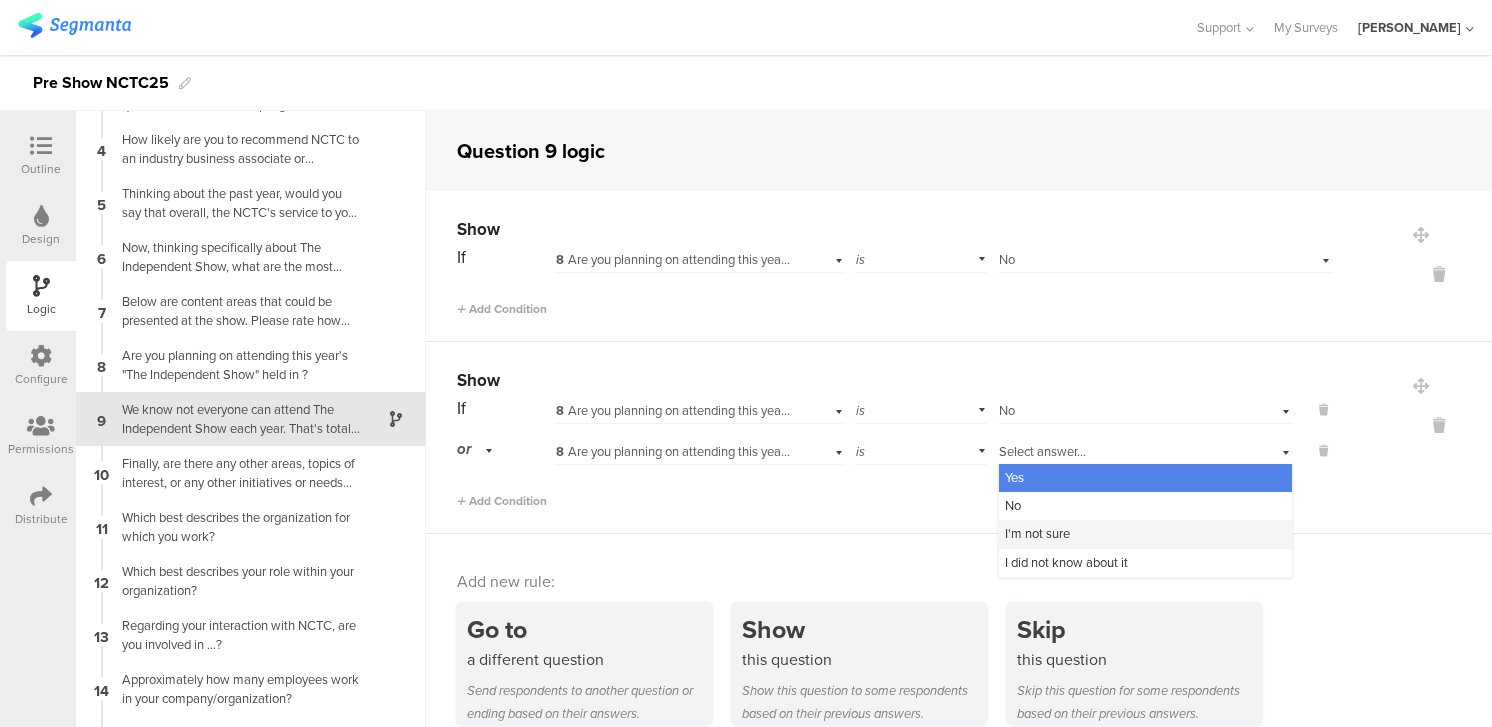 click on "I'm not sure" at bounding box center (1145, 534) 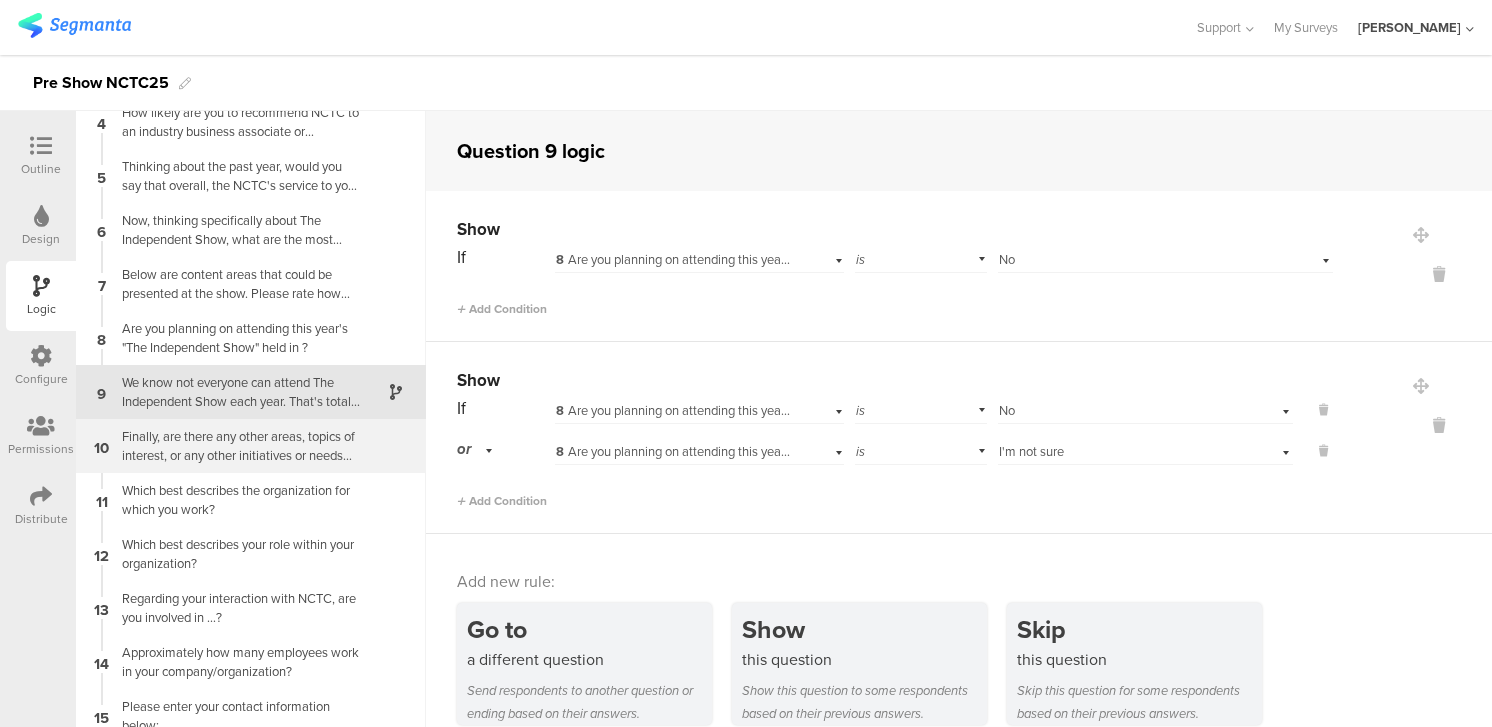 scroll, scrollTop: 194, scrollLeft: 0, axis: vertical 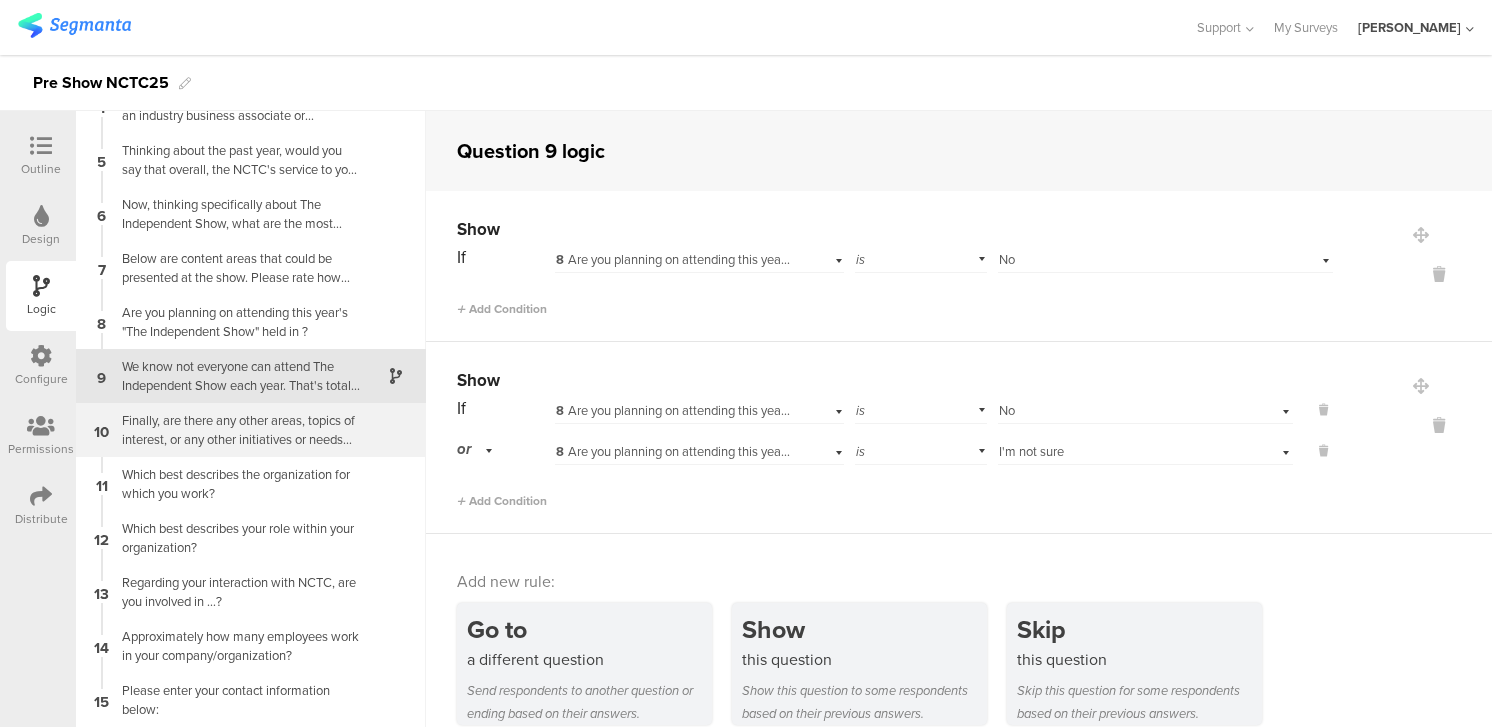 click on "Finally, are there any other areas, topics of interest, or any other initiatives or needs that you'd like to see NCTC include at the annual The Independent Show that would be helpful to you or your company?" at bounding box center [235, 430] 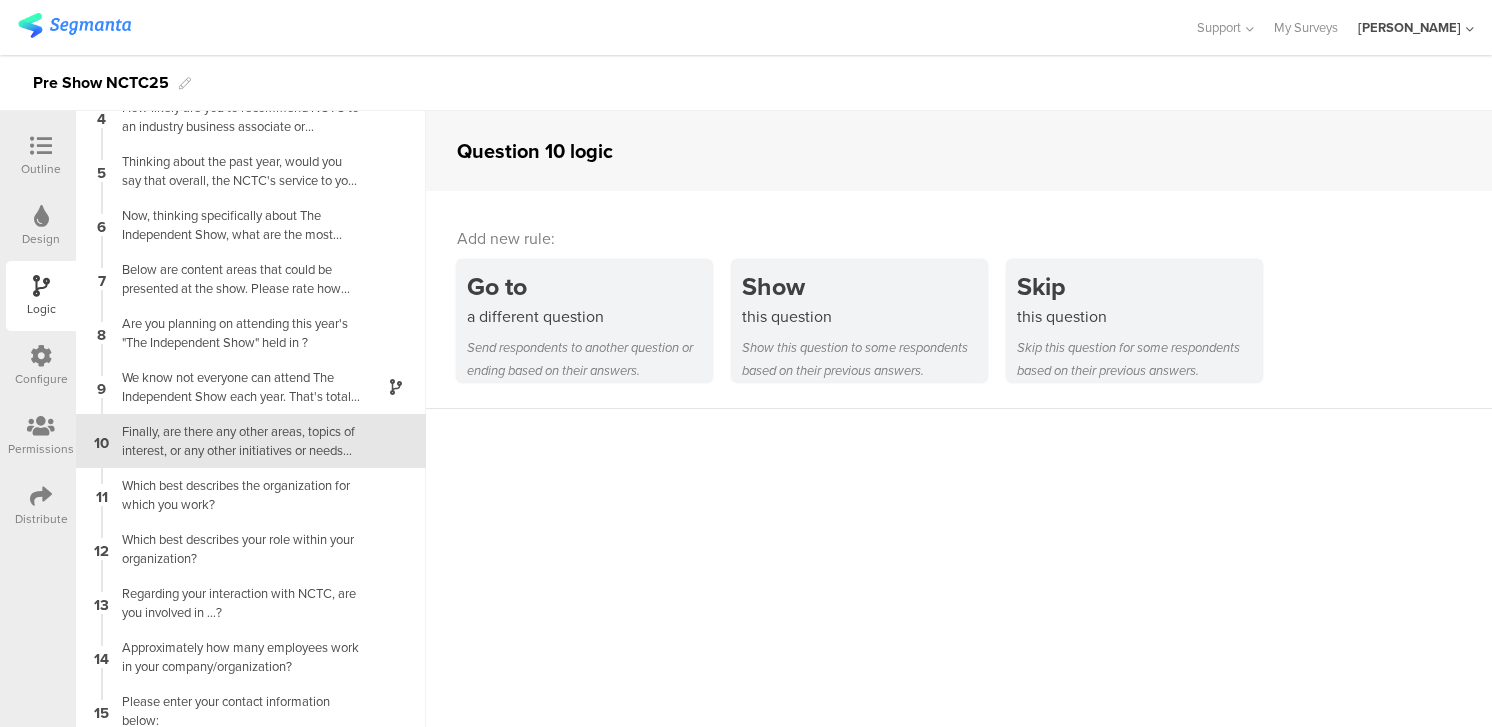 scroll, scrollTop: 194, scrollLeft: 0, axis: vertical 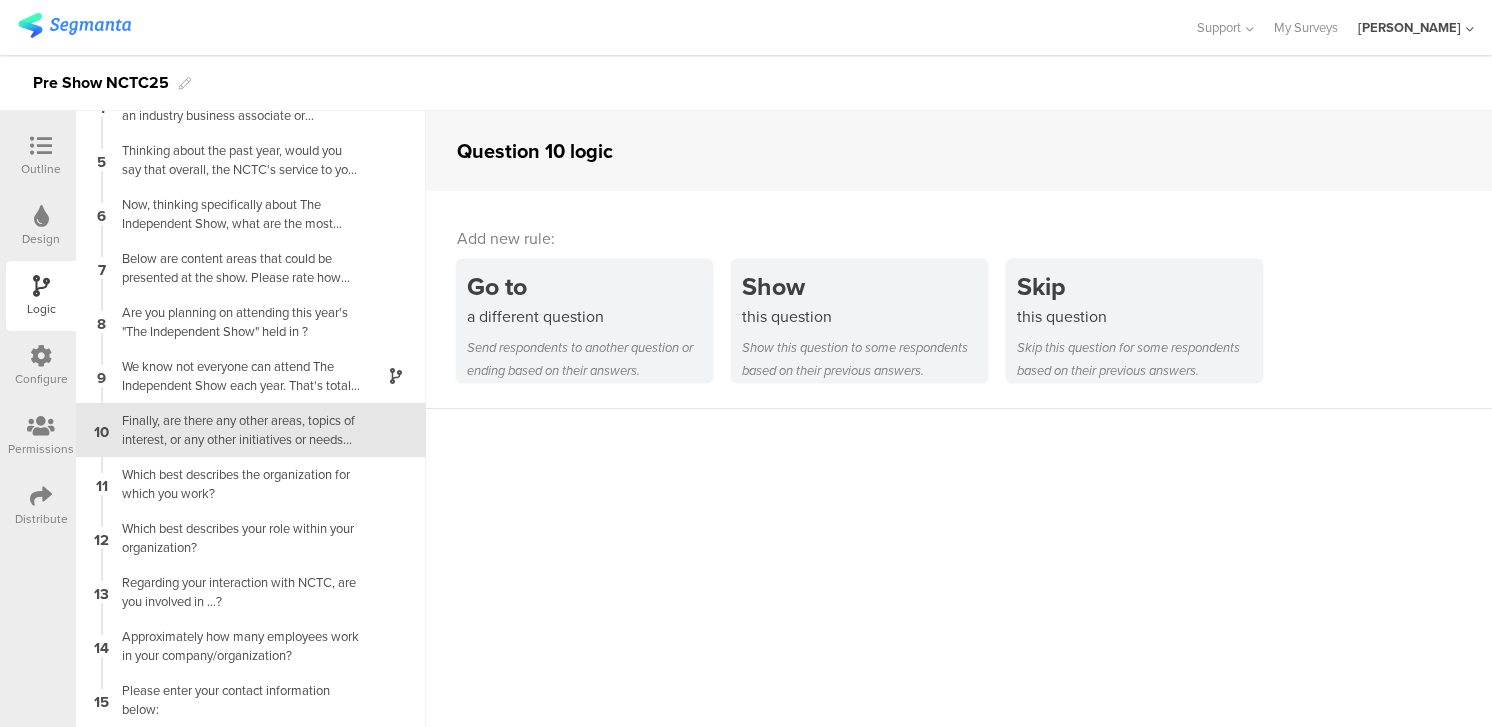 click on "Finally, are there any other areas, topics of interest, or any other initiatives or needs that you'd like to see NCTC include at the annual The Independent Show that would be helpful to you or your company?" at bounding box center (235, 430) 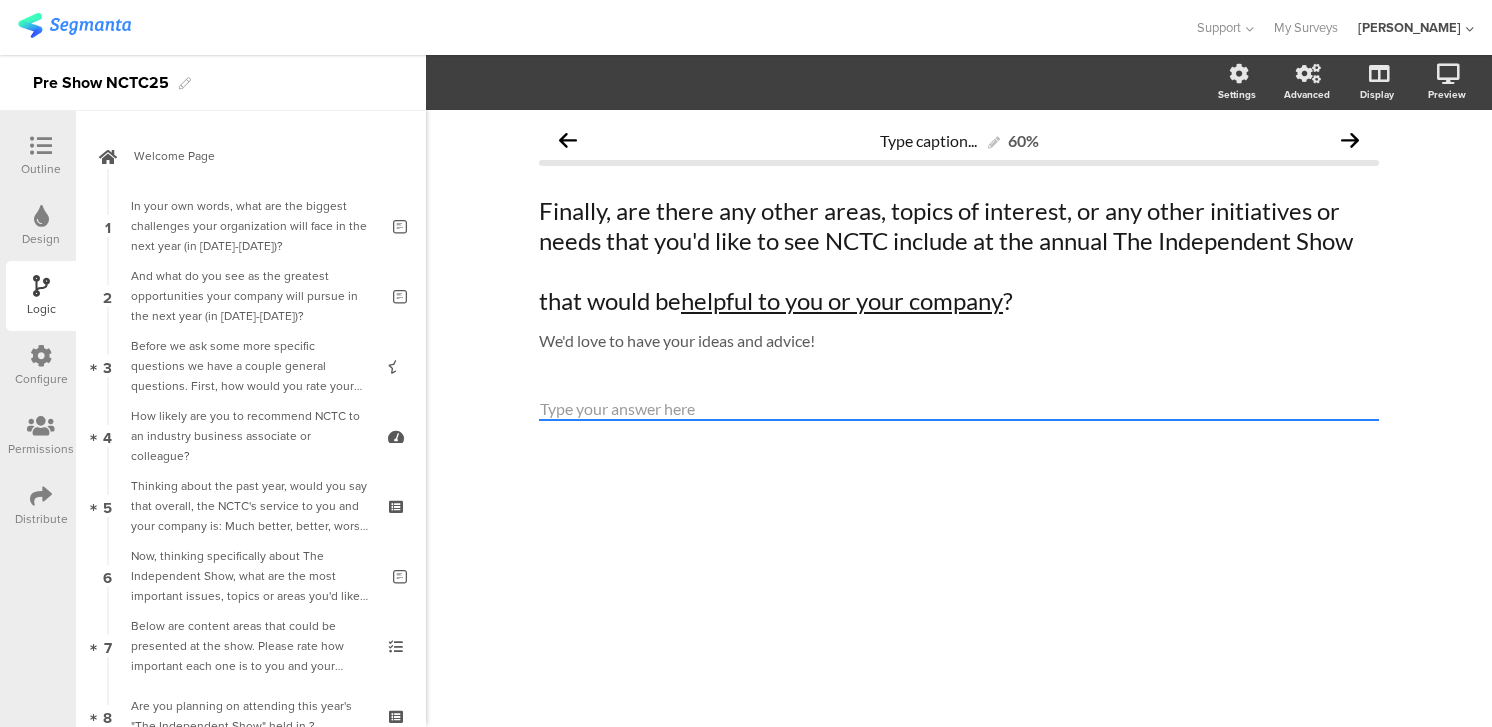 scroll, scrollTop: 0, scrollLeft: 0, axis: both 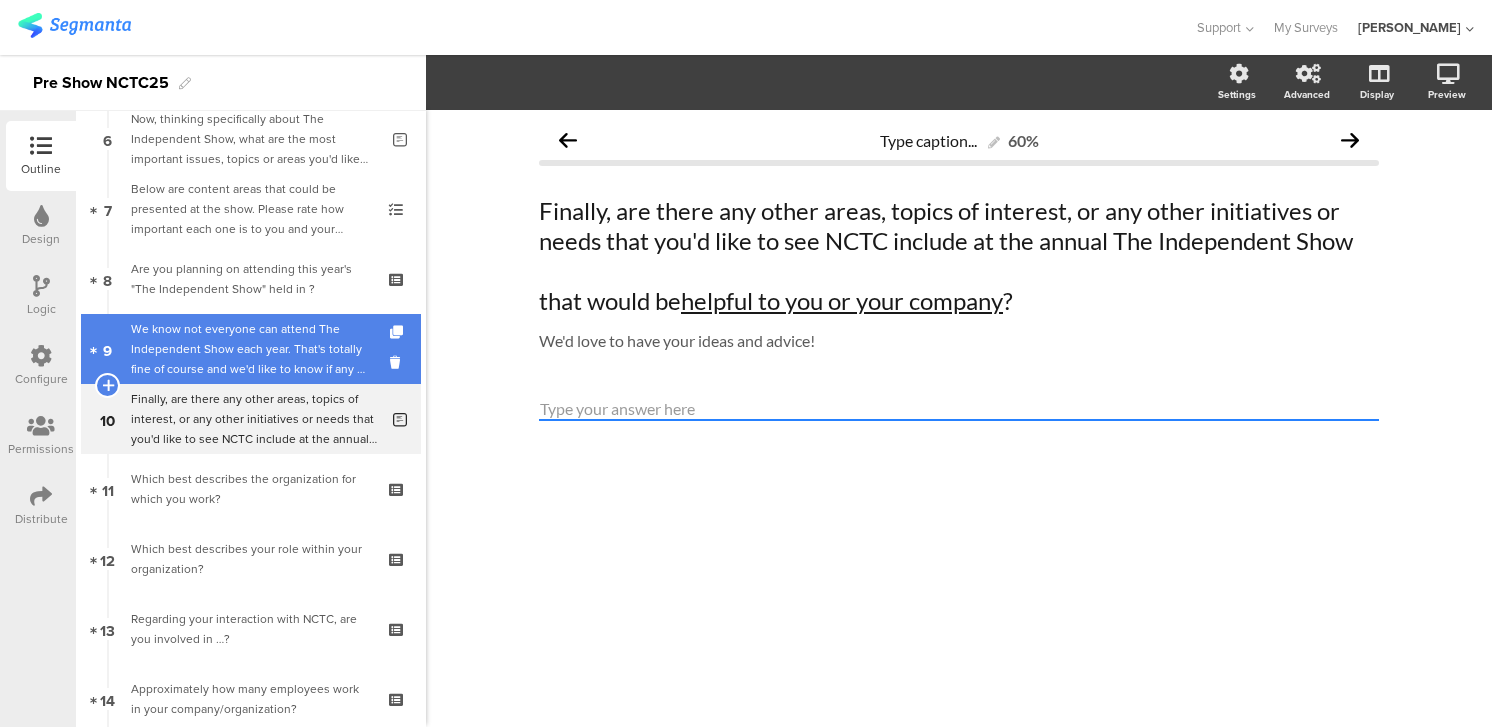 click on "We know not everyone can attend The Independent Show each year.  That's totally fine of course and we'd like to know if any of these reasons below apply to your decision this year? Please check all that apply to you." at bounding box center (250, 349) 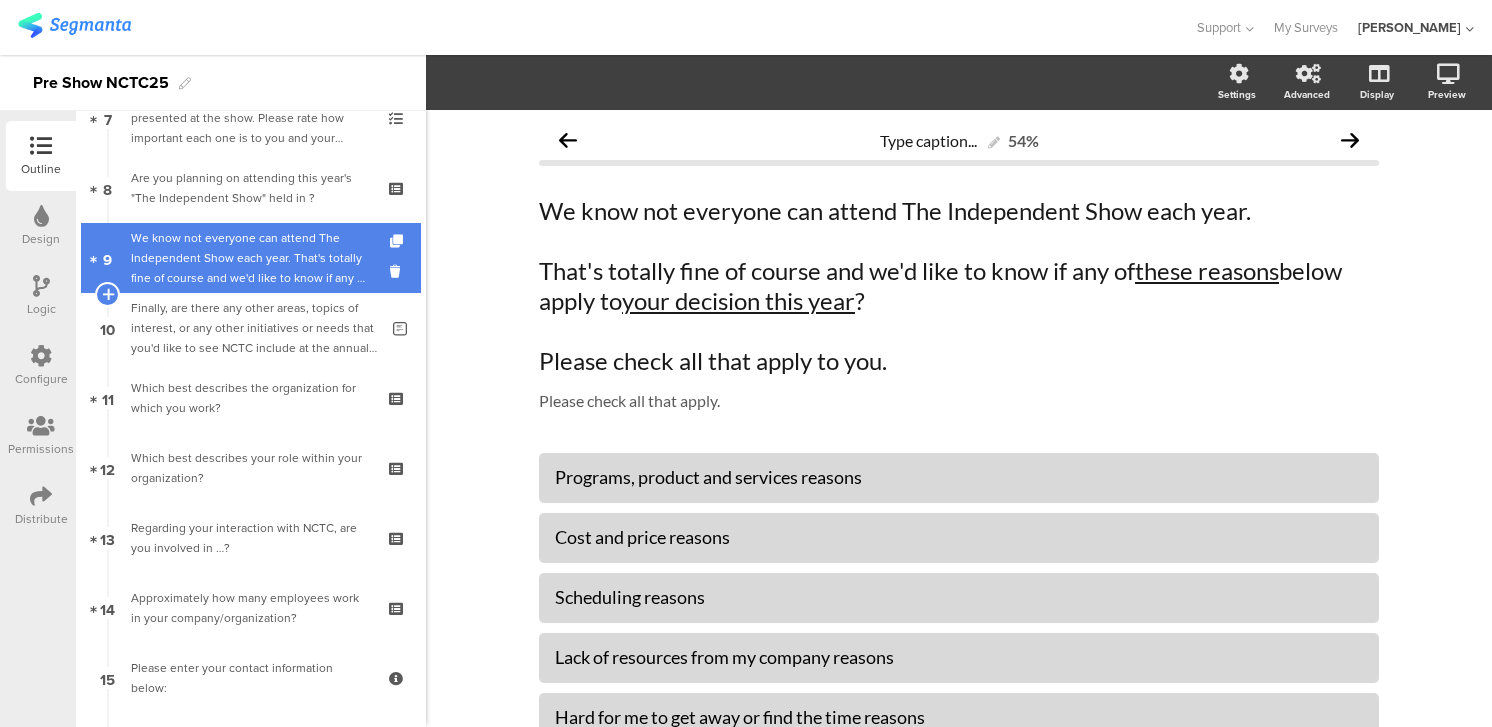 scroll, scrollTop: 546, scrollLeft: 0, axis: vertical 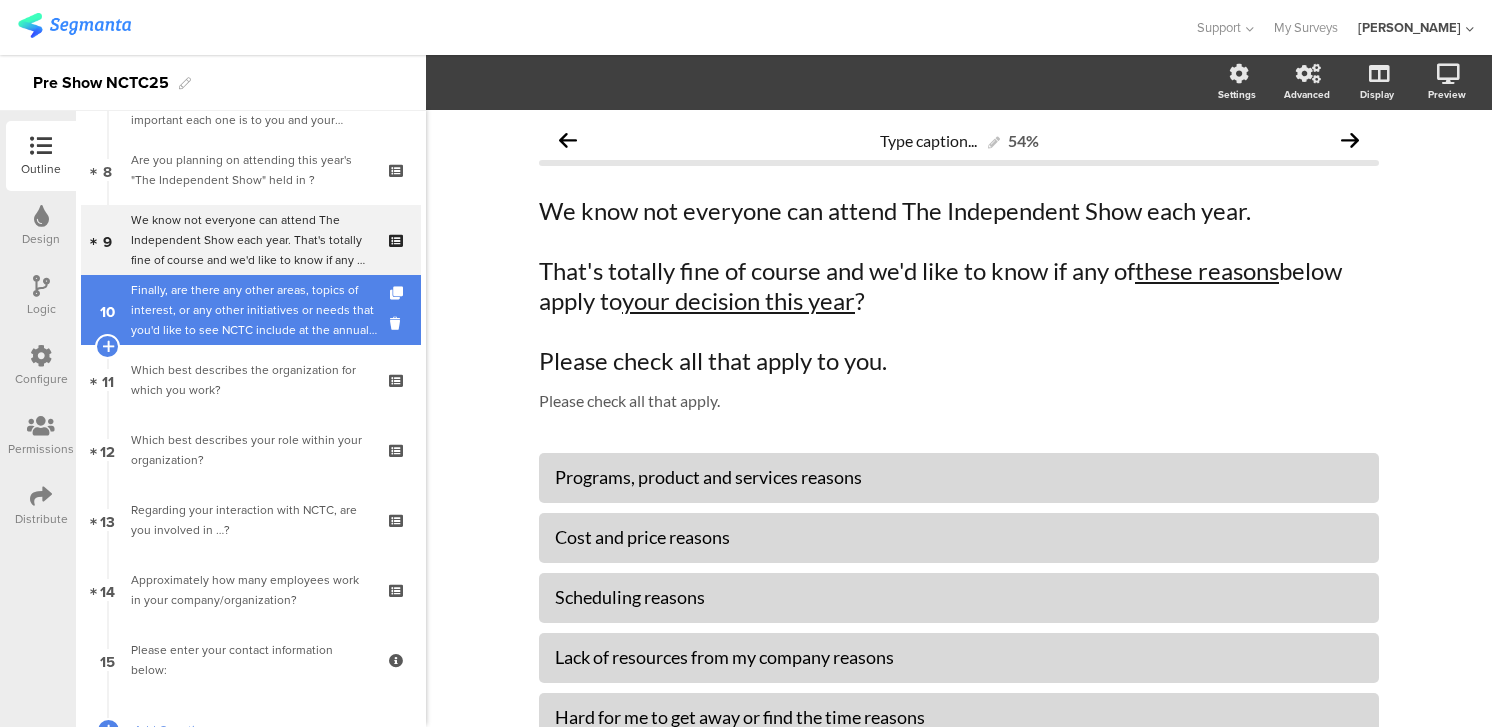click on "Finally, are there any other areas, topics of interest, or any other initiatives or needs that you'd like to see NCTC include at the annual The Independent Show that would be helpful to you or your company?" at bounding box center [254, 310] 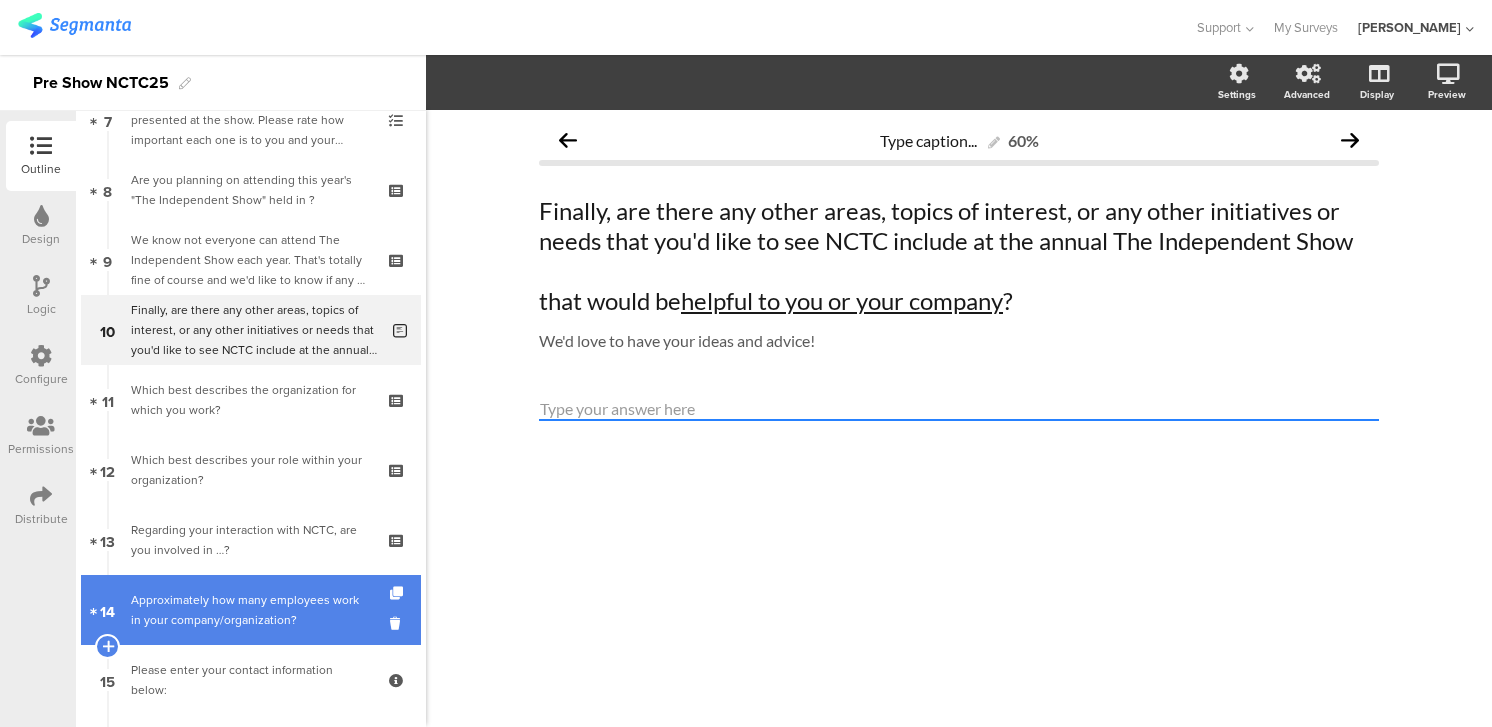 scroll, scrollTop: 524, scrollLeft: 0, axis: vertical 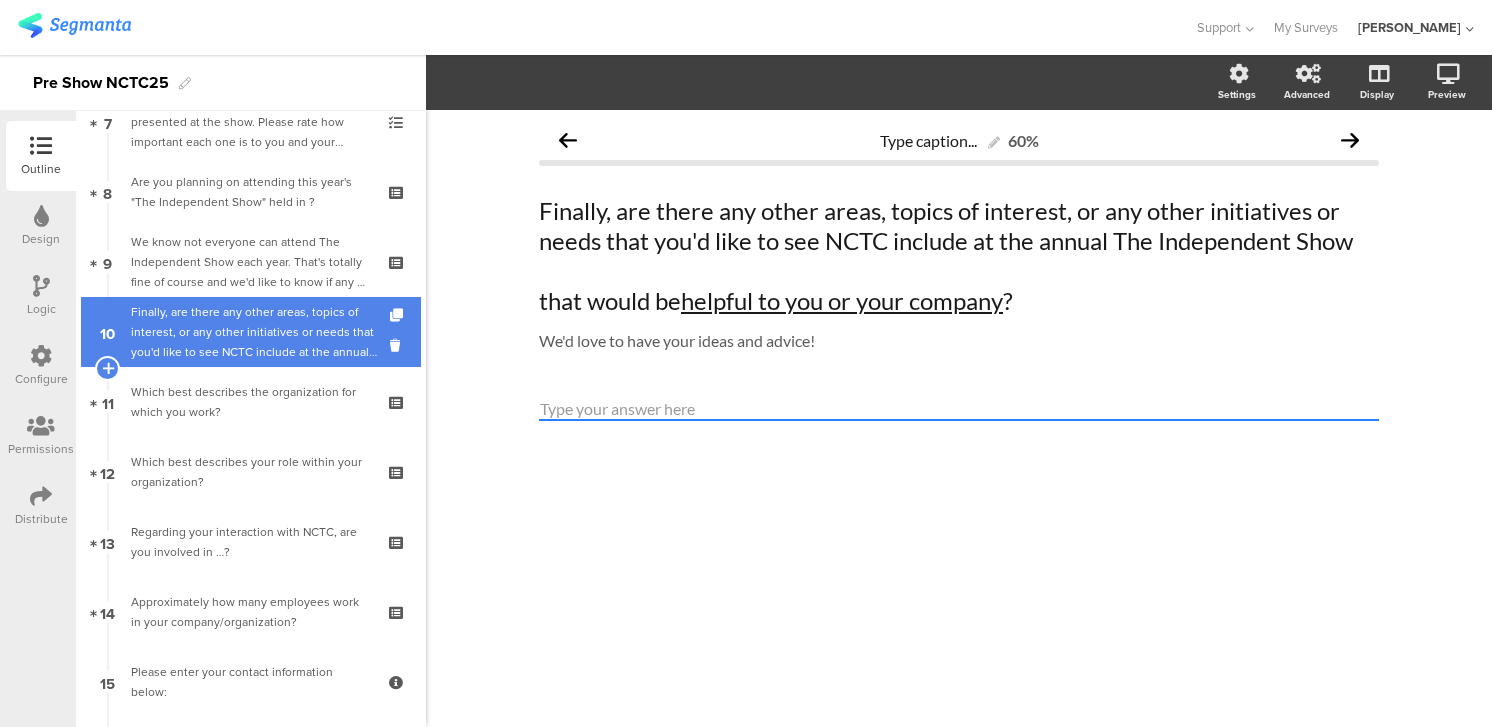 click on "Finally, are there any other areas, topics of interest, or any other initiatives or needs that you'd like to see NCTC include at the annual The Independent Show that would be helpful to you or your company?" at bounding box center [254, 332] 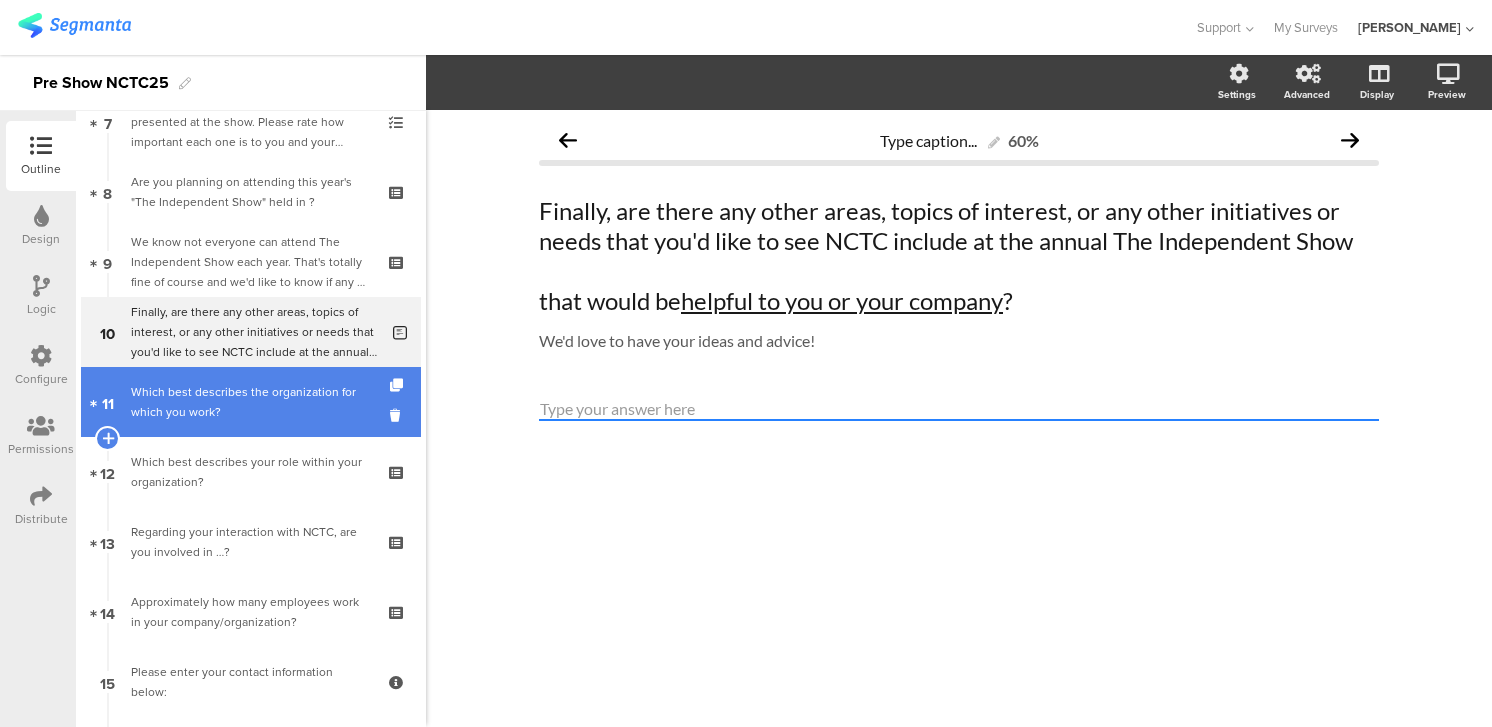 click on "Which best describes the organization for which you work?" at bounding box center (250, 402) 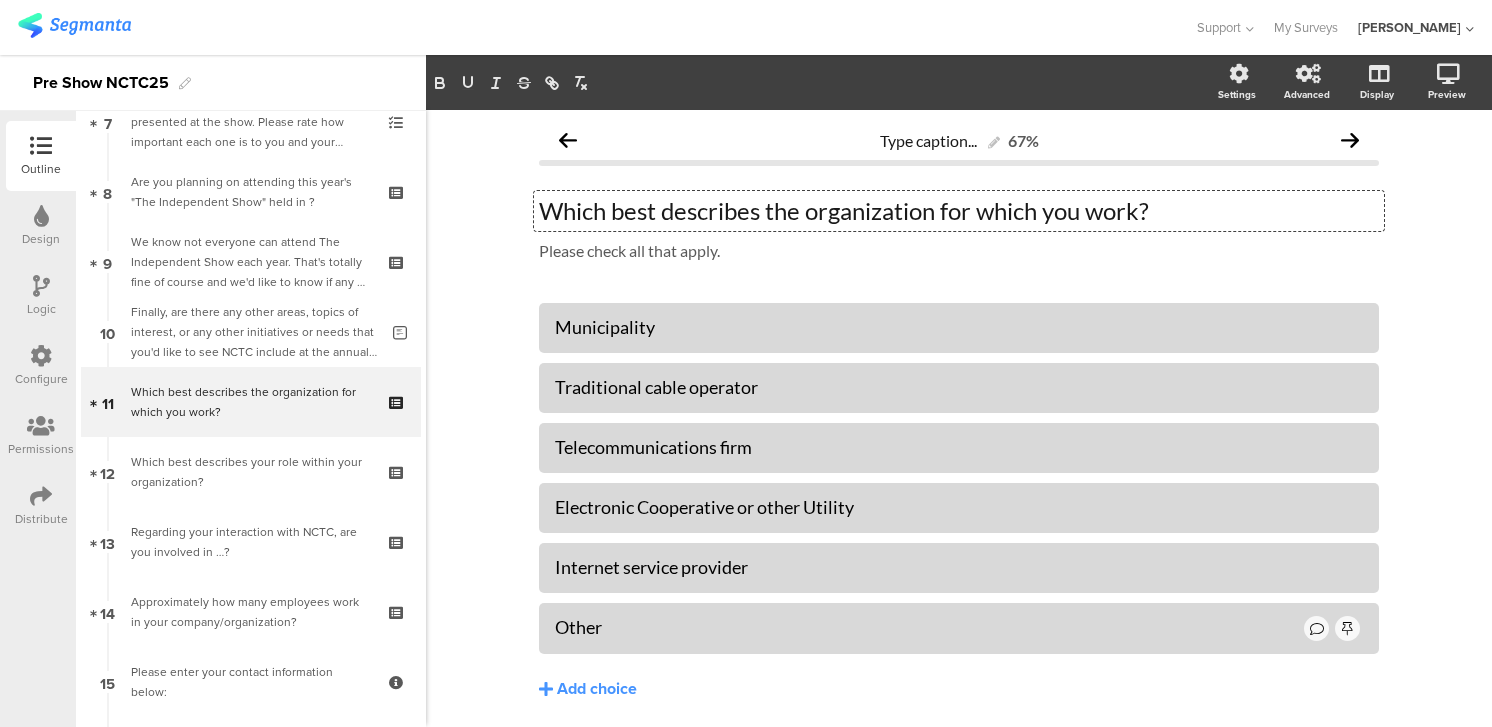 click on "Which best describes the organization for which you work?
Which best describes the organization for which you work?
Which best describes the organization for which you work?" 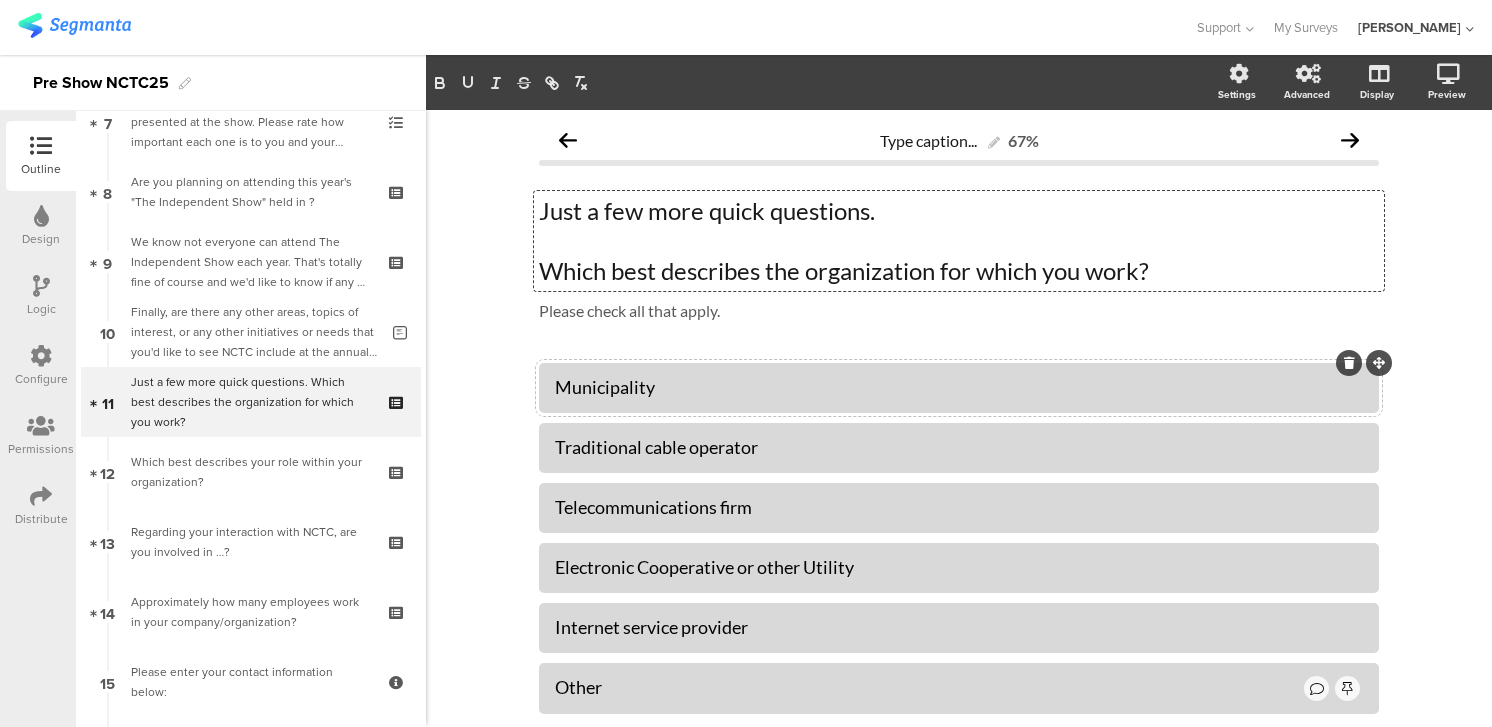 scroll, scrollTop: 19, scrollLeft: 0, axis: vertical 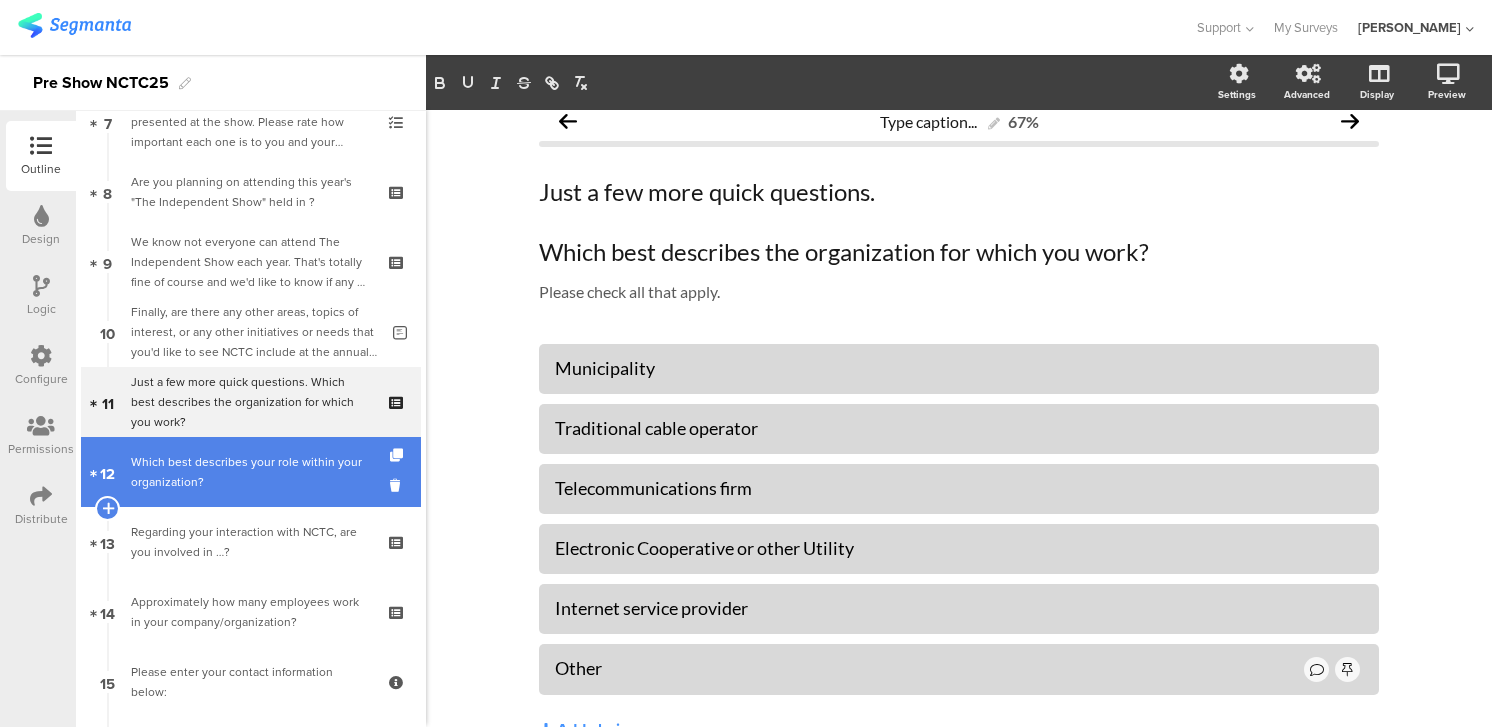 click on "Which best describes your role within your organization?" at bounding box center [250, 472] 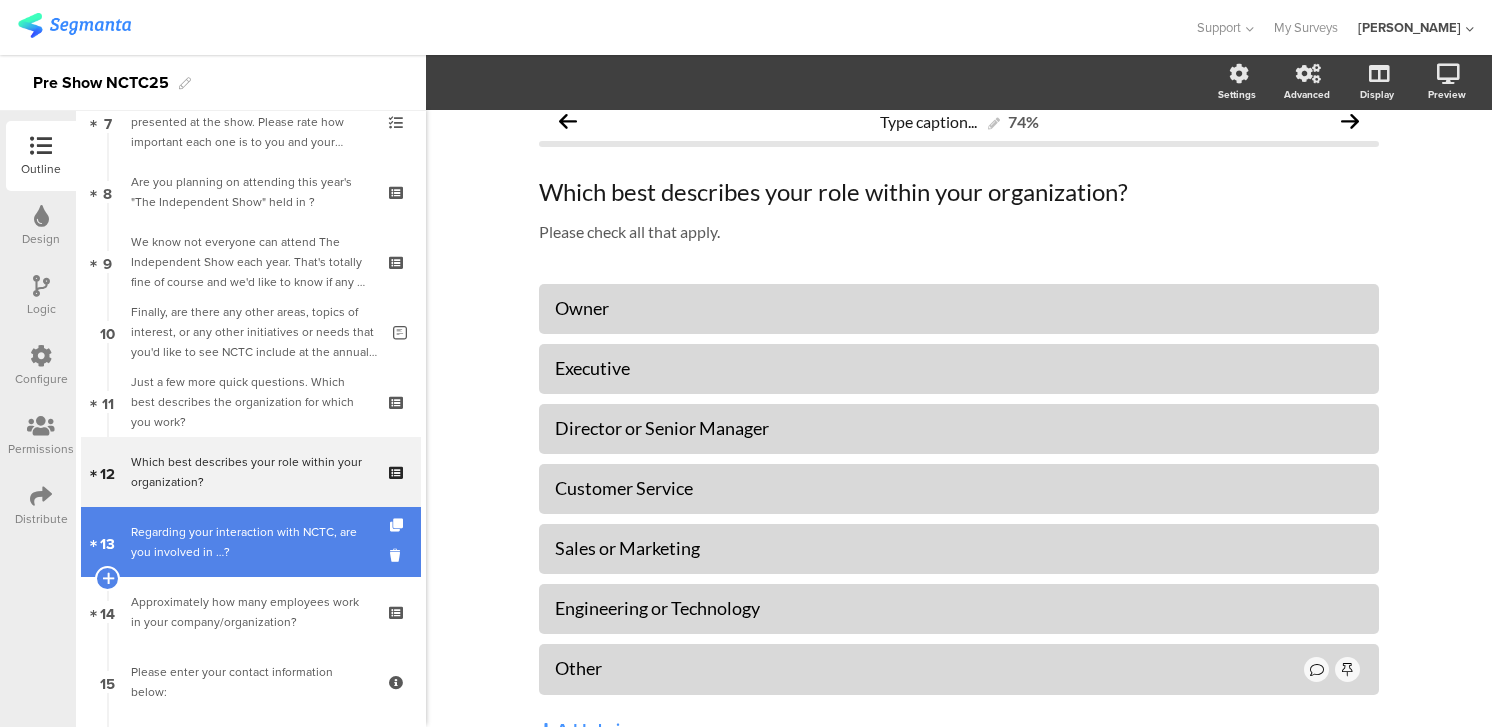 click on "Regarding your interaction with NCTC, are you involved in …?" at bounding box center [250, 542] 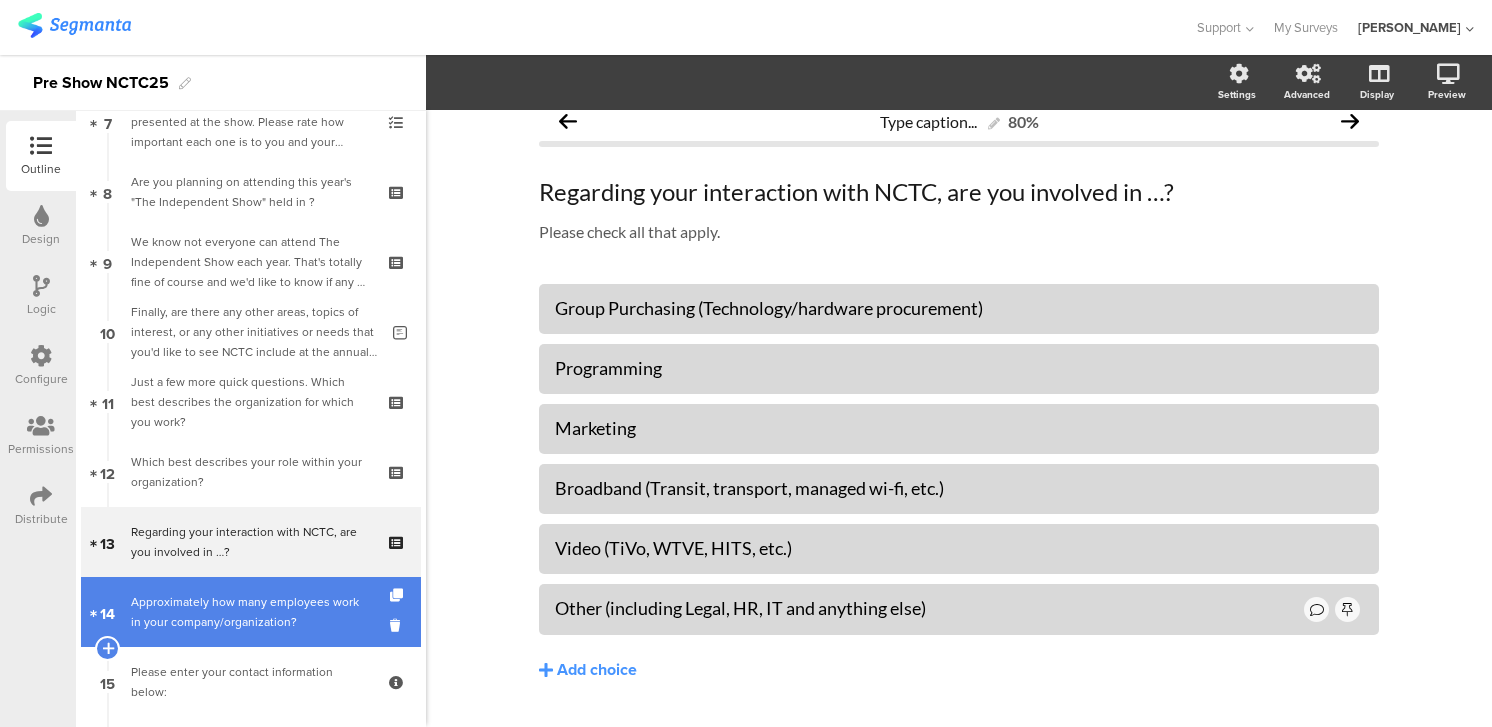 click on "Approximately how many employees work in your company/organization?" at bounding box center (250, 612) 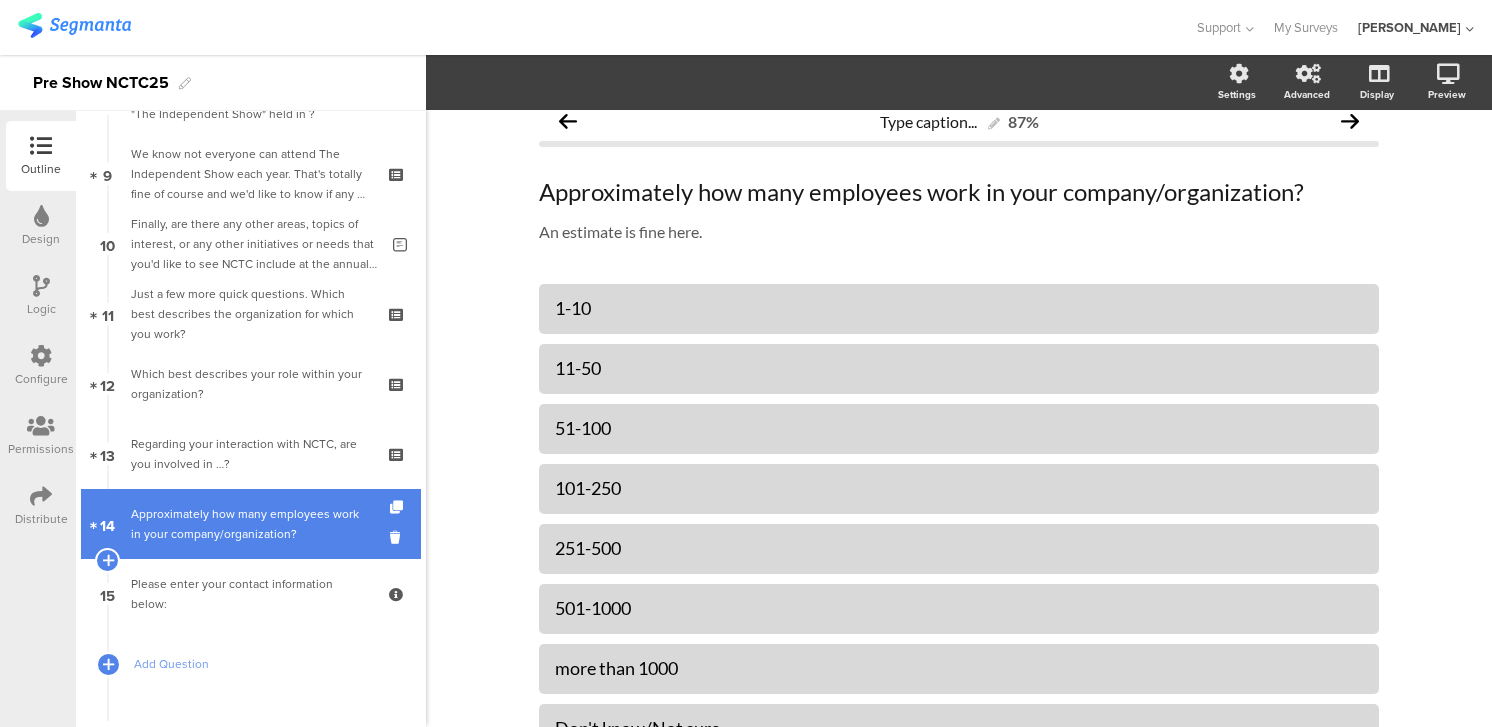 scroll, scrollTop: 615, scrollLeft: 0, axis: vertical 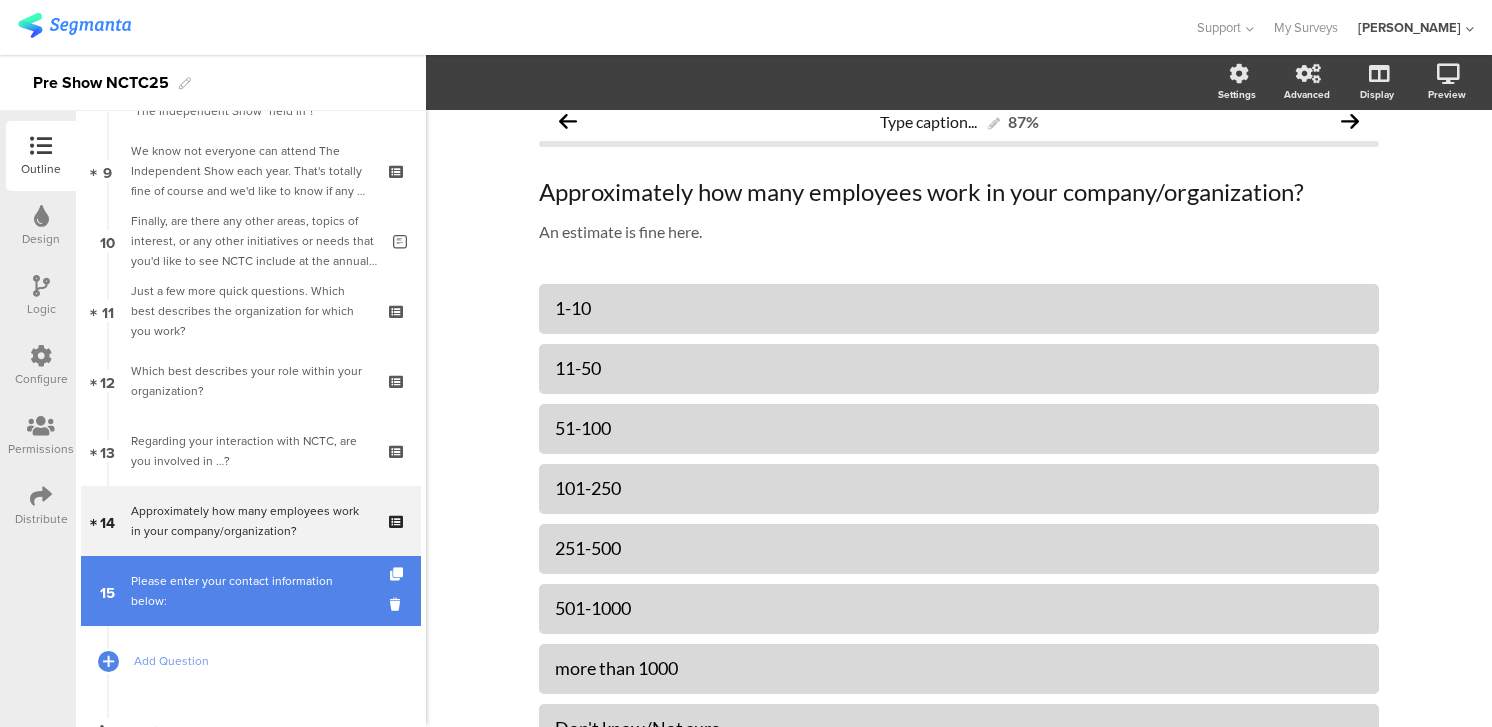 click on "15
Please enter your contact information below:" at bounding box center [251, 591] 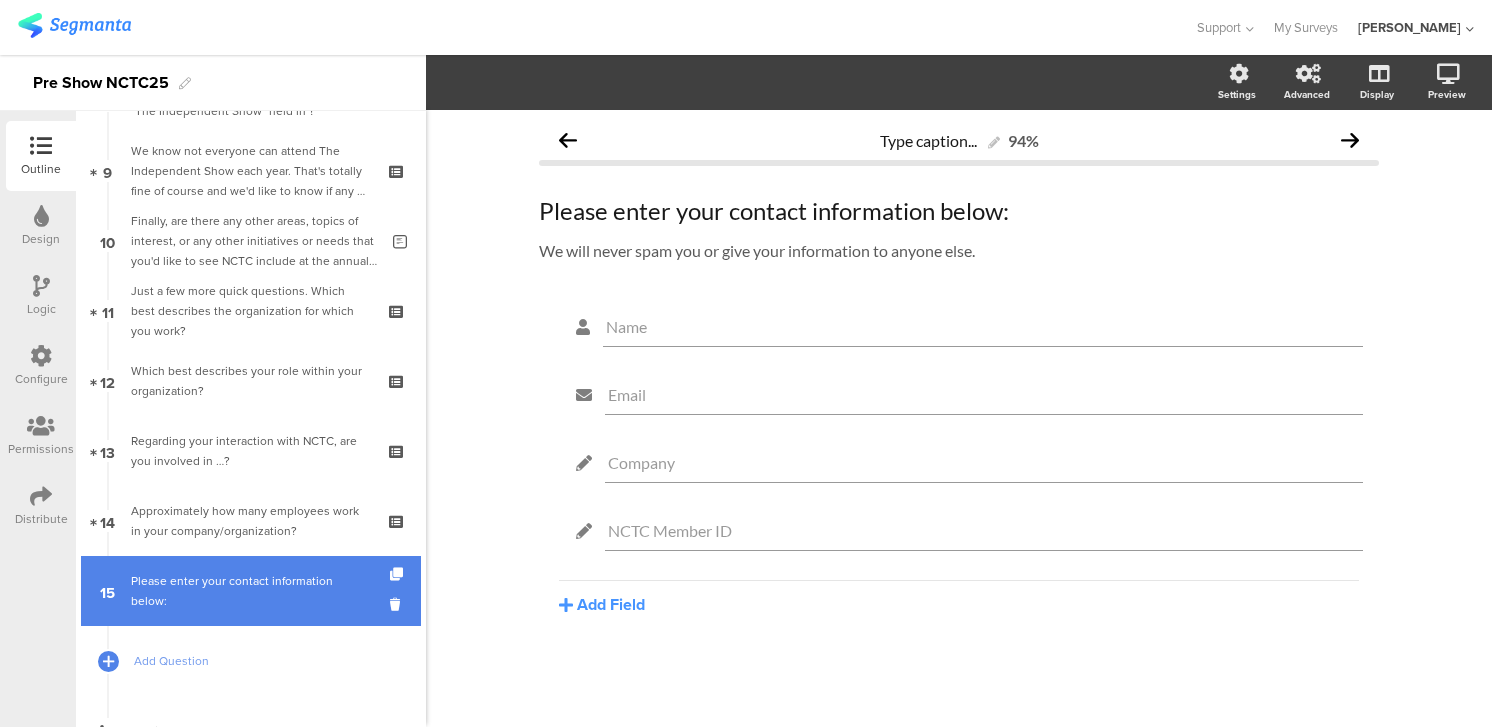 click on "15
Please enter your contact information below:" at bounding box center [251, 591] 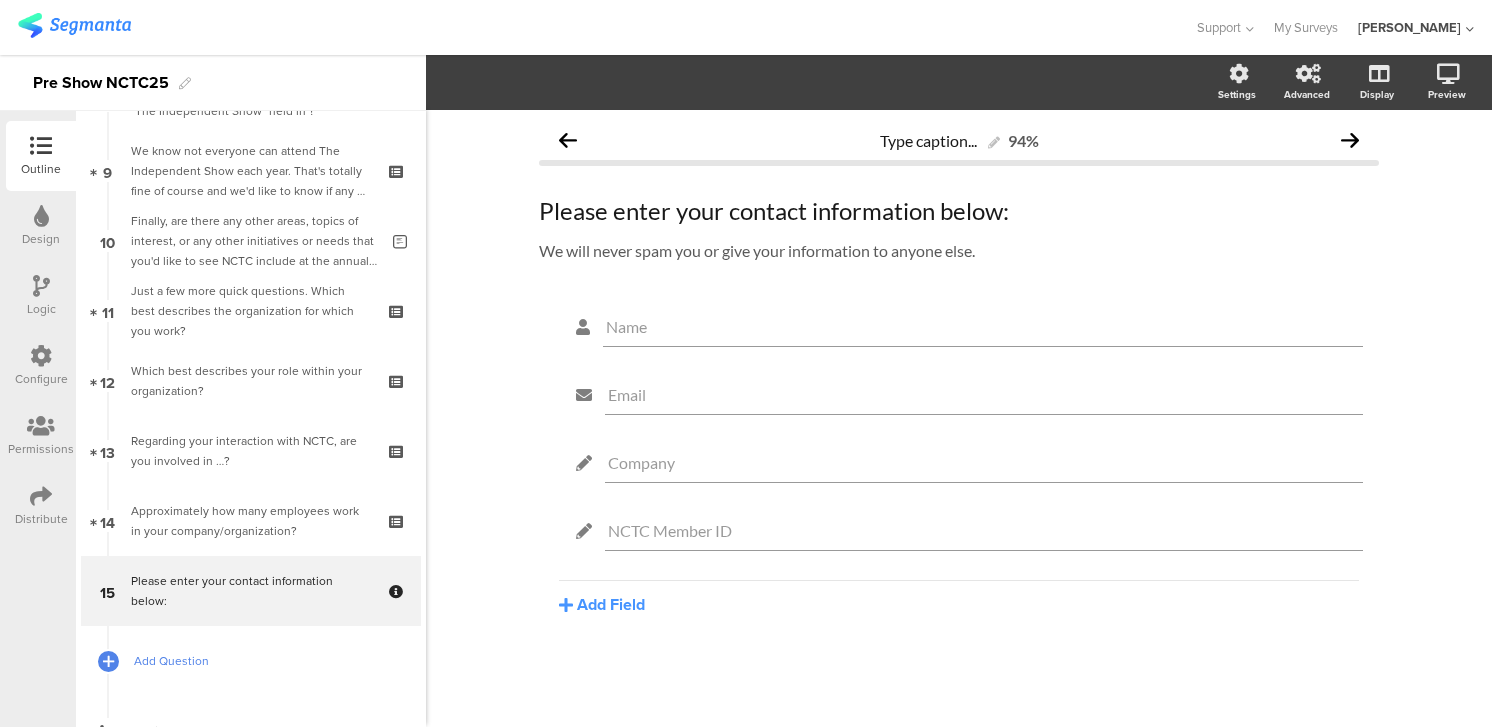 click on "Add Question" at bounding box center (251, 661) 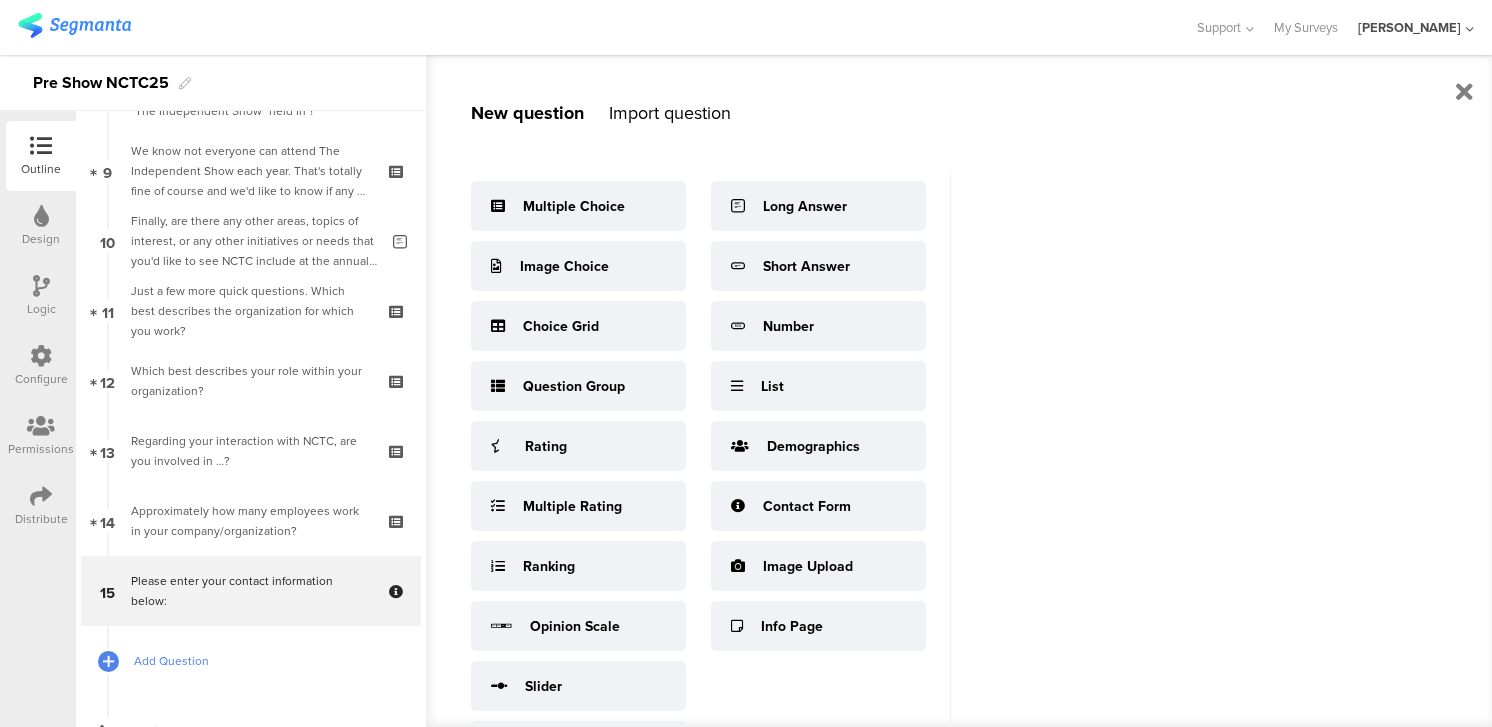 click on "Add Question" at bounding box center [251, 661] 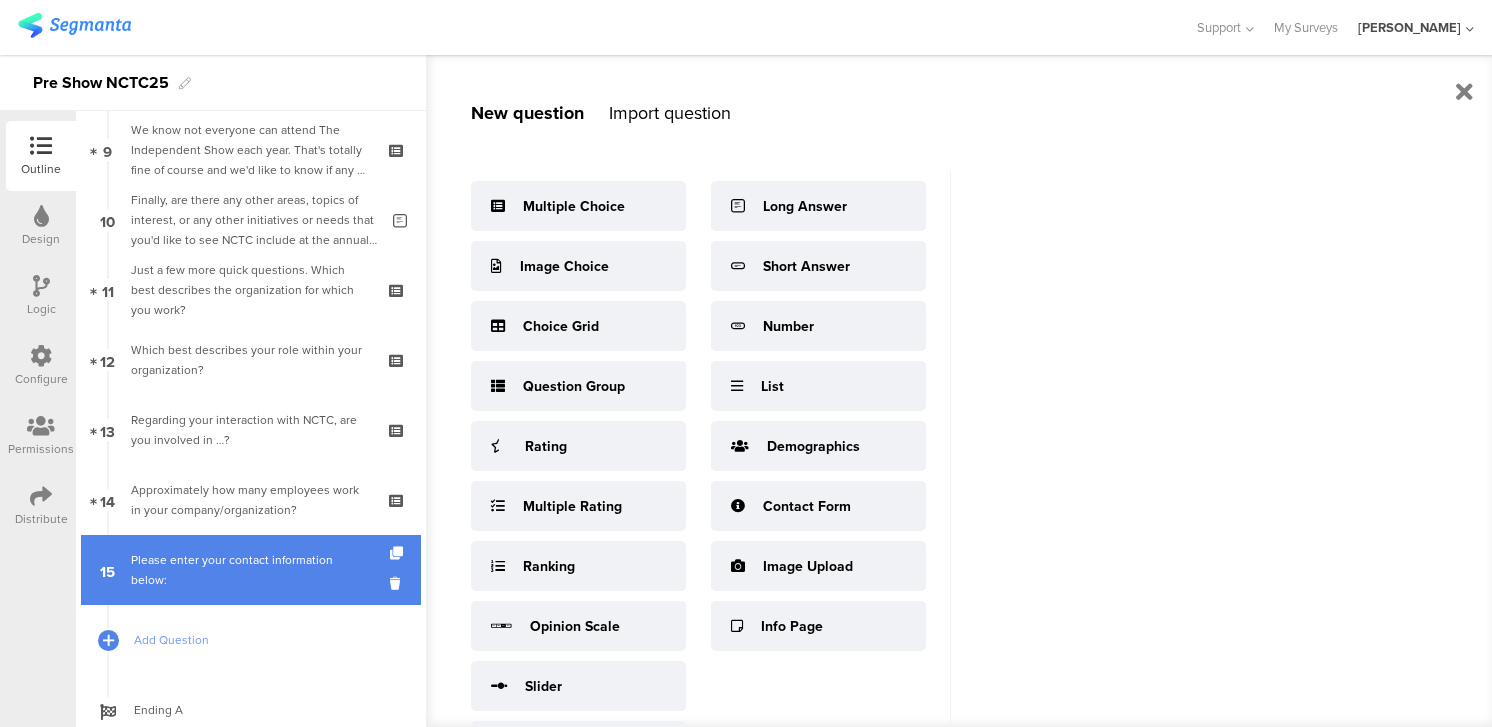 scroll, scrollTop: 699, scrollLeft: 0, axis: vertical 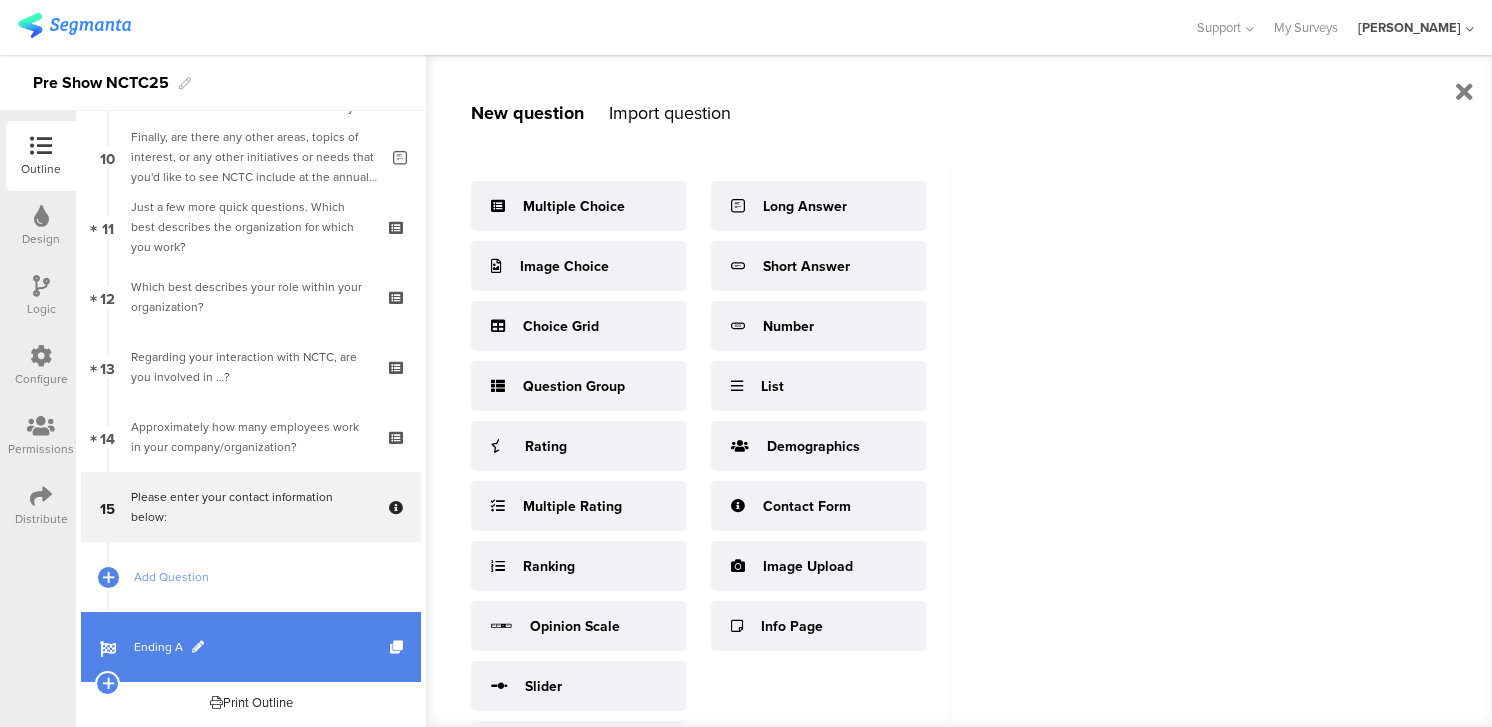 click on "Ending A" at bounding box center [262, 647] 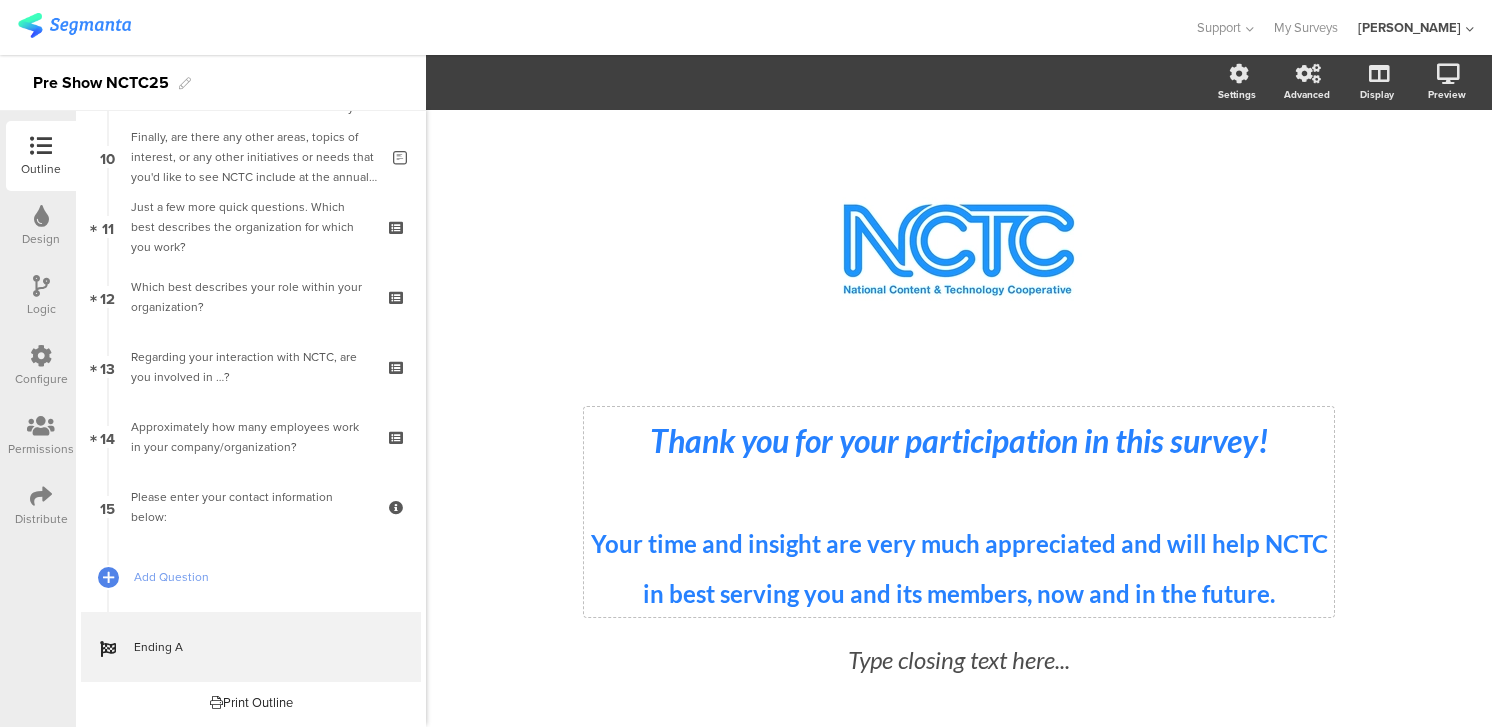 scroll, scrollTop: 38, scrollLeft: 0, axis: vertical 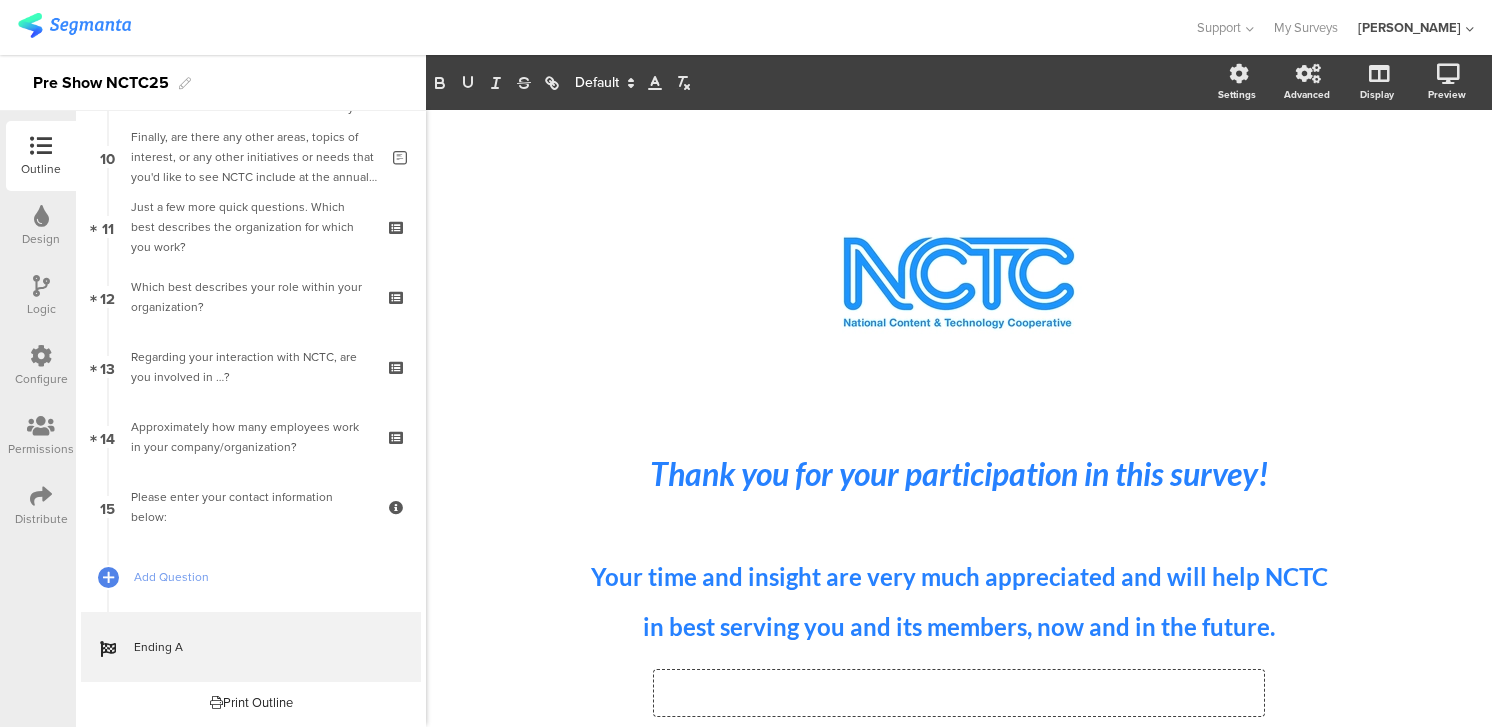 drag, startPoint x: 1088, startPoint y: 660, endPoint x: 1047, endPoint y: 662, distance: 41.04875 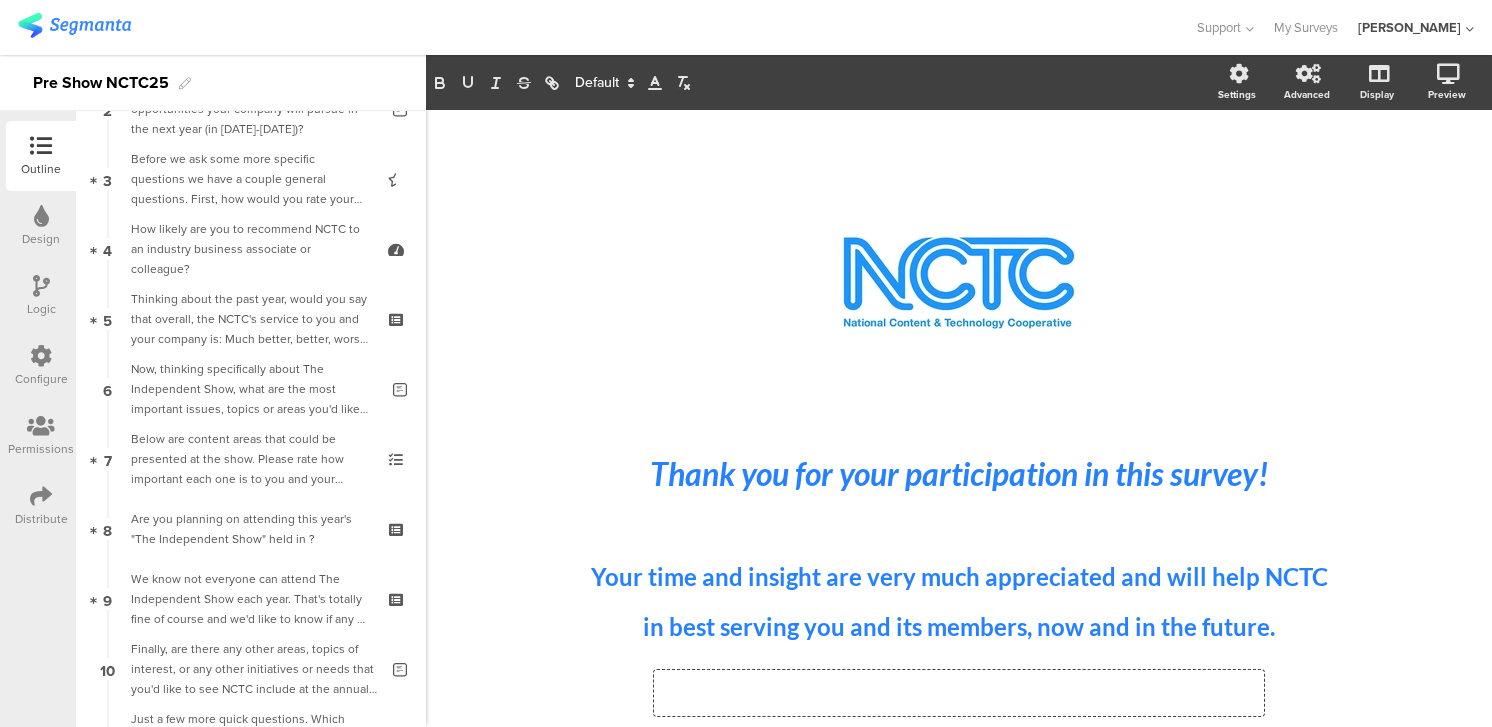 scroll, scrollTop: 0, scrollLeft: 0, axis: both 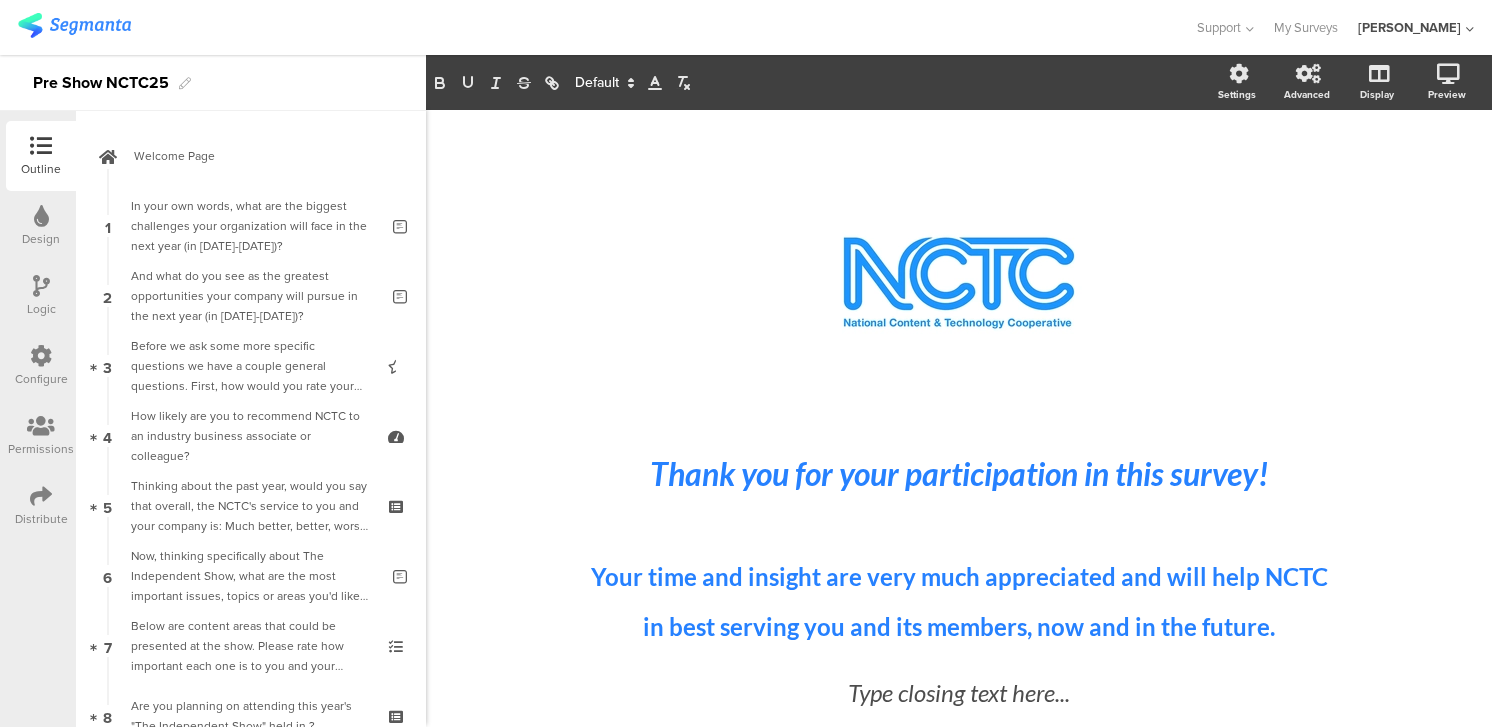 click at bounding box center (41, 496) 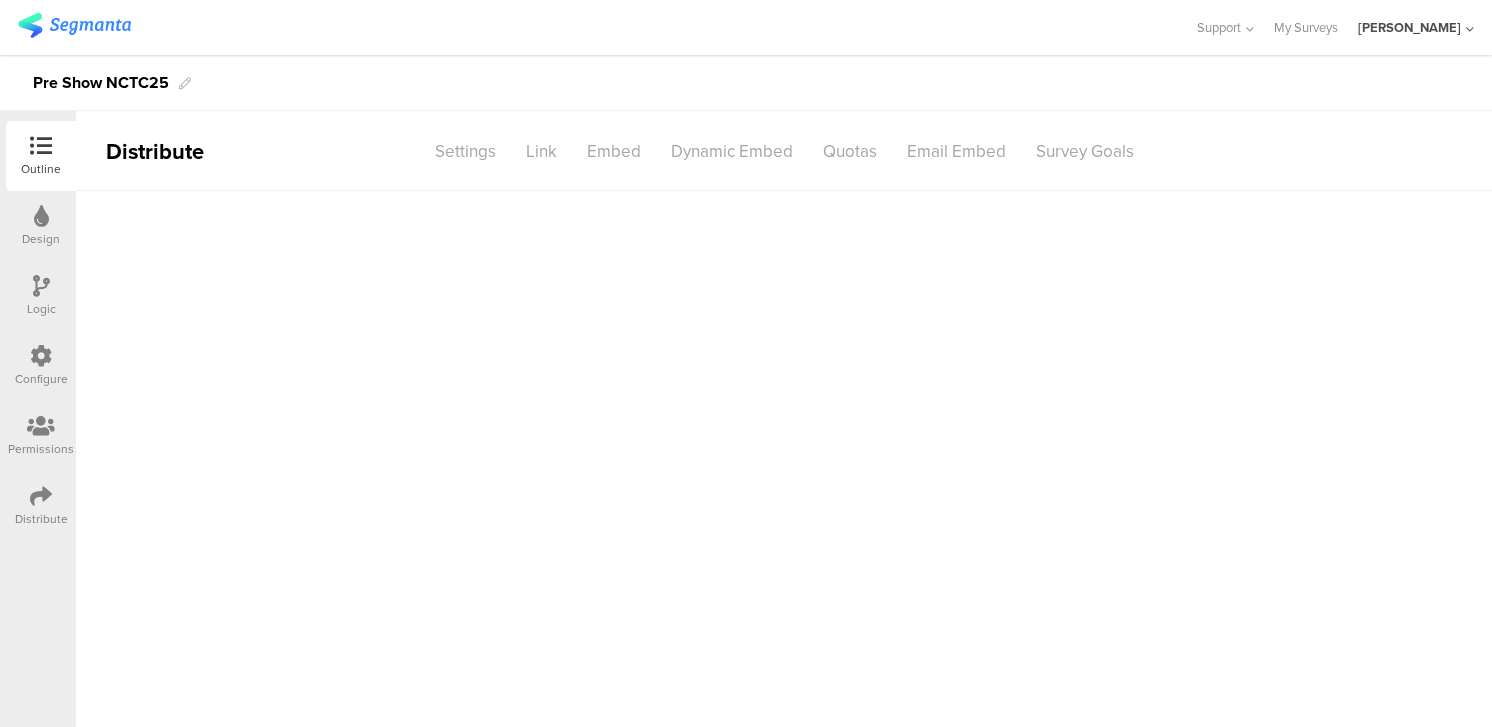 scroll, scrollTop: 0, scrollLeft: 0, axis: both 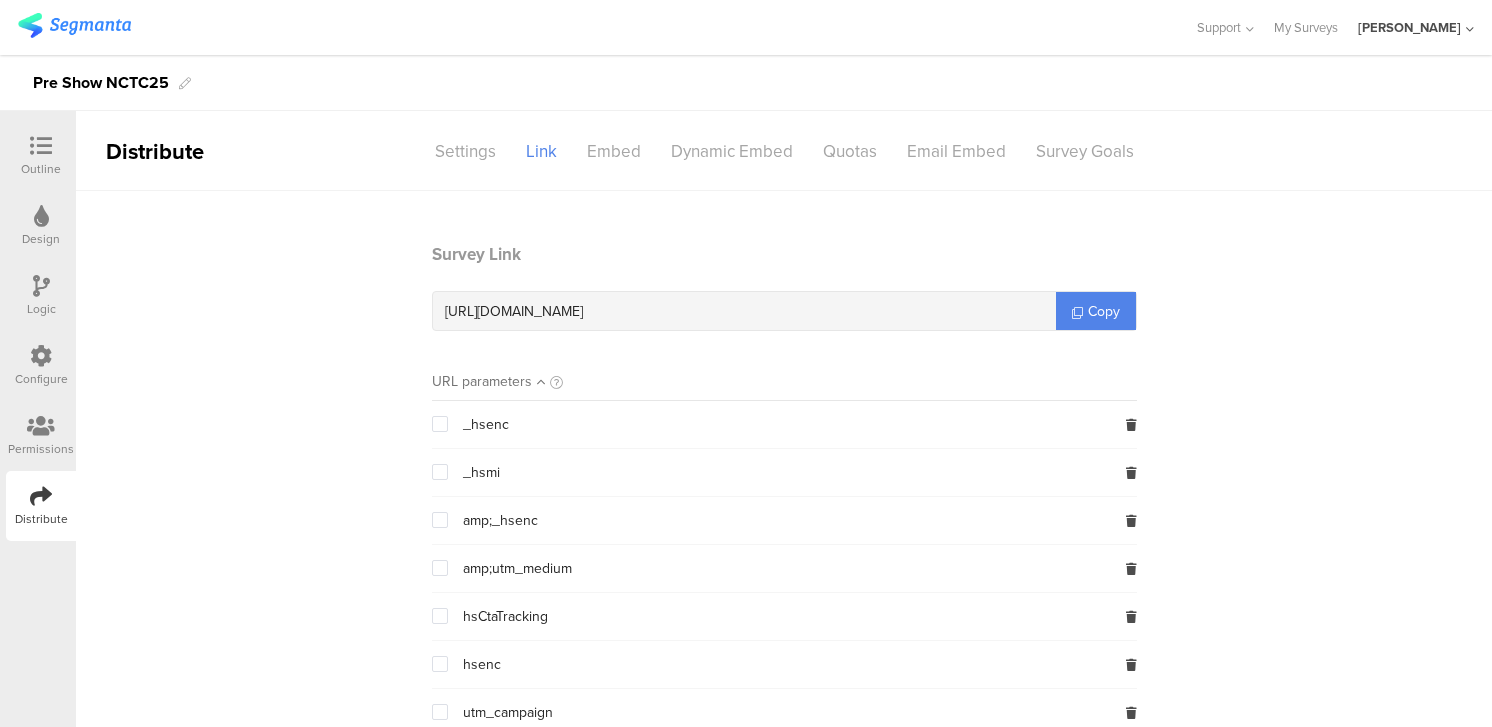 click at bounding box center (41, 496) 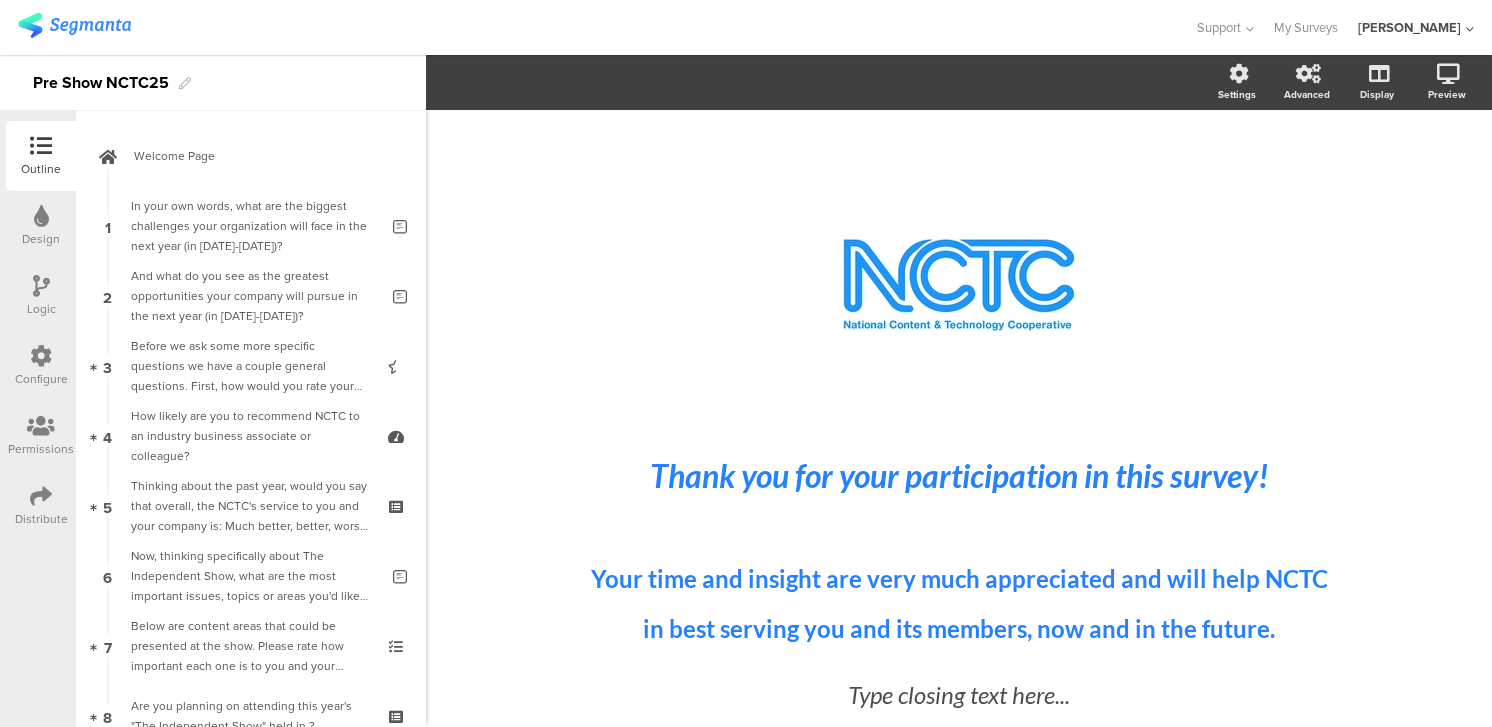 click at bounding box center [41, 496] 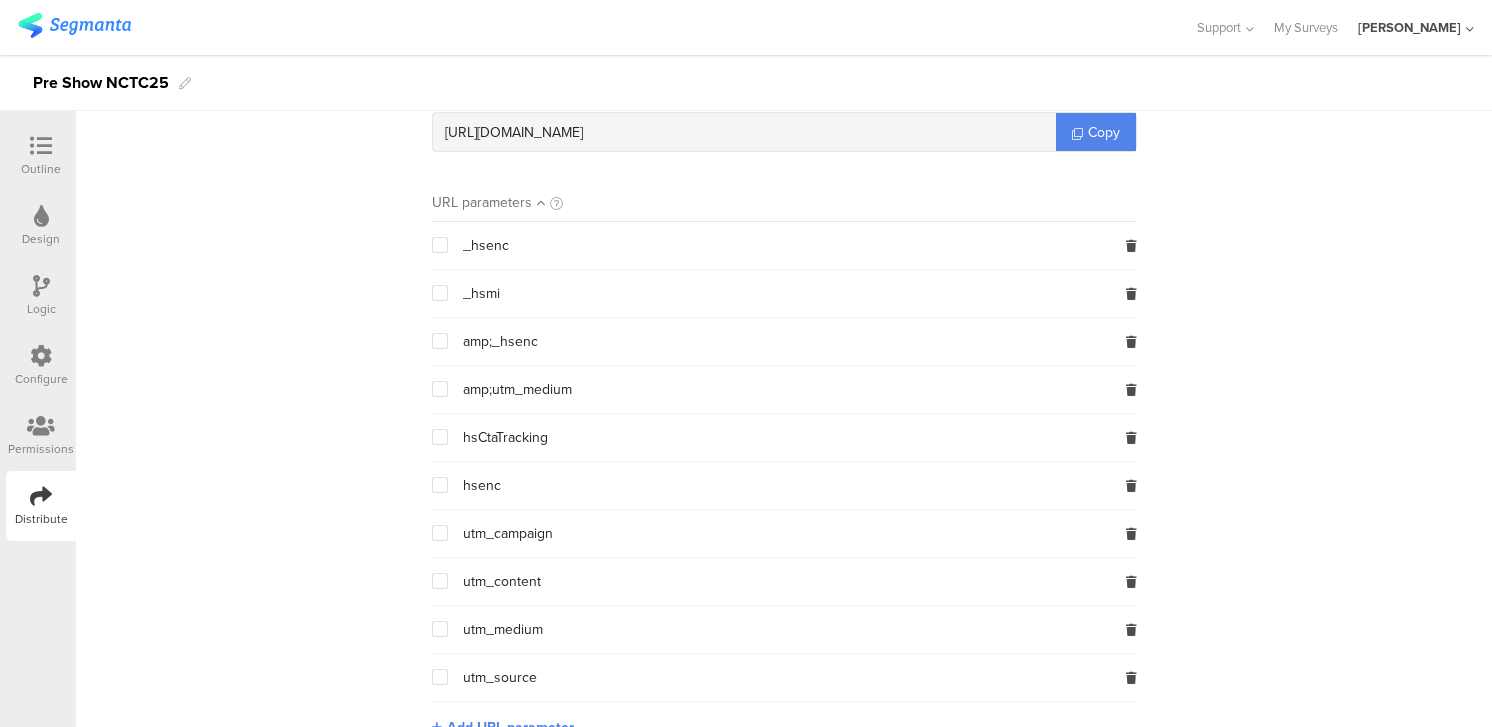 scroll, scrollTop: 0, scrollLeft: 0, axis: both 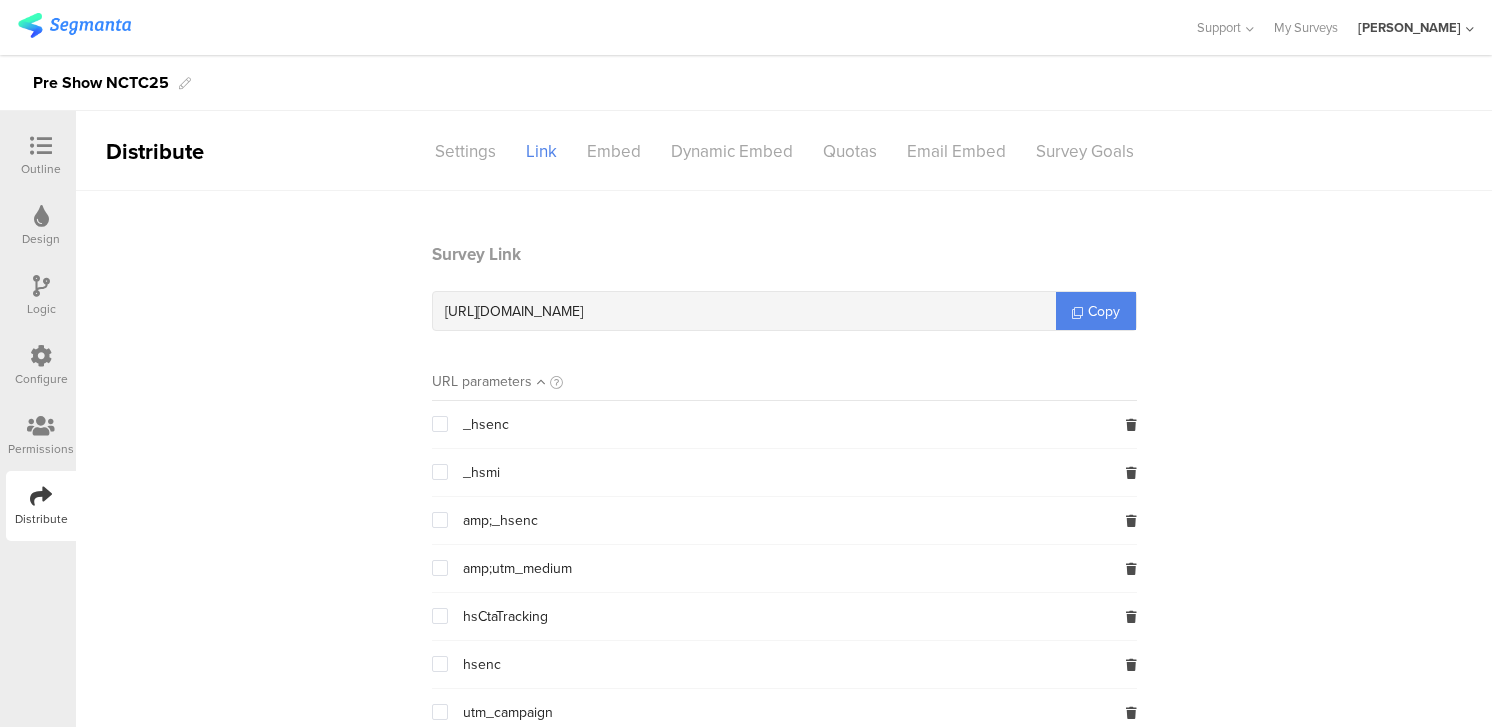 click at bounding box center (41, 496) 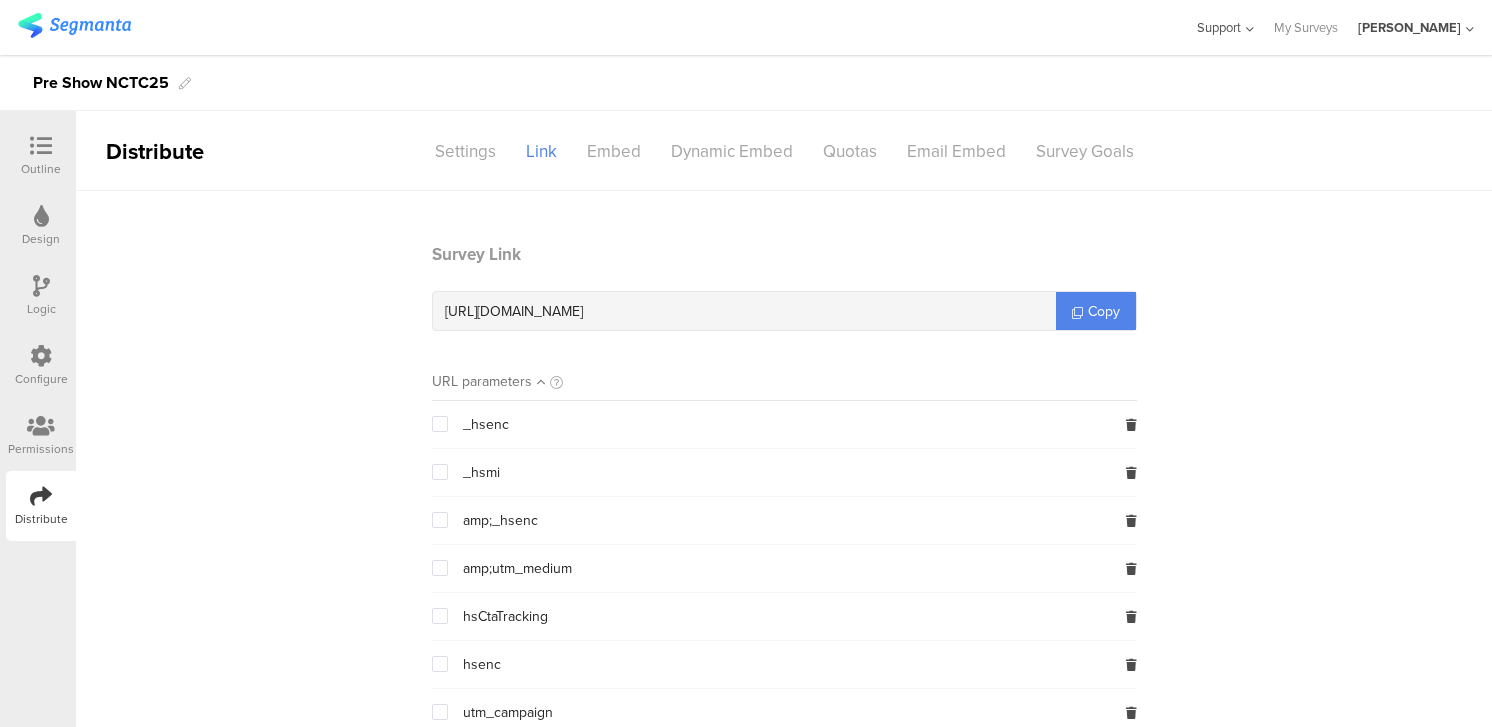 click on "Support" at bounding box center [1219, 27] 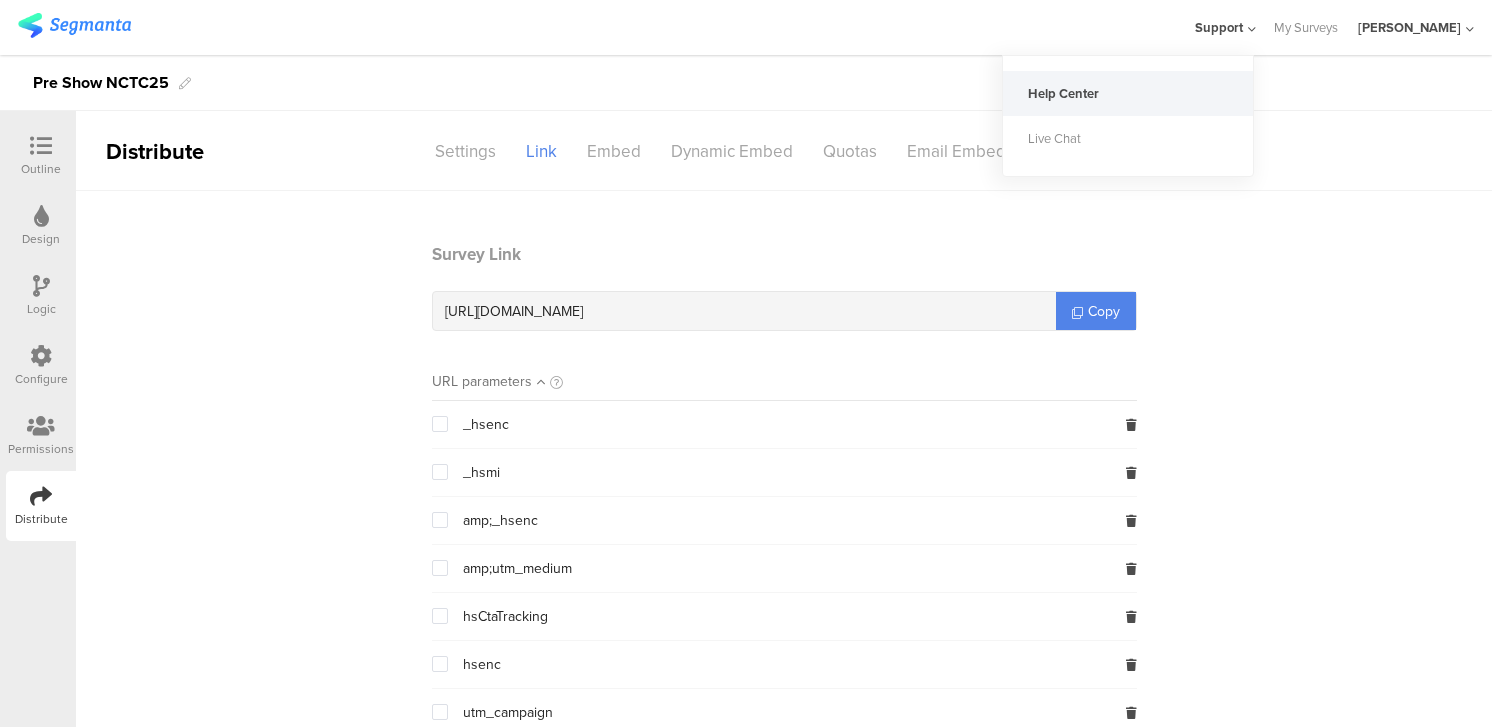 click on "Help Center" at bounding box center (1128, 93) 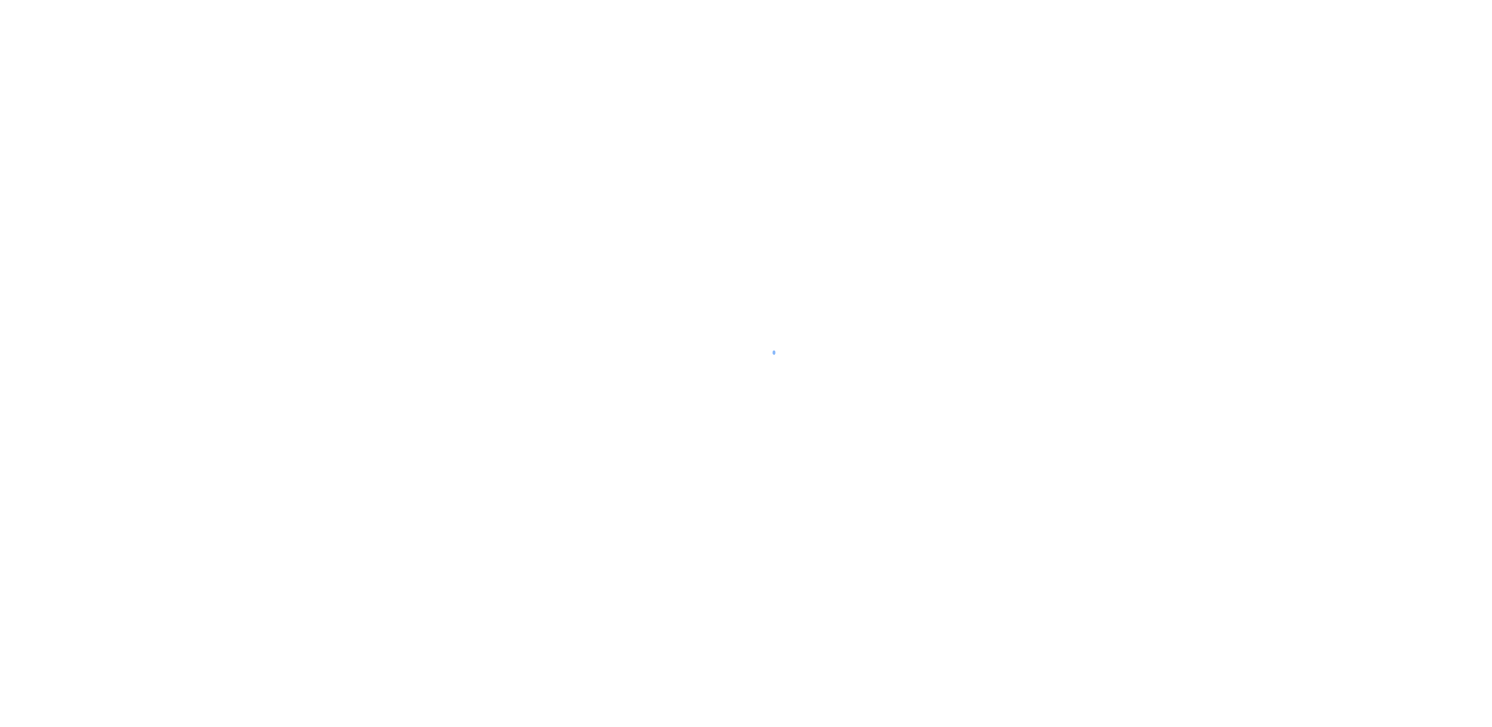 scroll, scrollTop: 0, scrollLeft: 0, axis: both 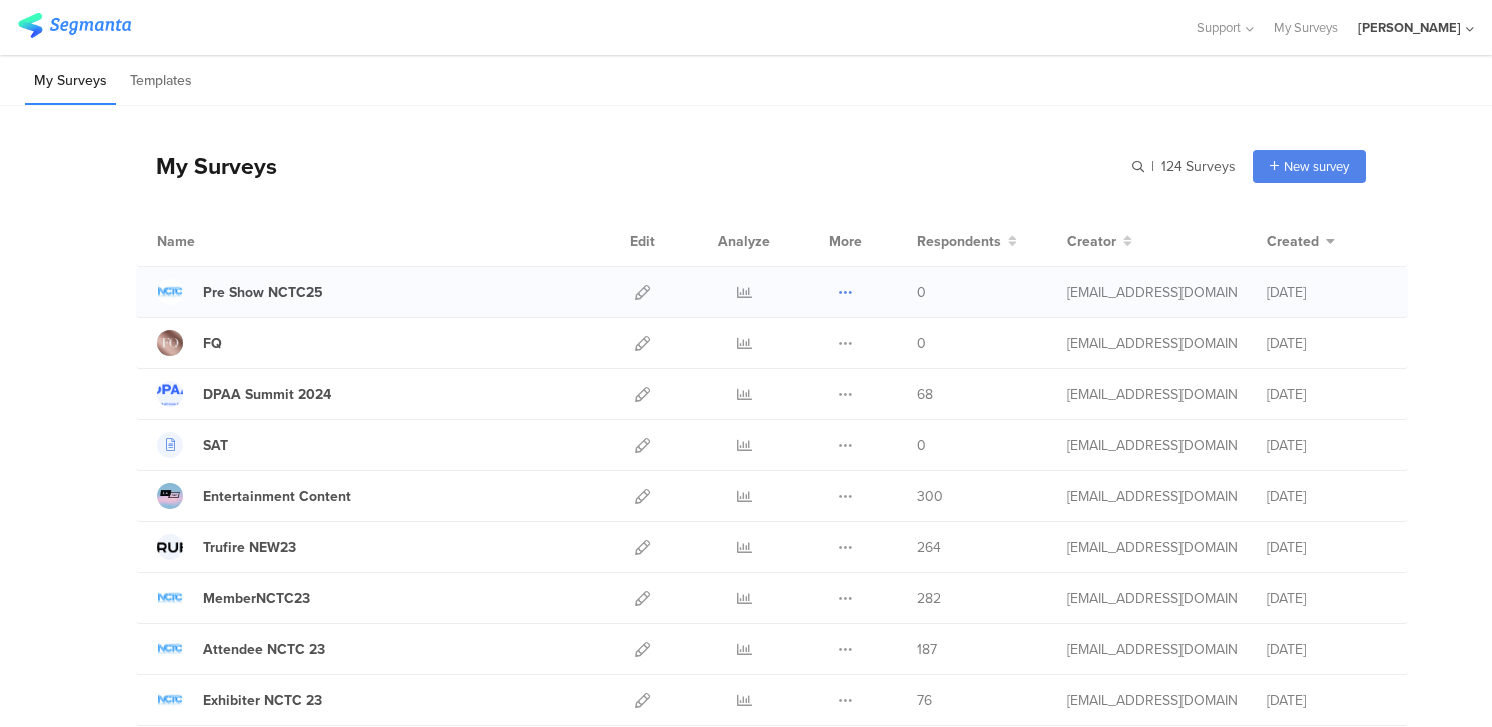 click at bounding box center [845, 292] 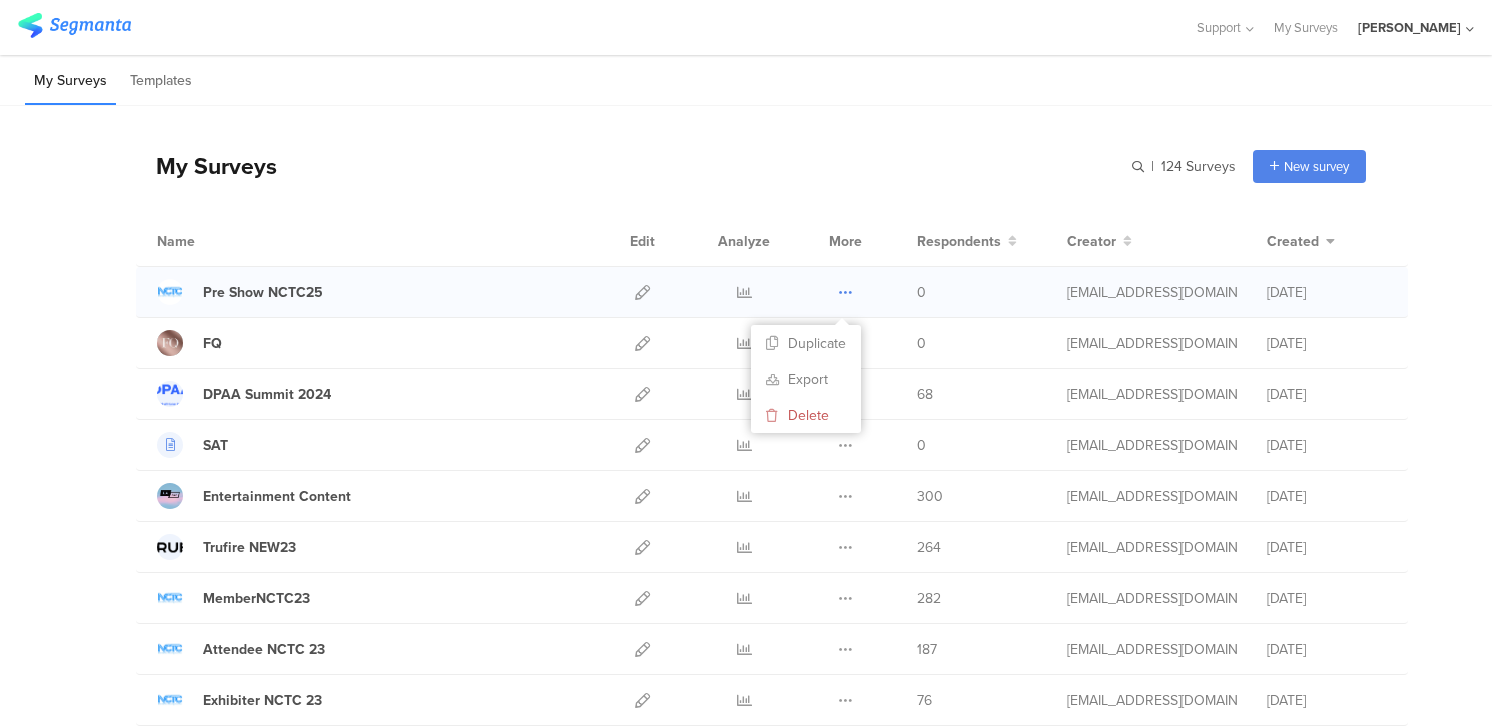 click at bounding box center (845, 292) 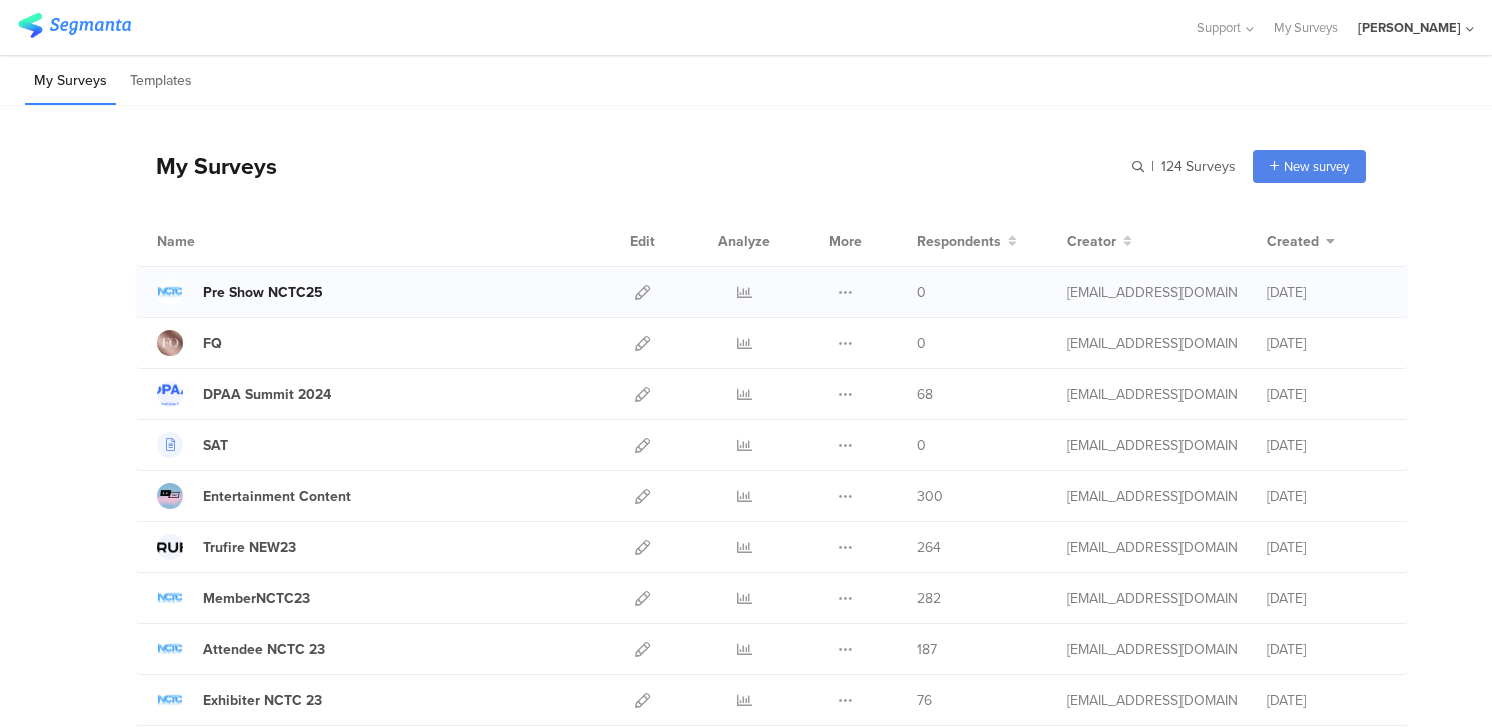 click on "Pre Show NCTC25" at bounding box center (263, 292) 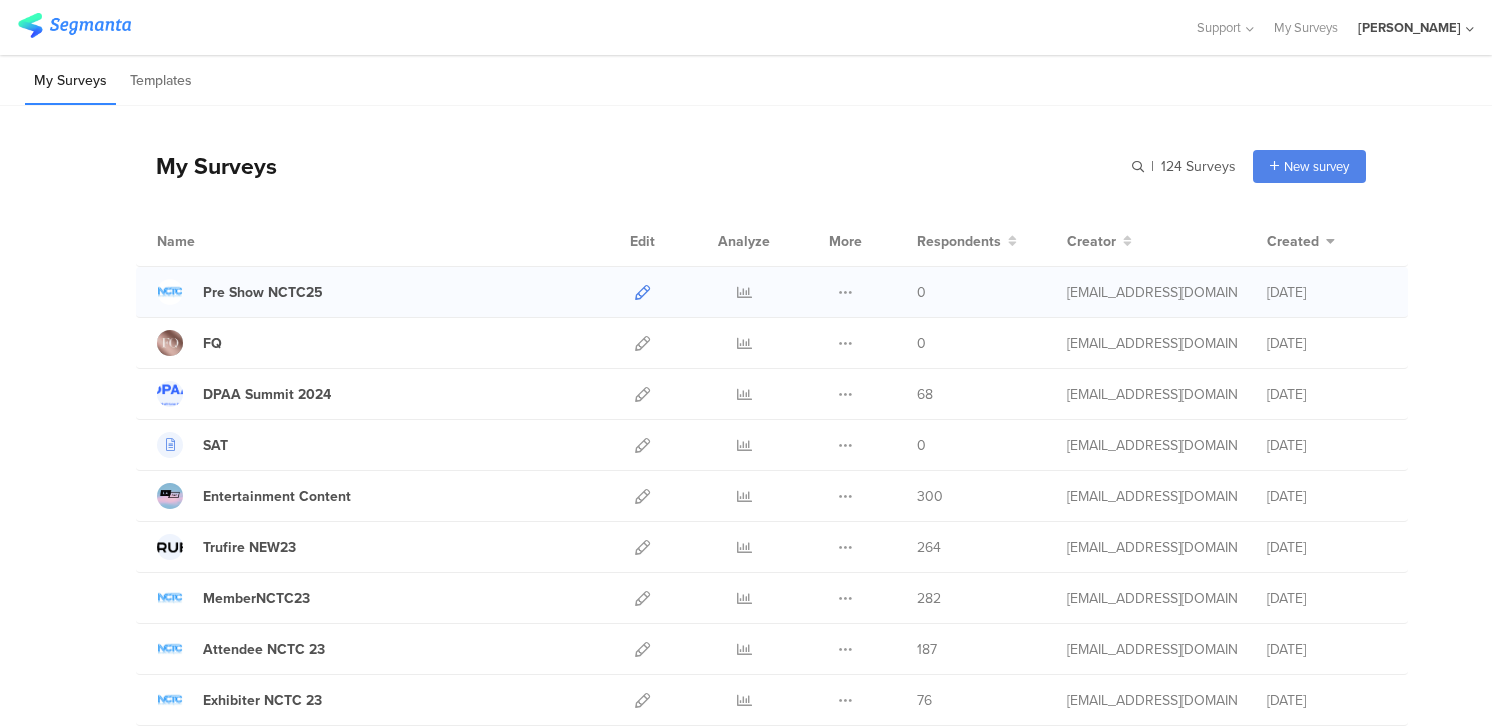 click at bounding box center (642, 292) 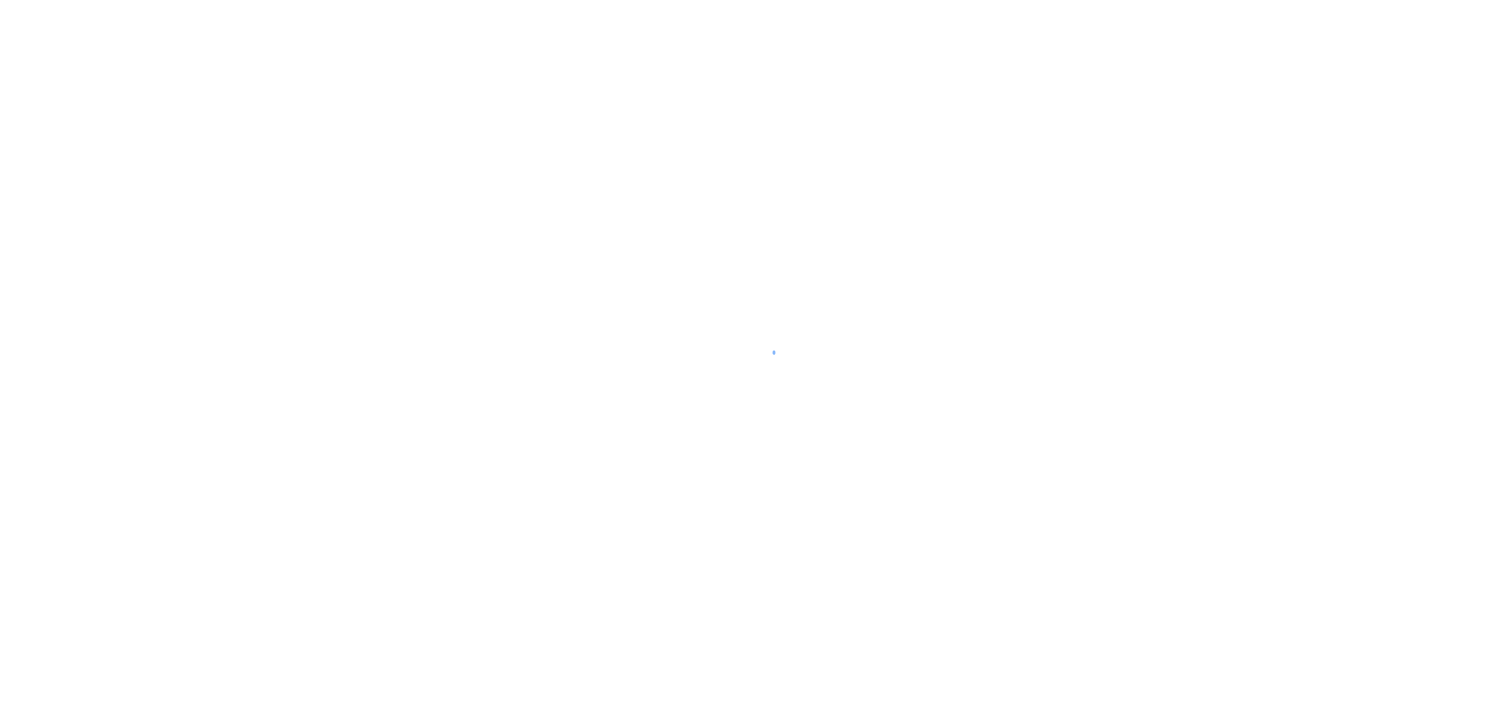 scroll, scrollTop: 0, scrollLeft: 0, axis: both 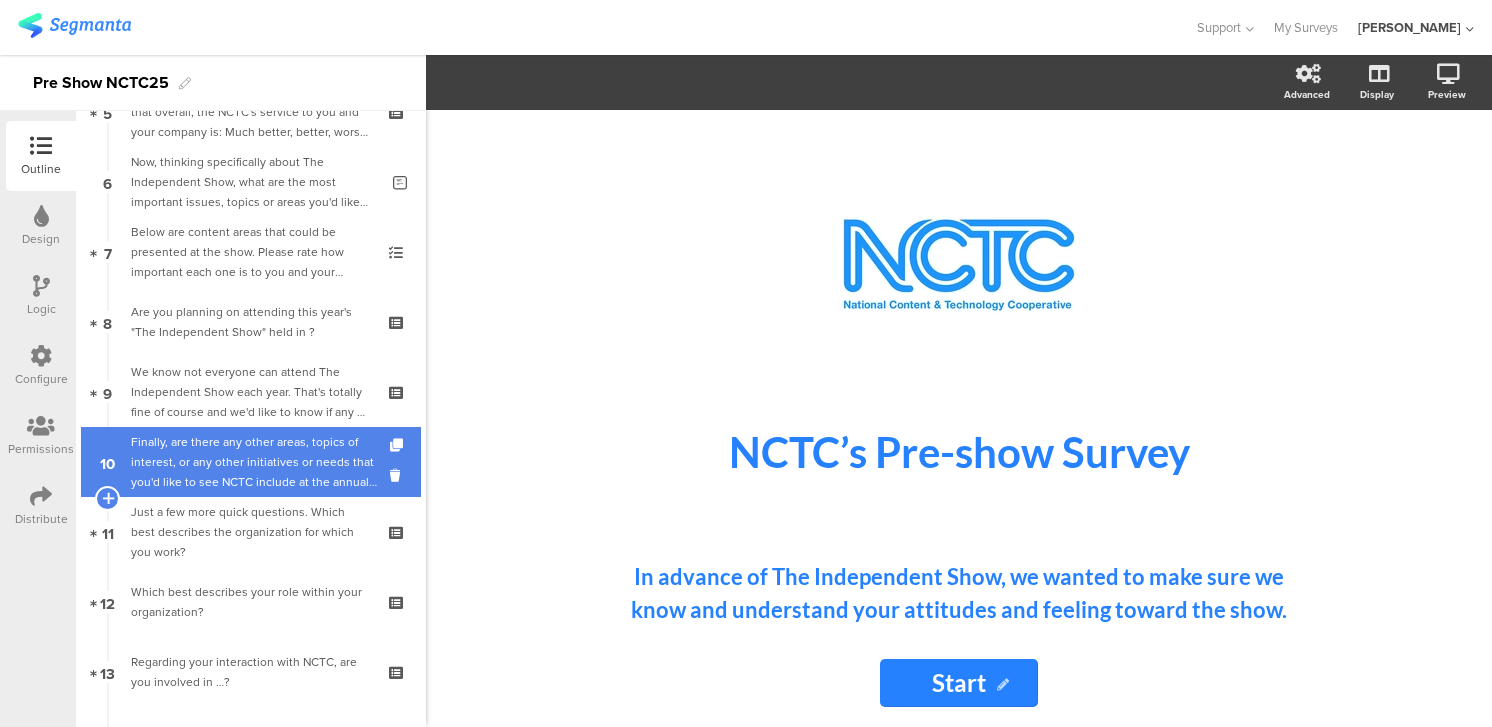 click on "Finally, are there any other areas, topics of interest, or any other initiatives or needs that you'd like to see NCTC include at the annual The Independent Show that would be helpful to you or your company?" at bounding box center [254, 462] 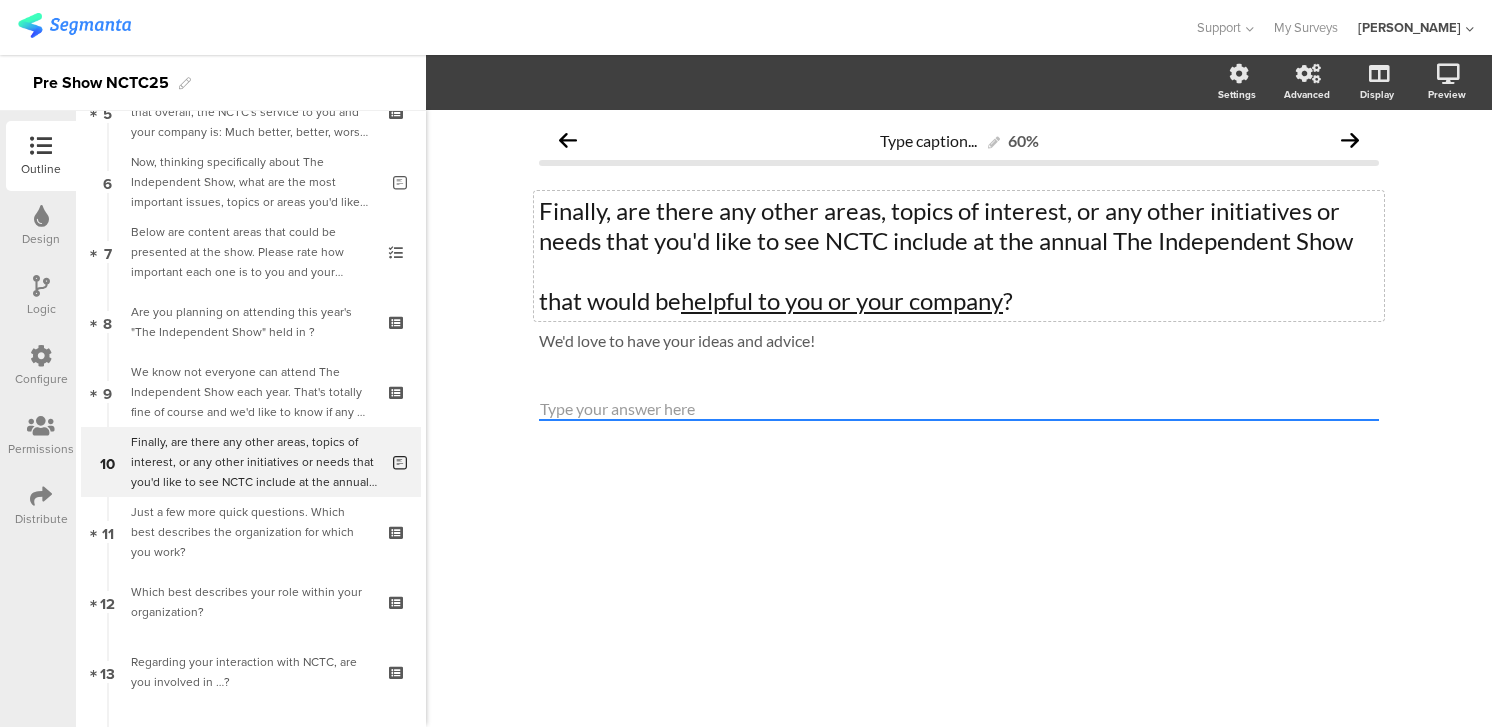 click on "Finally, are there any other areas, topics of interest, or any other initiatives or needs that you'd like to see NCTC include at the annual The Independent Show that would be  helpful to you or your company ?
Finally, are there any other areas, topics of interest, or any other initiatives or needs that you'd like to see NCTC include at the annual The Independent Show that would be  helpful to you or your company ?" 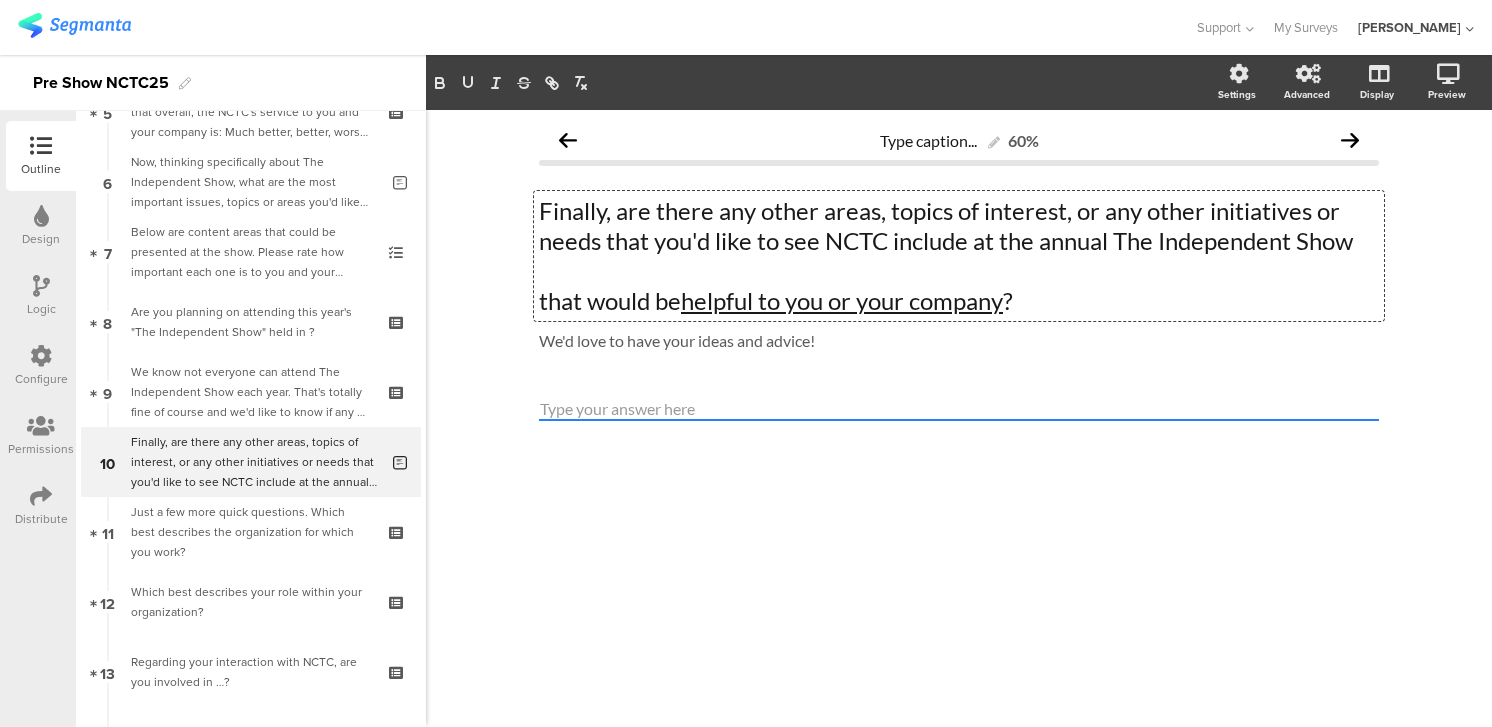 type 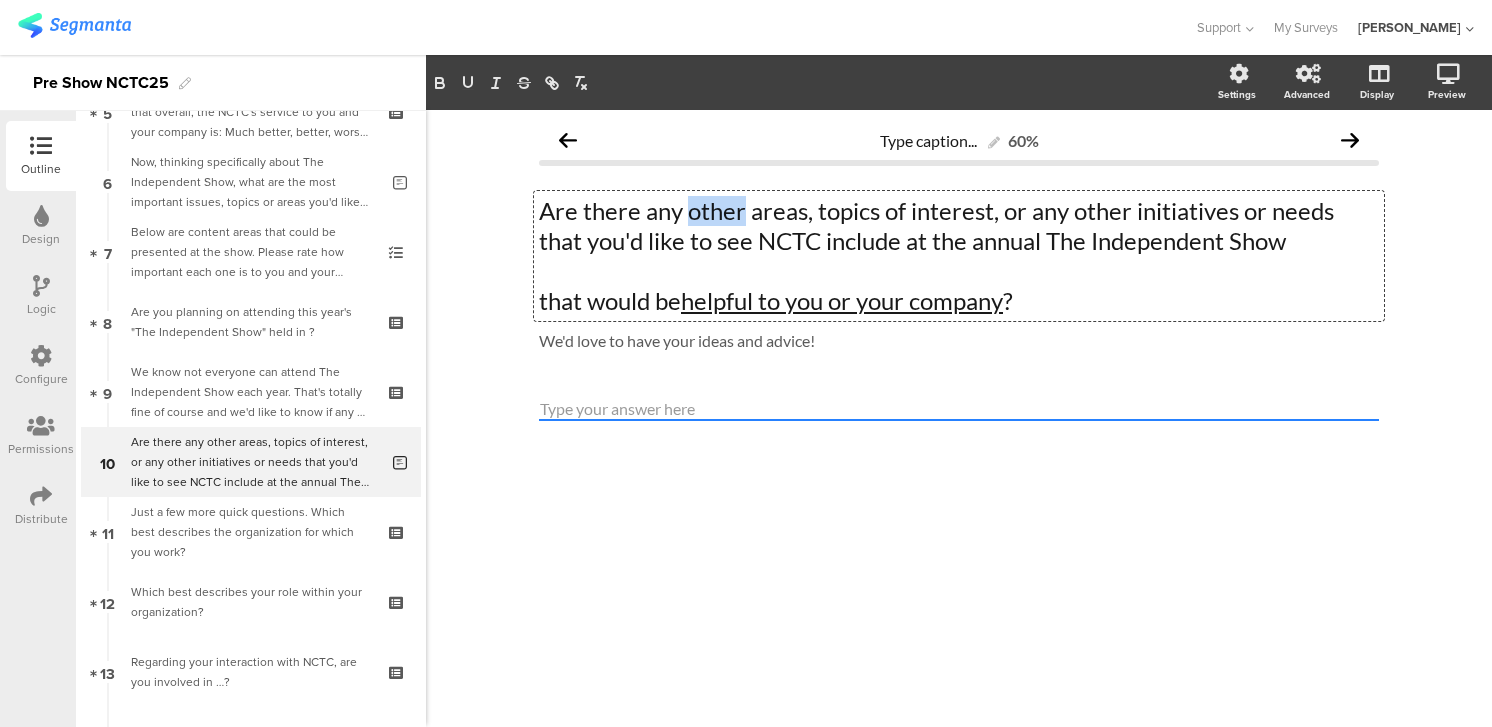 drag, startPoint x: 686, startPoint y: 214, endPoint x: 740, endPoint y: 217, distance: 54.08327 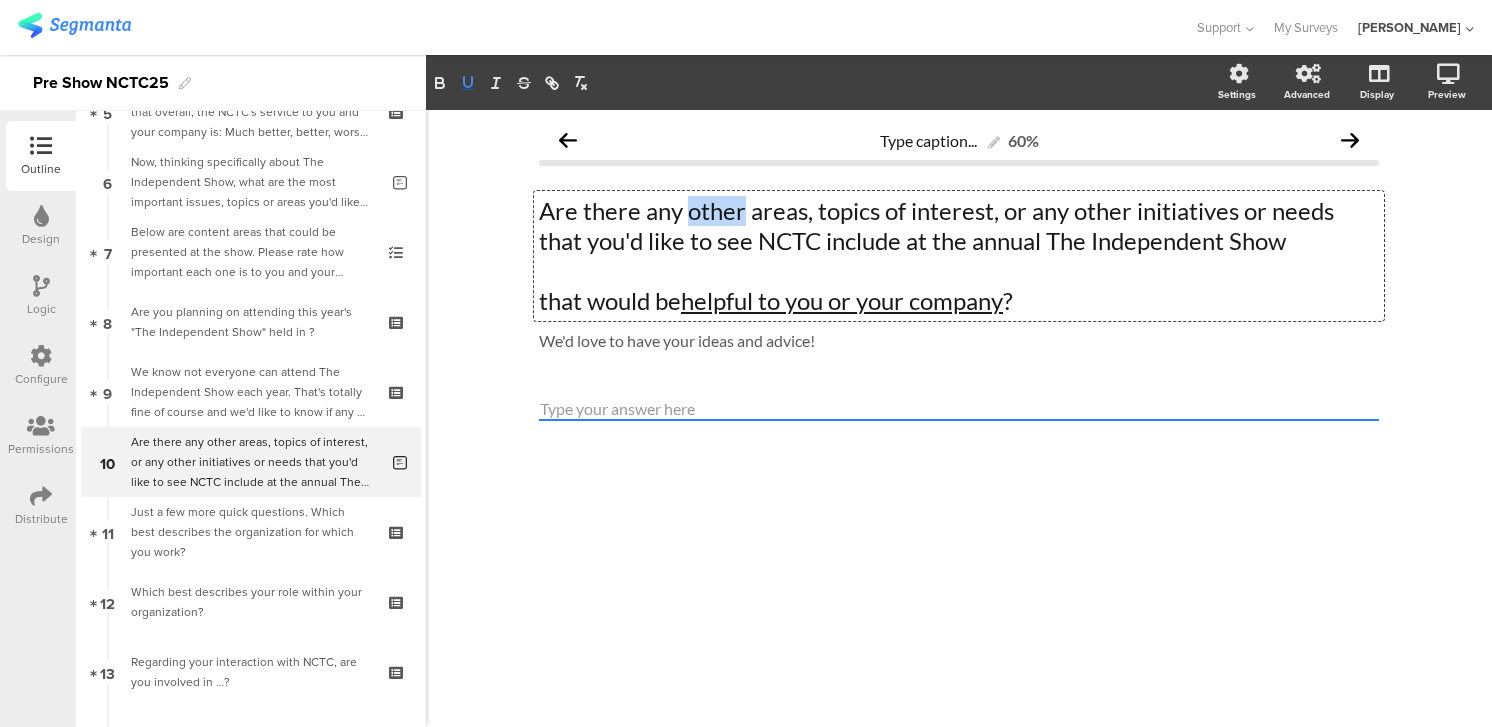 click 